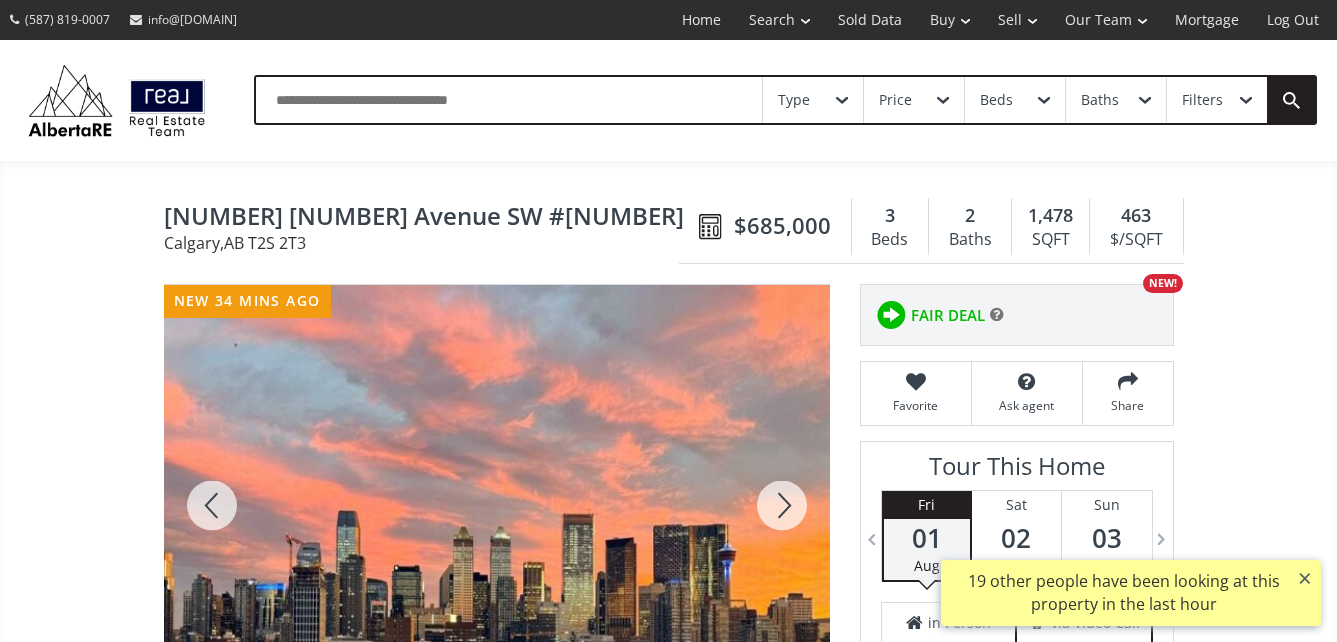 scroll, scrollTop: 128, scrollLeft: 0, axis: vertical 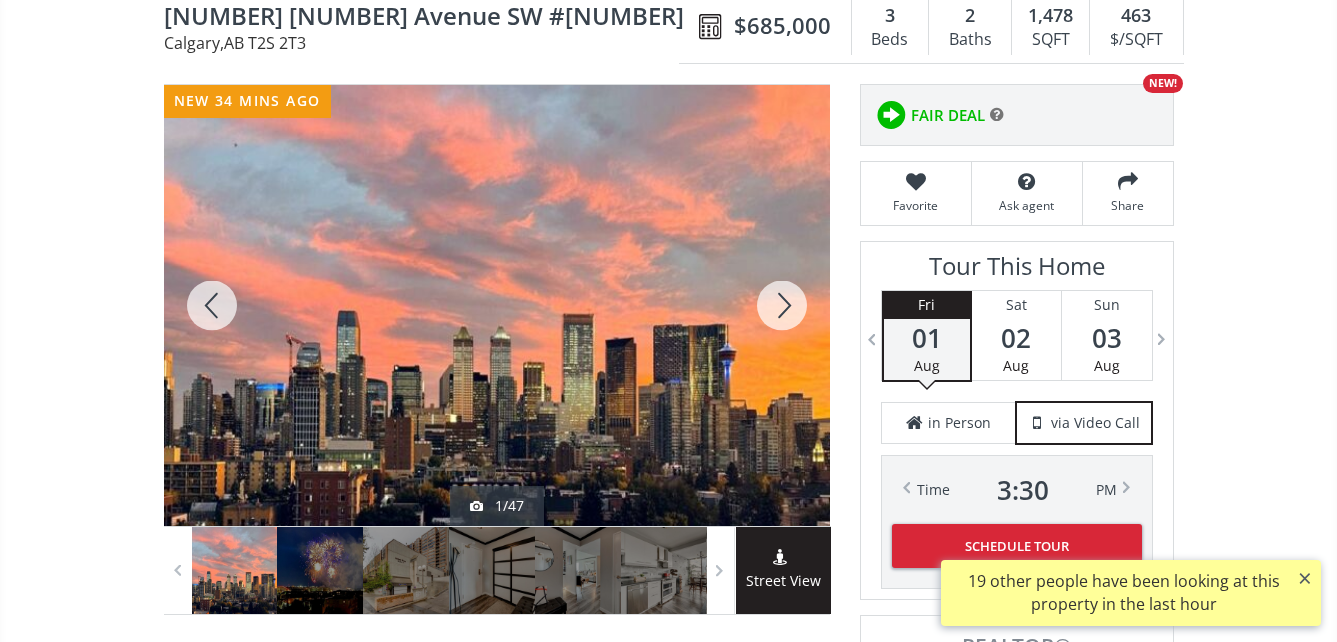 click at bounding box center [497, 305] 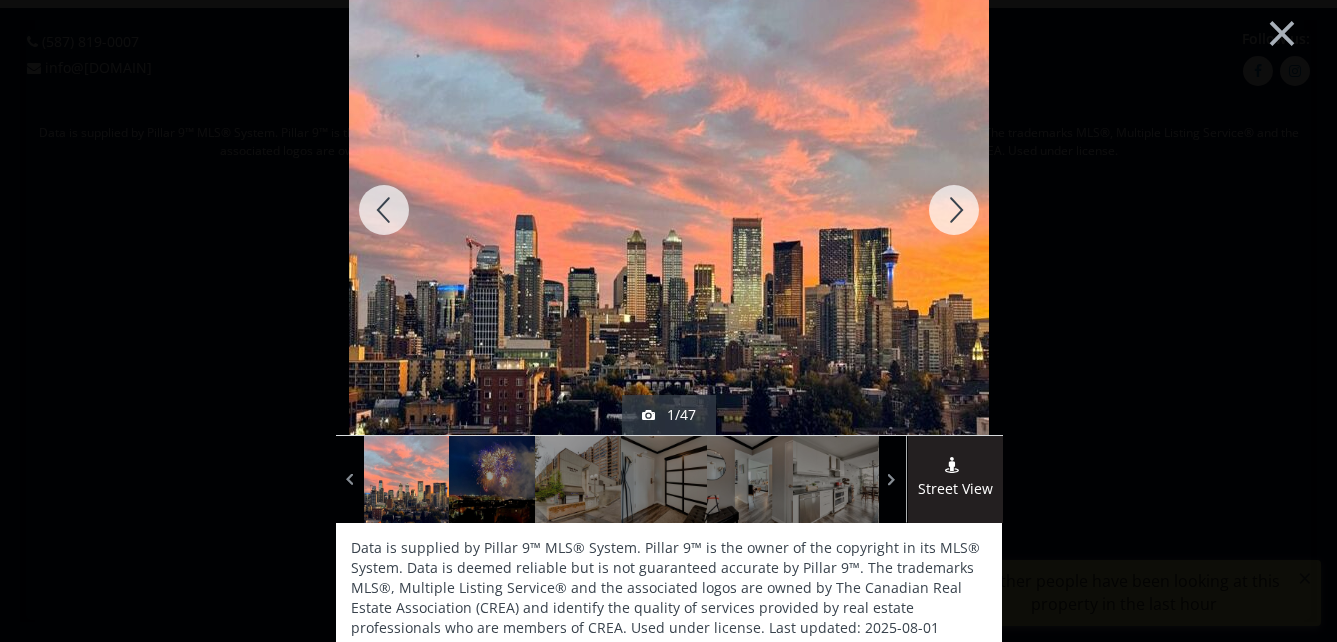 scroll, scrollTop: 0, scrollLeft: 0, axis: both 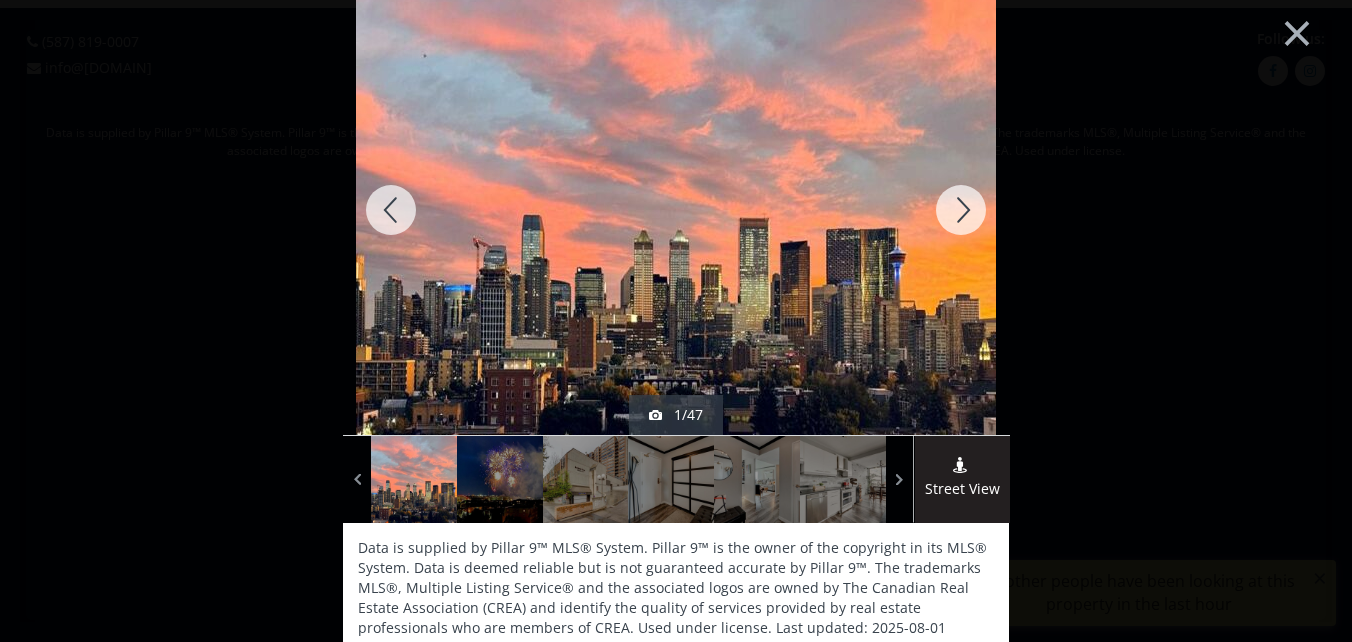 click at bounding box center [961, 210] 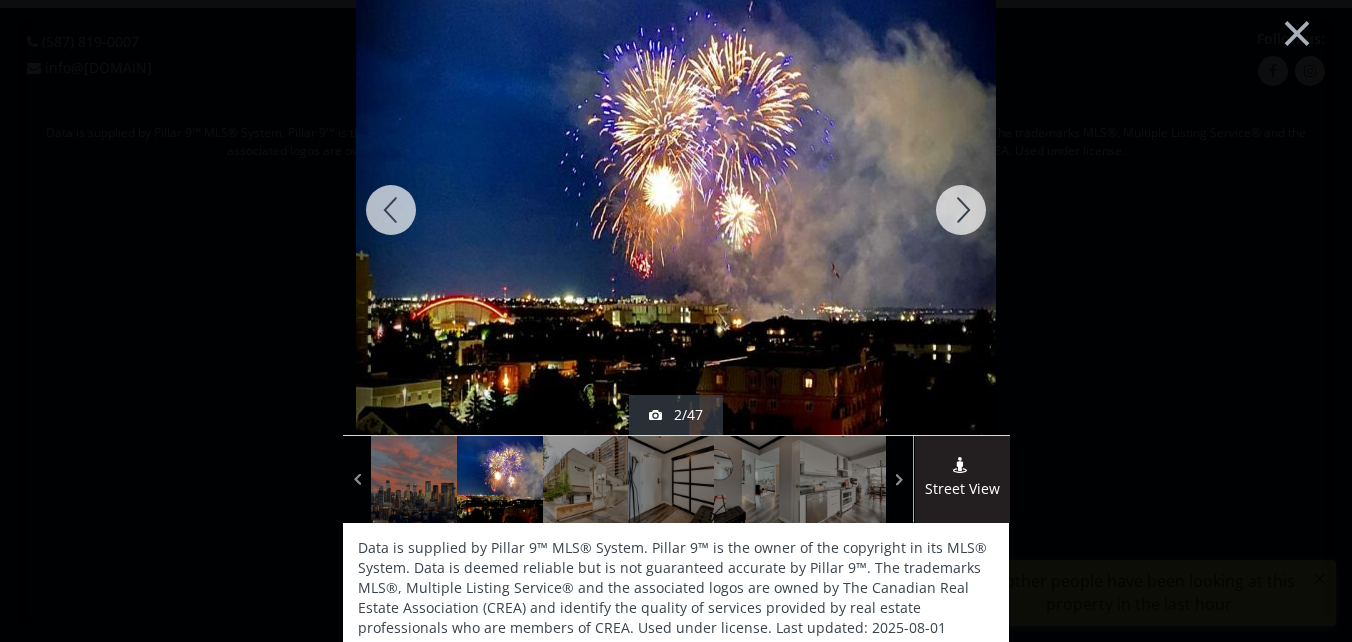 click at bounding box center (961, 210) 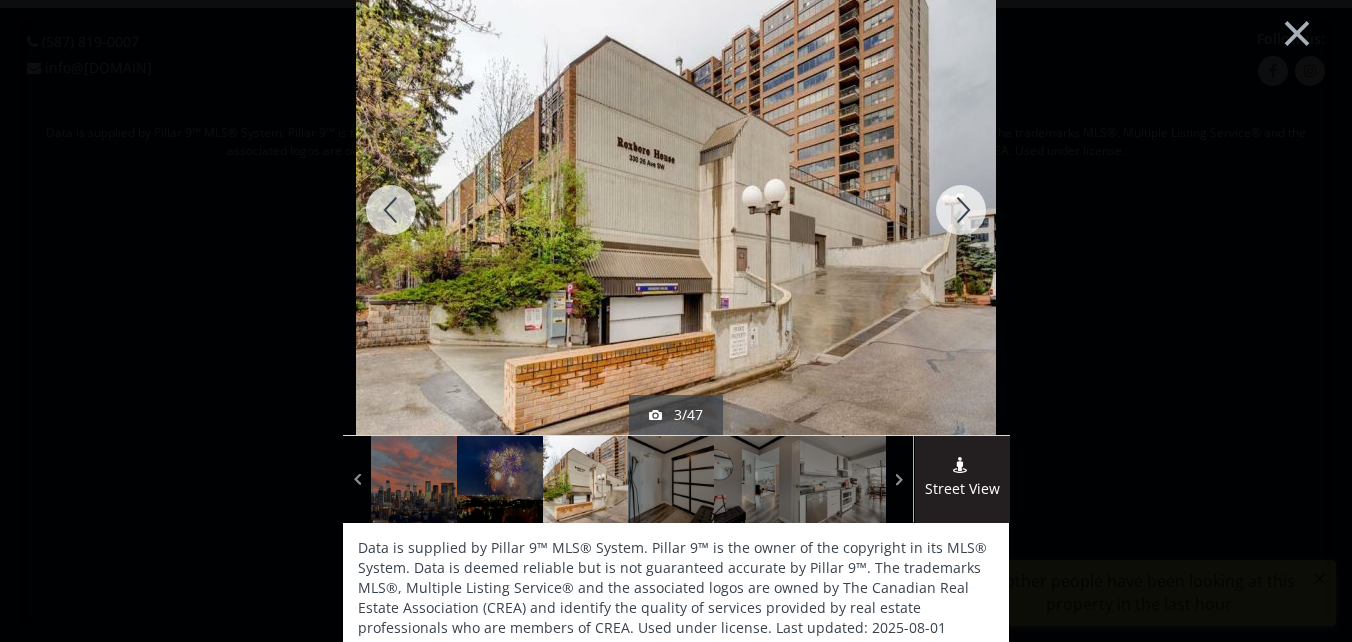 click at bounding box center (961, 210) 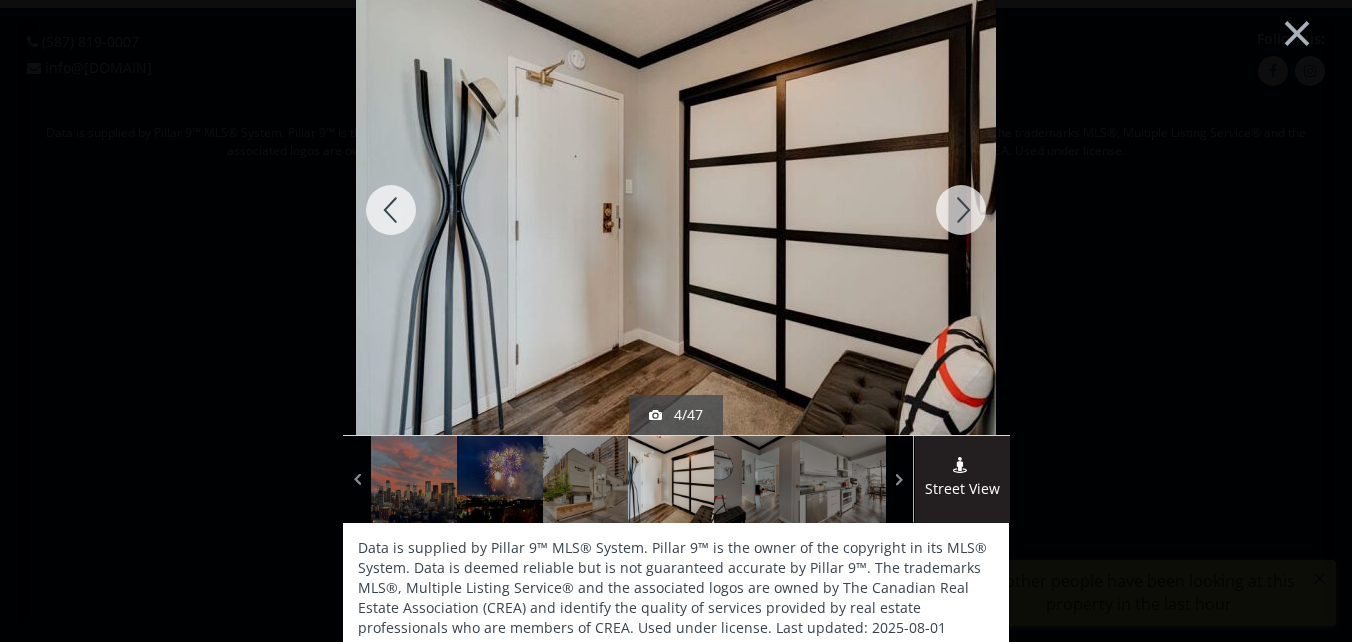 click at bounding box center (961, 210) 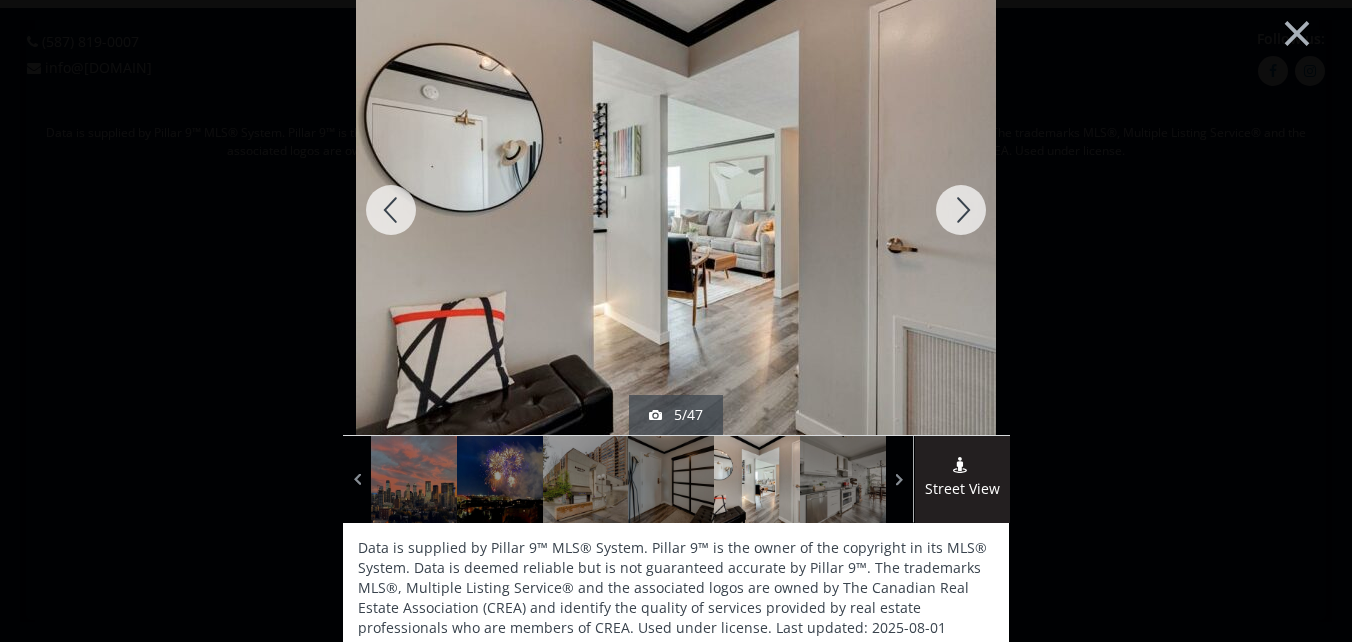 click at bounding box center (961, 210) 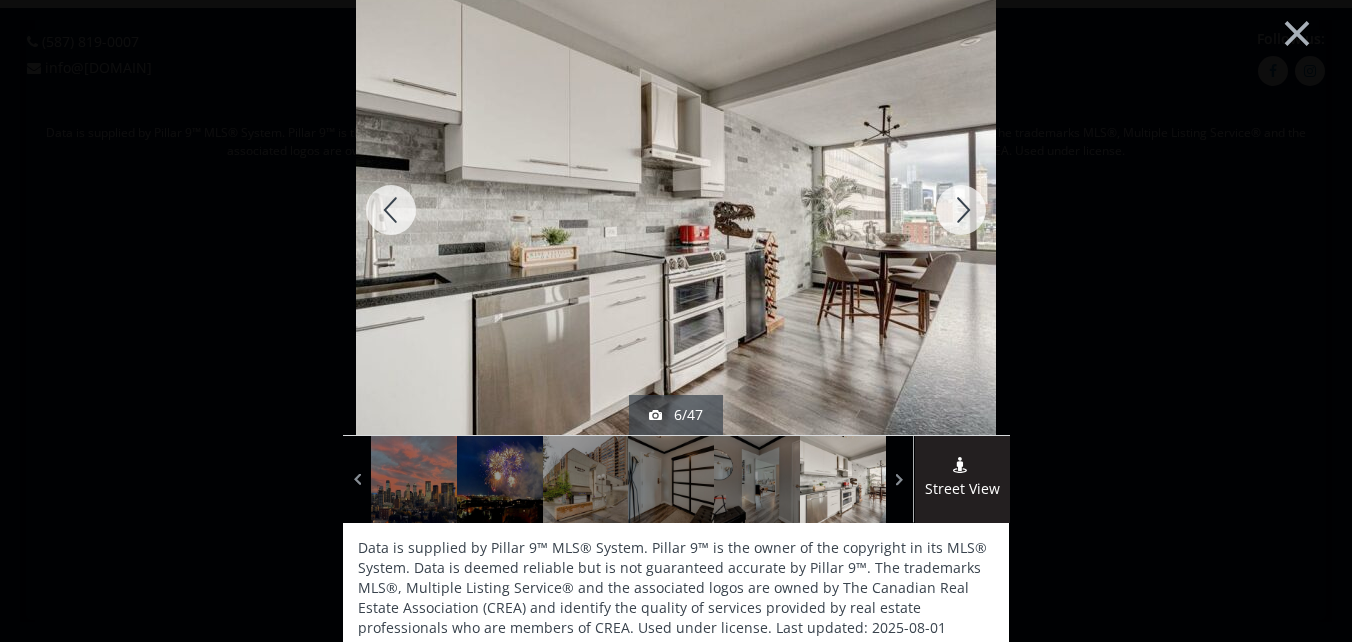 click at bounding box center (961, 210) 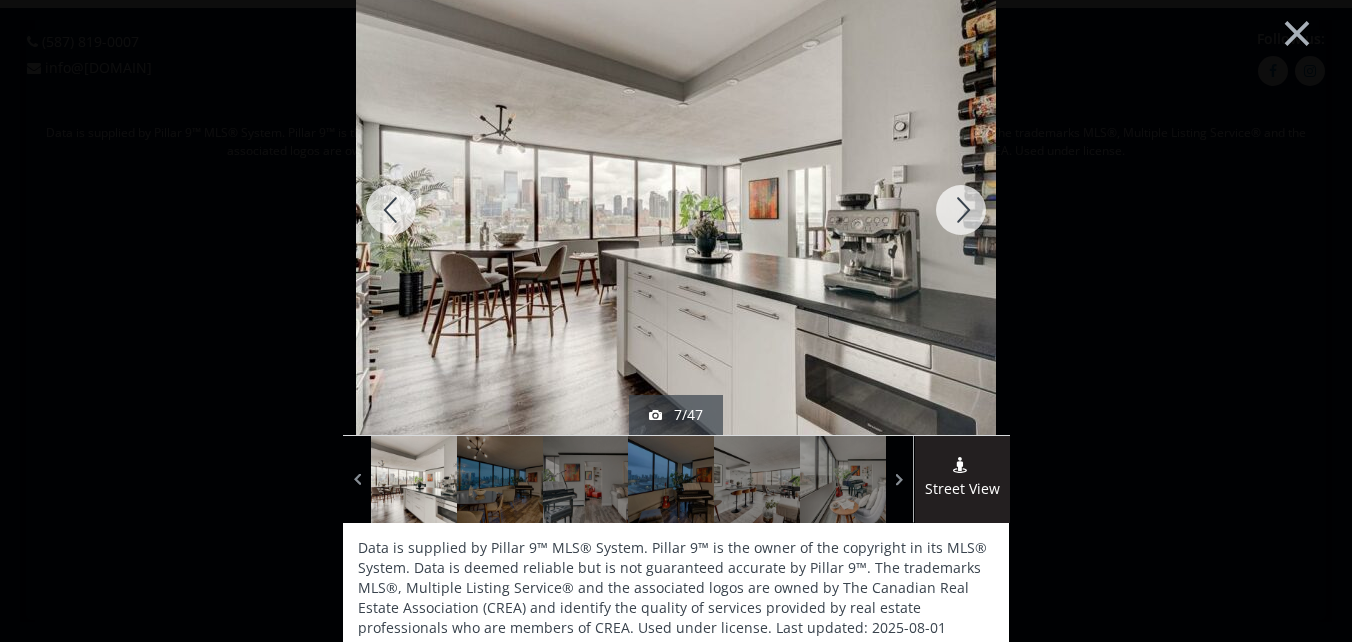 click at bounding box center [961, 210] 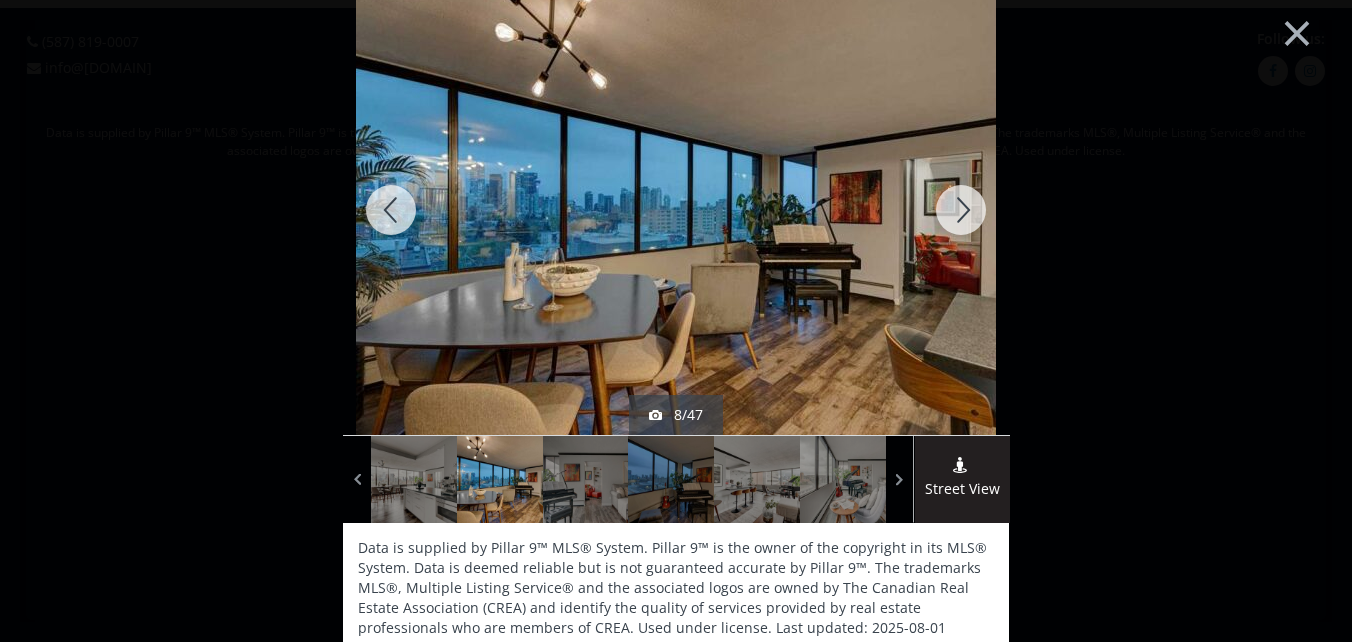 click at bounding box center (961, 210) 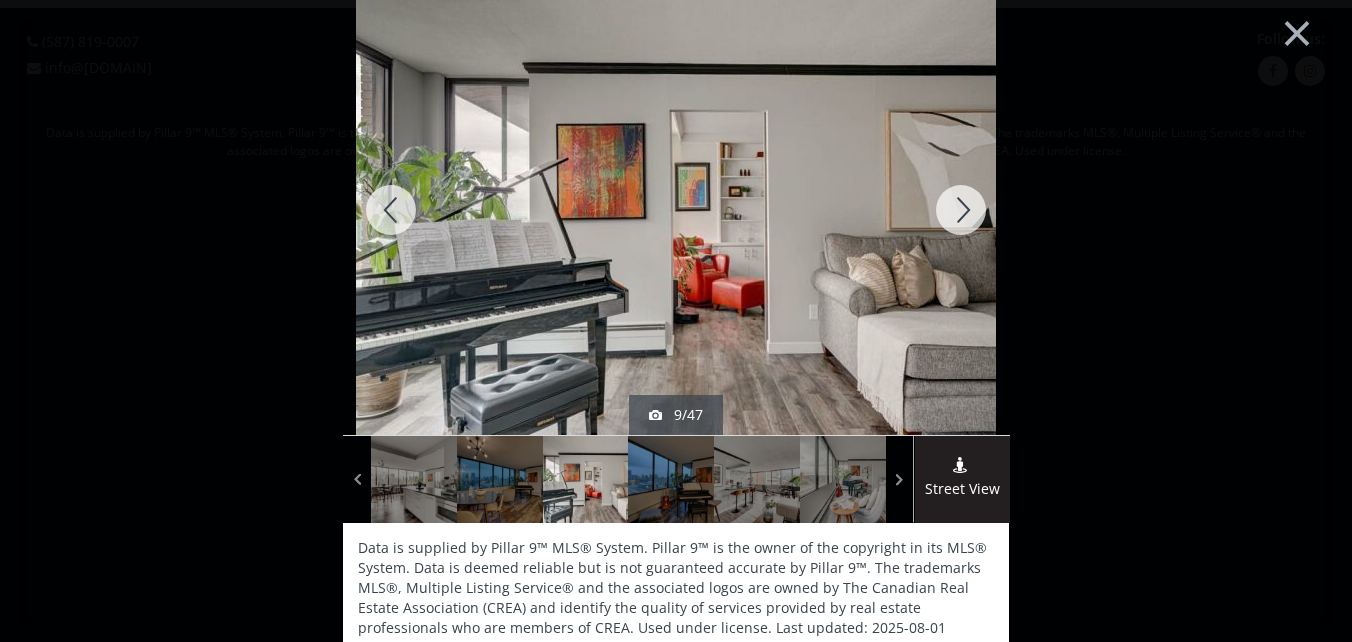 click at bounding box center (961, 210) 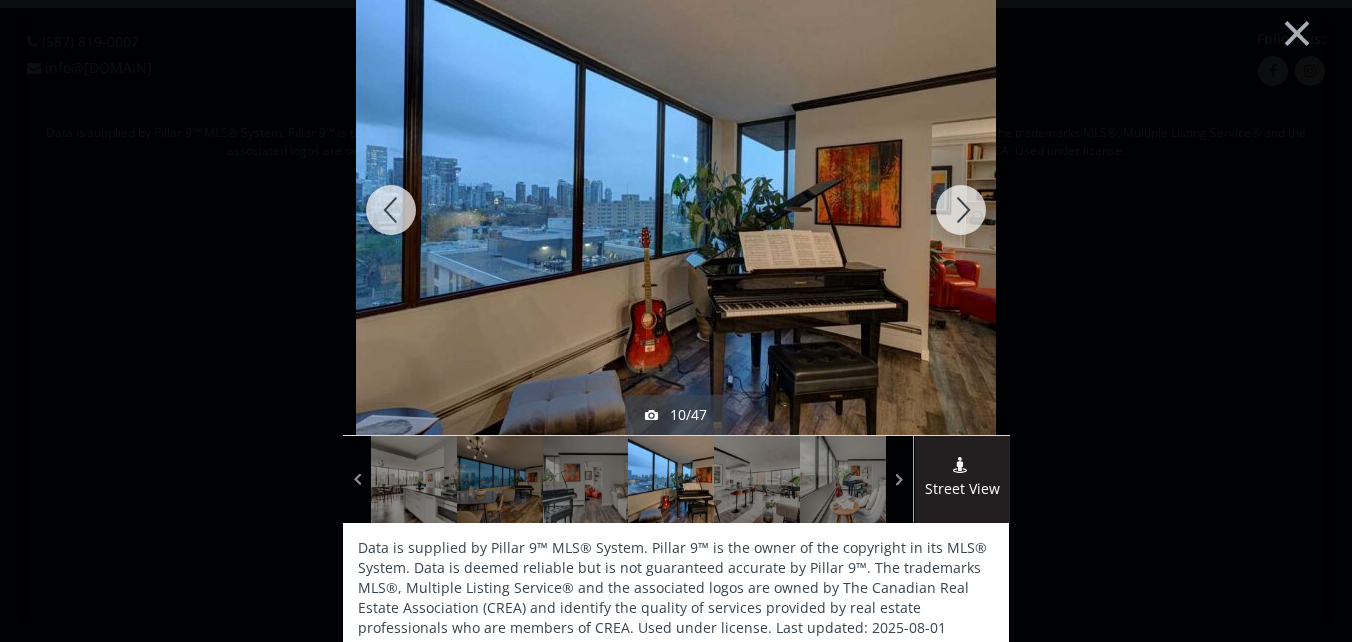 click at bounding box center [961, 210] 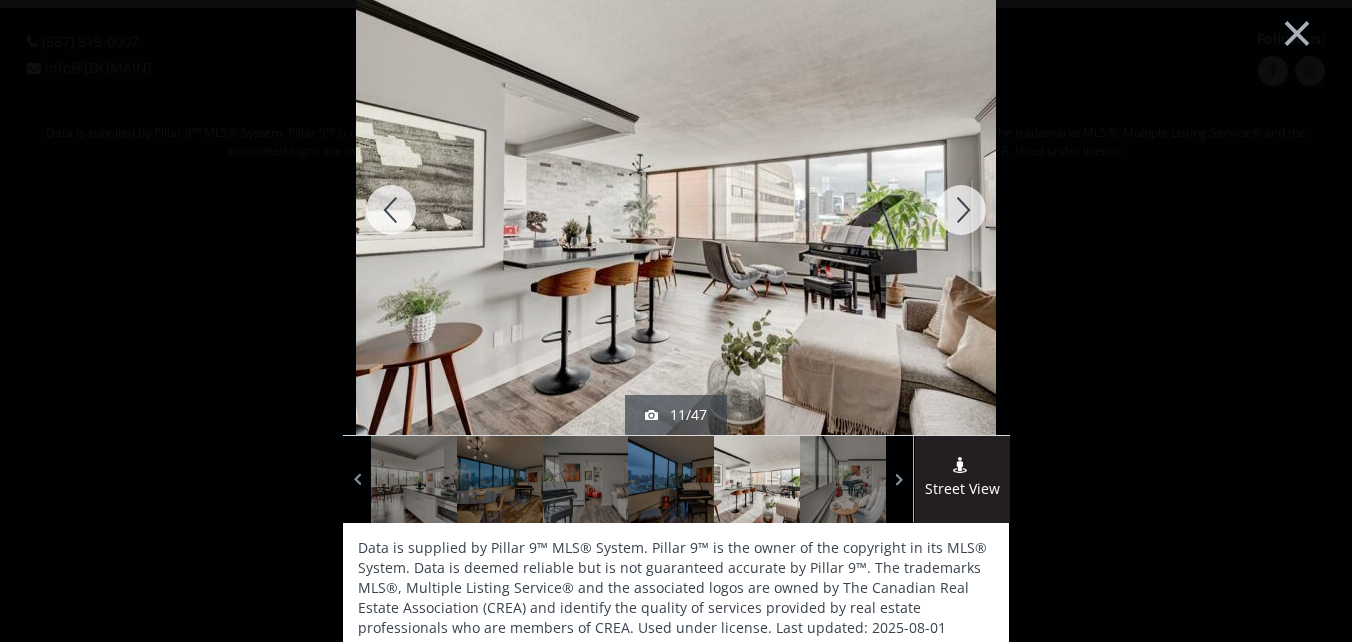 click at bounding box center (961, 210) 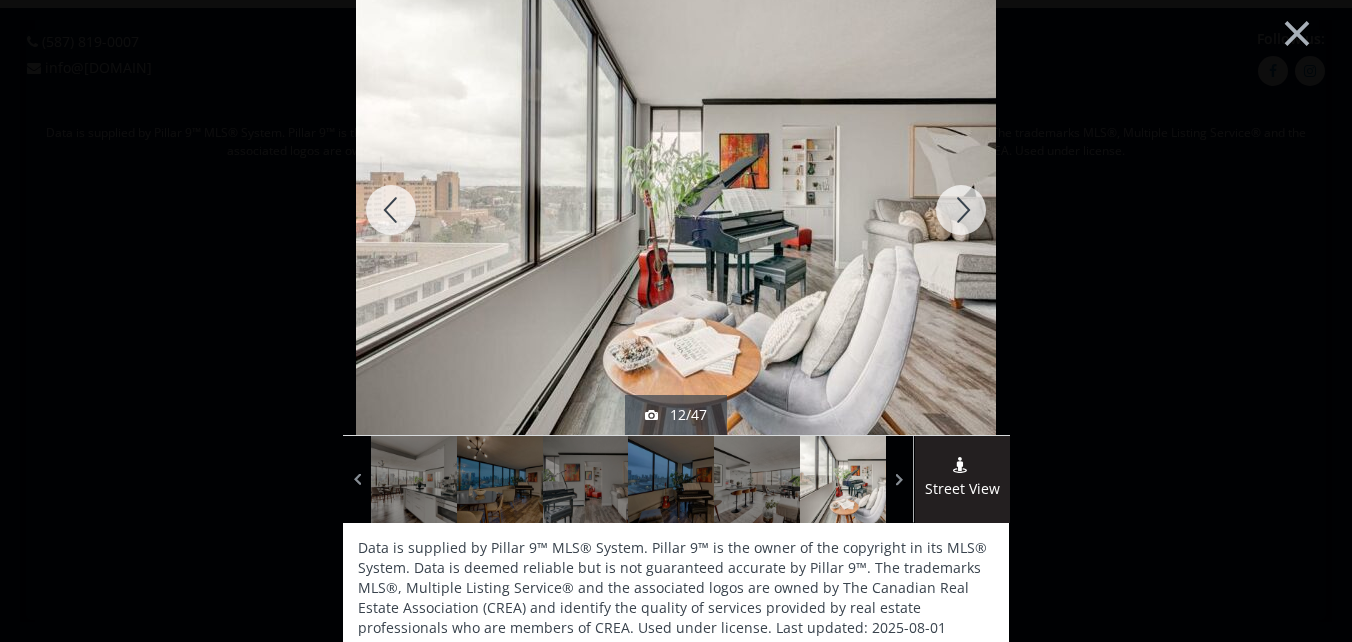 click at bounding box center (961, 210) 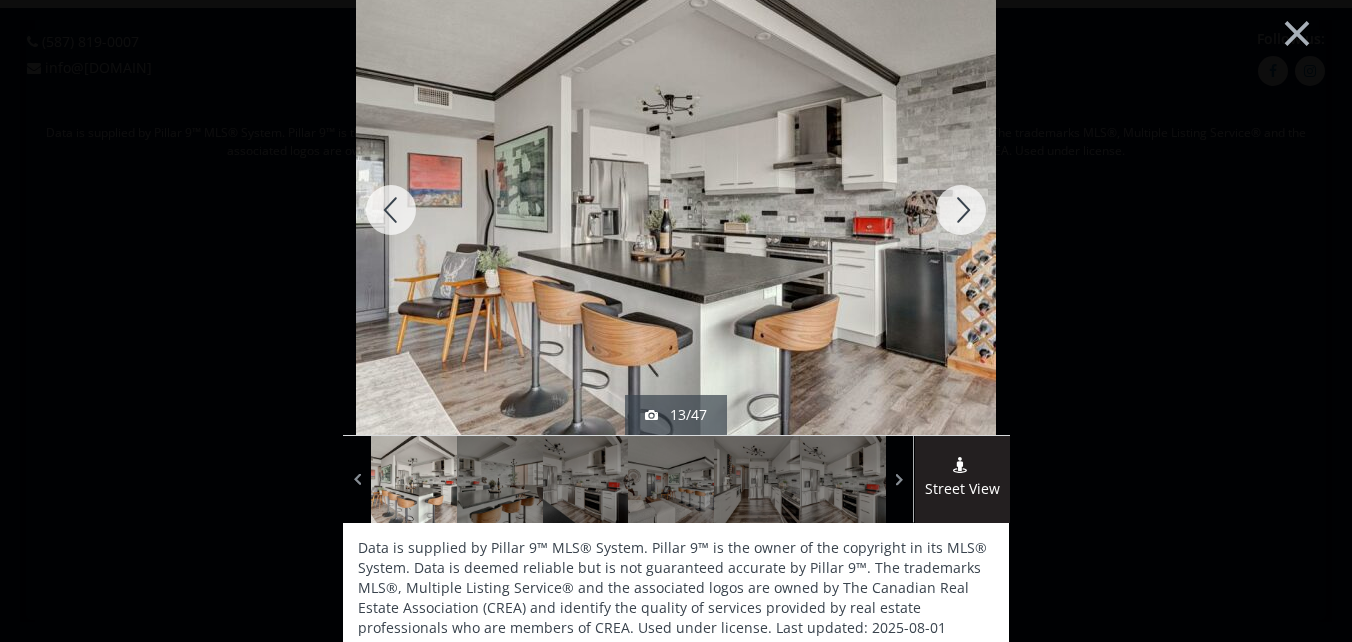 click at bounding box center [961, 210] 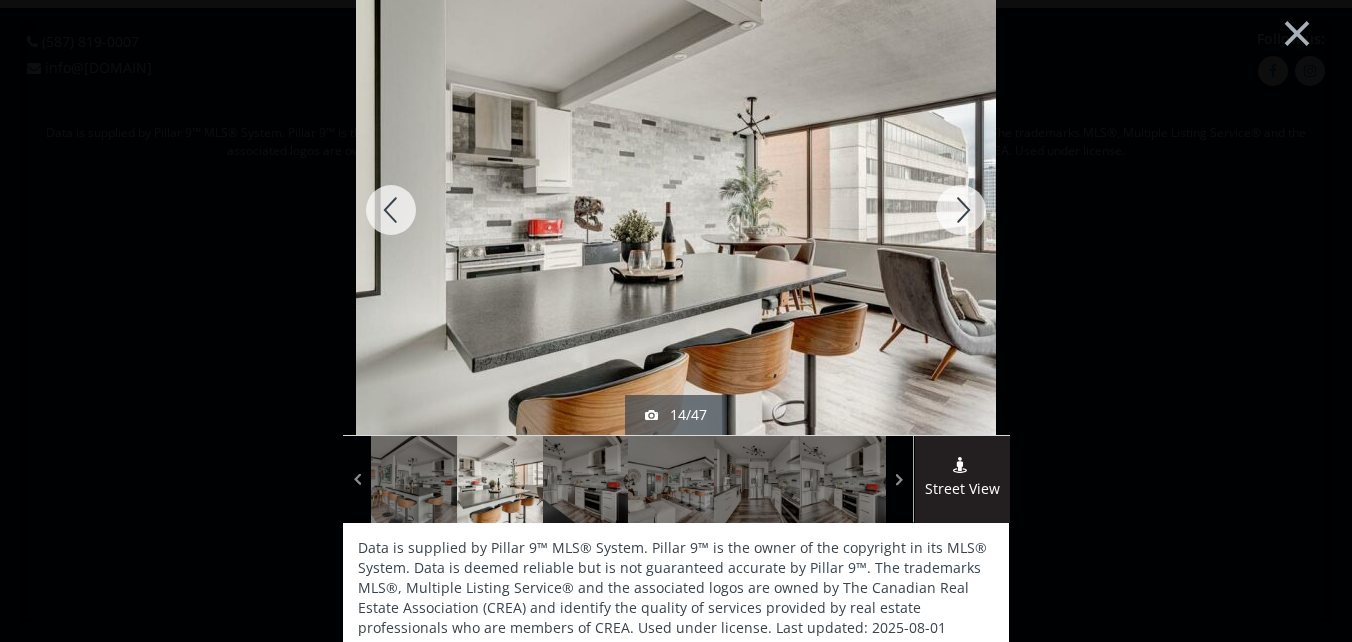 click at bounding box center (961, 210) 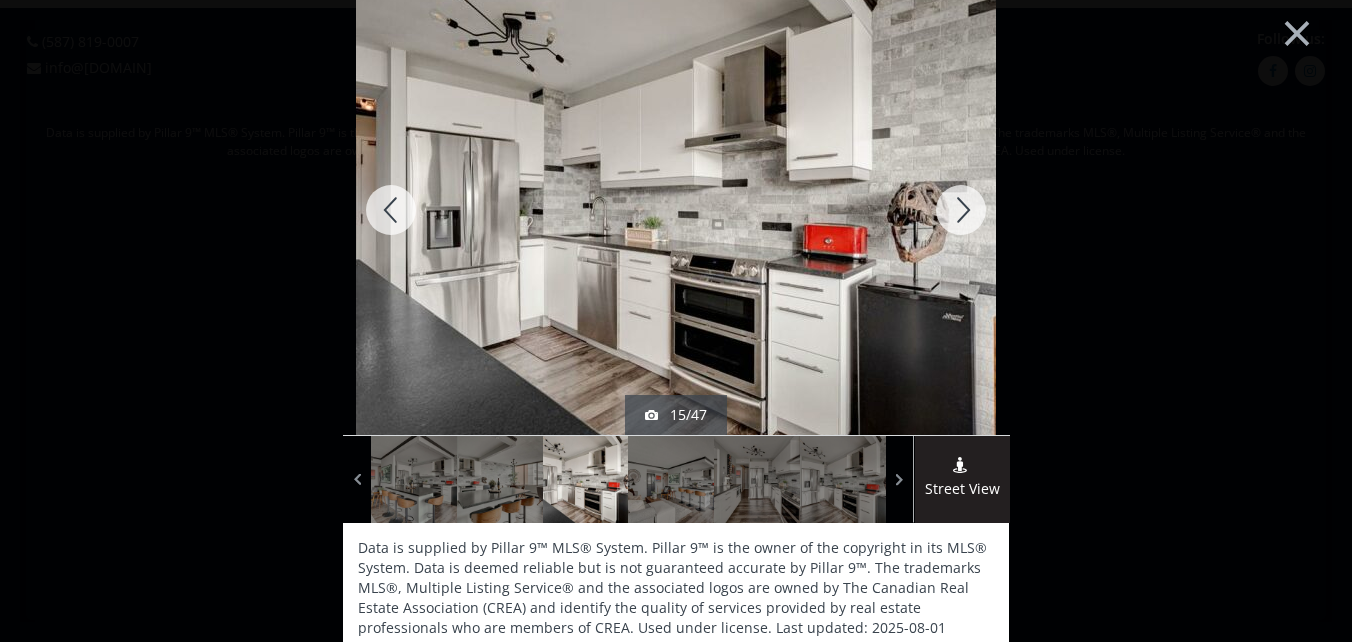 click at bounding box center (961, 210) 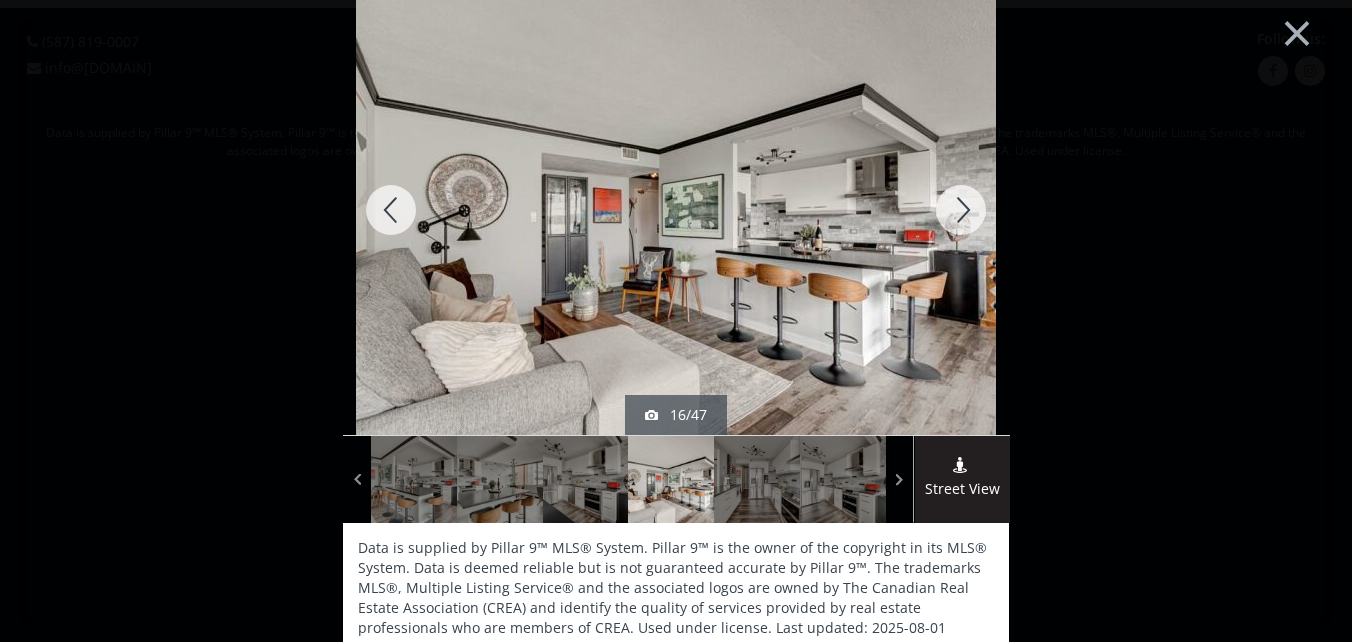 click at bounding box center (961, 210) 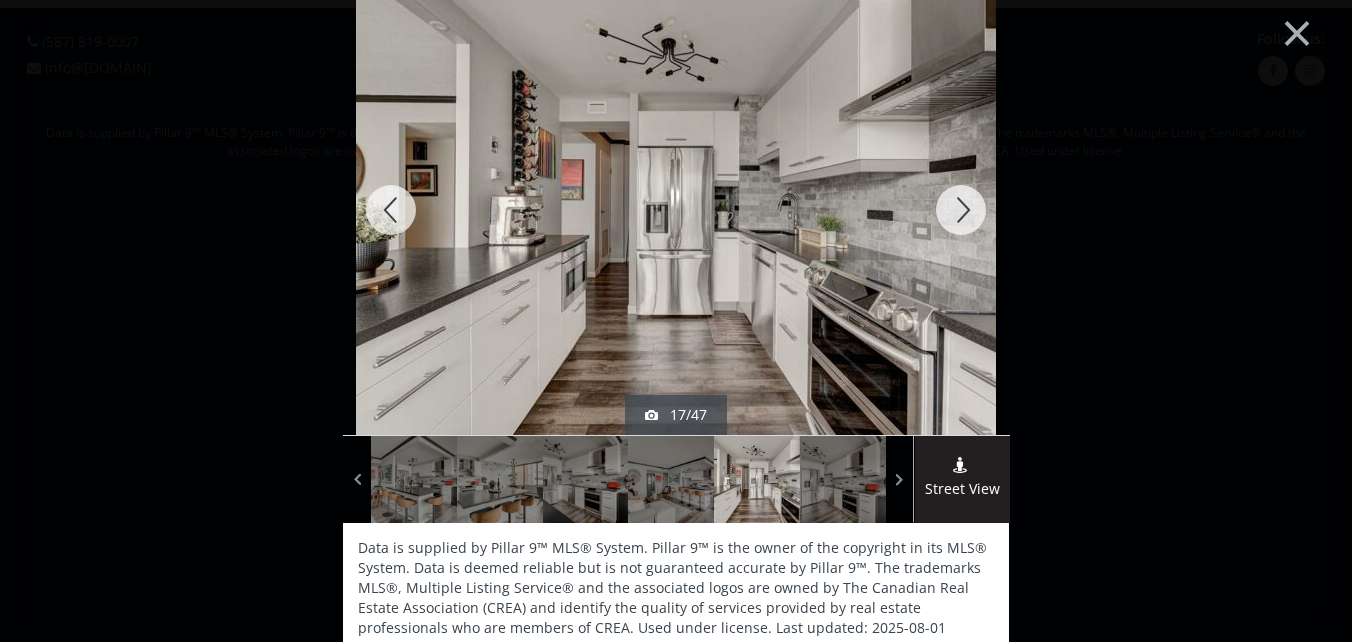 click at bounding box center (961, 210) 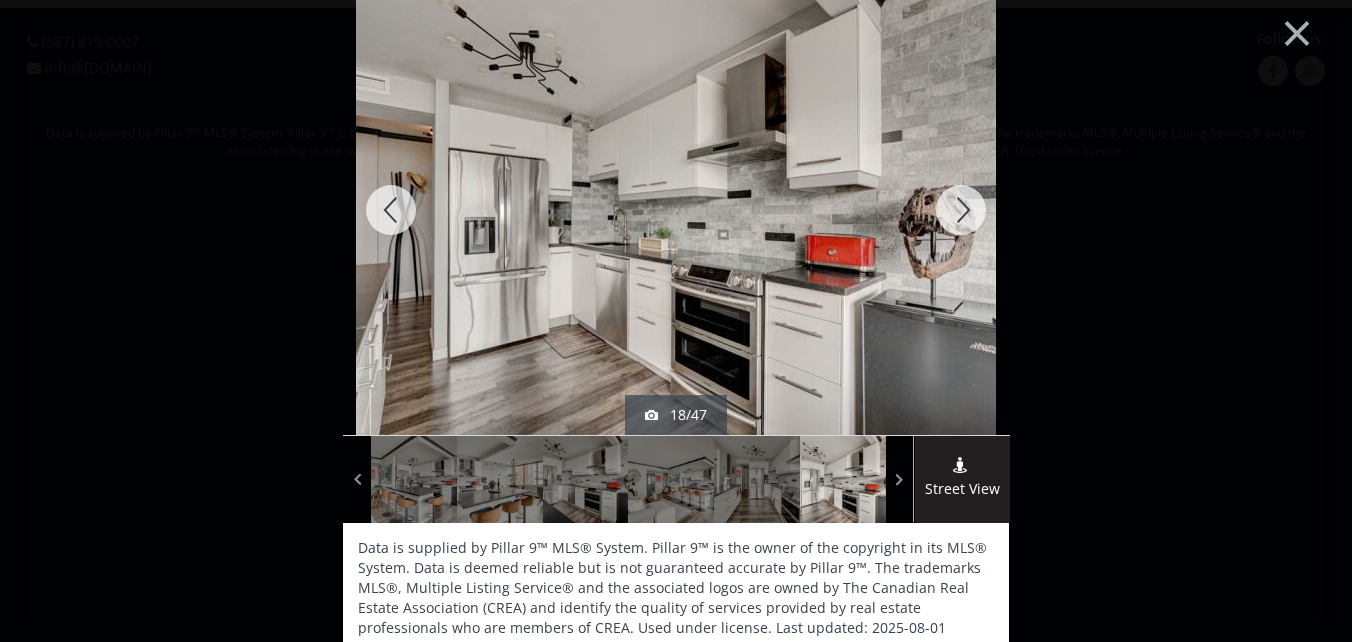 click at bounding box center (961, 210) 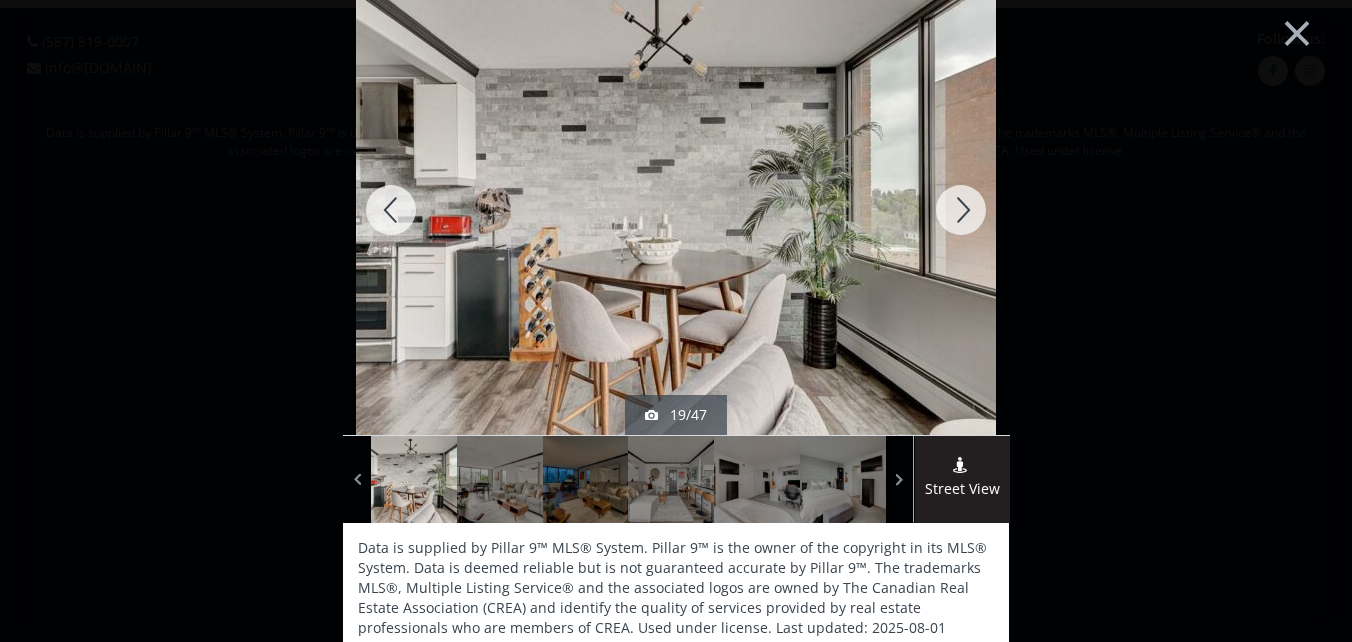 click at bounding box center [961, 210] 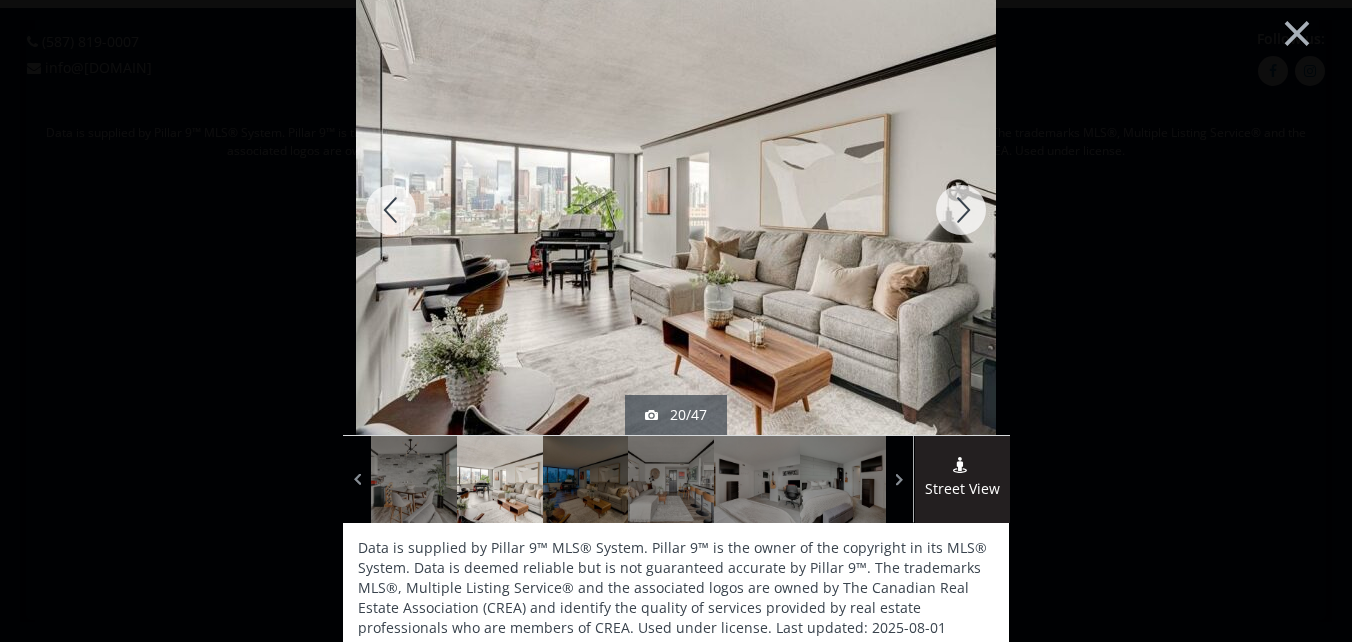 click at bounding box center (961, 210) 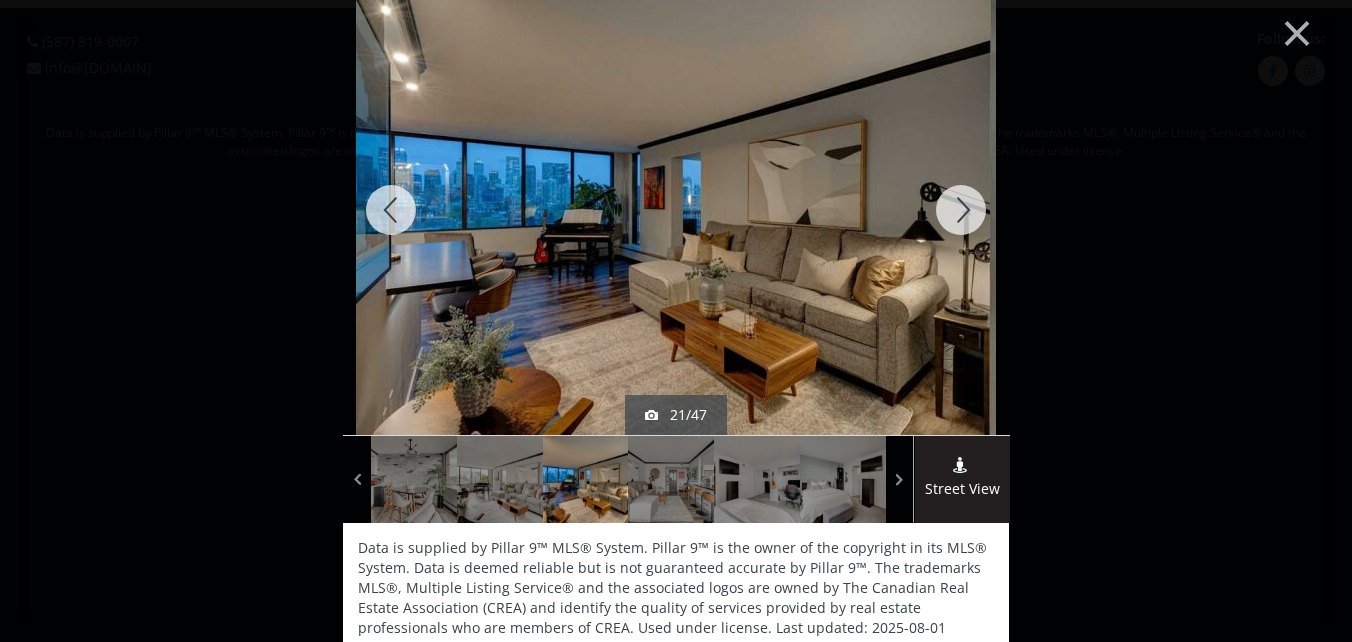 click at bounding box center [961, 210] 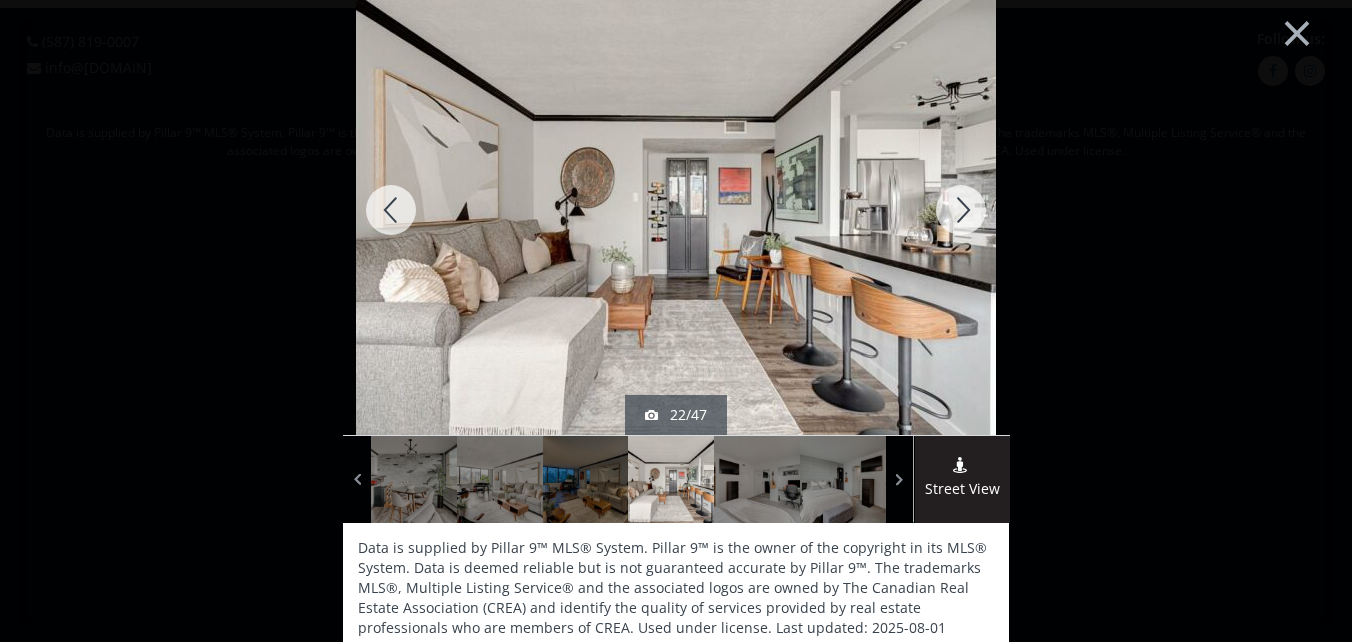 click at bounding box center (961, 210) 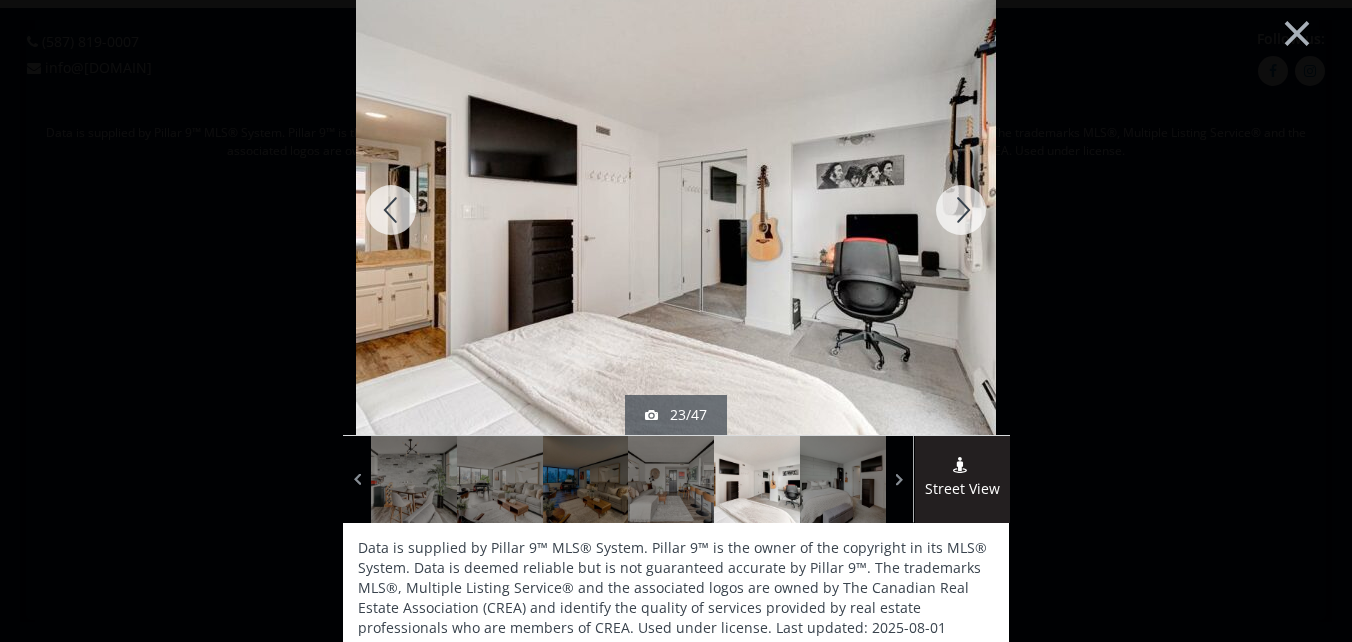 click at bounding box center (961, 210) 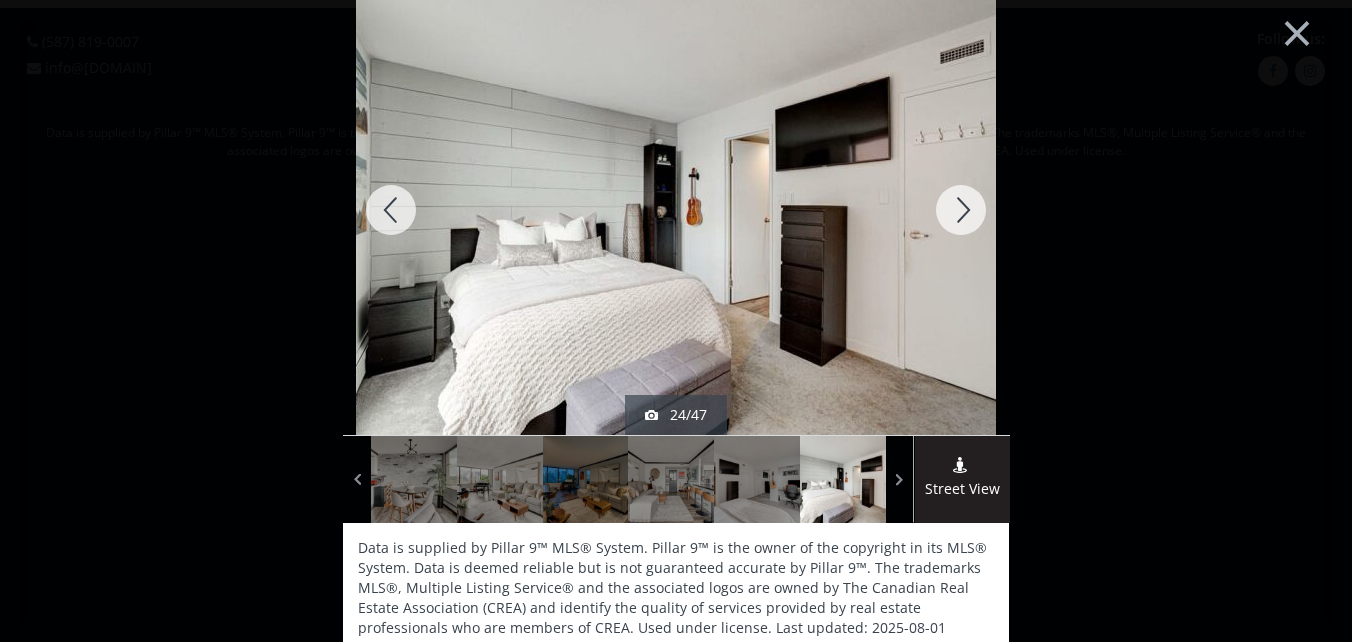 click at bounding box center (961, 210) 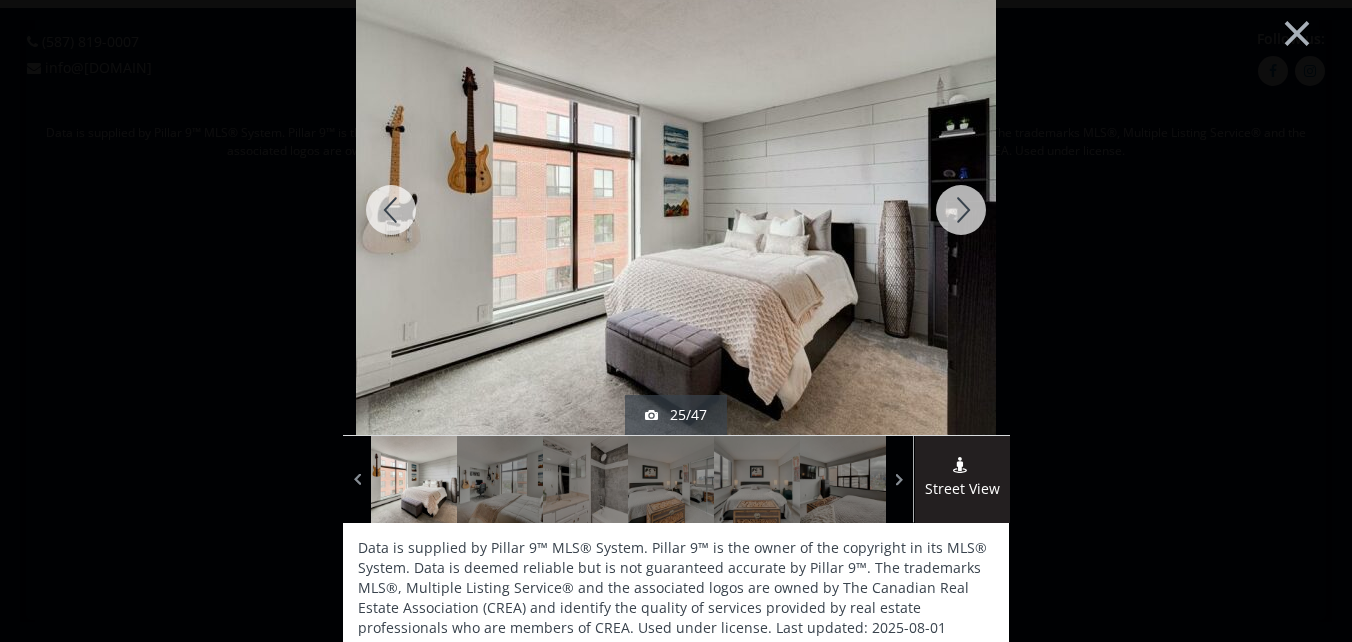 click at bounding box center [961, 210] 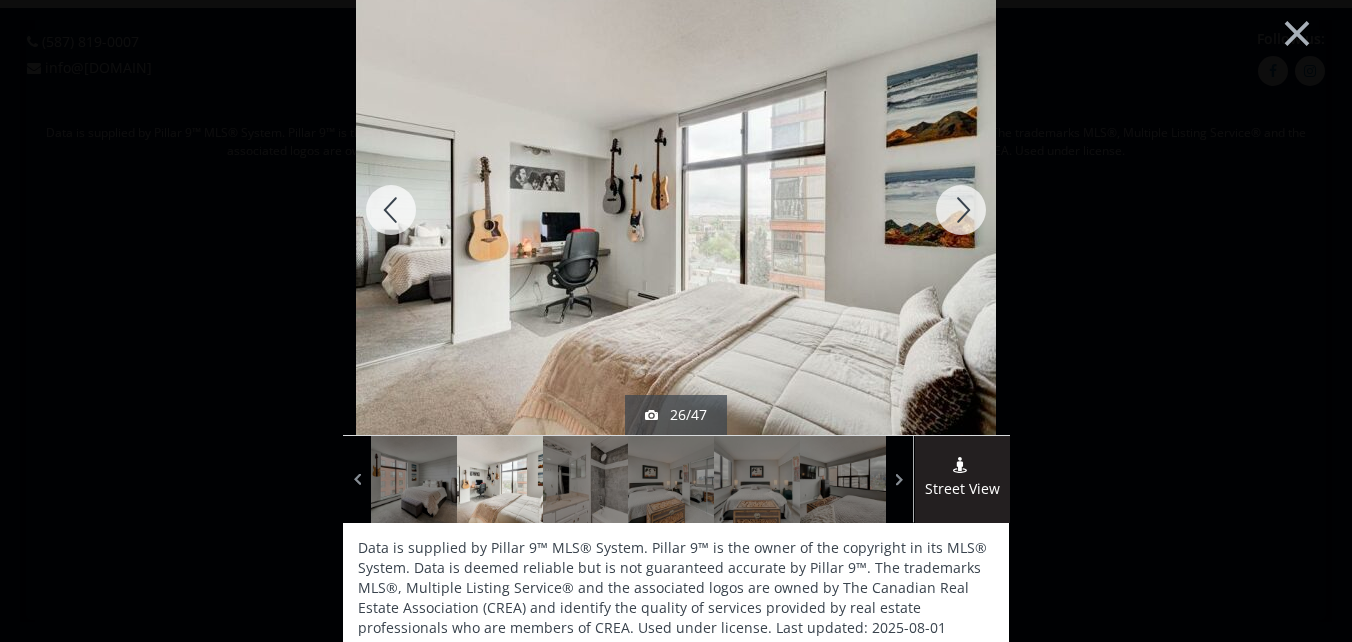 click at bounding box center (961, 210) 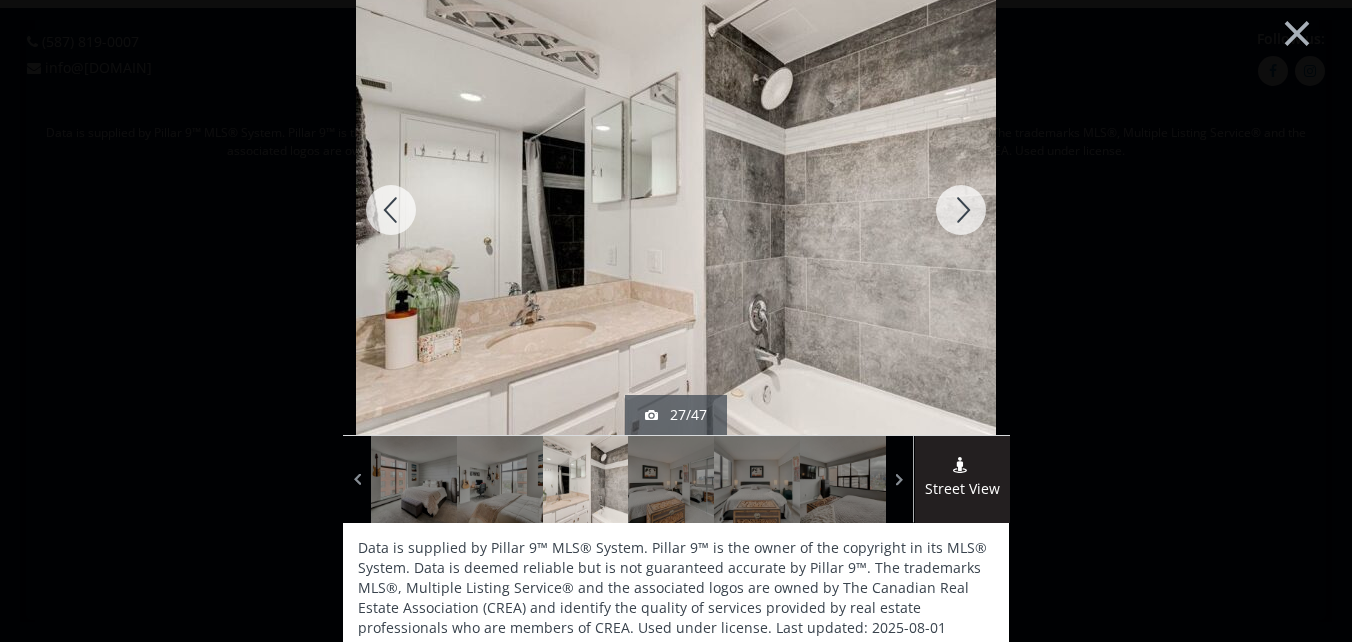 click at bounding box center [391, 210] 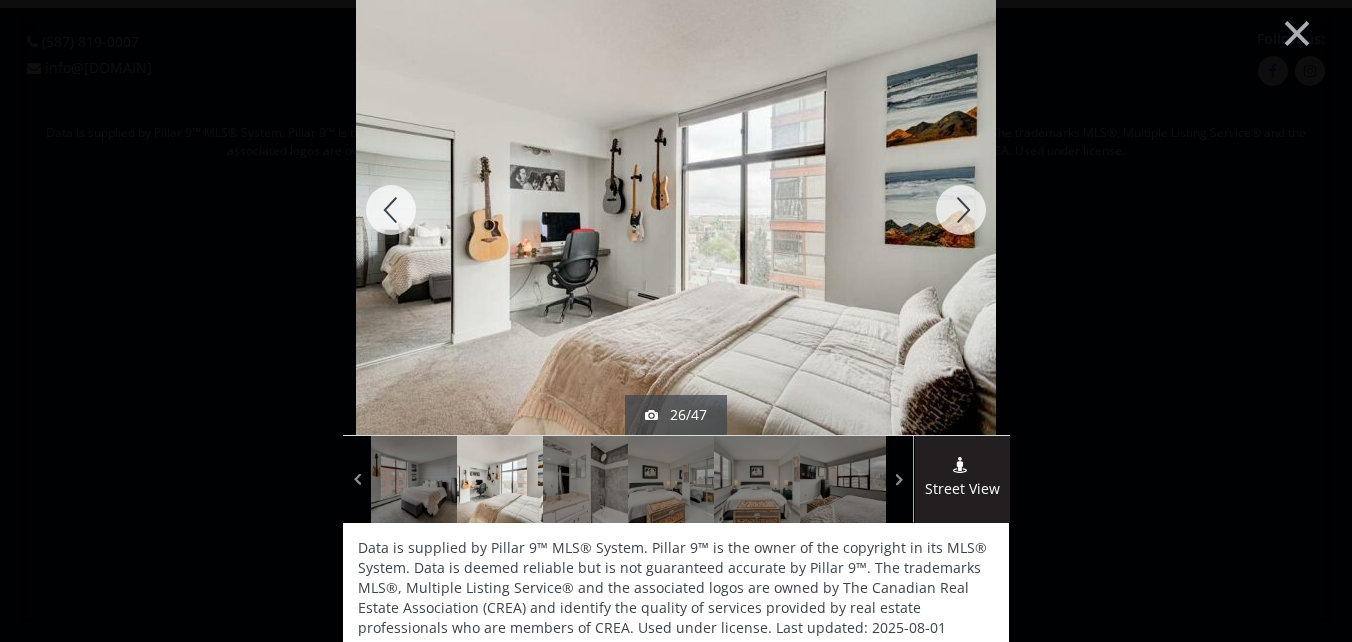 click at bounding box center (961, 210) 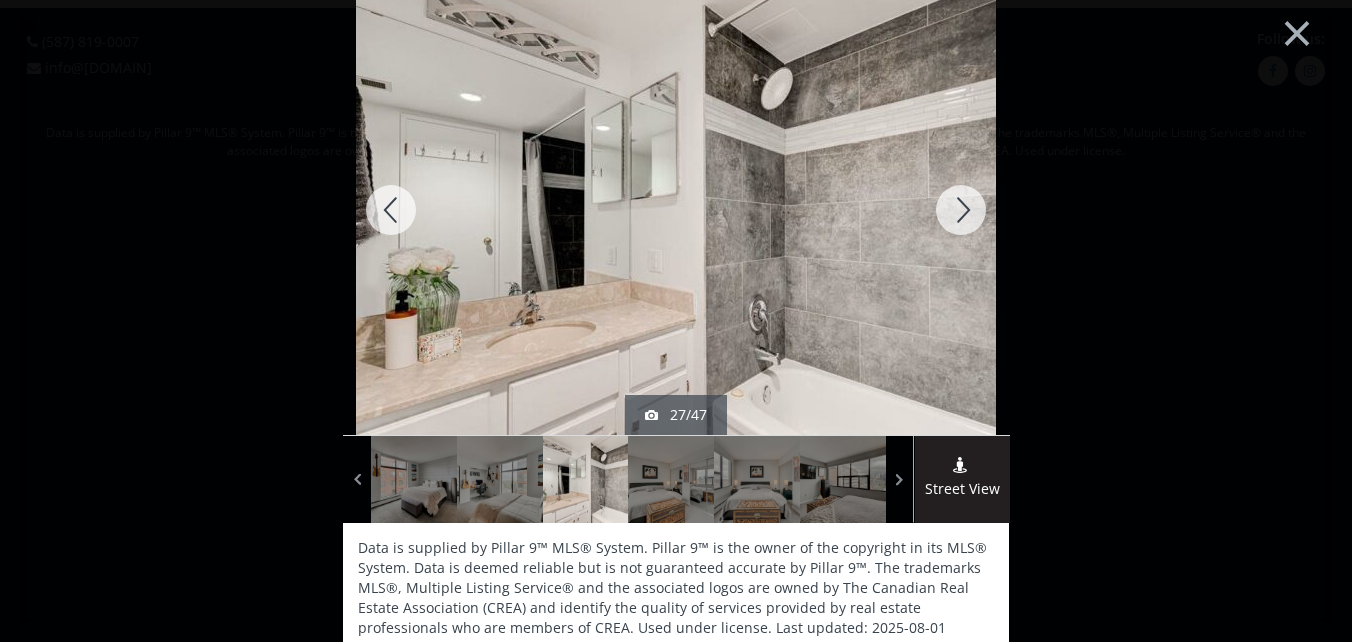 click at bounding box center (961, 210) 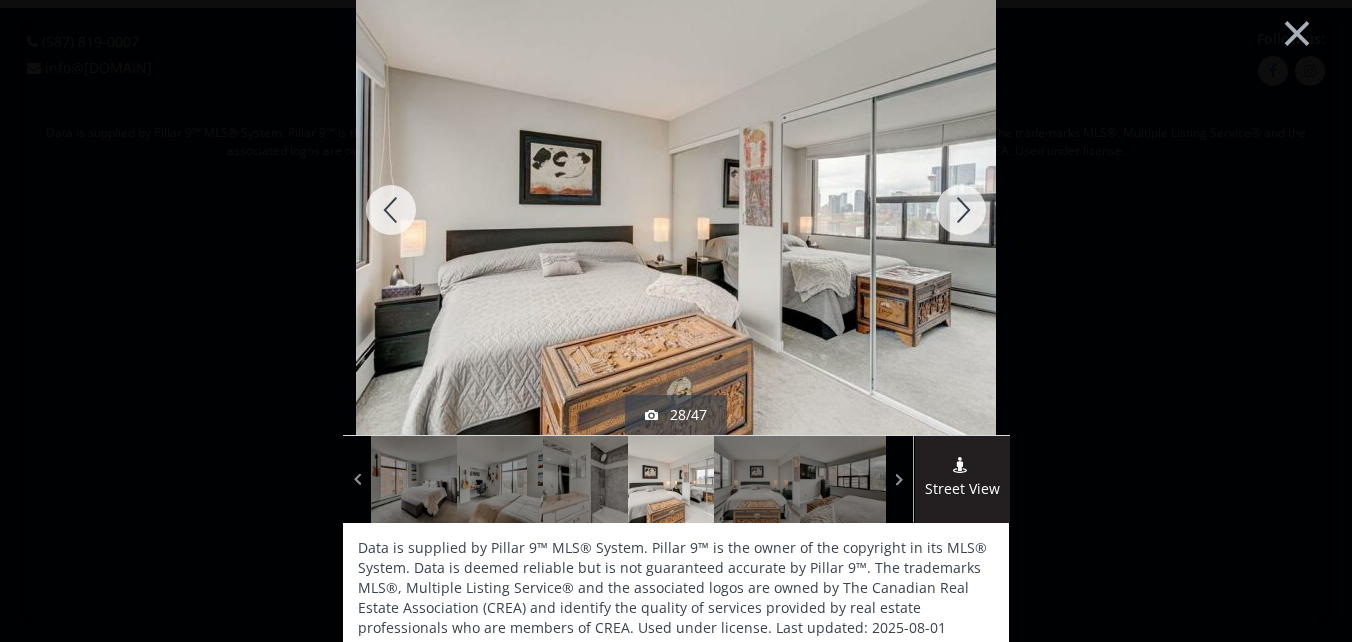 click at bounding box center [961, 210] 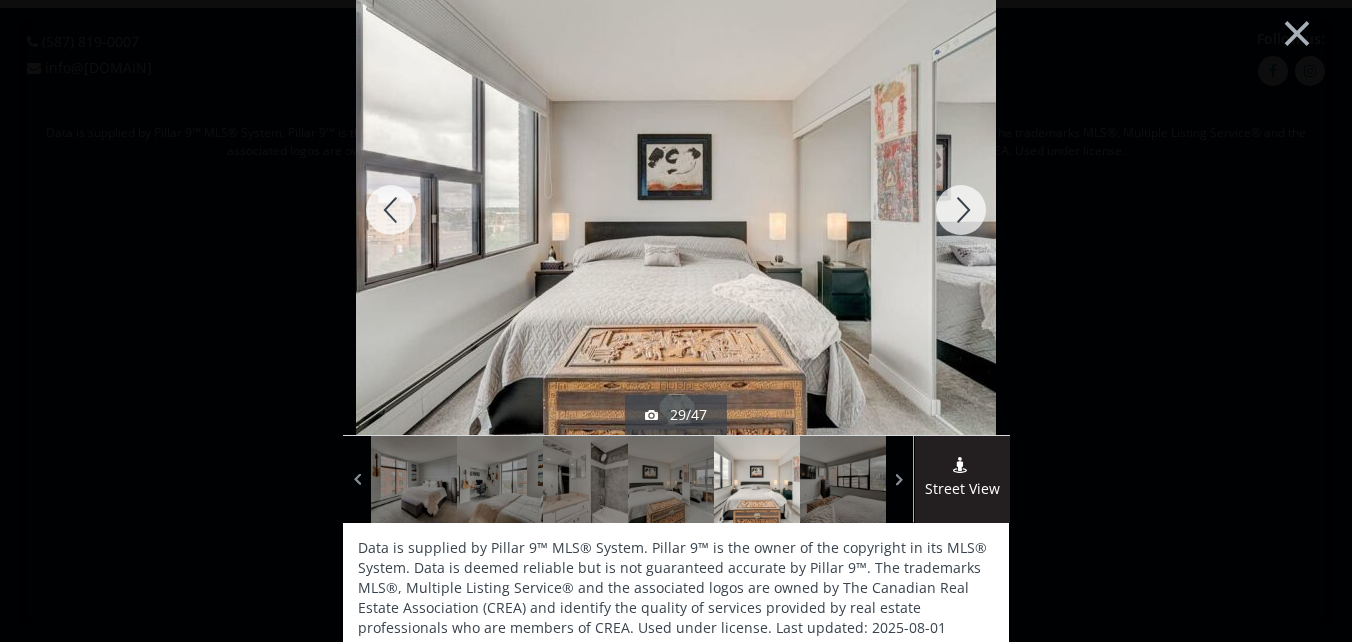 click at bounding box center (961, 210) 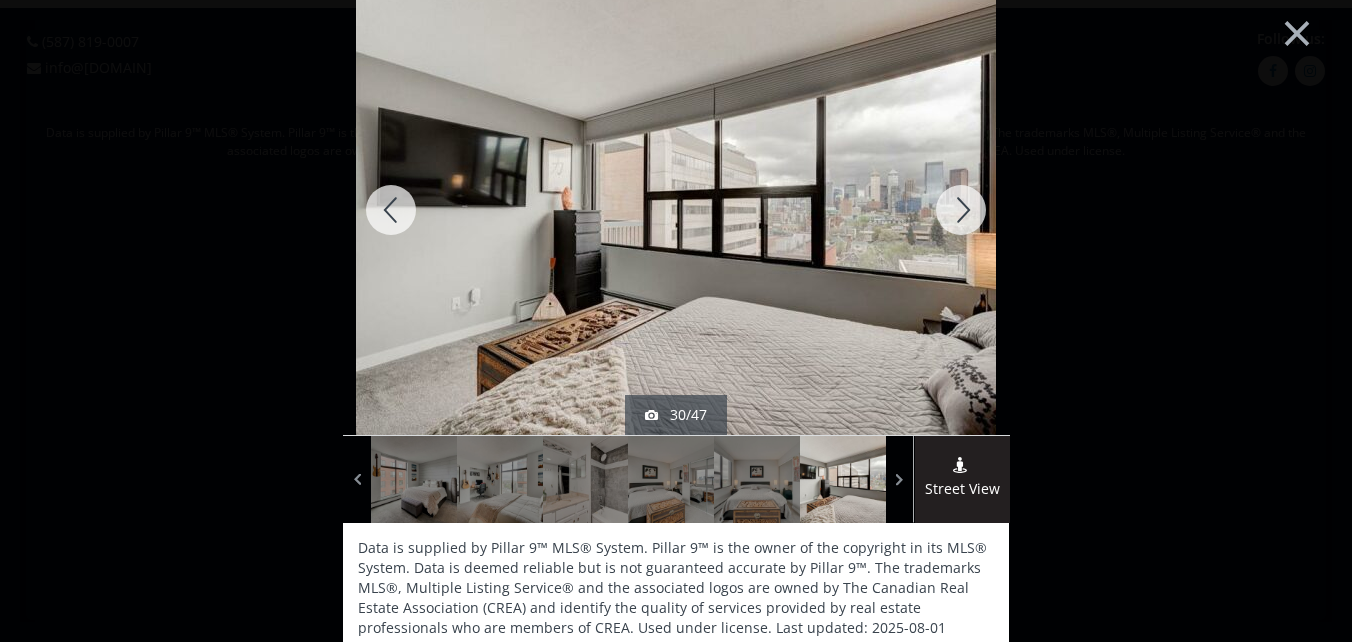 click at bounding box center [961, 210] 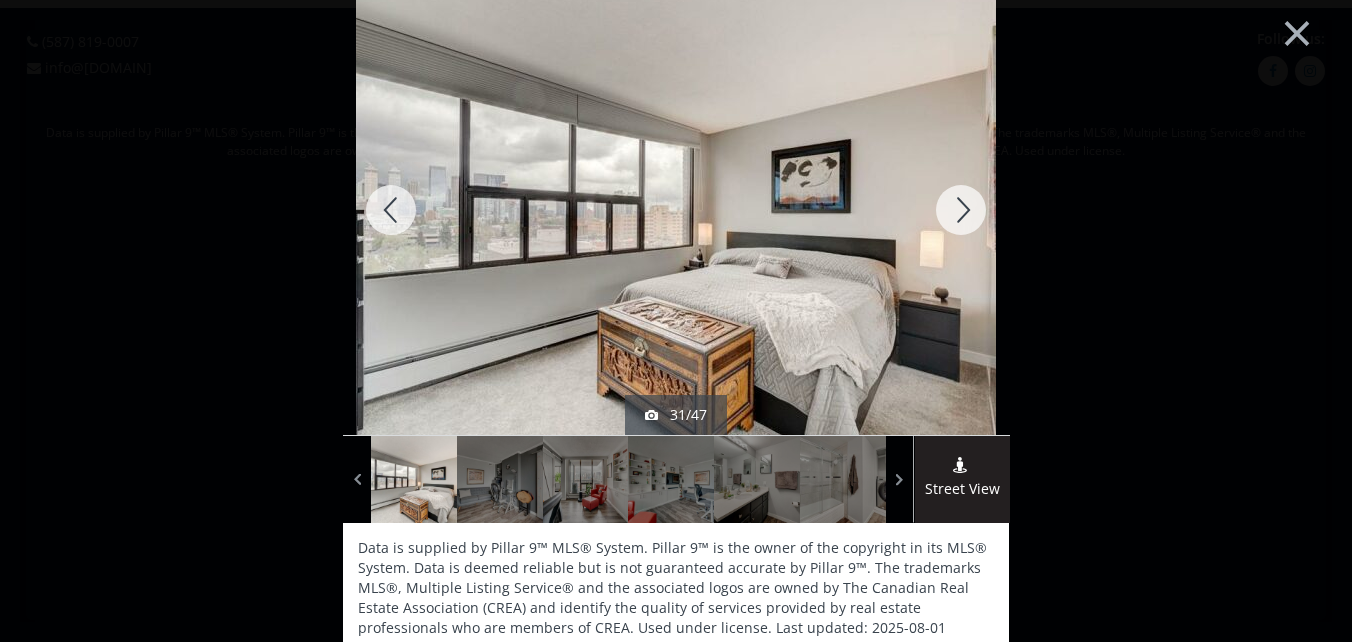 click at bounding box center [961, 210] 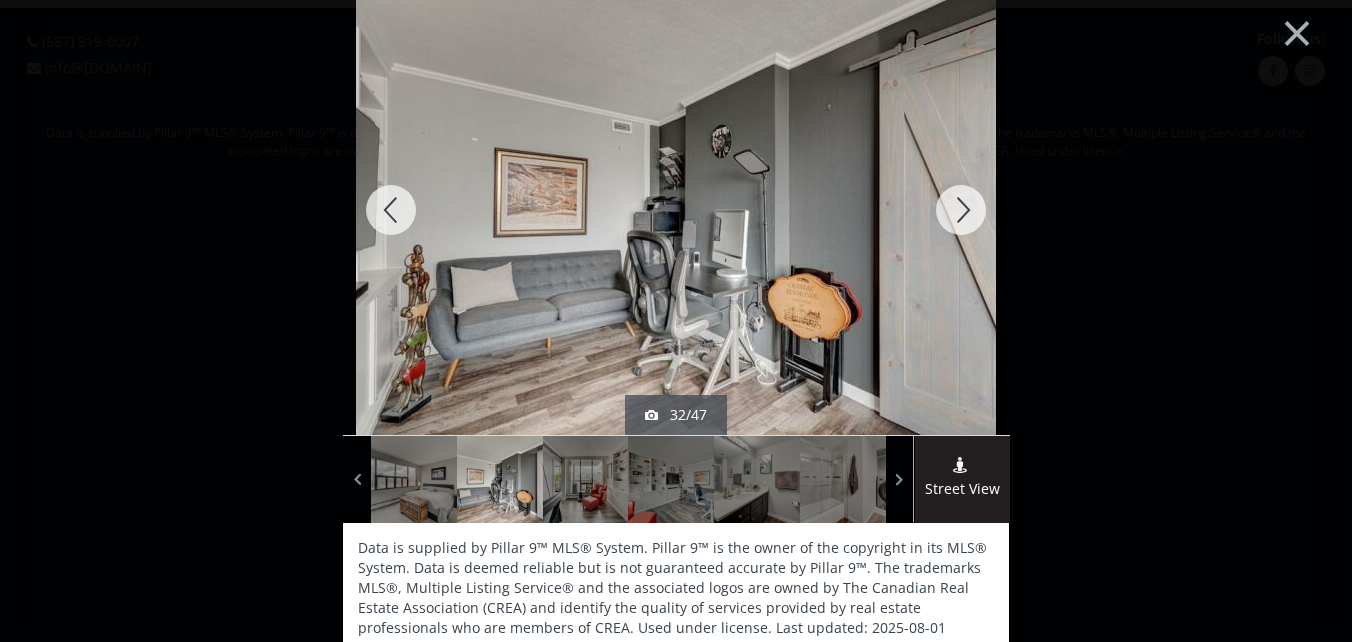 click at bounding box center [961, 210] 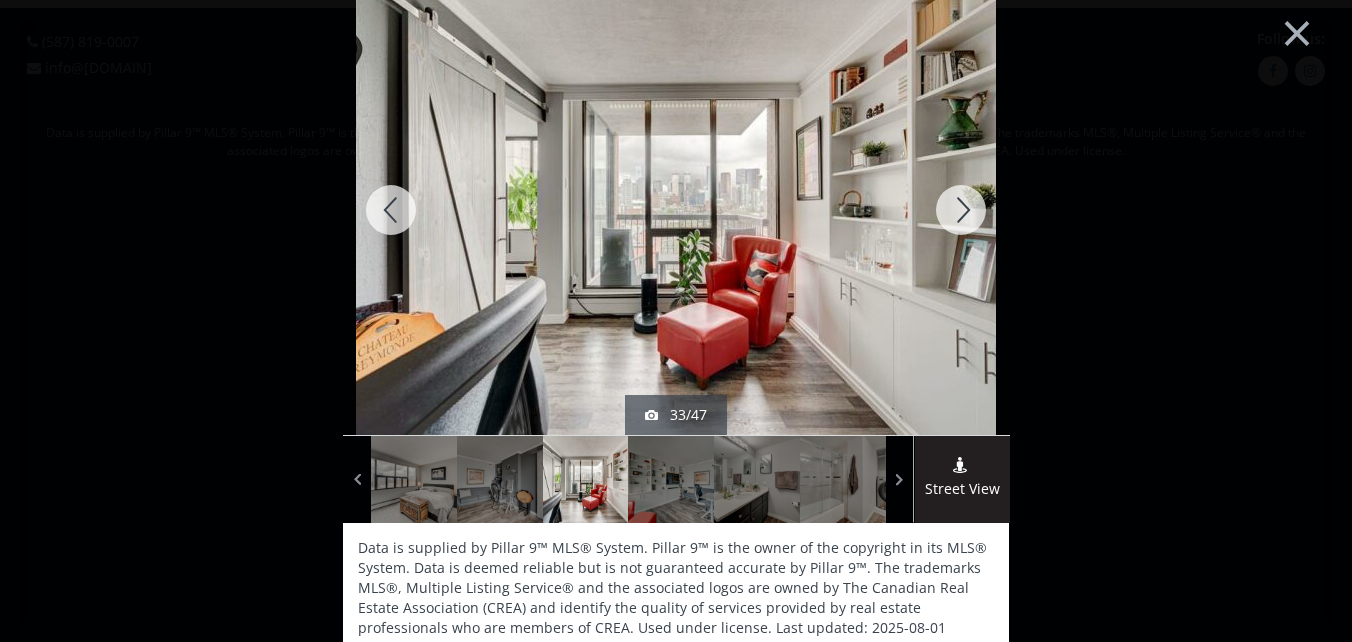 click at bounding box center (961, 210) 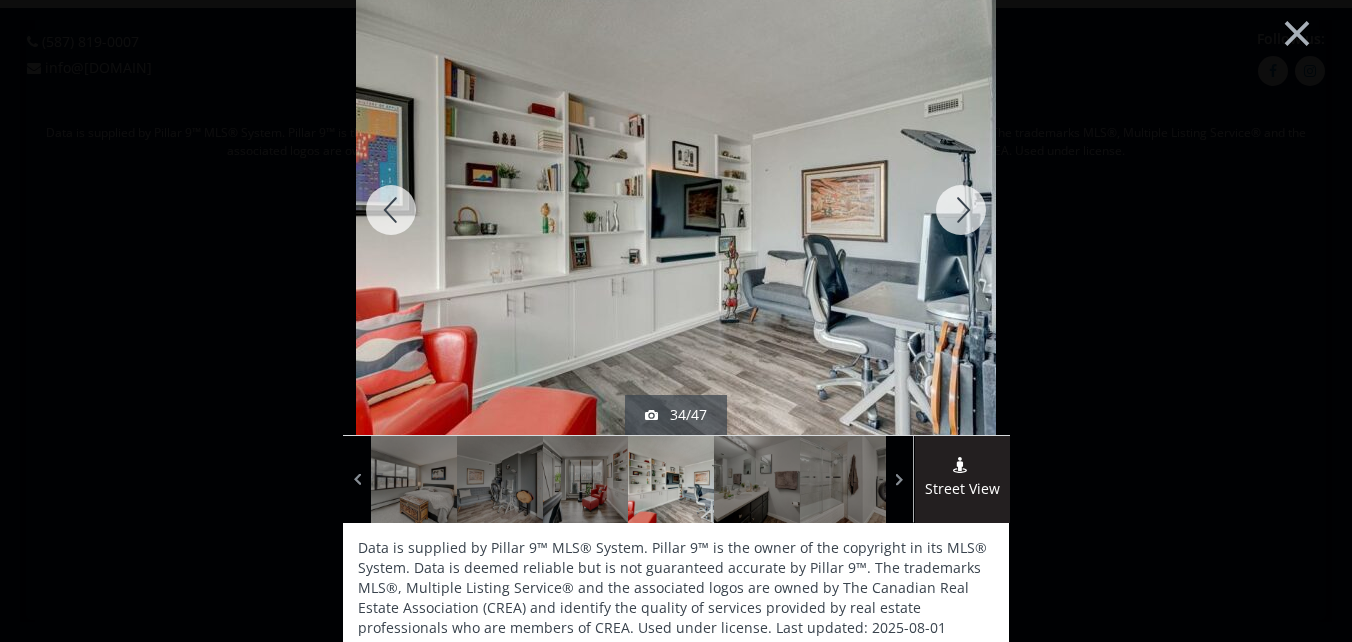 click at bounding box center [961, 210] 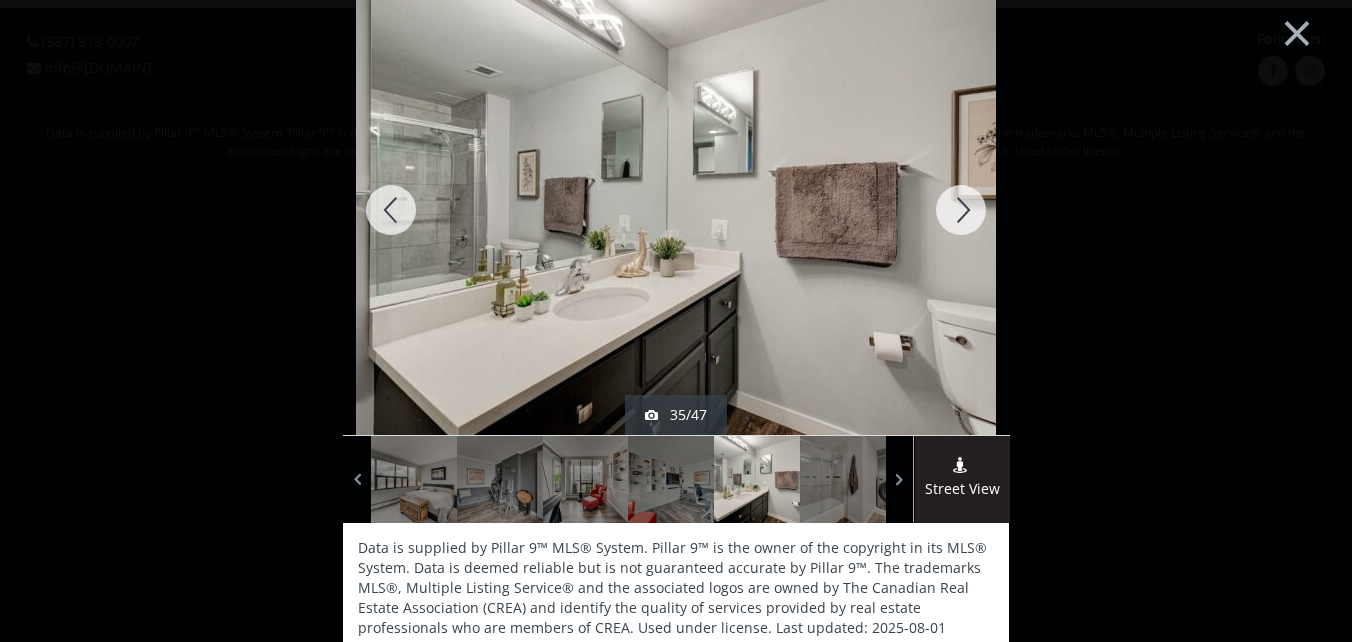 click at bounding box center (961, 210) 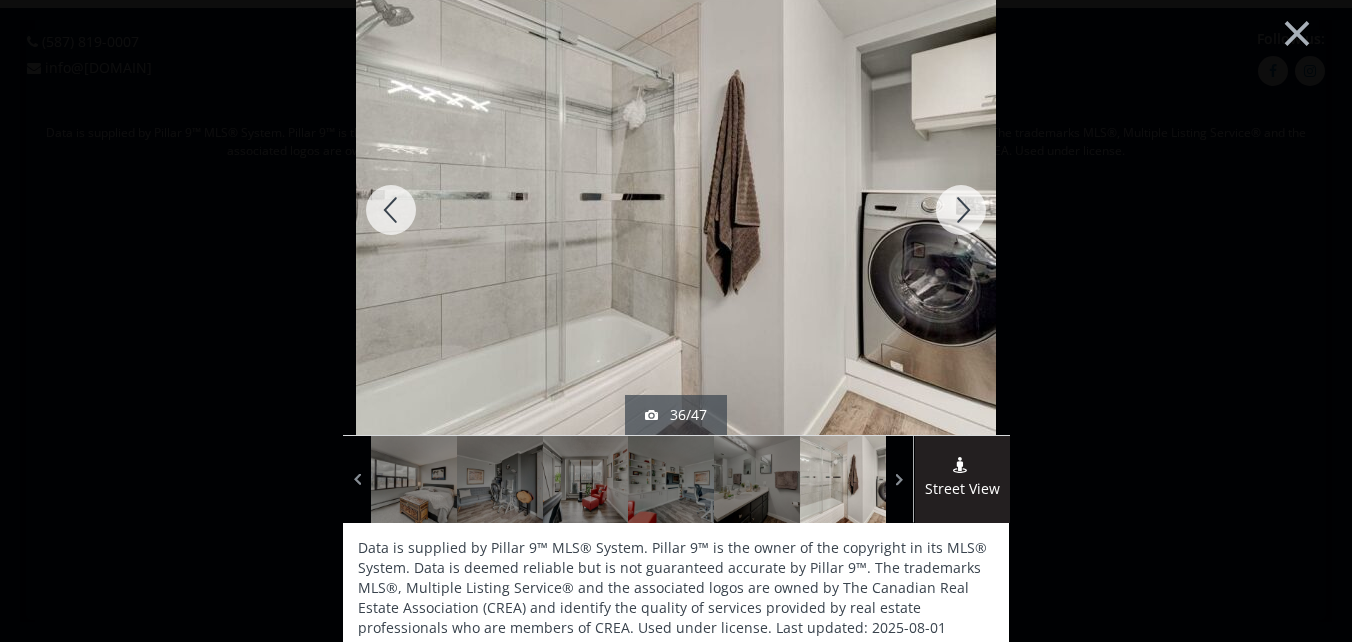 click at bounding box center (961, 210) 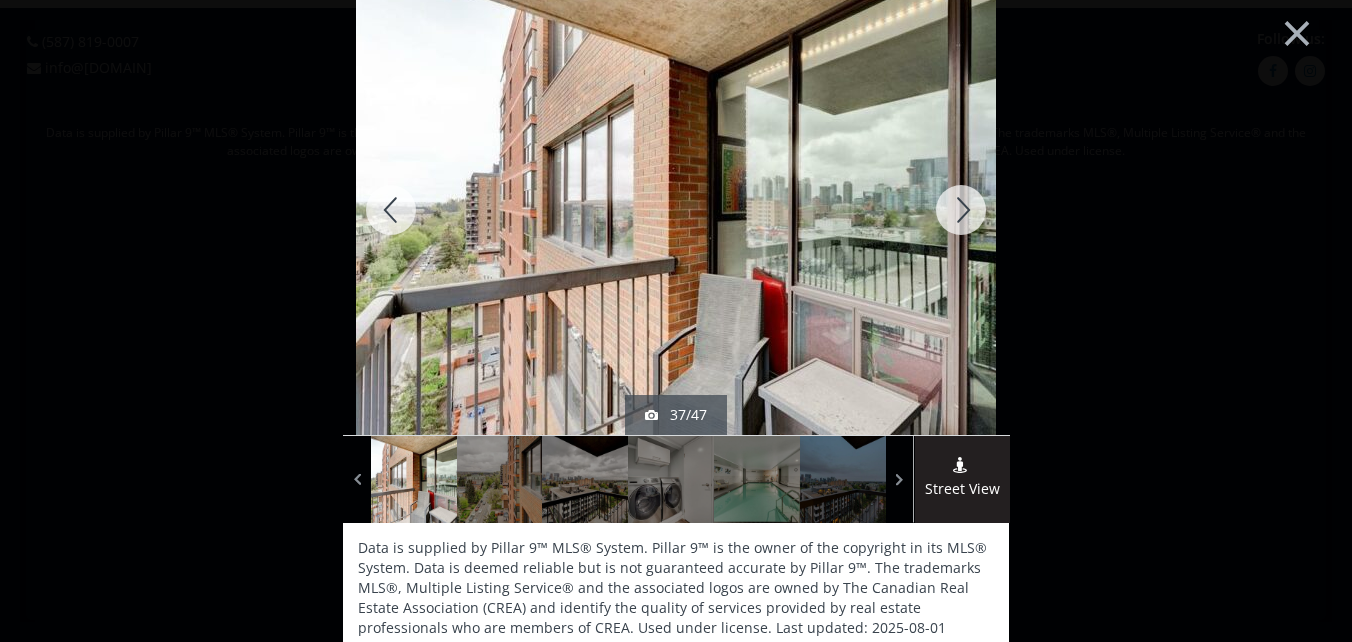 click at bounding box center (961, 210) 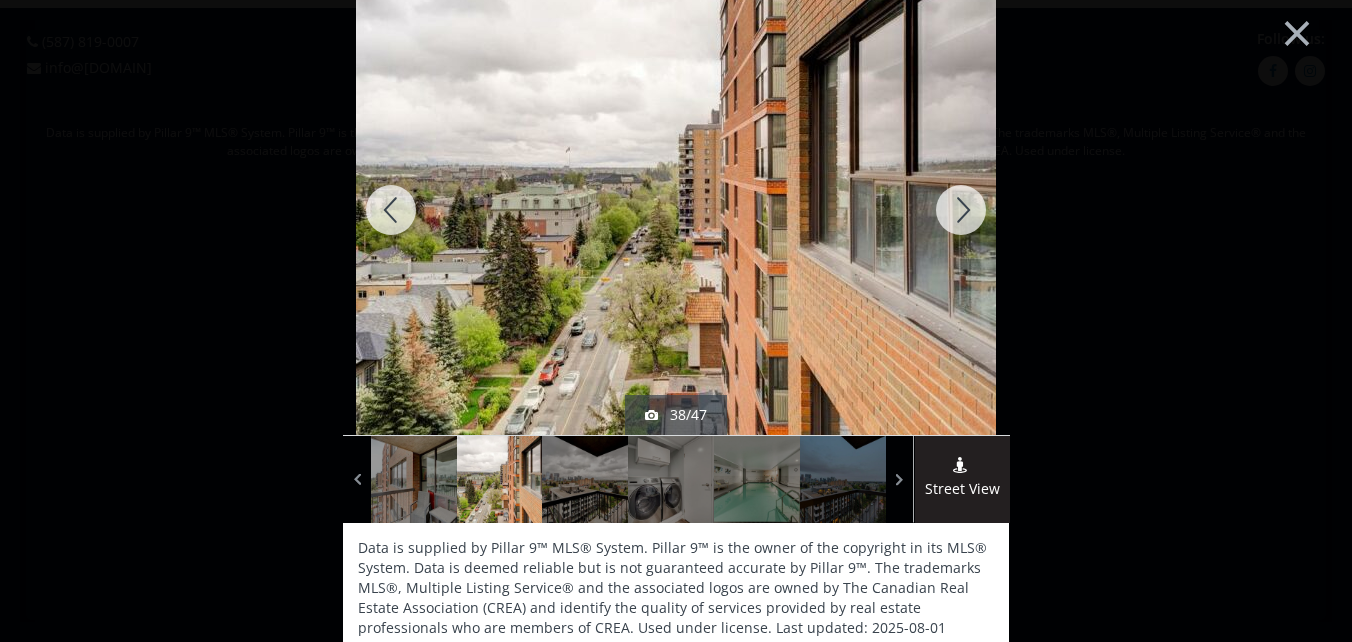 click at bounding box center (961, 210) 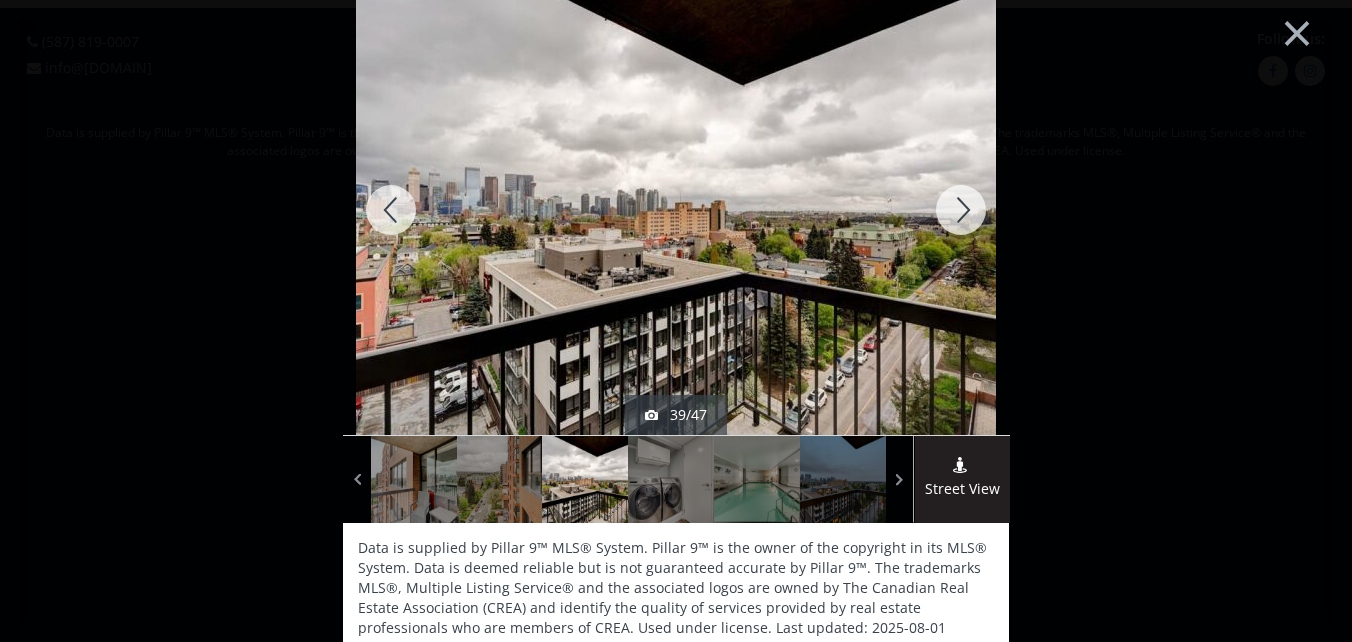 click at bounding box center [961, 210] 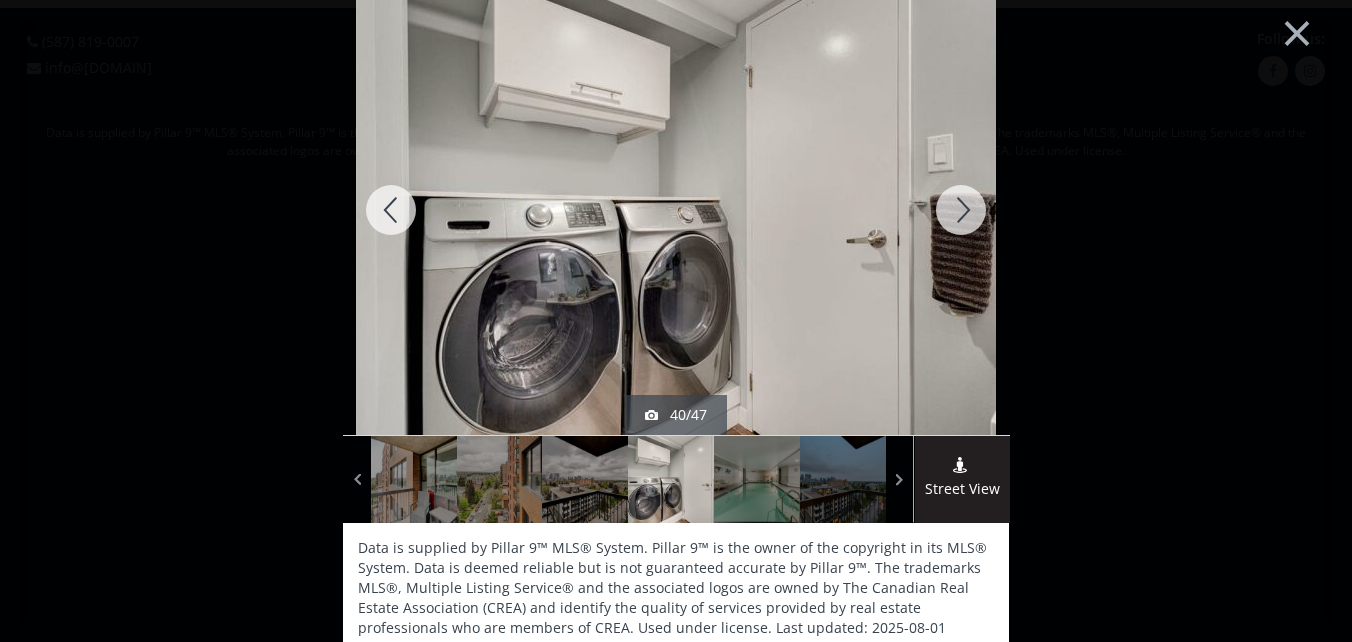click at bounding box center (961, 210) 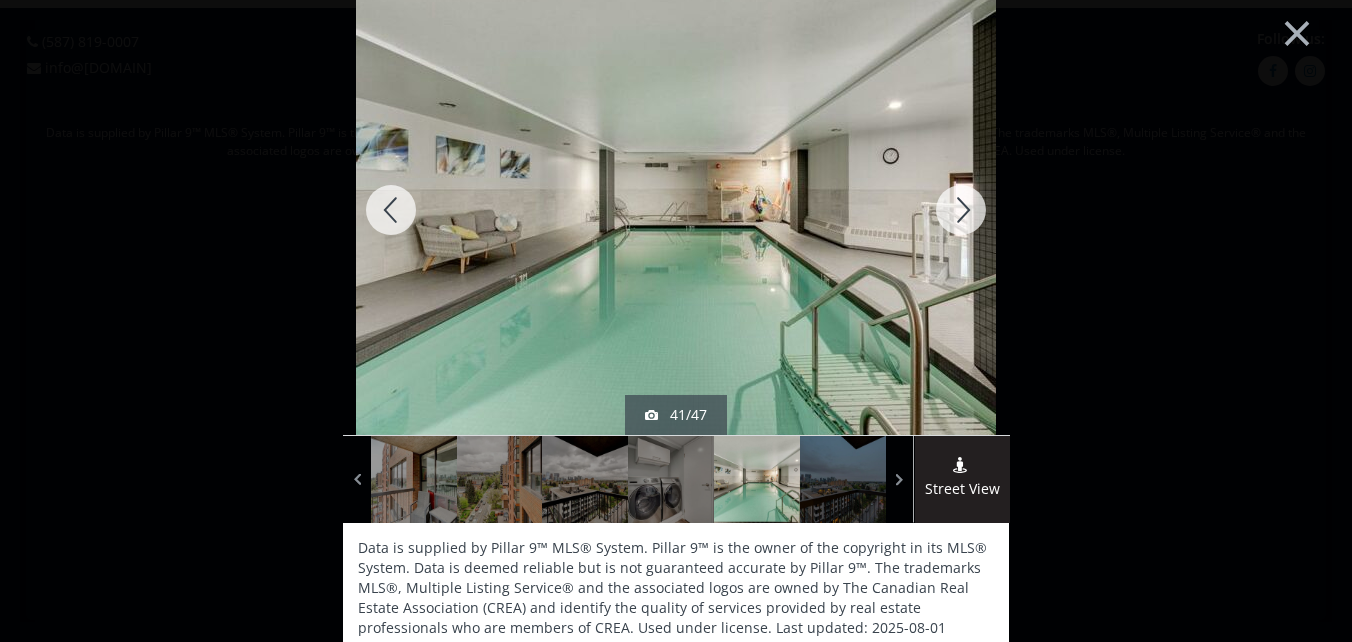 click at bounding box center [961, 210] 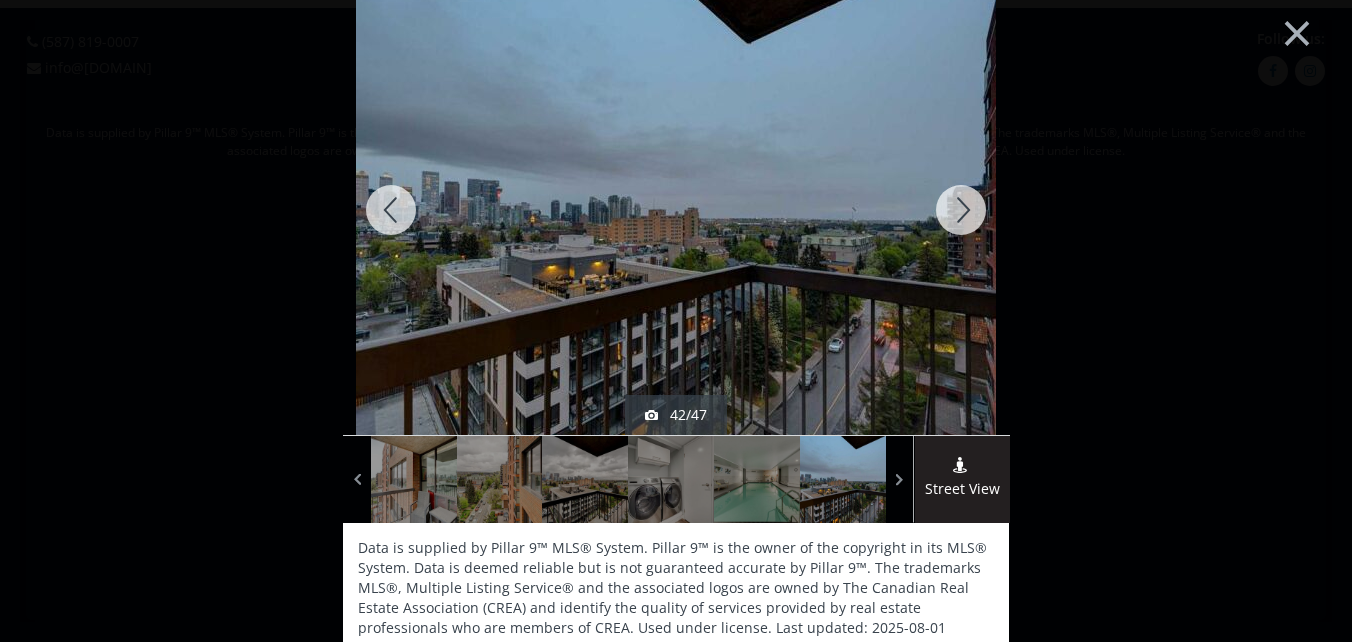 click at bounding box center [961, 210] 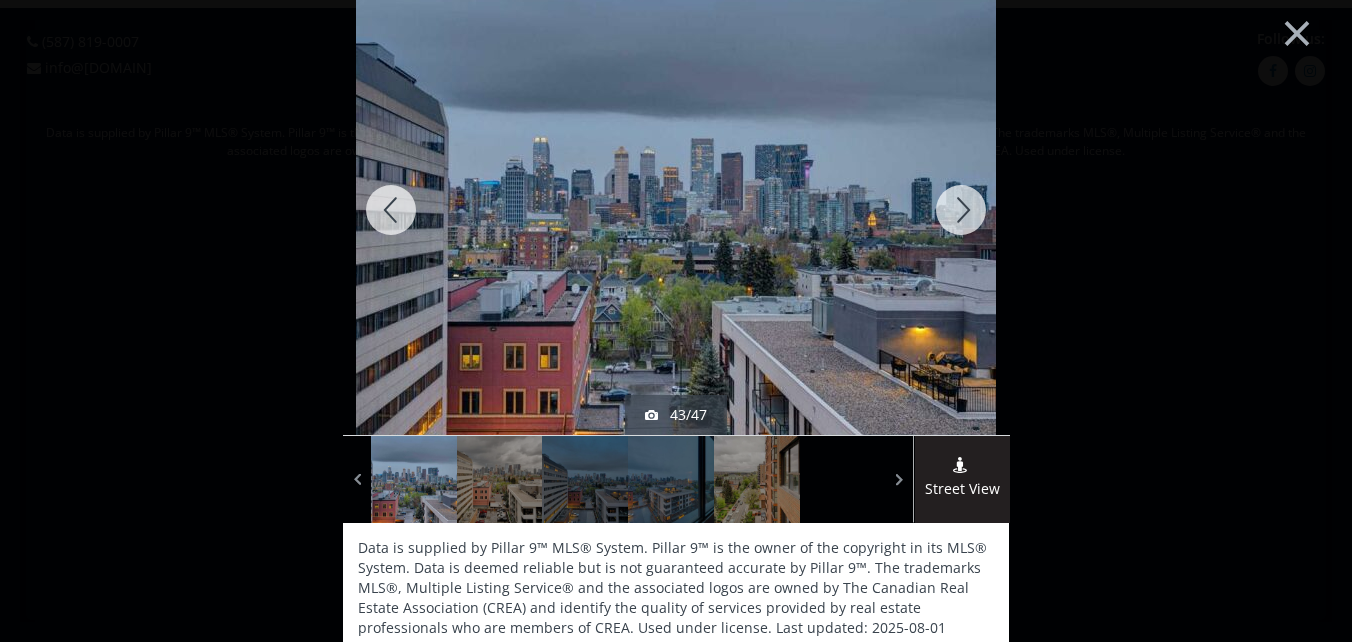 click at bounding box center (961, 210) 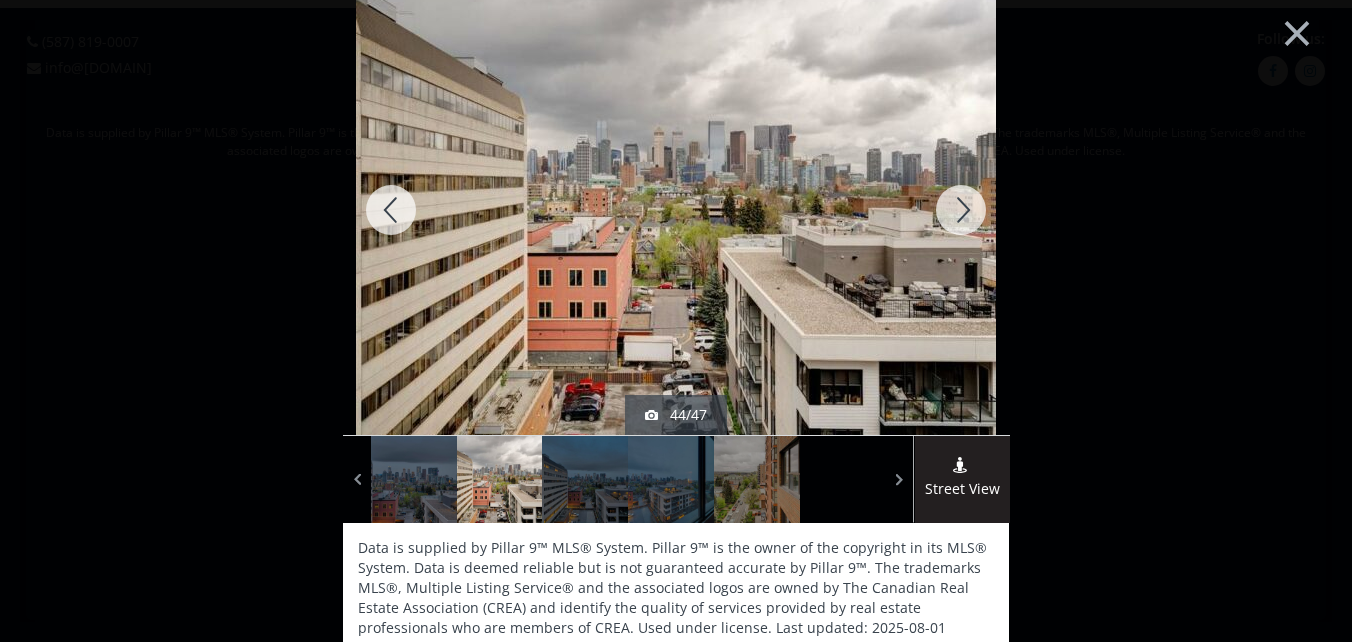 click at bounding box center (961, 210) 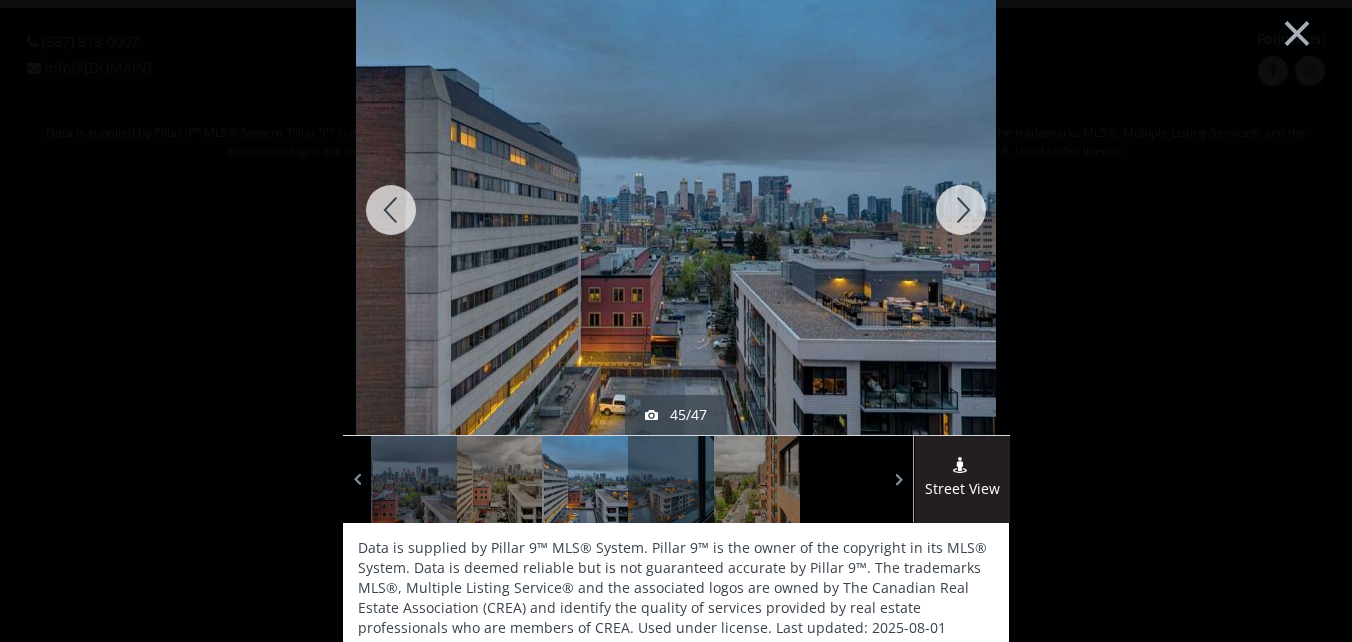 click at bounding box center (961, 210) 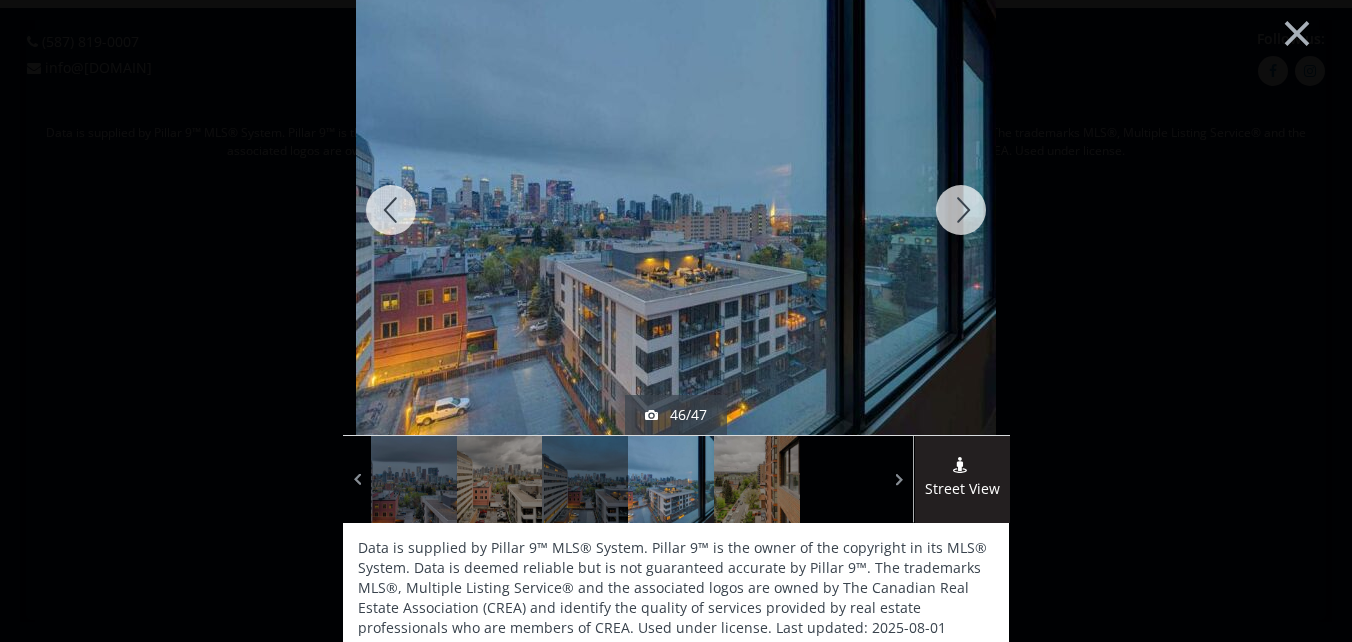 click at bounding box center [961, 210] 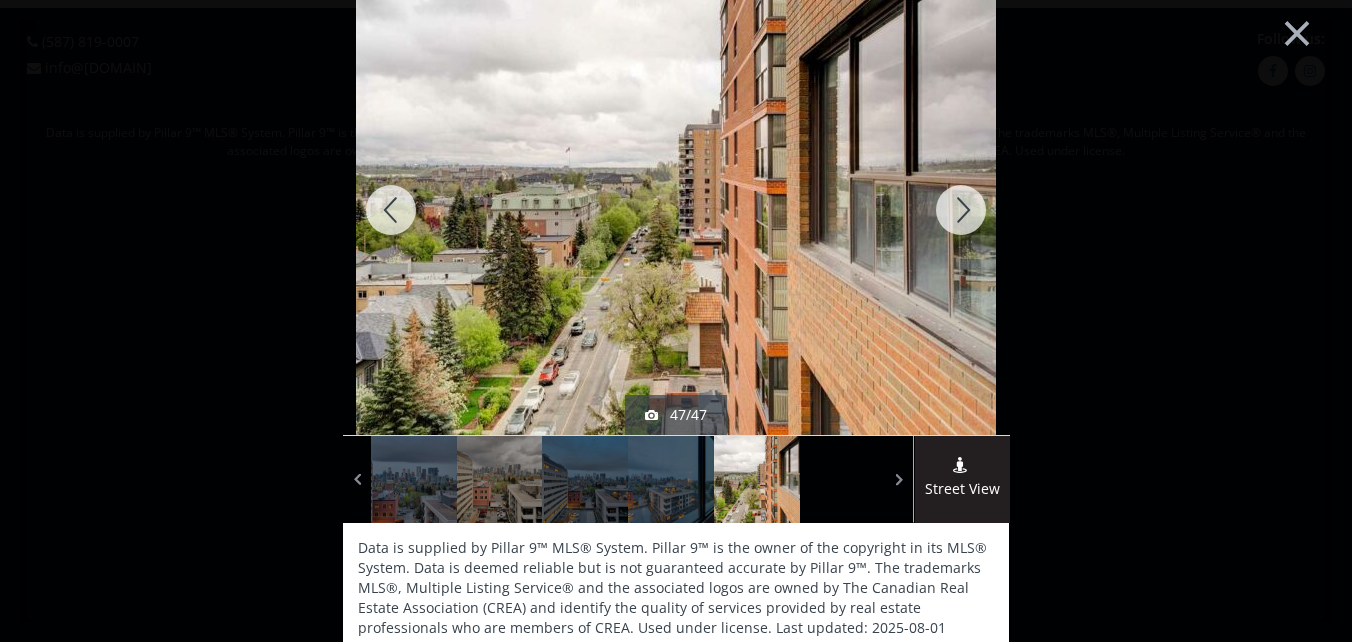 click at bounding box center [961, 210] 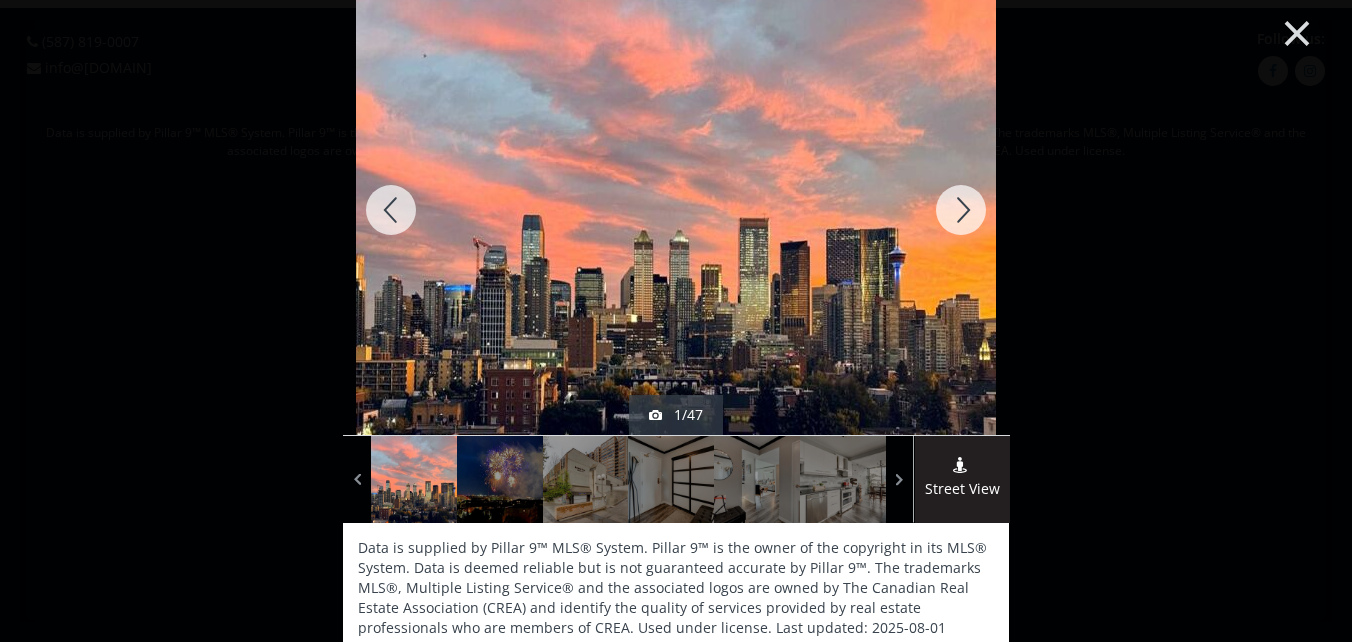 click on "×" at bounding box center [1297, 31] 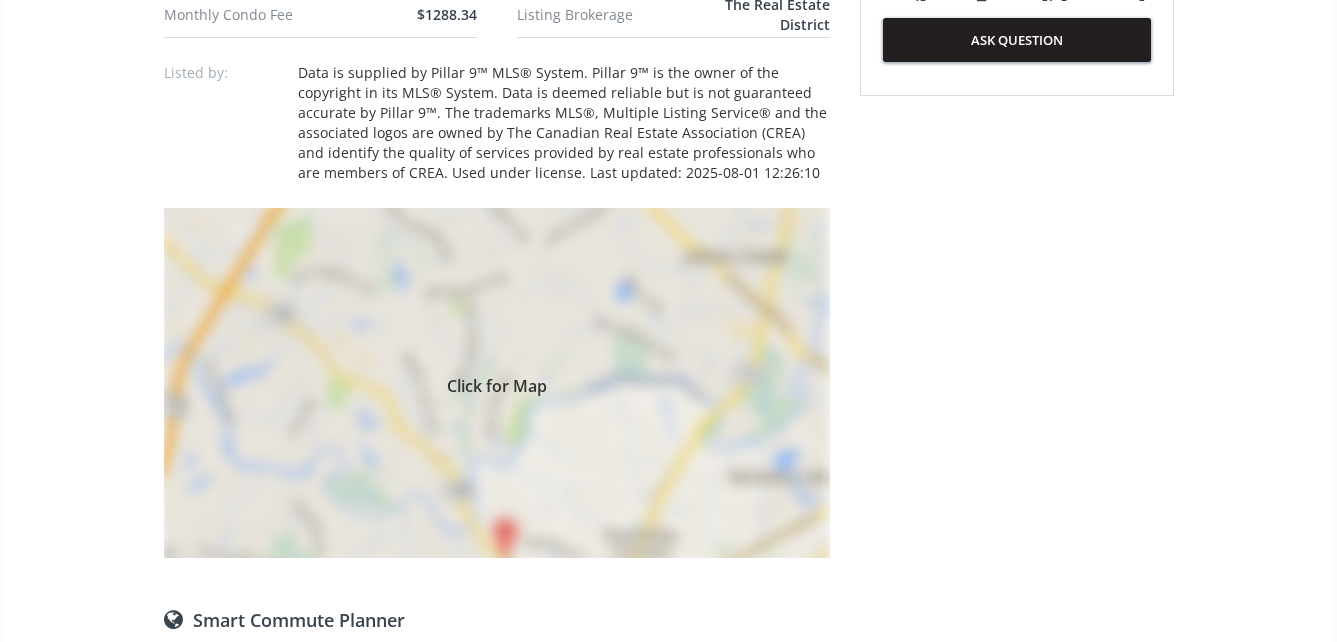 scroll, scrollTop: 1300, scrollLeft: 0, axis: vertical 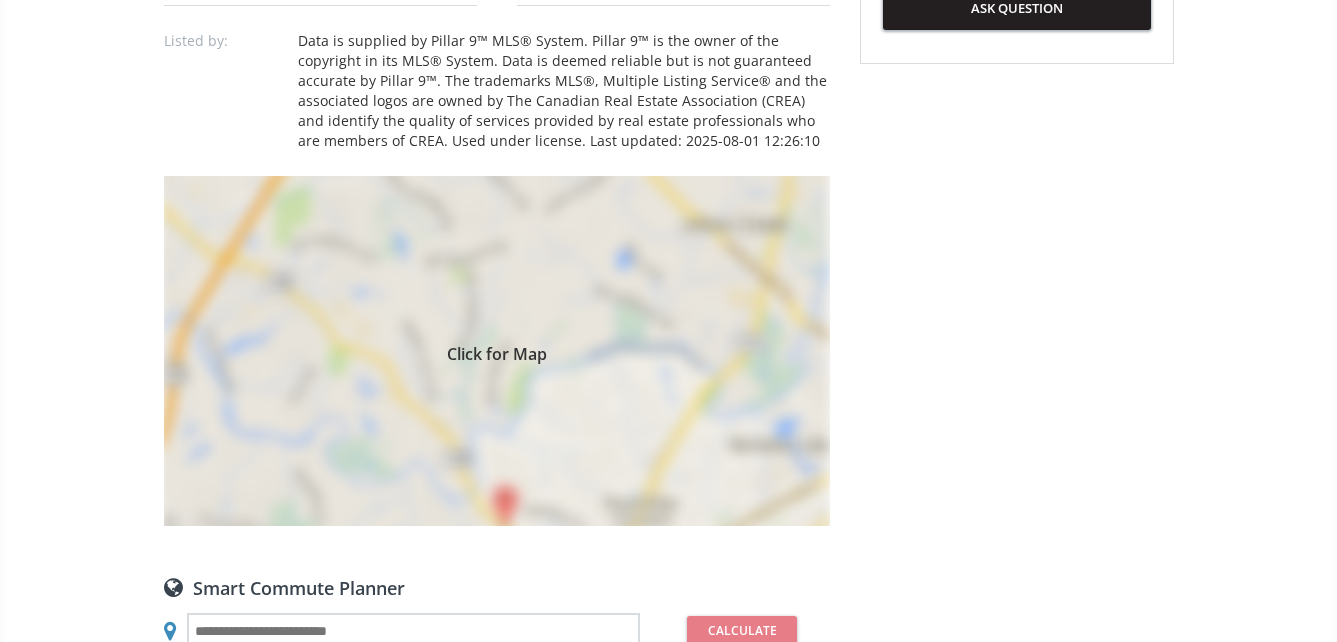 click on "Click for Map" at bounding box center [497, 351] 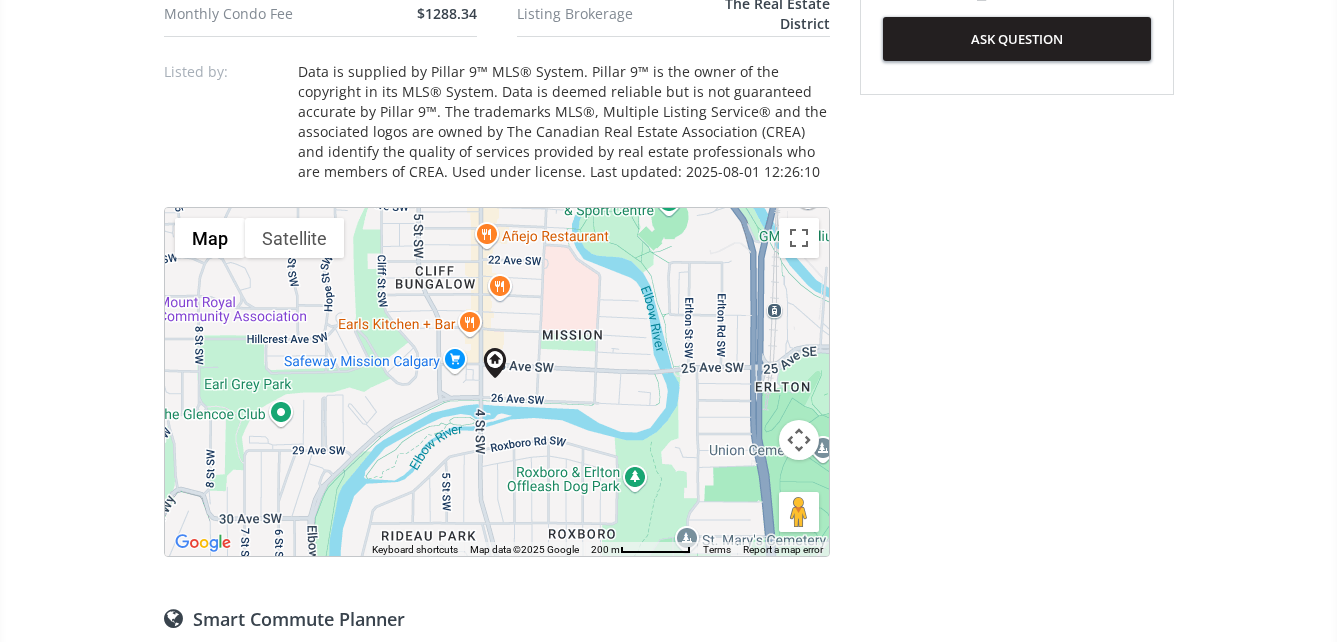 scroll, scrollTop: 1300, scrollLeft: 0, axis: vertical 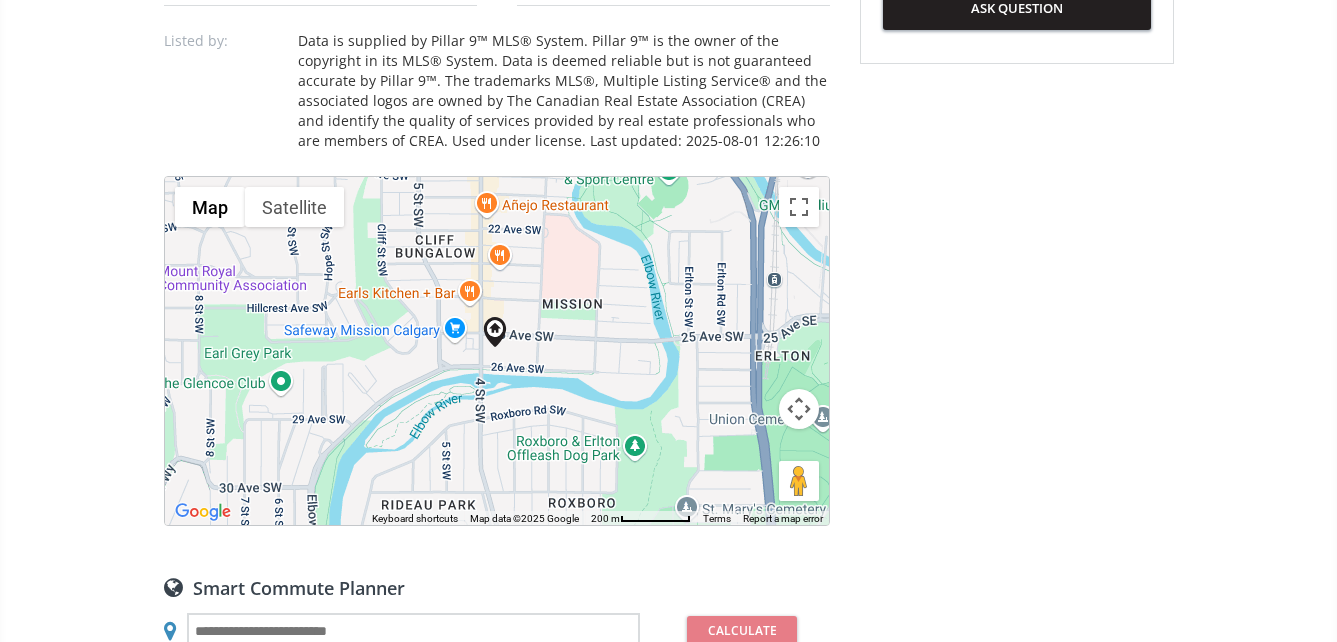 click on "To navigate, press the arrow keys." at bounding box center [497, 351] 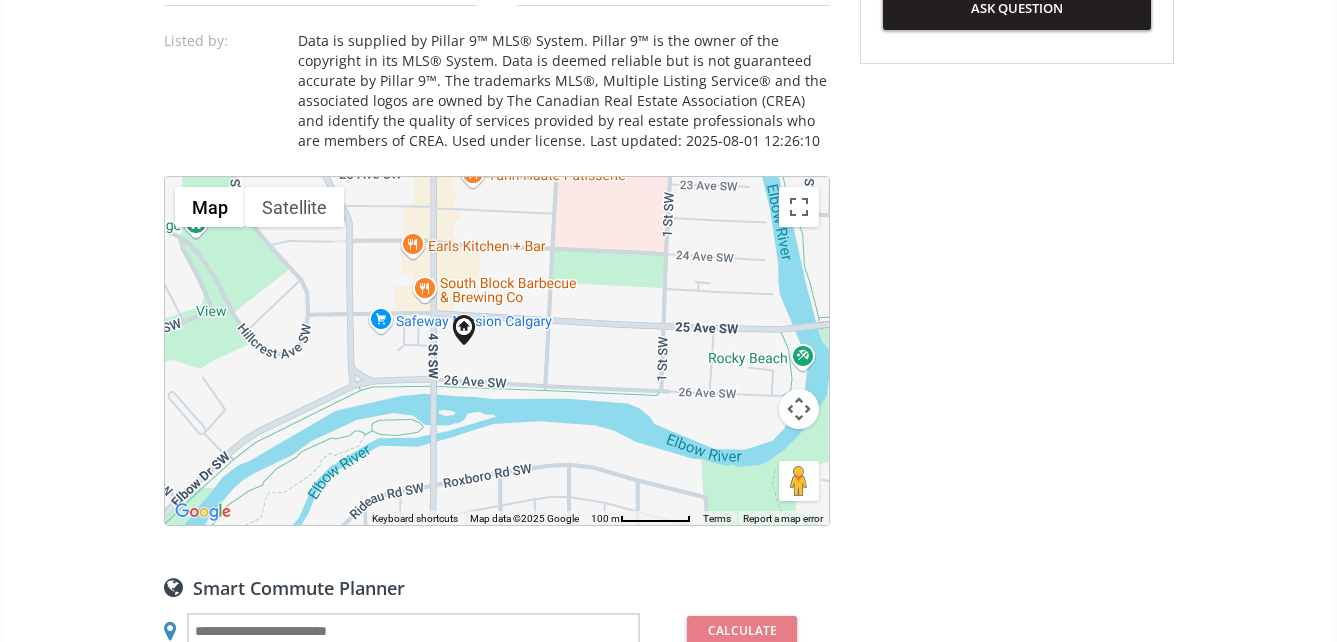 click on "To navigate, press the arrow keys." at bounding box center [497, 351] 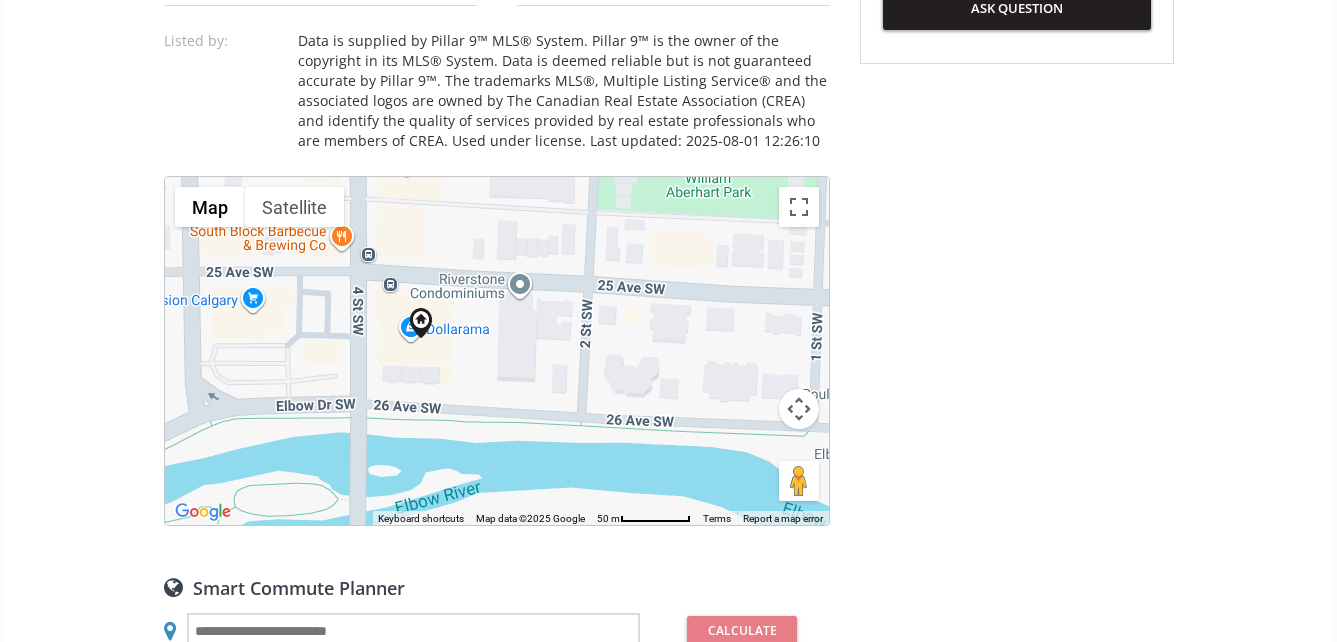 click on "To navigate, press the arrow keys." at bounding box center [497, 351] 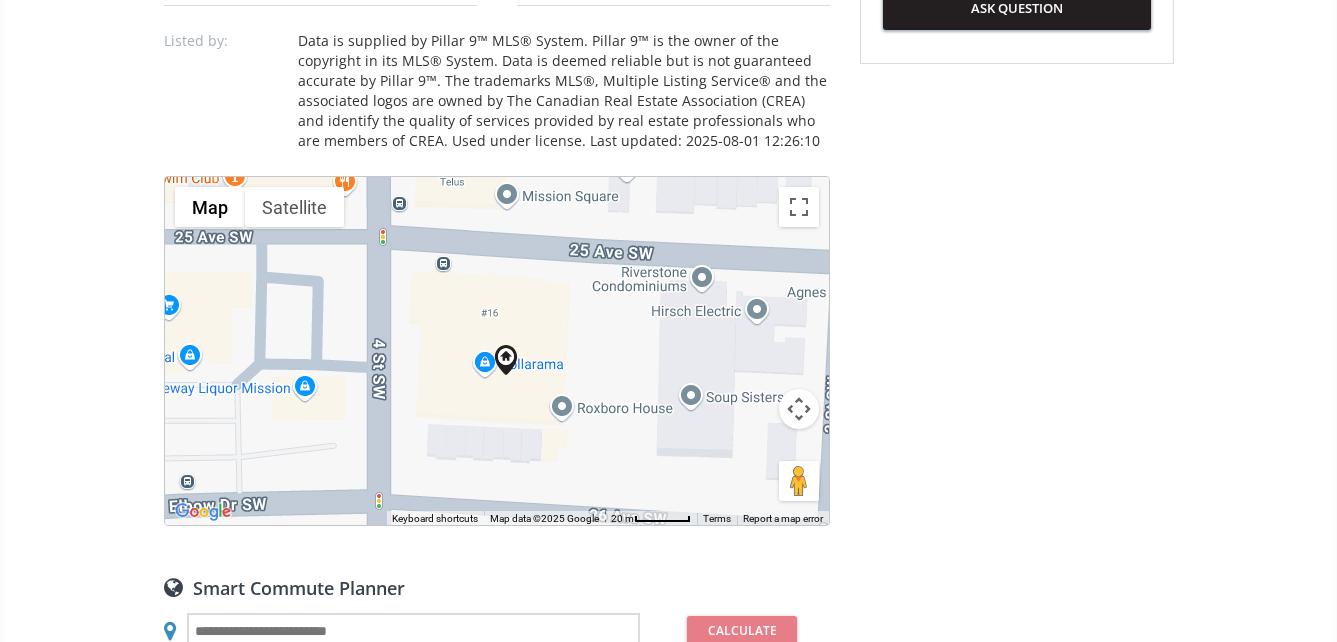 drag, startPoint x: 445, startPoint y: 345, endPoint x: 589, endPoint y: 391, distance: 151.16878 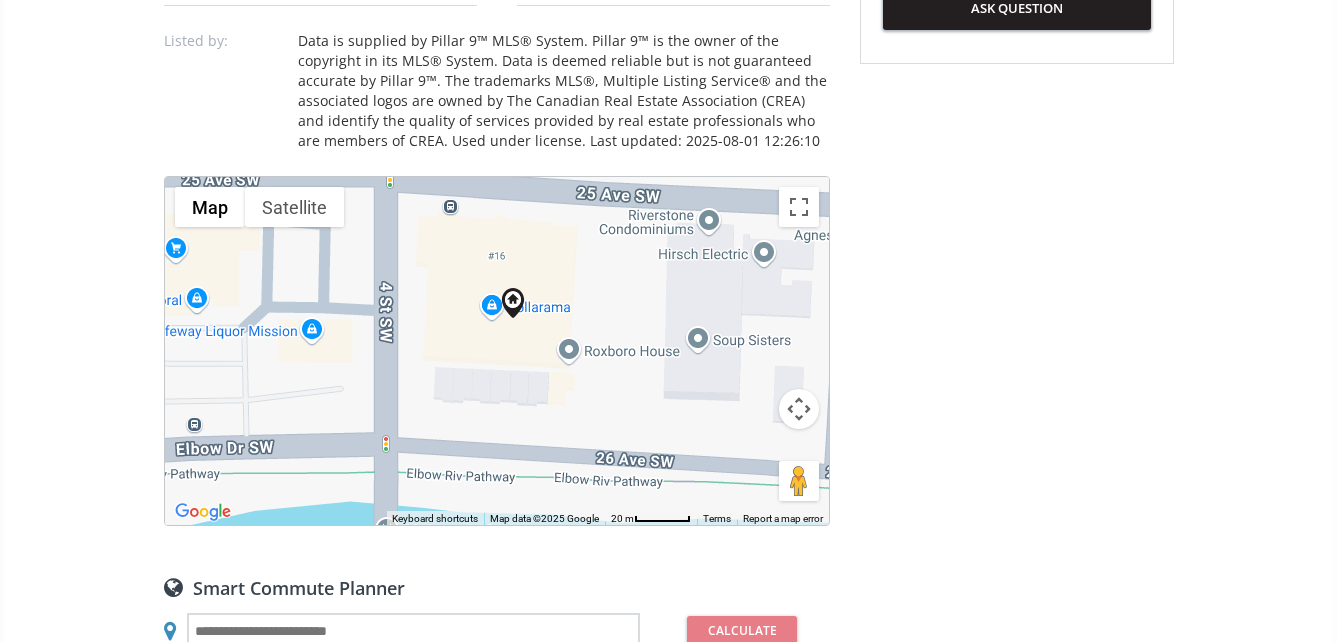 drag, startPoint x: 590, startPoint y: 366, endPoint x: 594, endPoint y: 317, distance: 49.162994 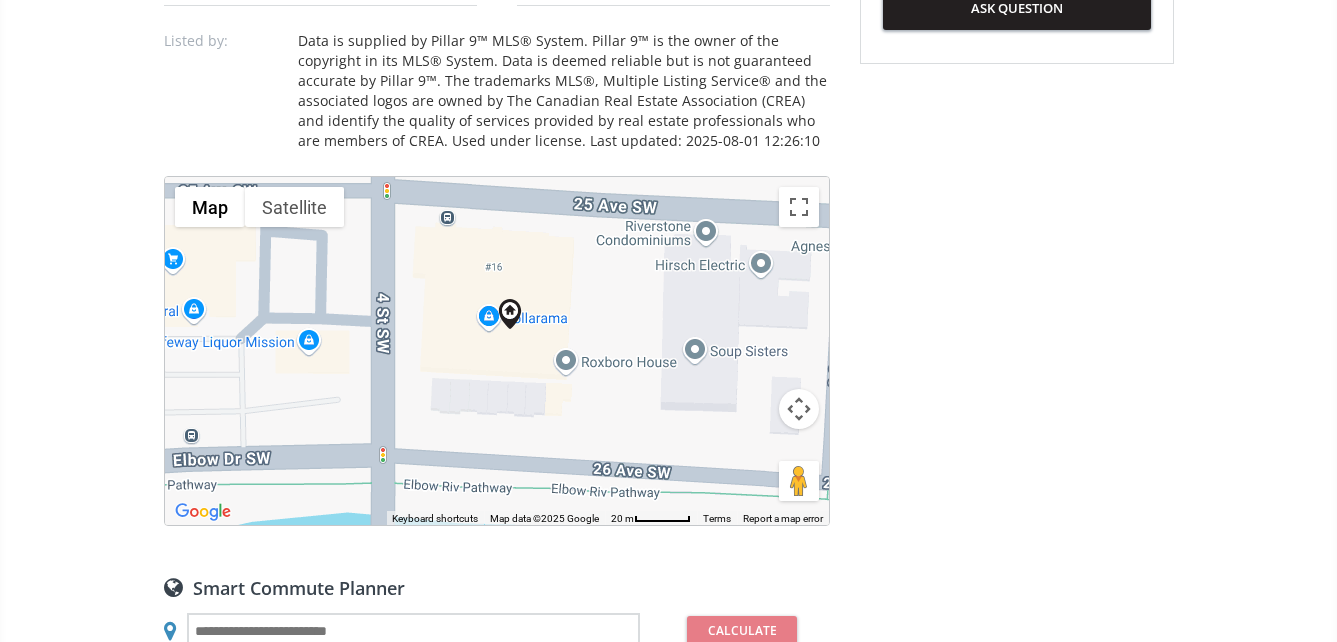 click on "To navigate, press the arrow keys." at bounding box center [497, 351] 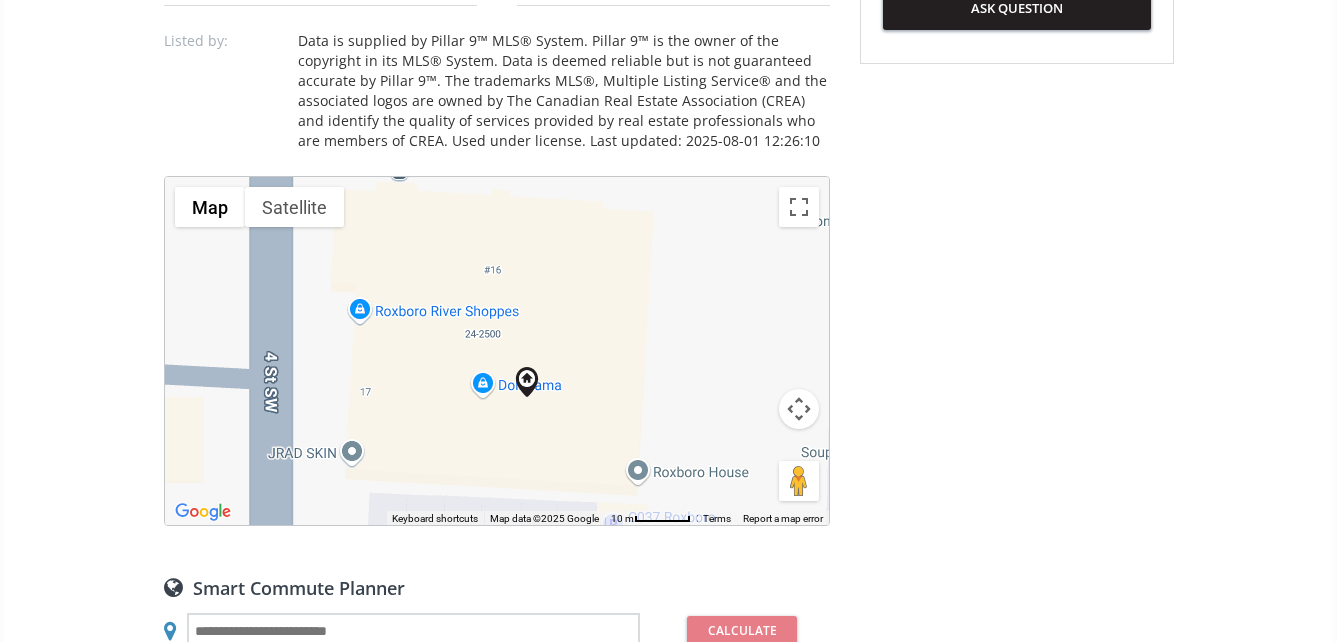 drag, startPoint x: 538, startPoint y: 315, endPoint x: 643, endPoint y: 377, distance: 121.93851 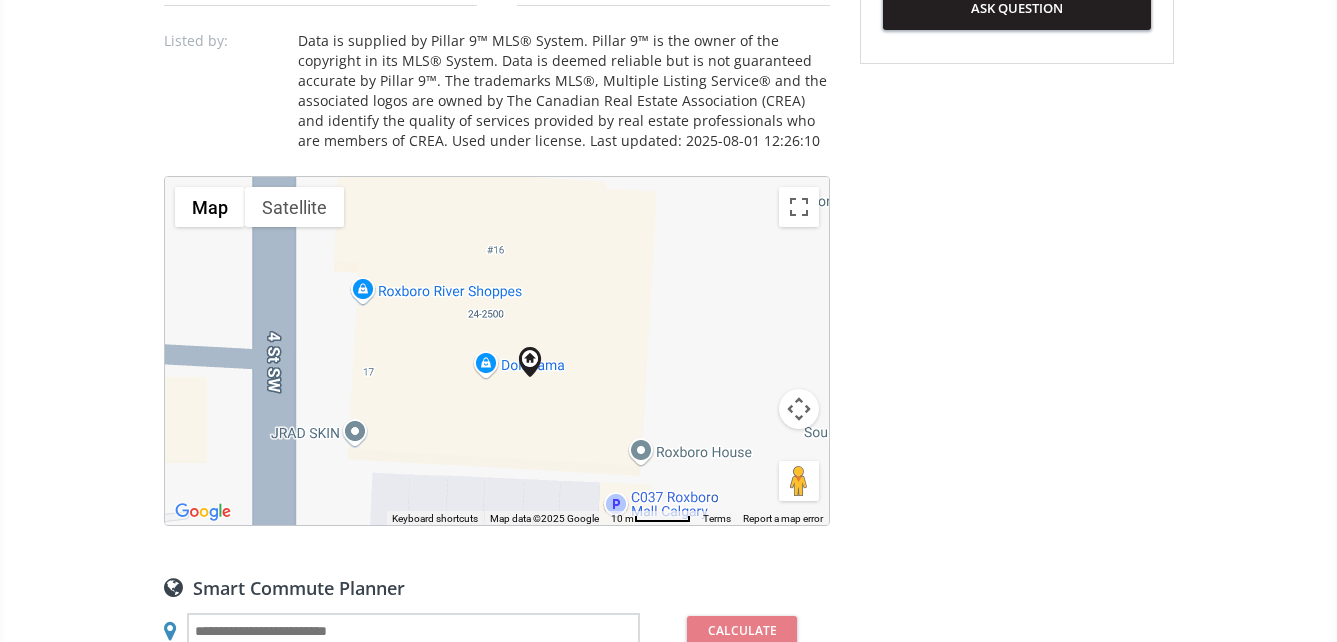 drag, startPoint x: 509, startPoint y: 429, endPoint x: 512, endPoint y: 407, distance: 22.203604 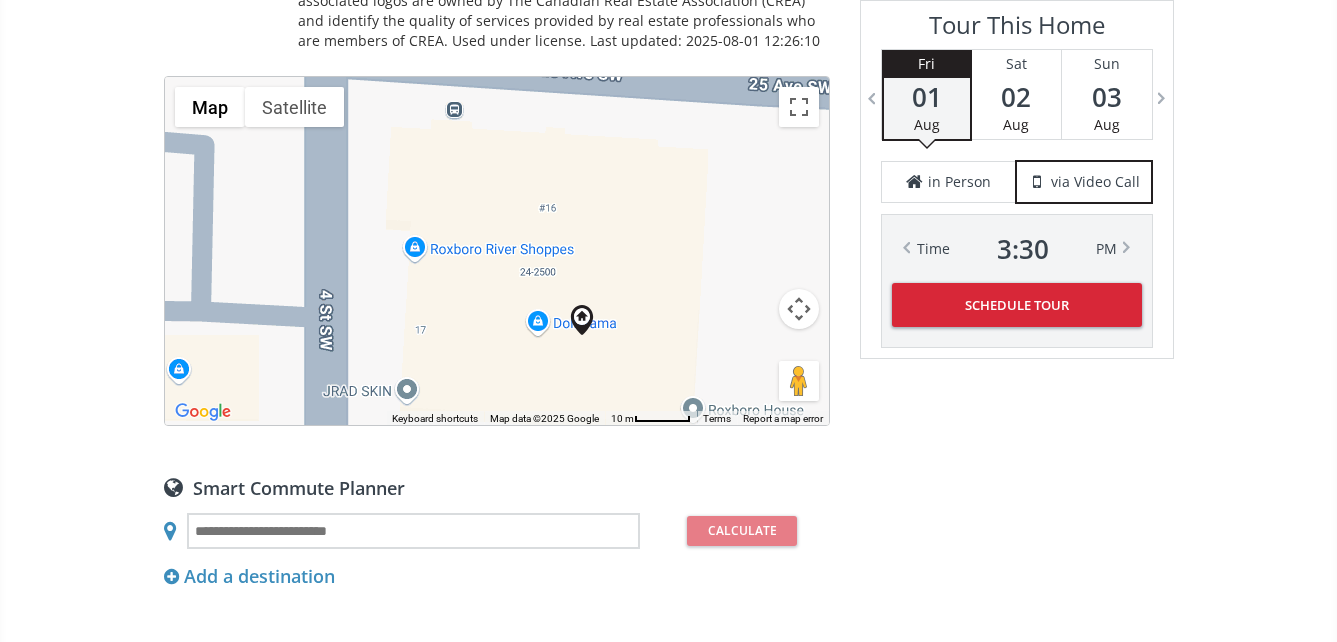 drag, startPoint x: 630, startPoint y: 281, endPoint x: 687, endPoint y: 344, distance: 84.95882 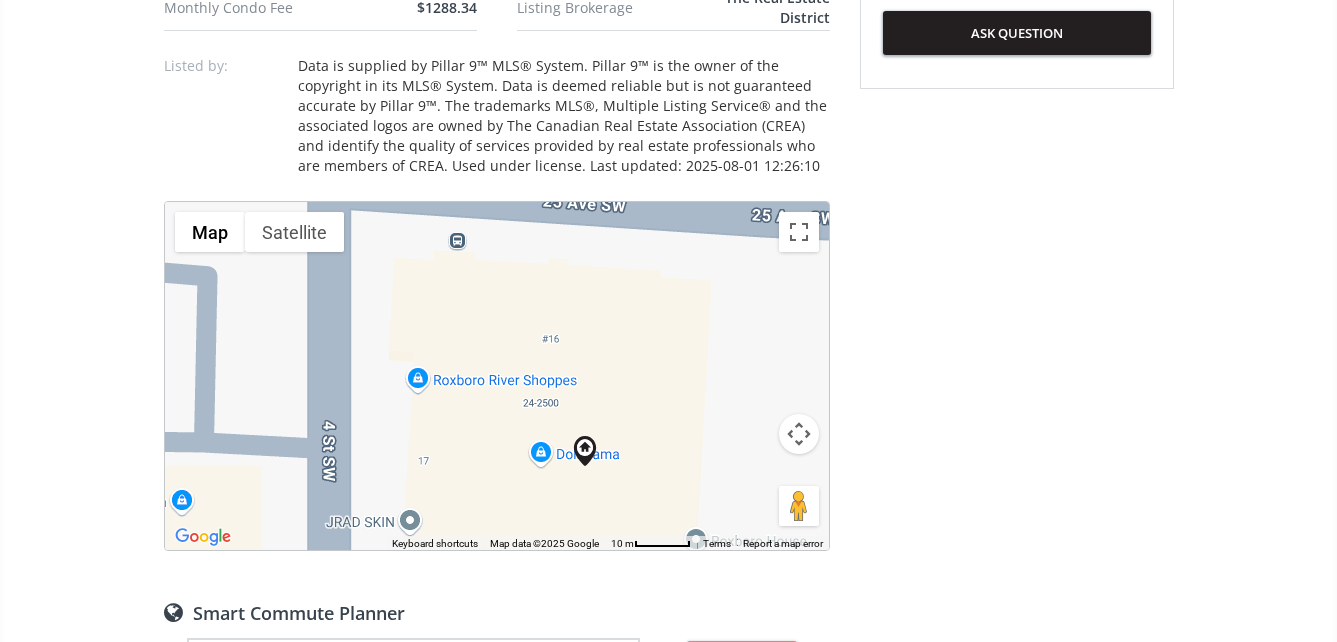 scroll, scrollTop: 1200, scrollLeft: 0, axis: vertical 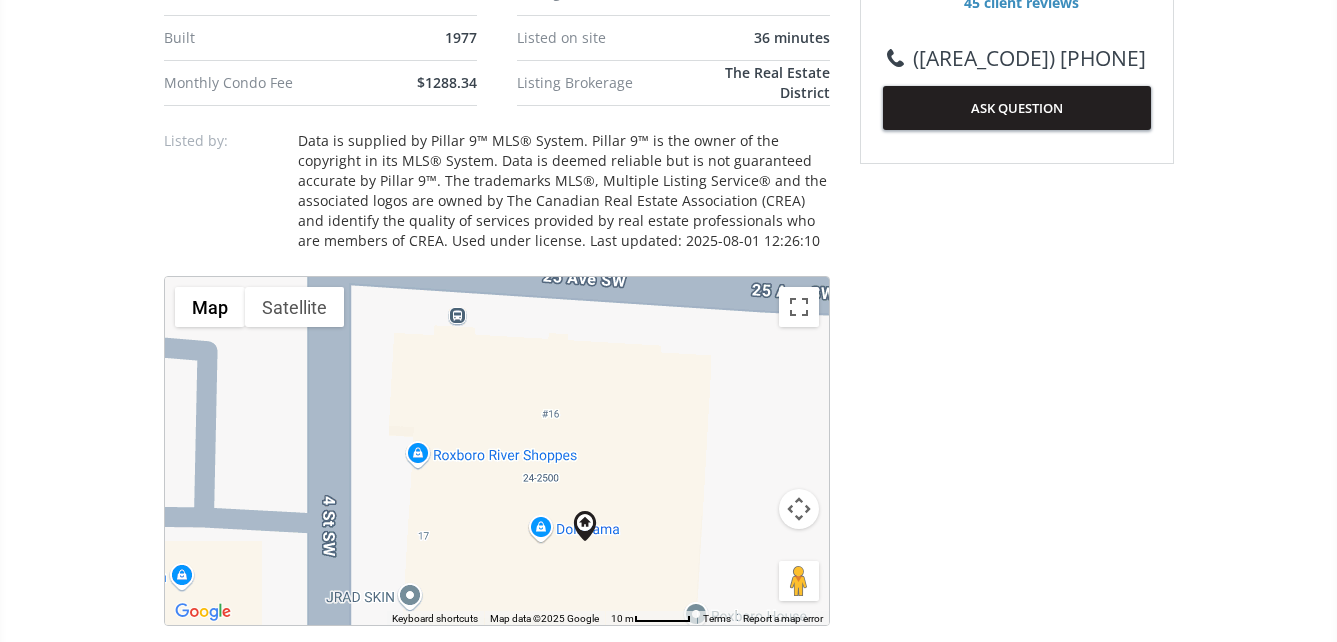 click at bounding box center [799, 509] 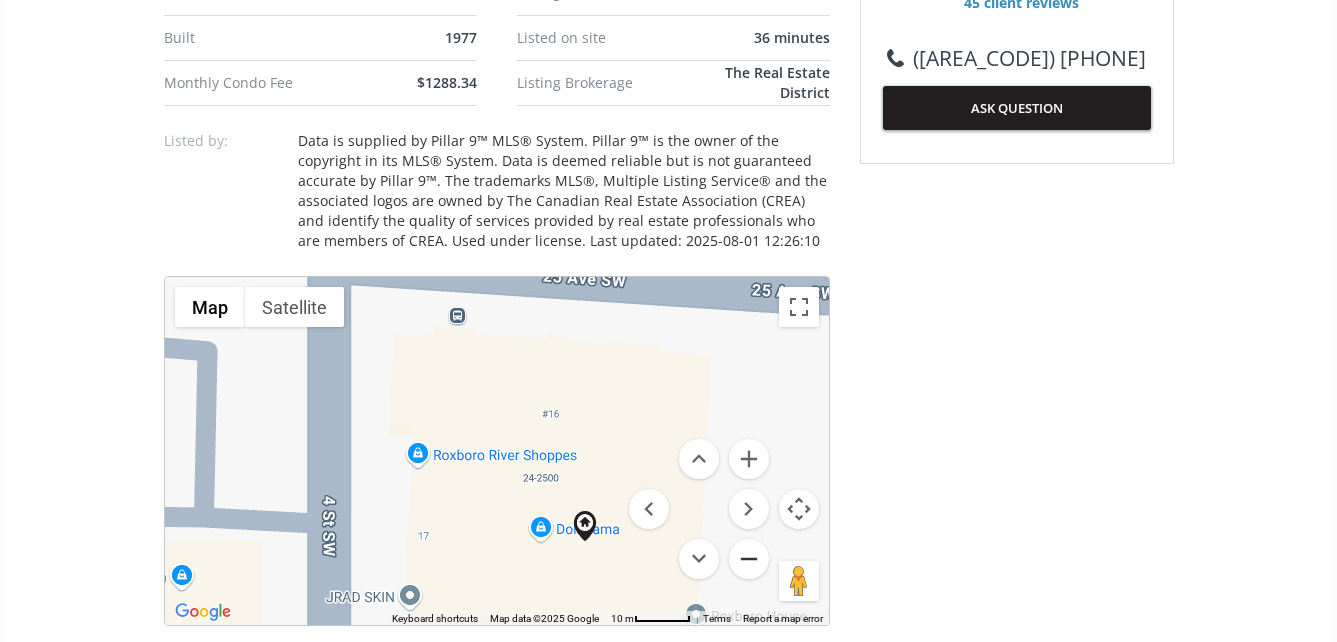scroll, scrollTop: 1201, scrollLeft: 0, axis: vertical 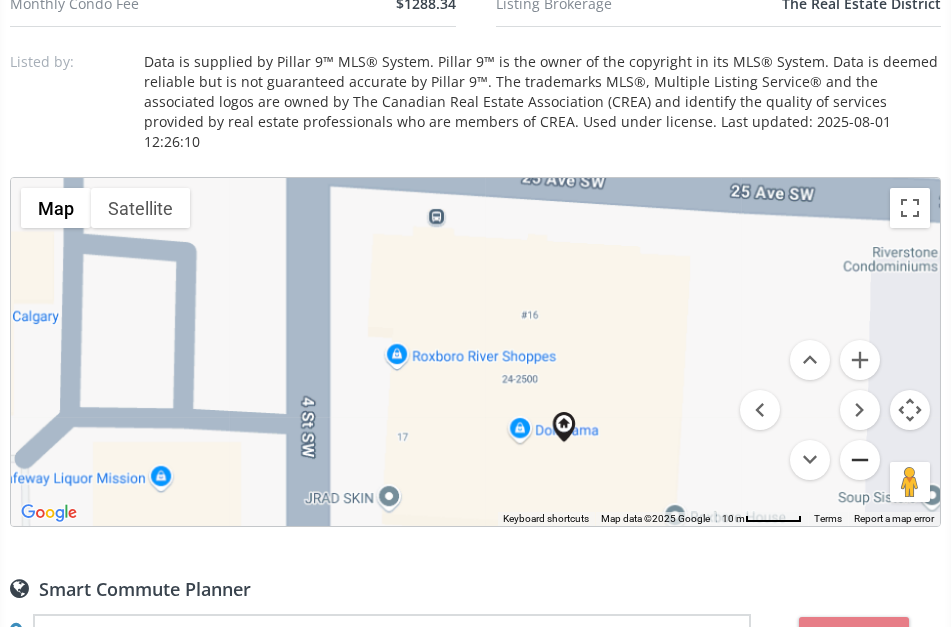 click at bounding box center (860, 460) 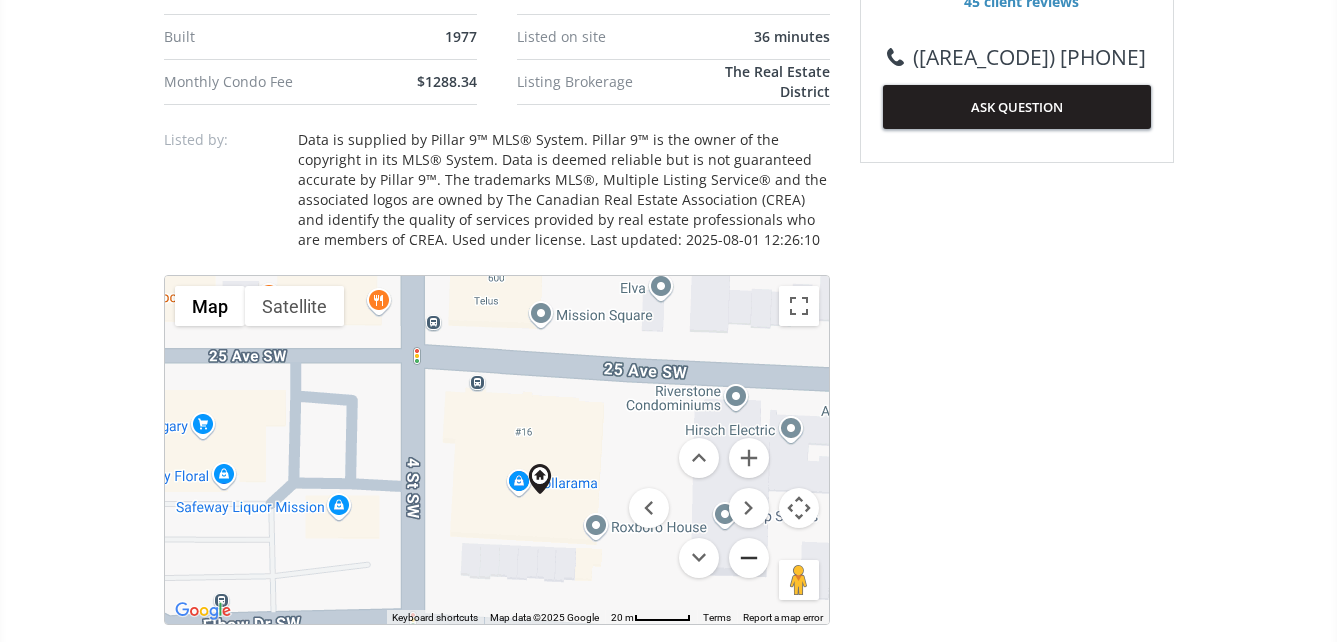 click at bounding box center [749, 558] 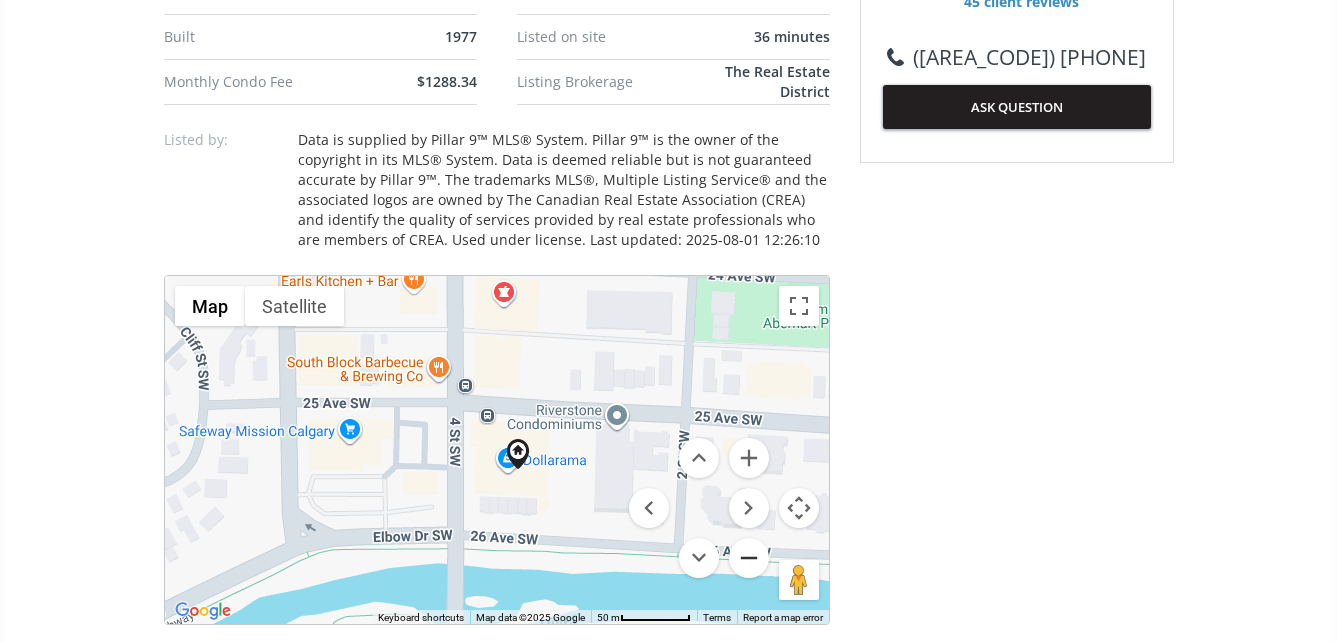 click at bounding box center [749, 558] 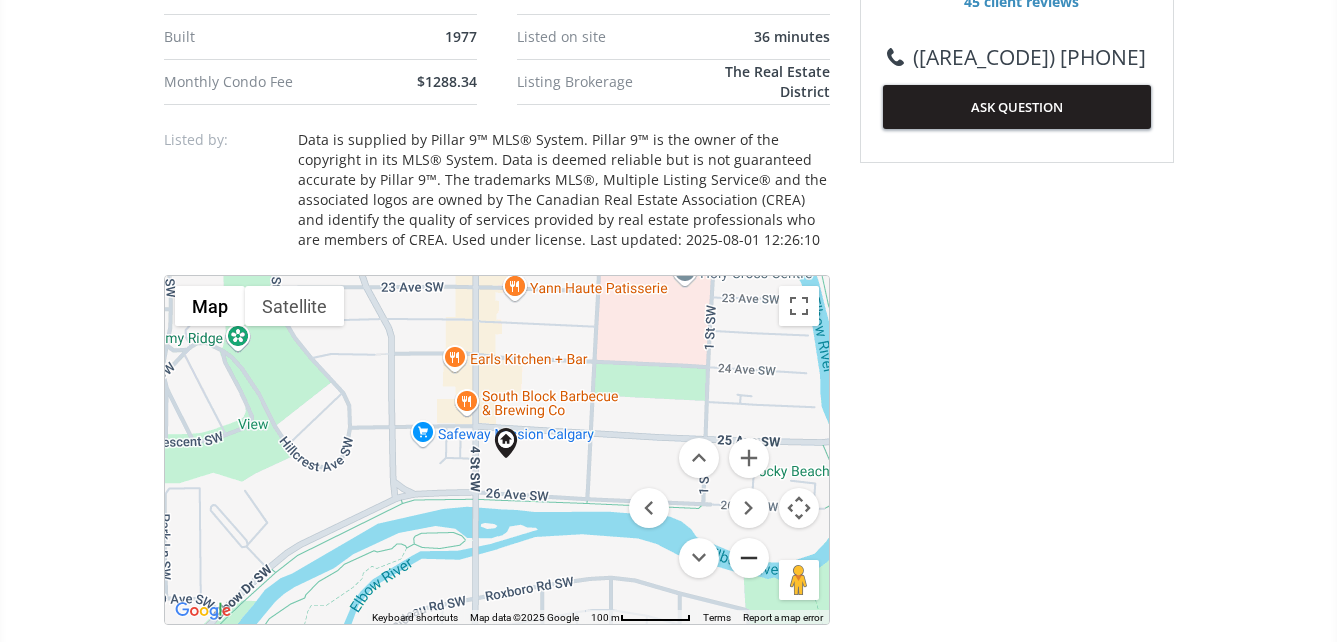 click at bounding box center (749, 558) 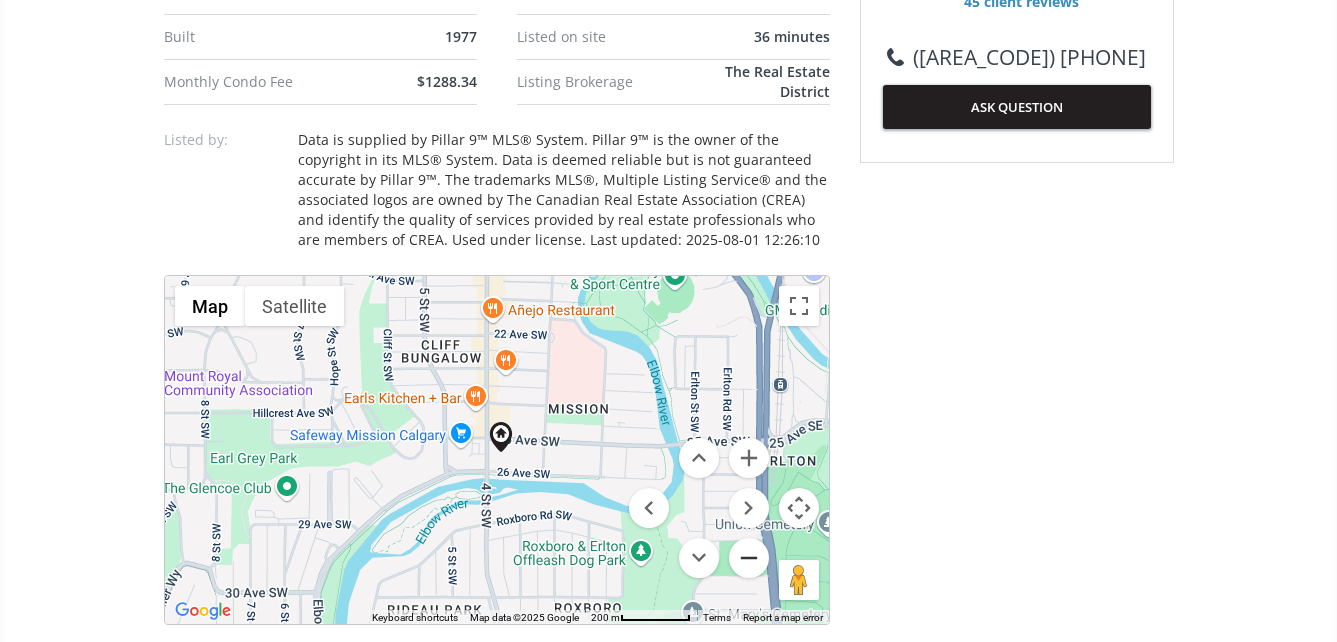 click at bounding box center [749, 558] 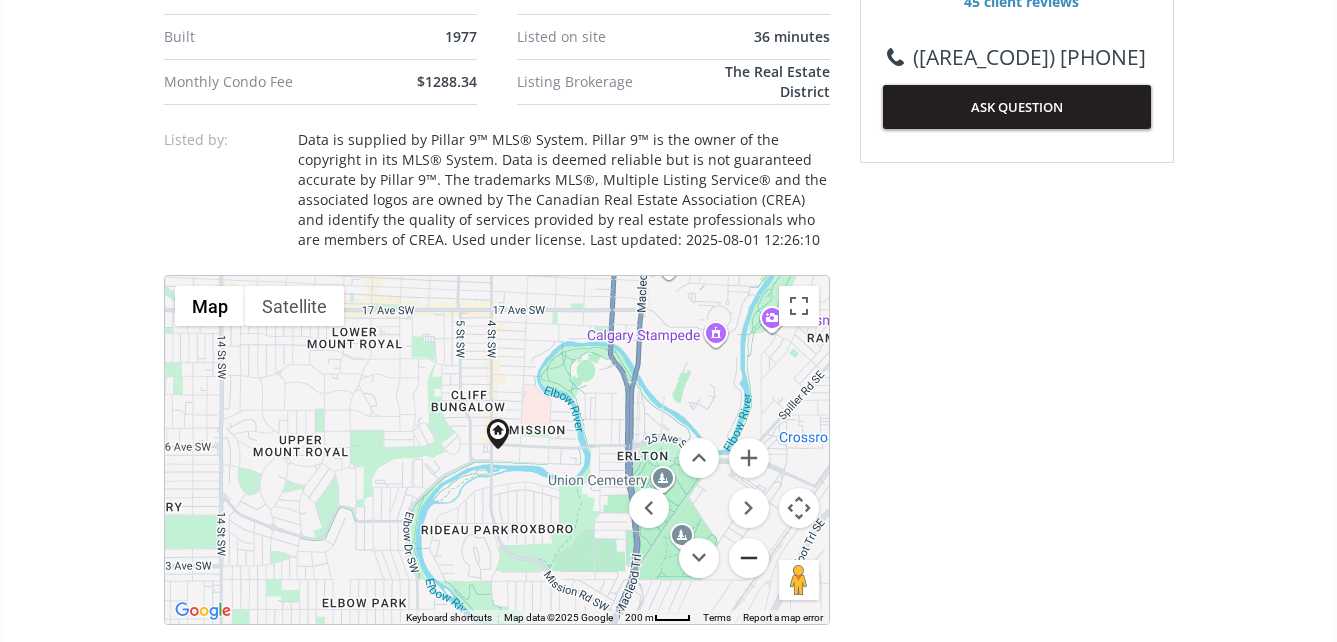 click at bounding box center [749, 558] 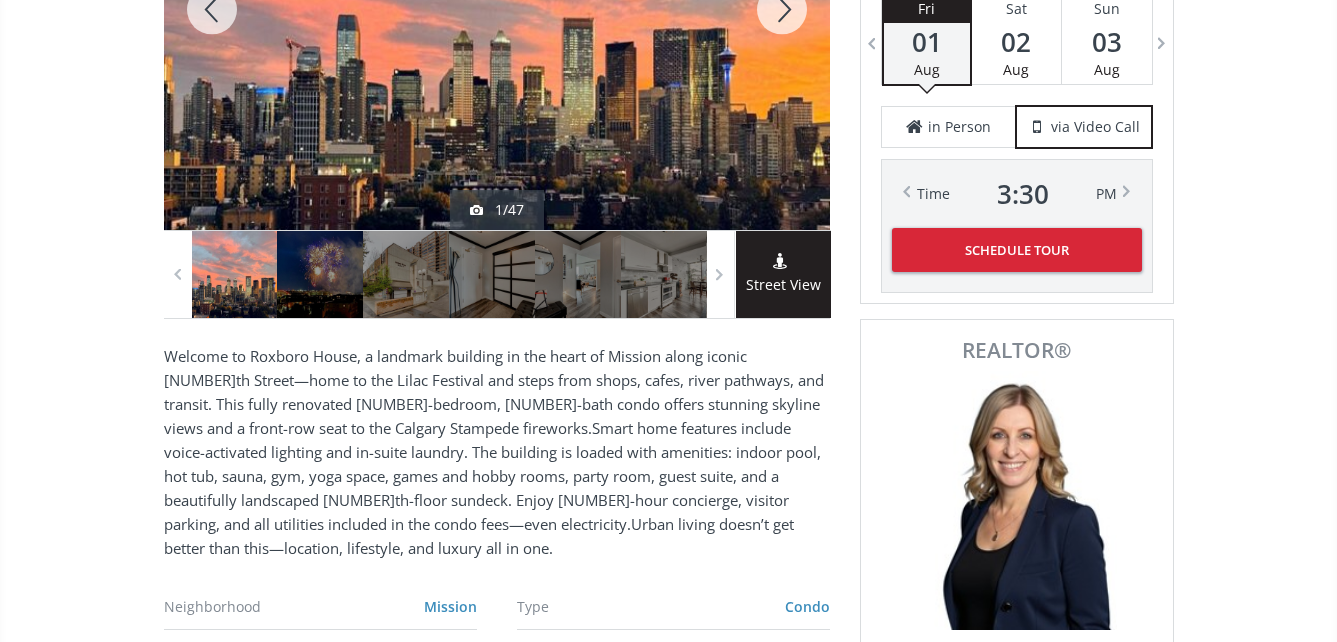 scroll, scrollTop: 401, scrollLeft: 0, axis: vertical 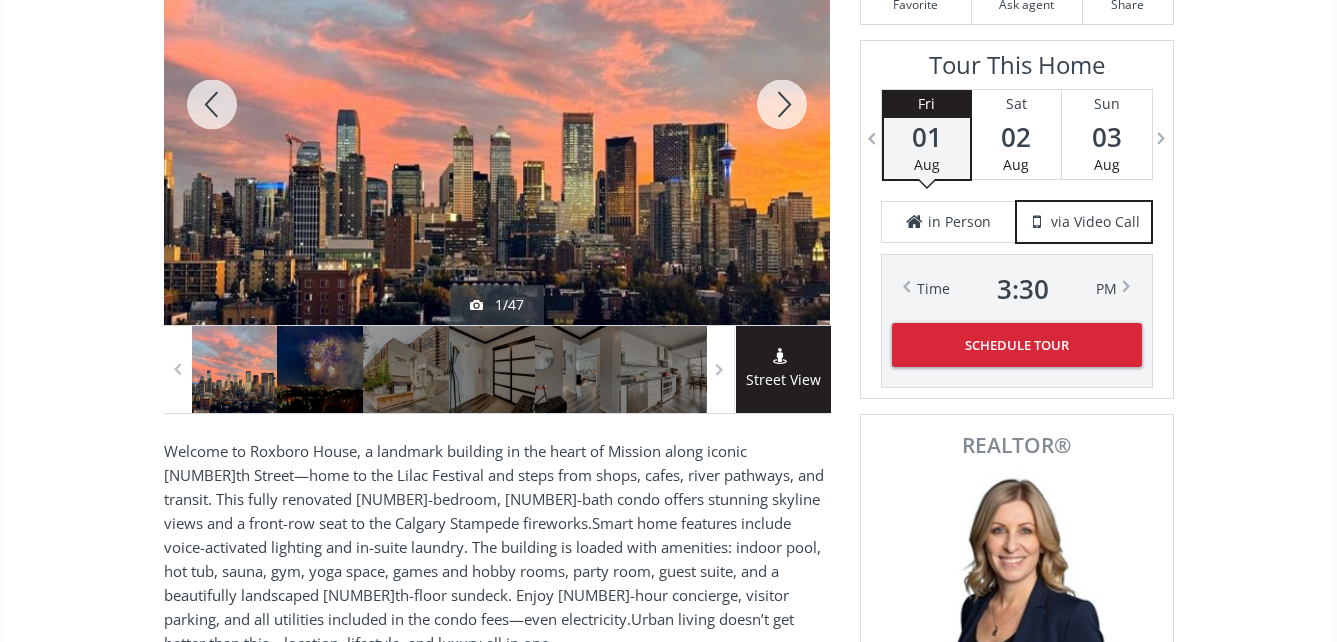 click at bounding box center [497, 104] 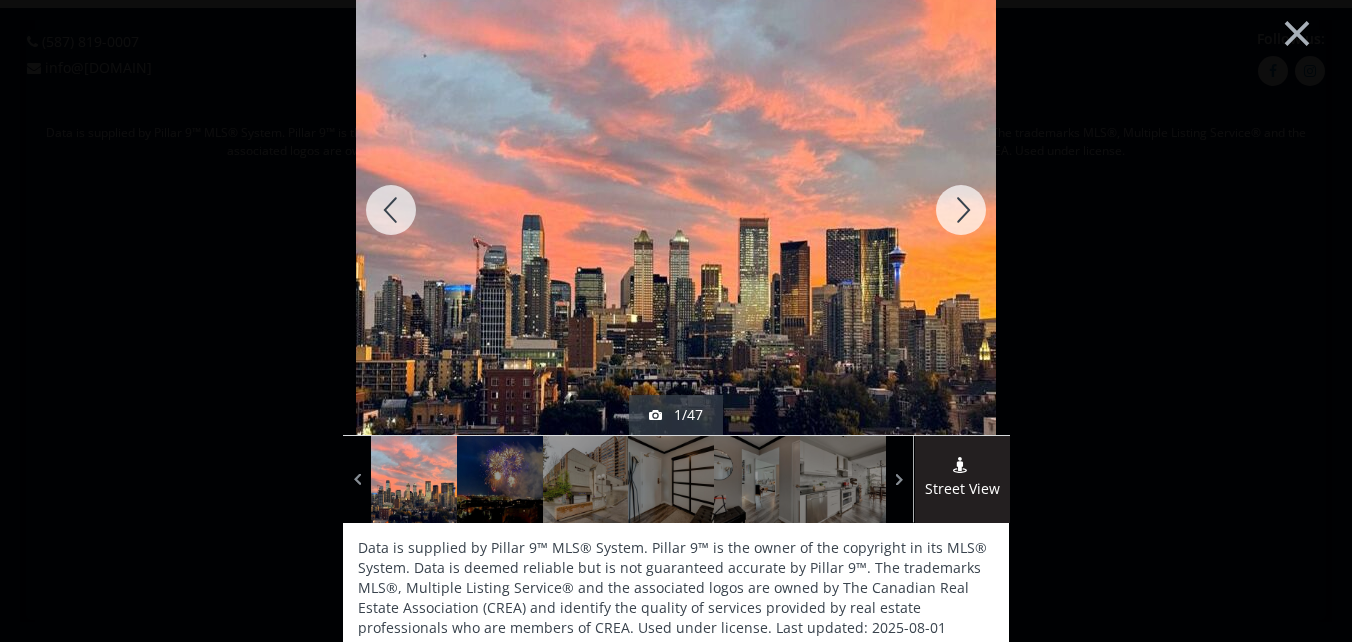 click at bounding box center (961, 210) 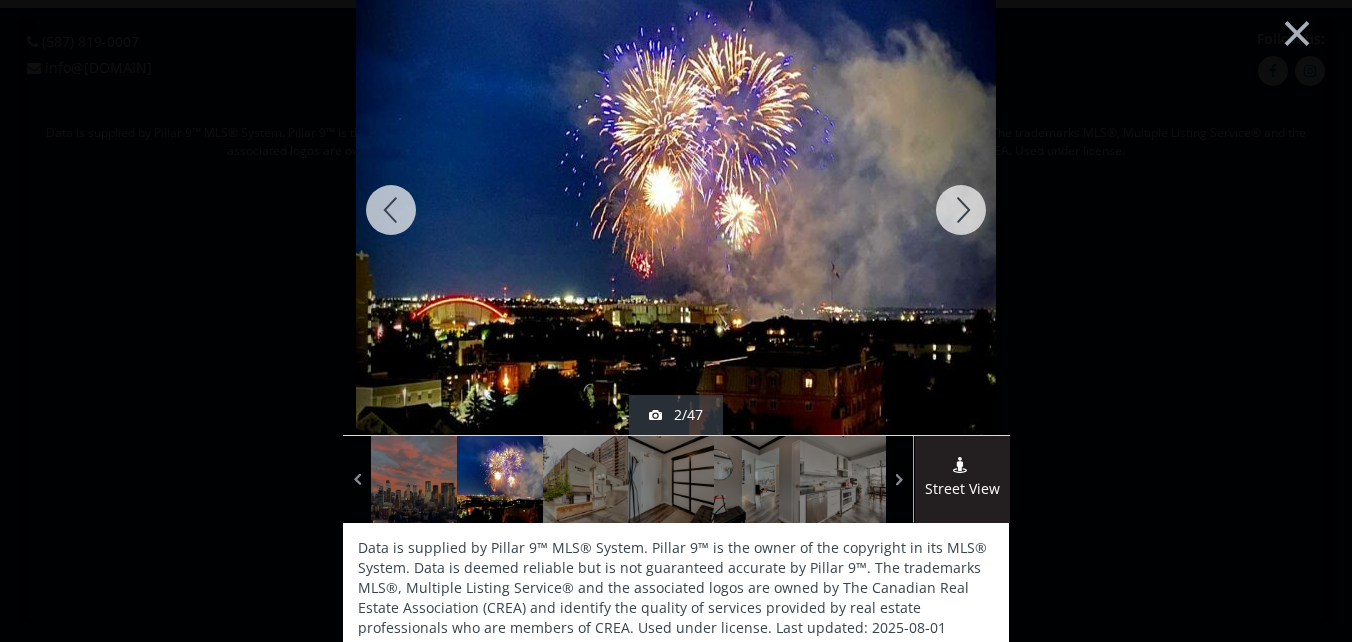 click at bounding box center (961, 210) 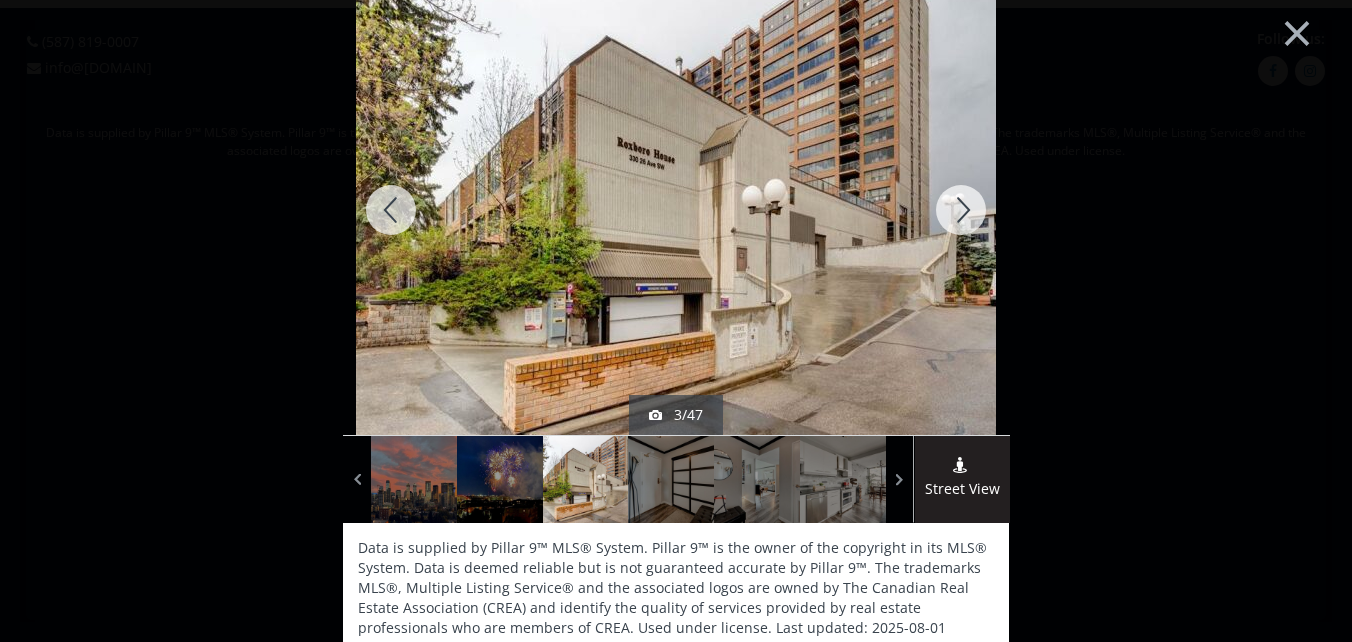 click at bounding box center (961, 210) 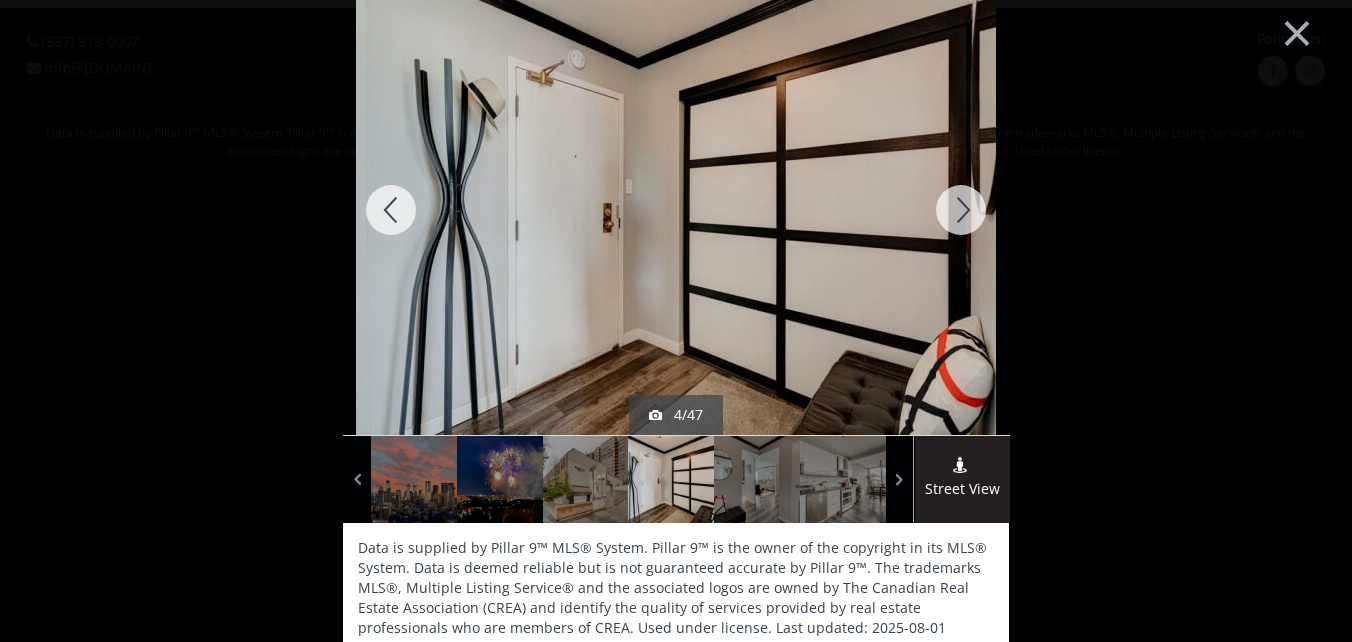 click at bounding box center (961, 210) 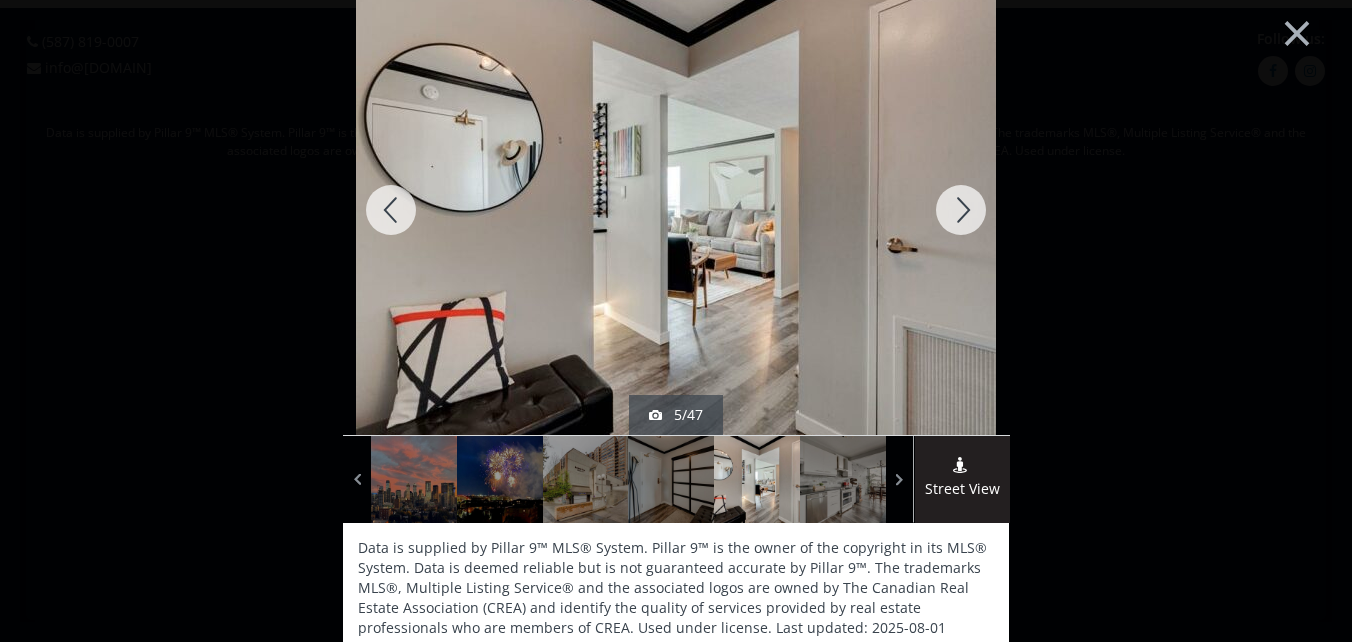 click at bounding box center (961, 210) 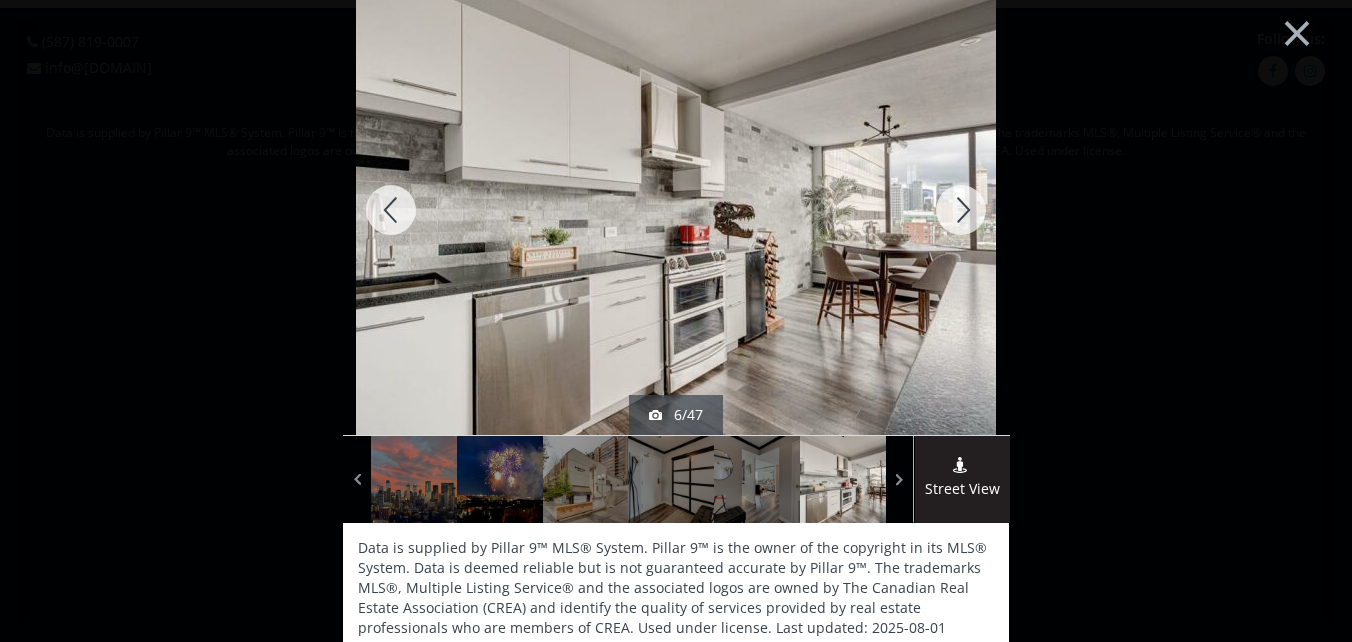 click at bounding box center [961, 210] 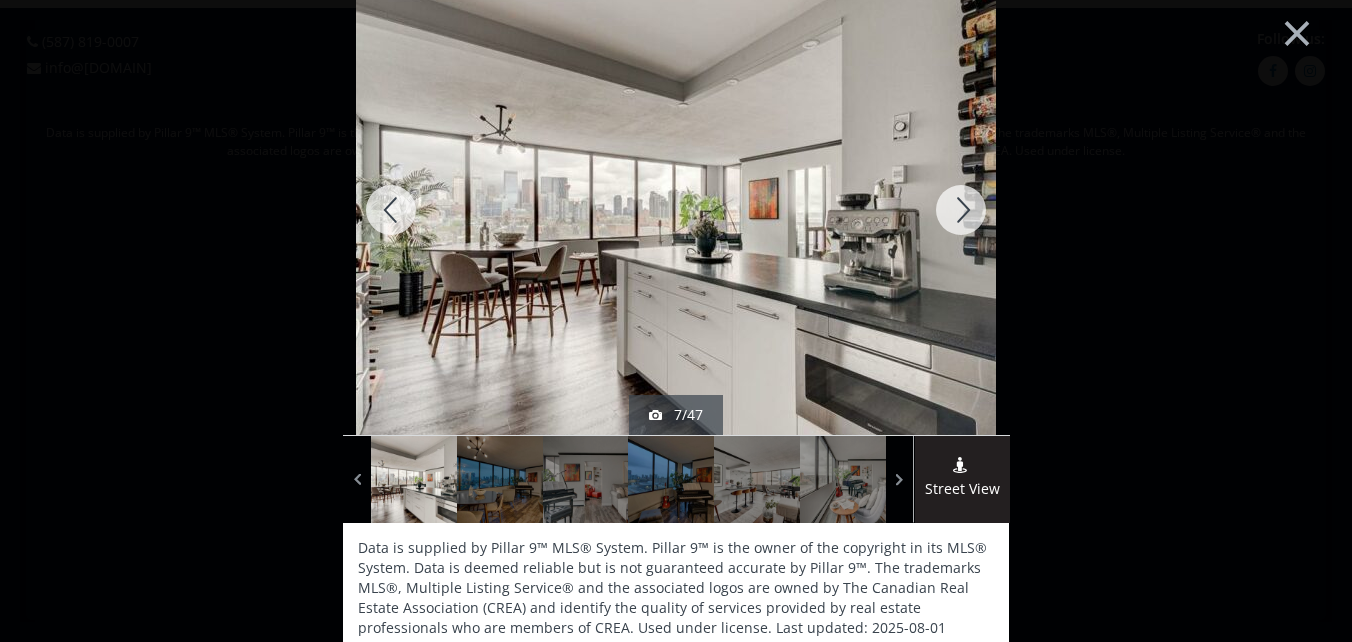 click at bounding box center (961, 210) 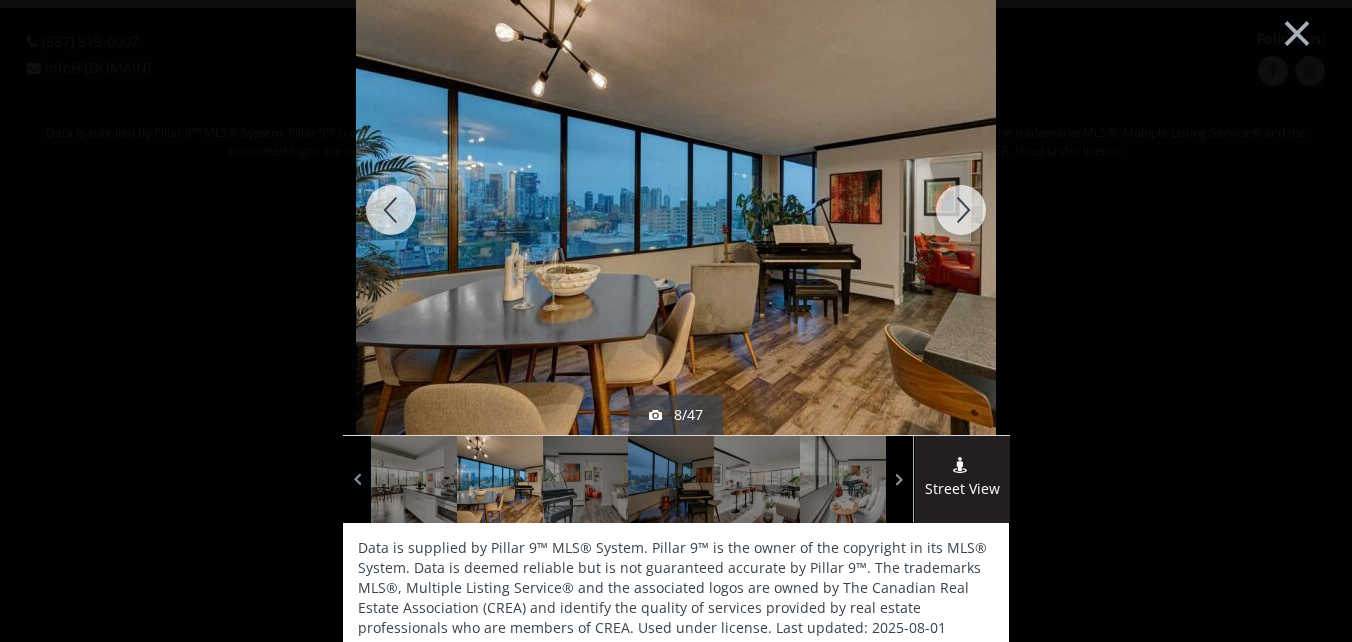 click at bounding box center (961, 210) 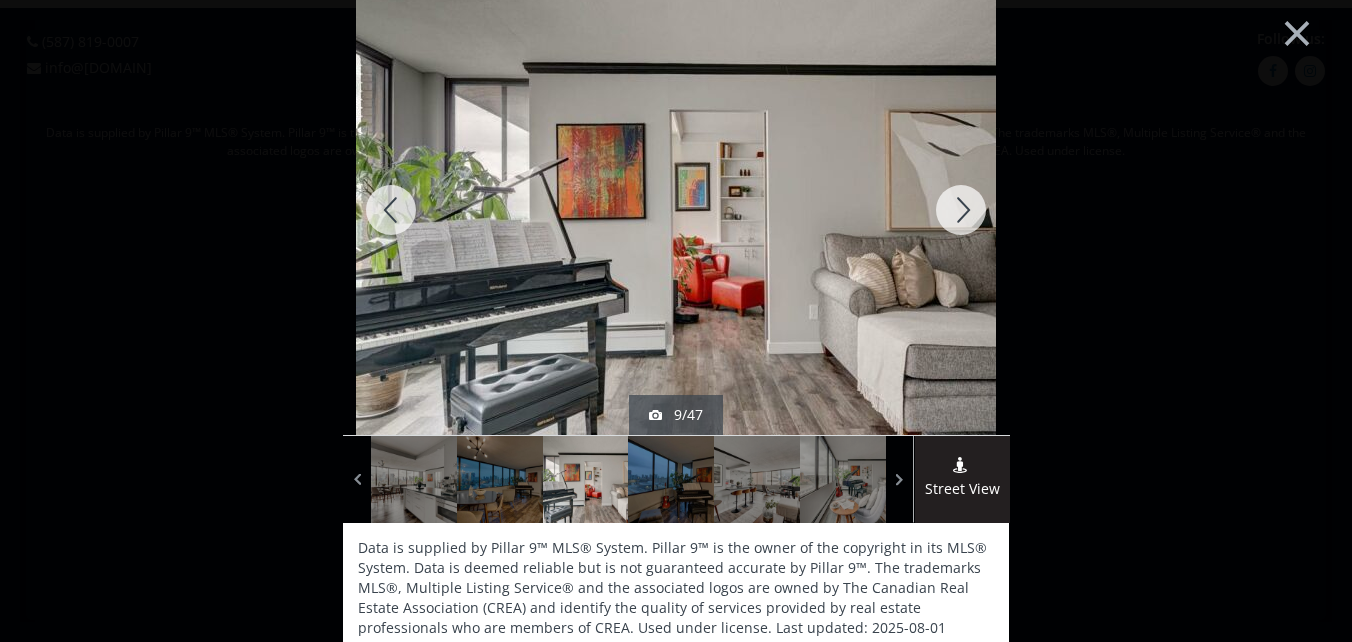 click at bounding box center (391, 210) 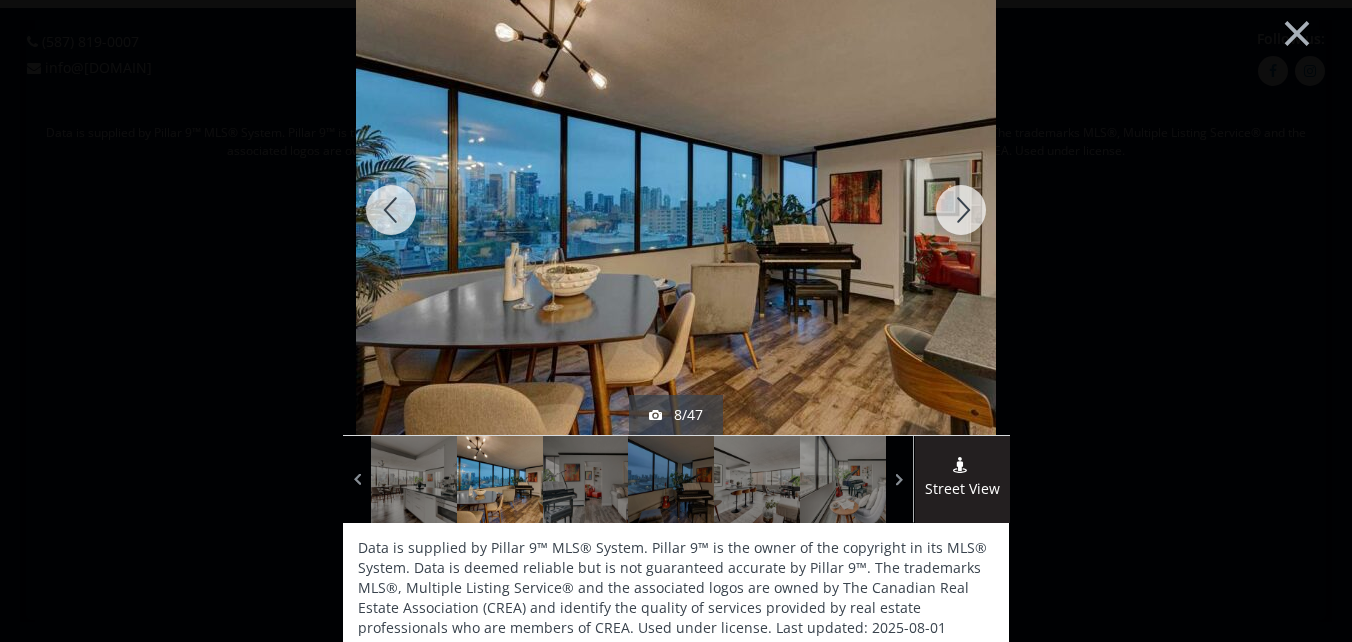 click at bounding box center (961, 210) 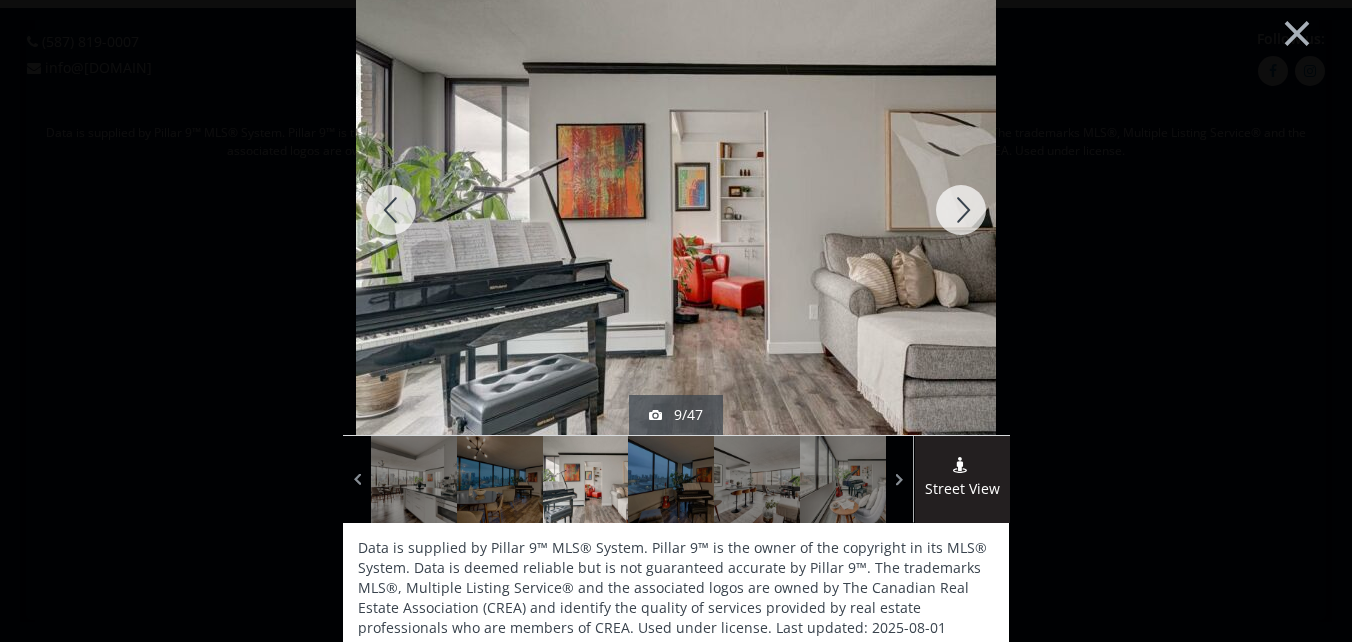click at bounding box center (961, 210) 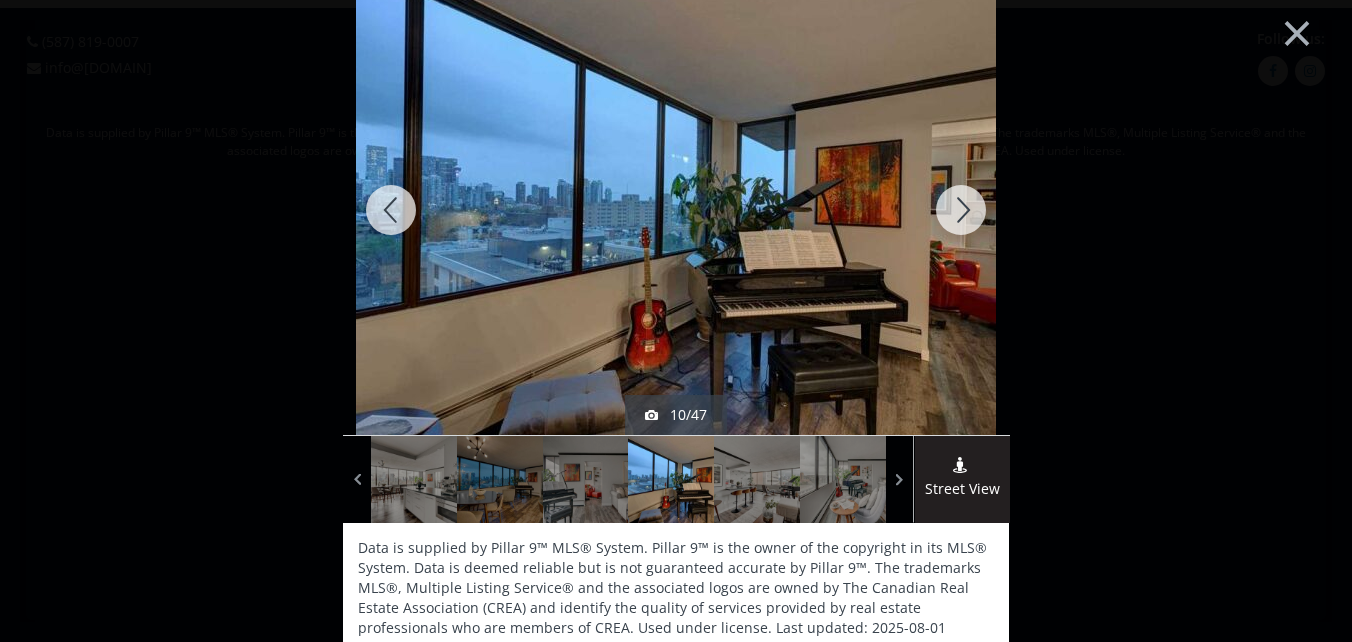 click at bounding box center [961, 210] 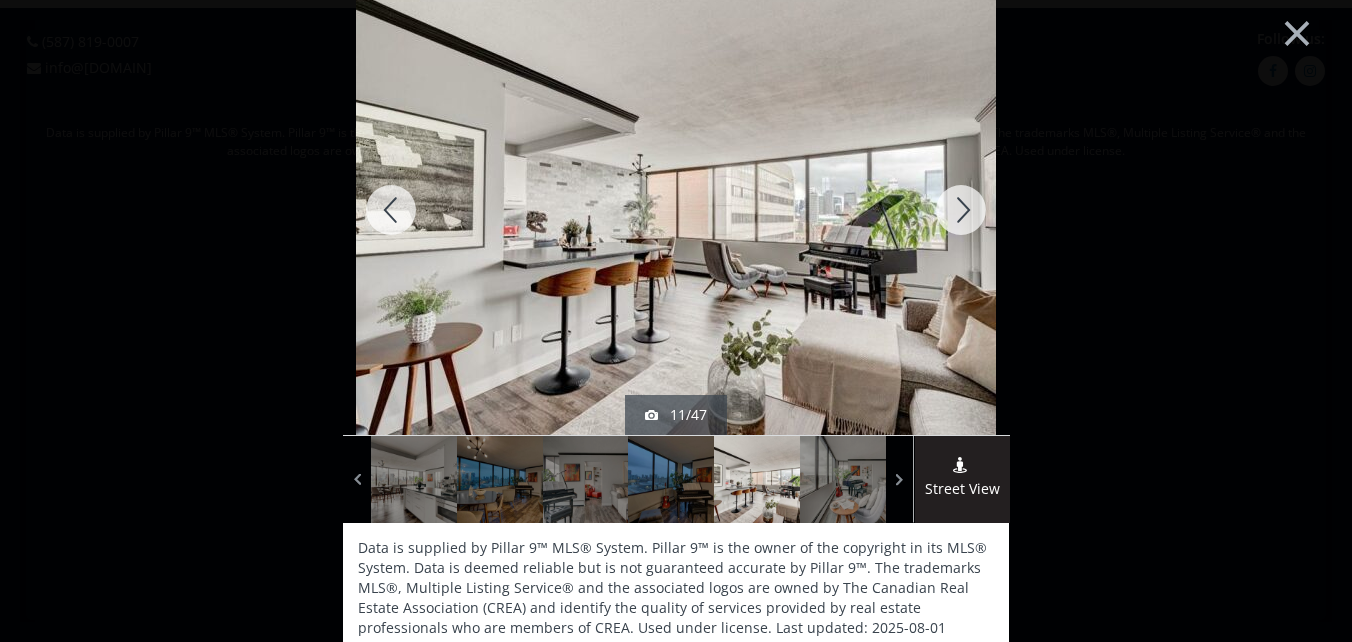 click at bounding box center [961, 210] 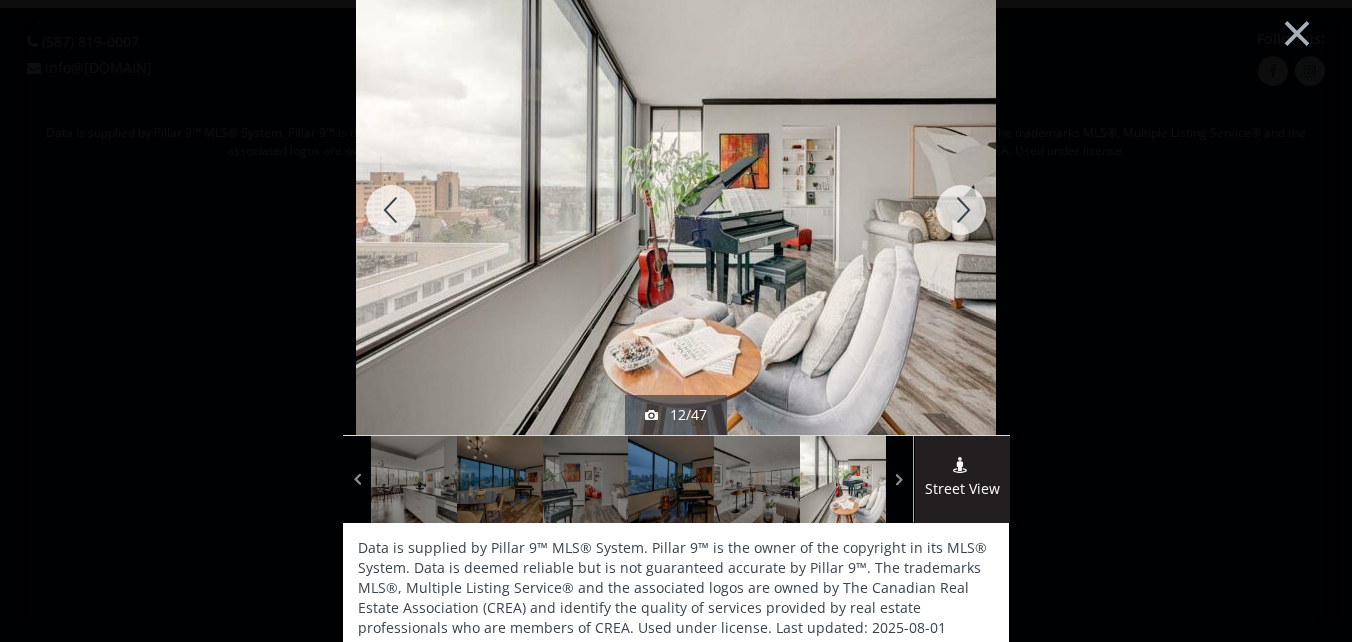 click at bounding box center (961, 210) 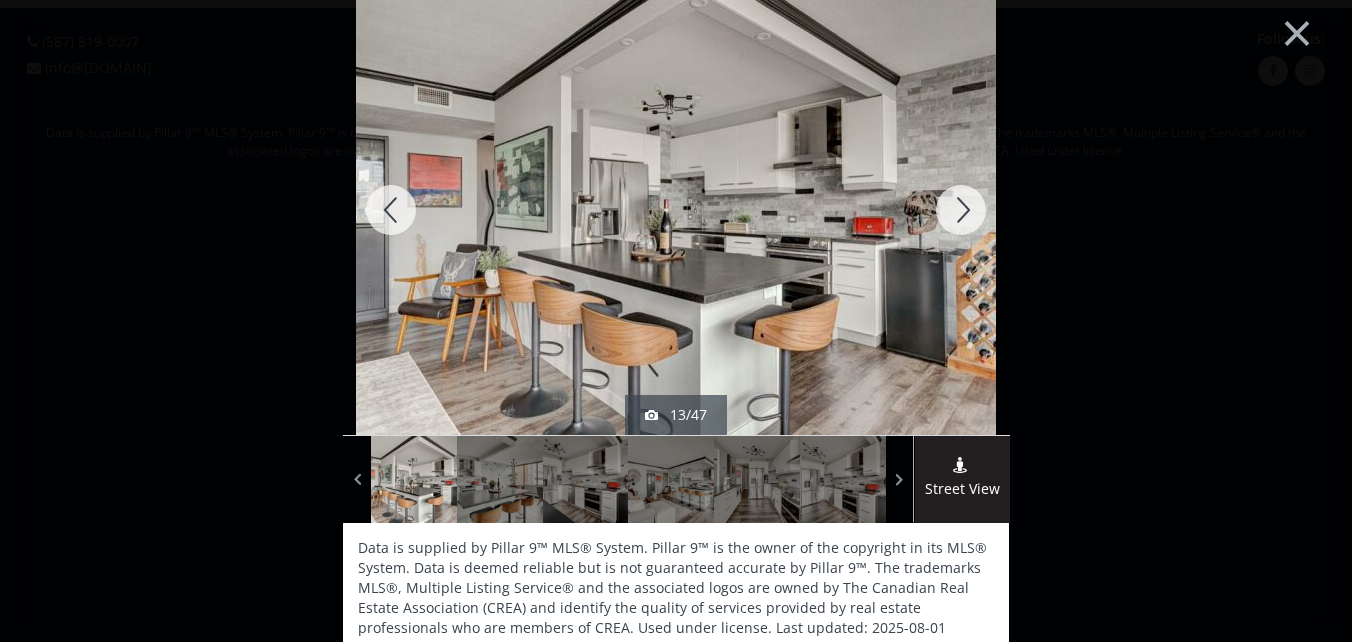 click at bounding box center [961, 210] 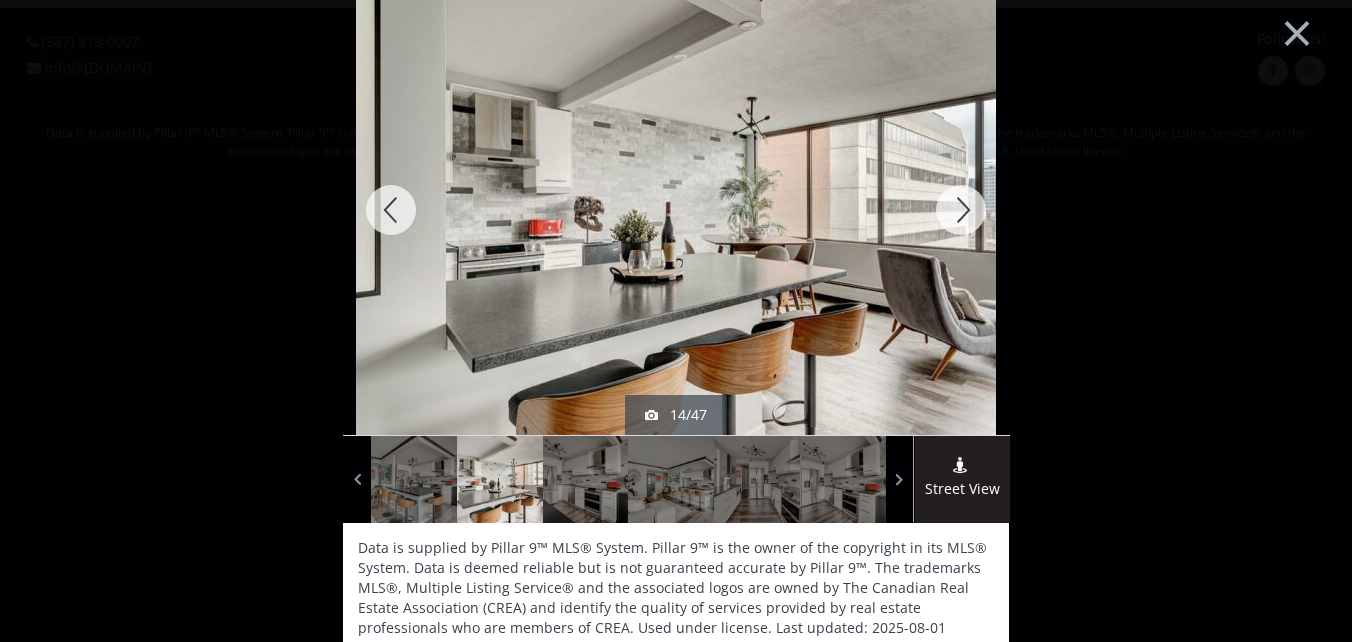 click at bounding box center (961, 210) 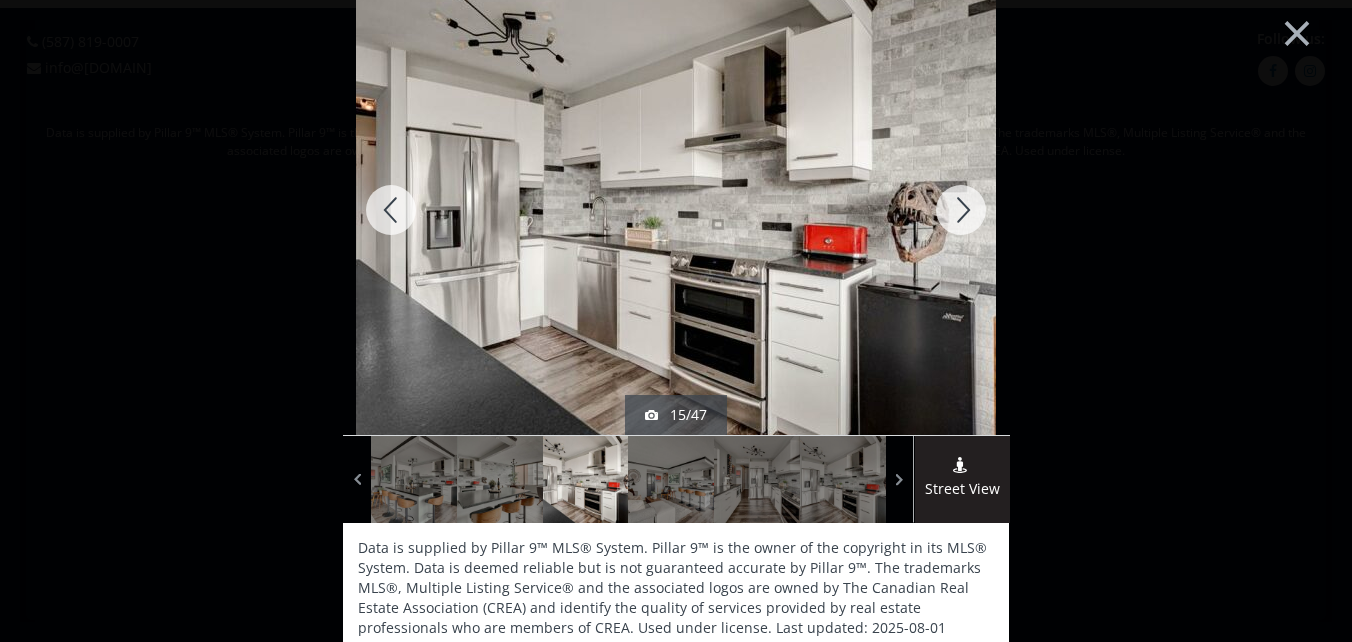 click at bounding box center [391, 210] 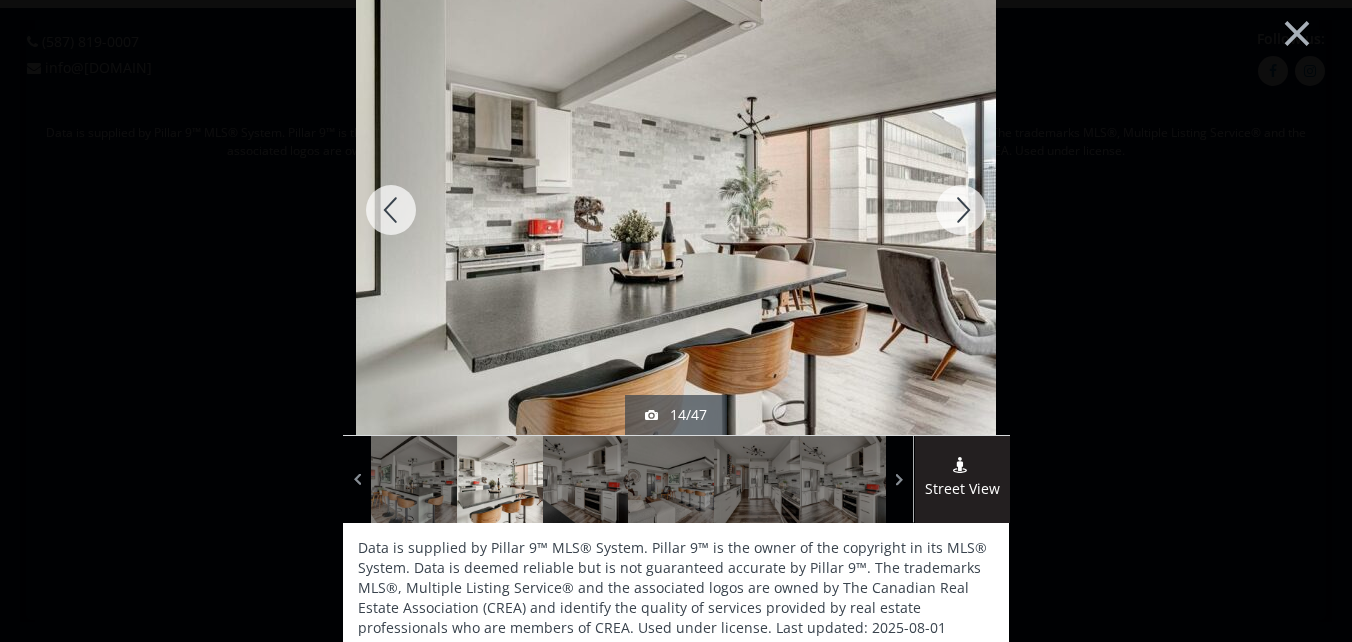 click at bounding box center (391, 210) 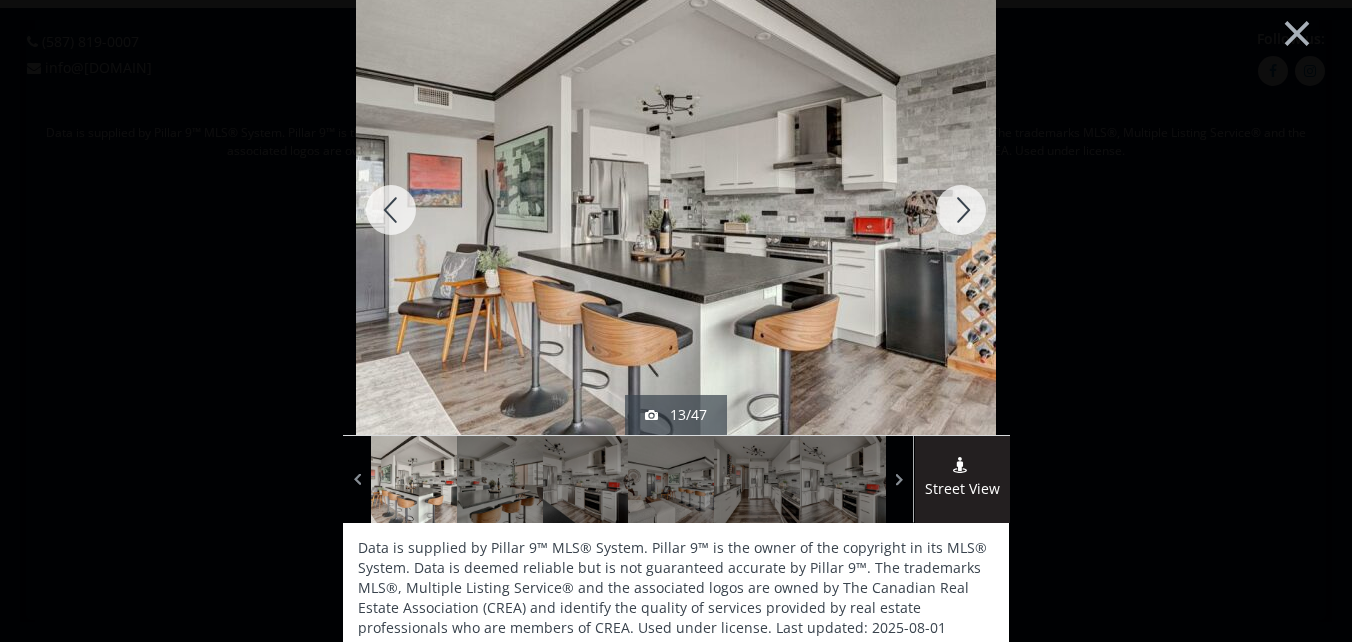 click at bounding box center (391, 210) 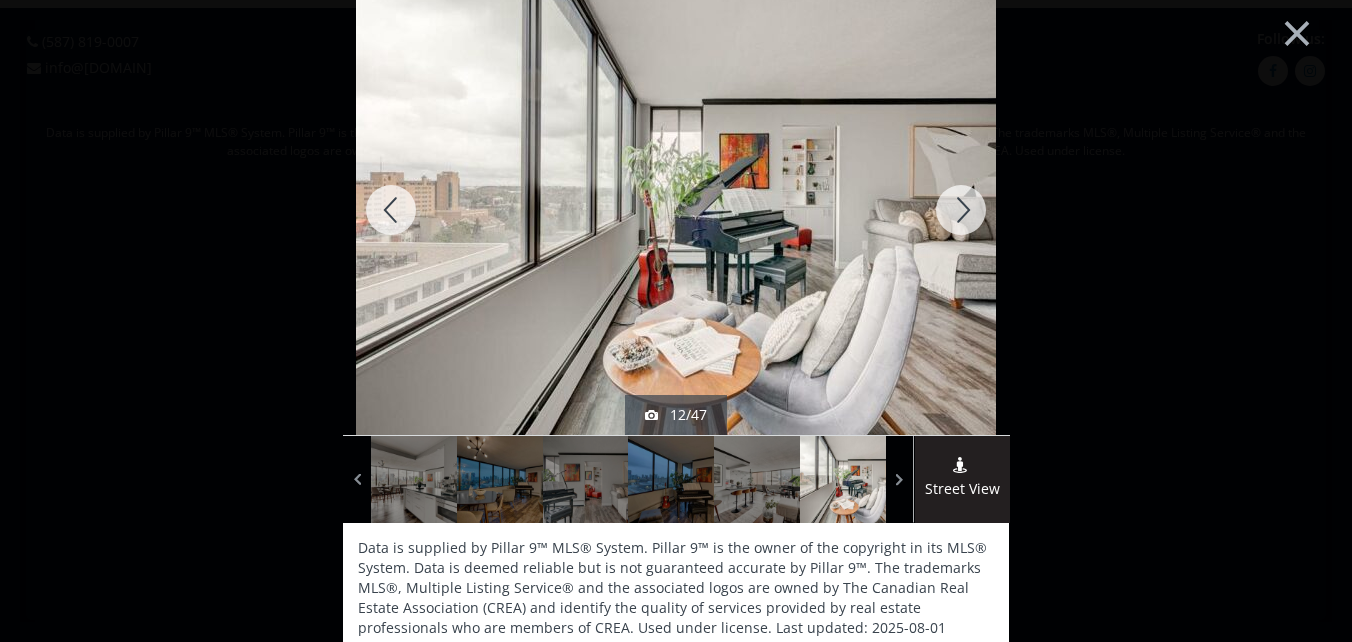 click at bounding box center (391, 210) 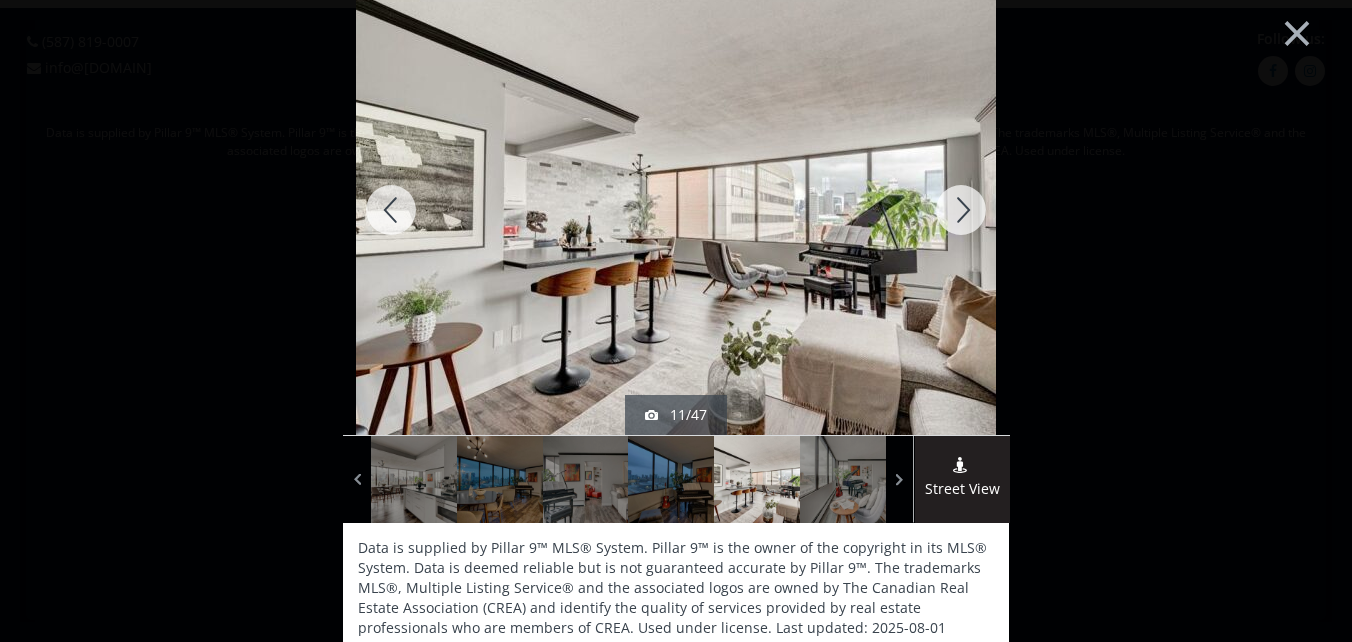 click at bounding box center [391, 210] 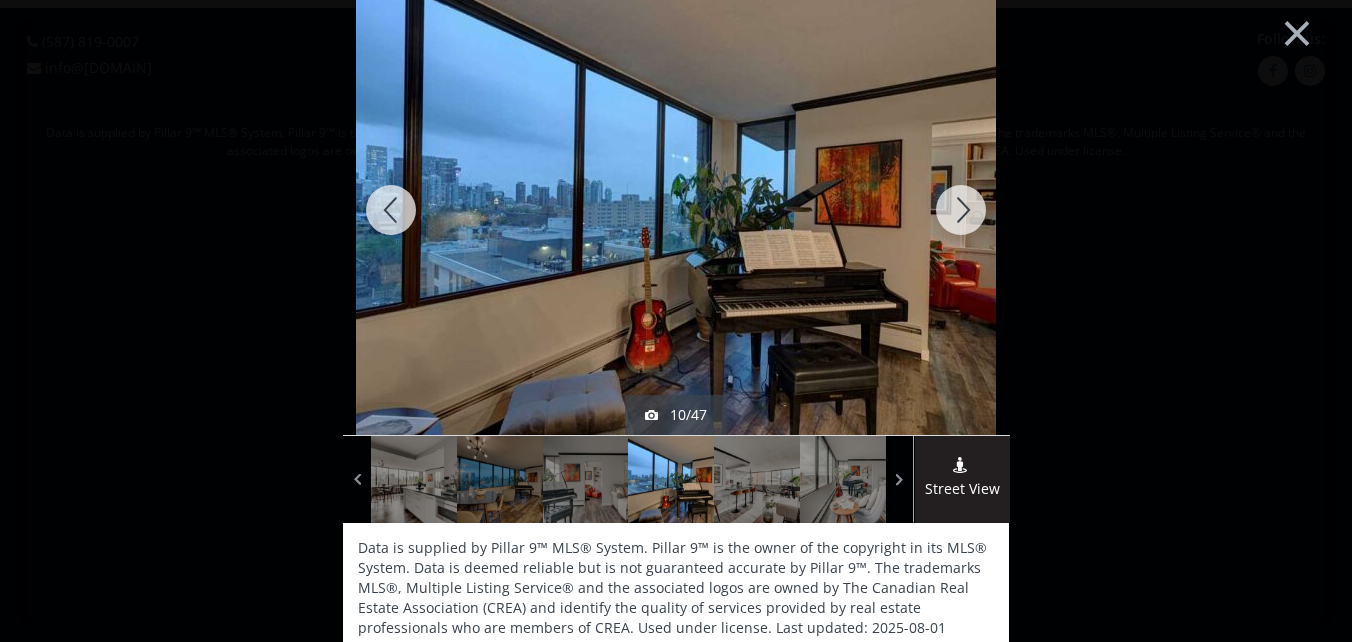click at bounding box center [391, 210] 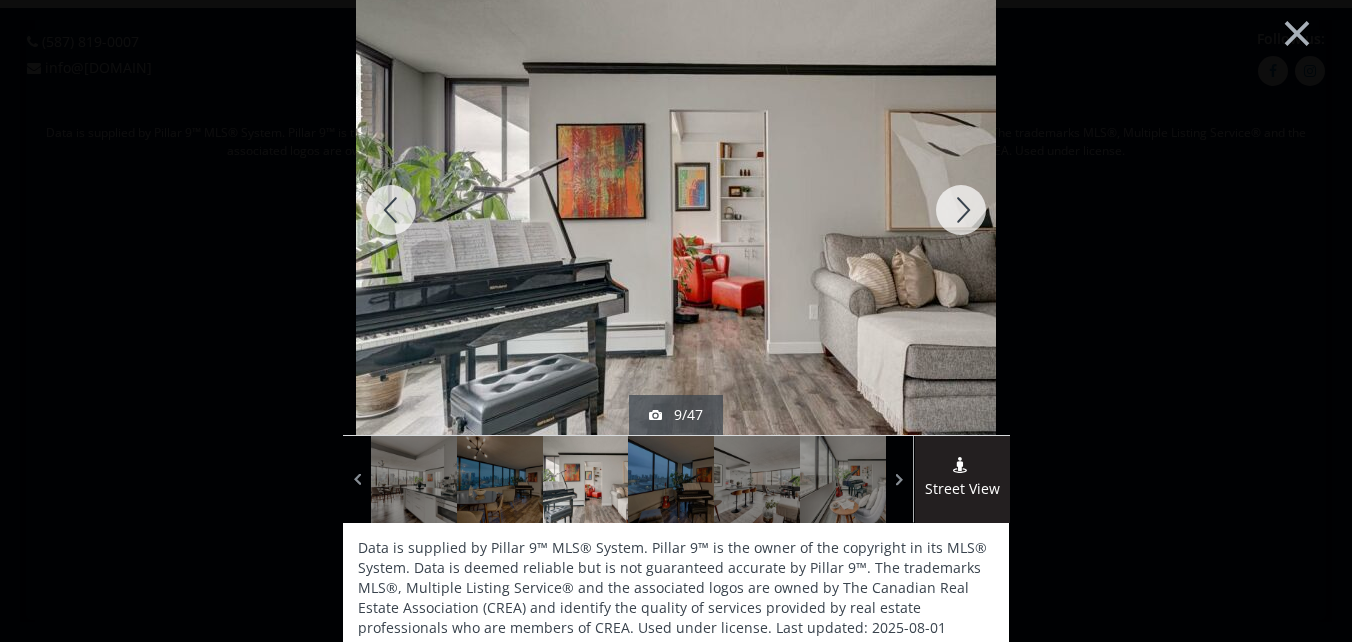 click at bounding box center [391, 210] 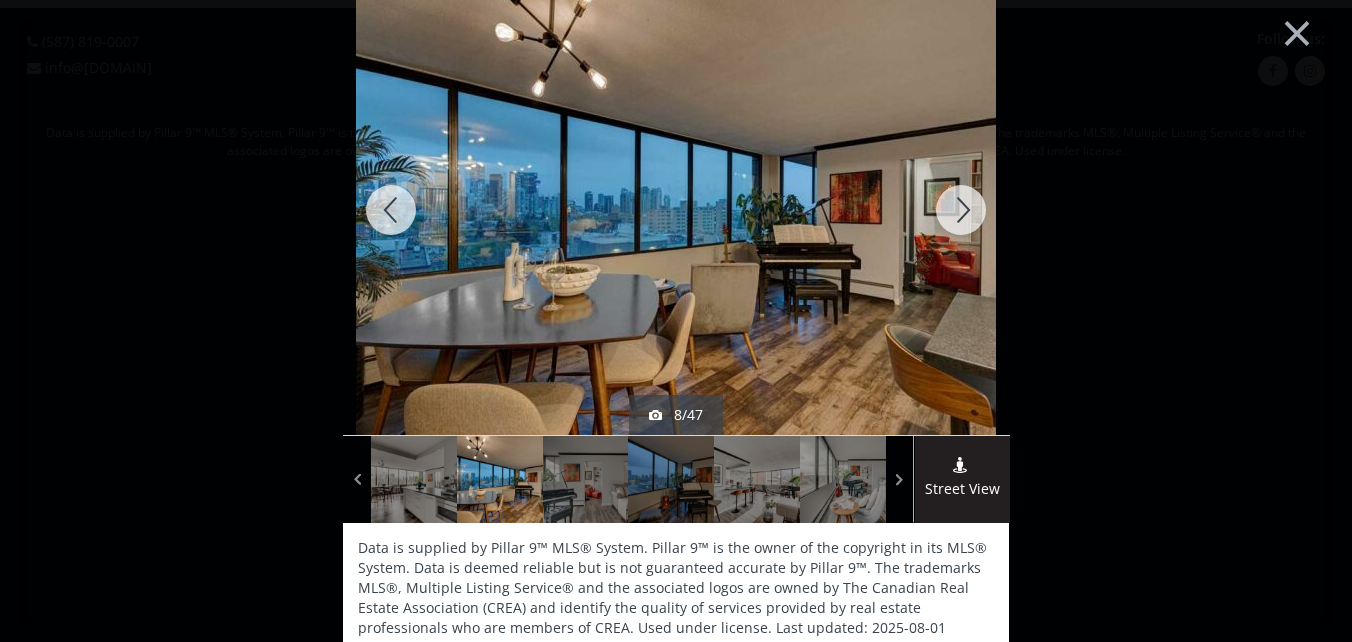 click at bounding box center (391, 210) 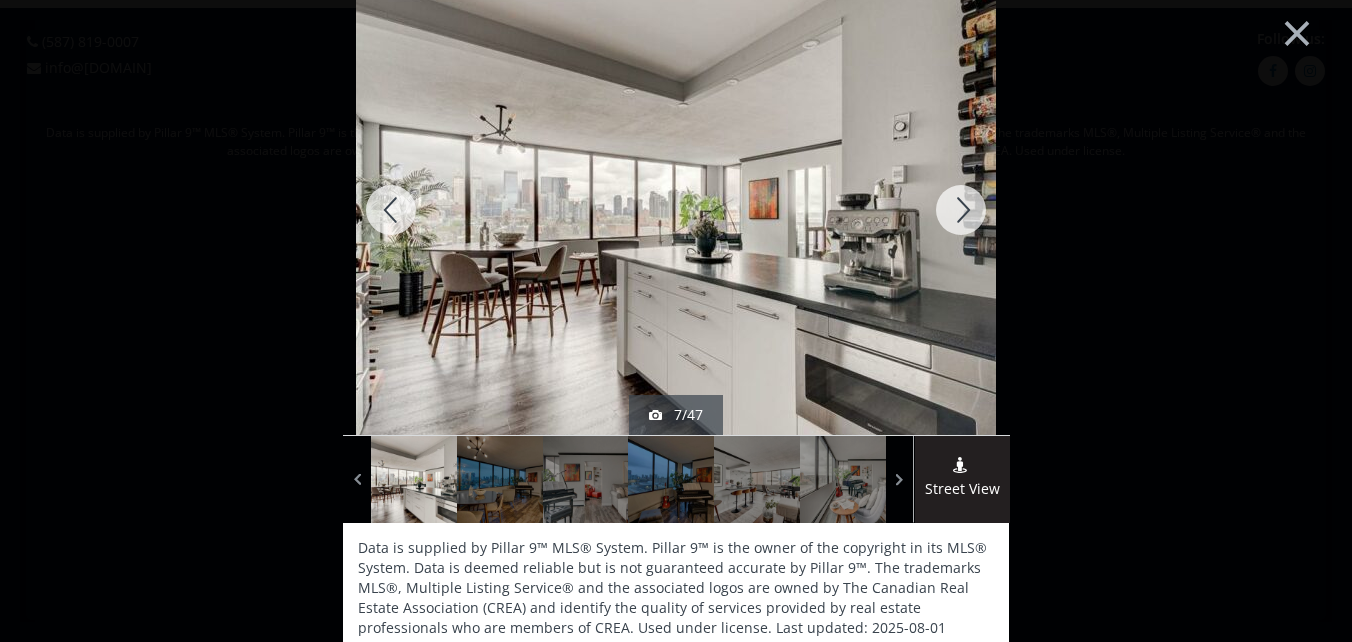 click at bounding box center (391, 210) 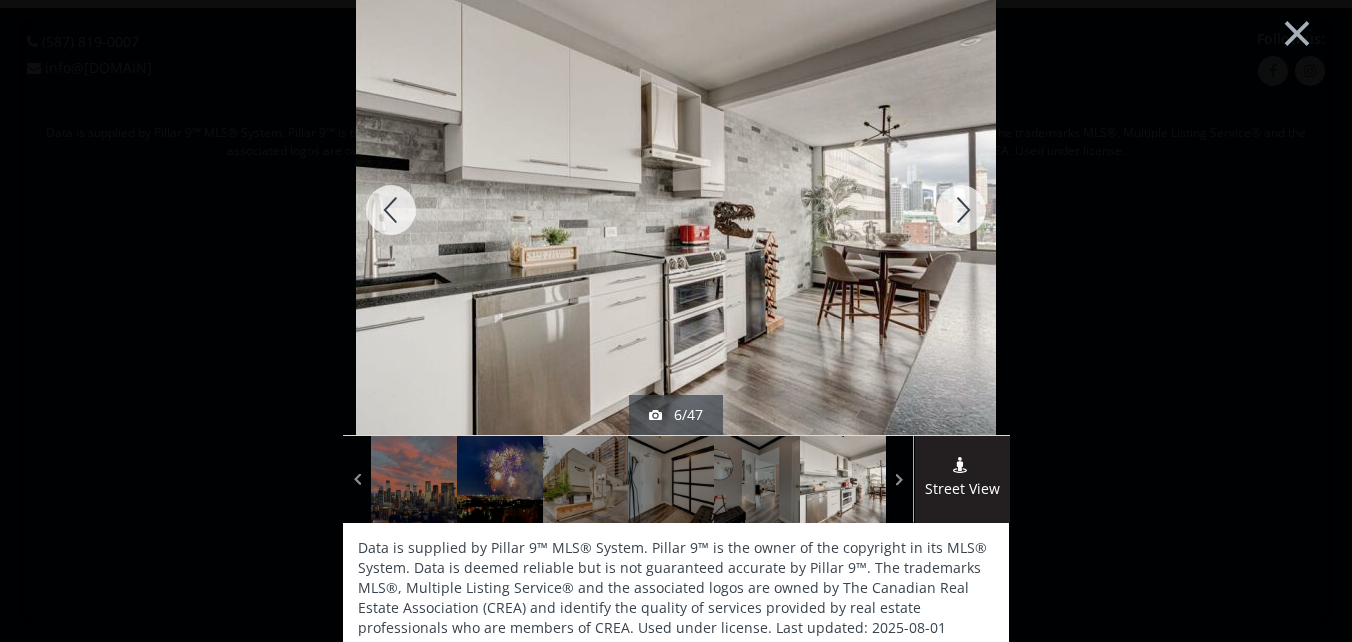 click at bounding box center [391, 210] 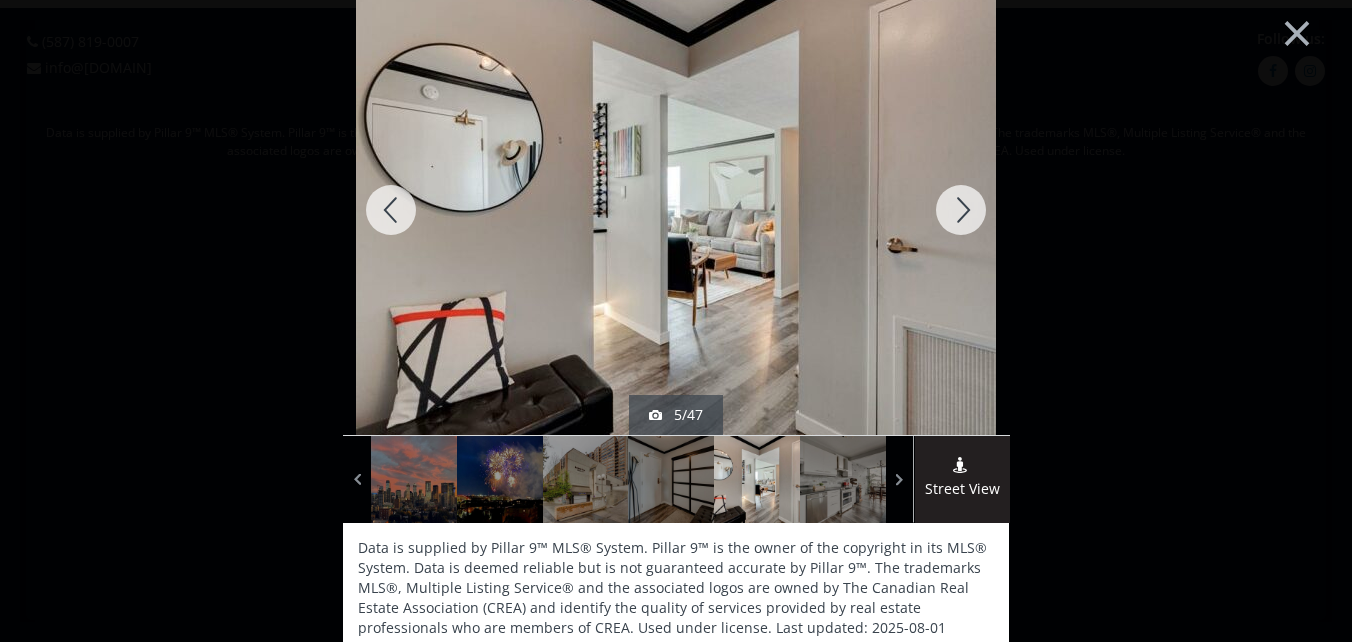 click at bounding box center [391, 210] 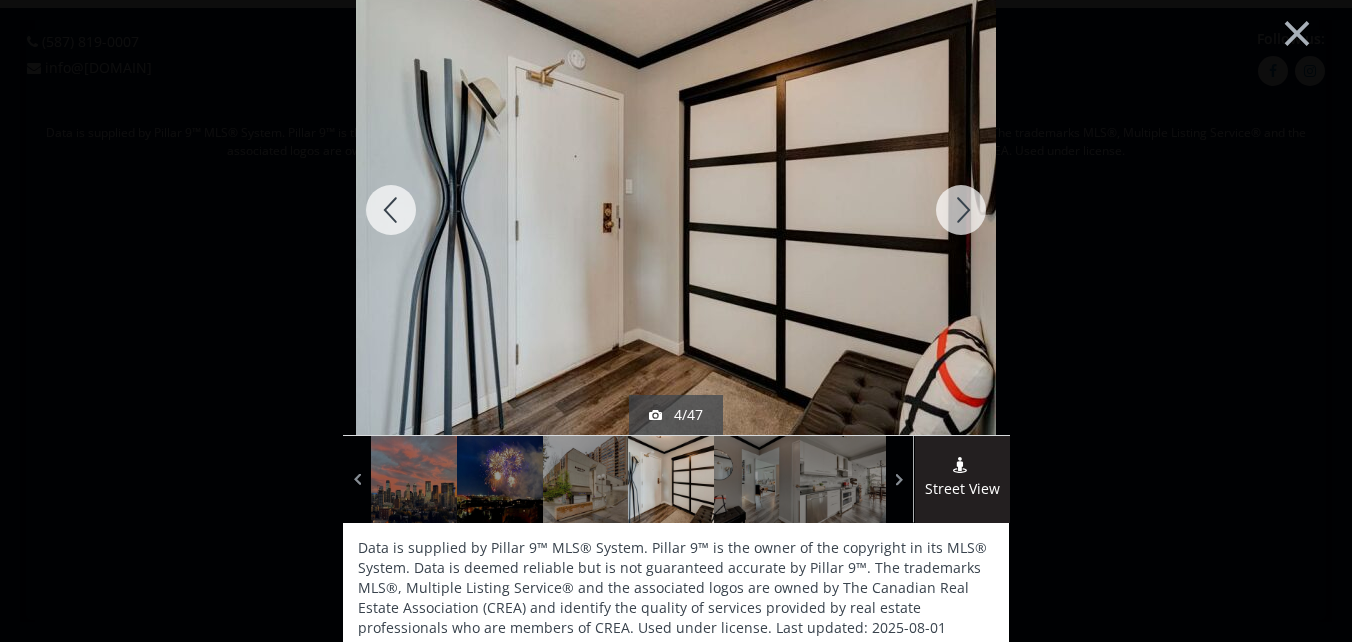 click at bounding box center (961, 210) 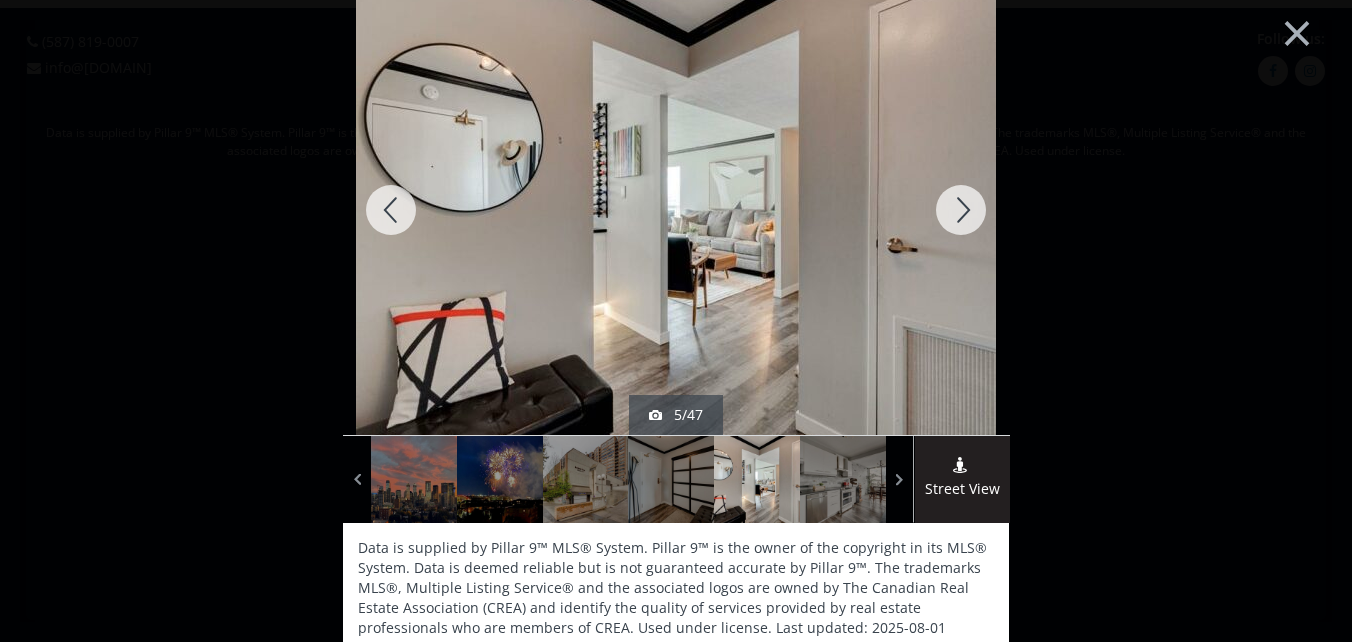 click at bounding box center [961, 210] 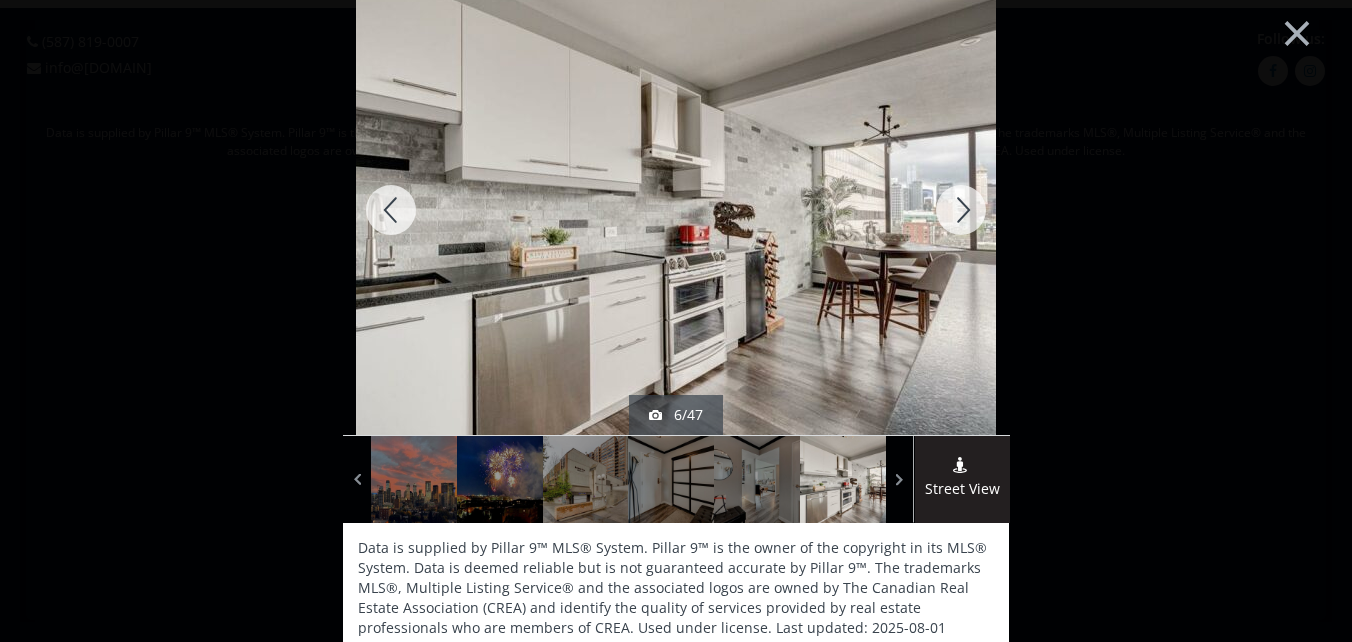 click at bounding box center [961, 210] 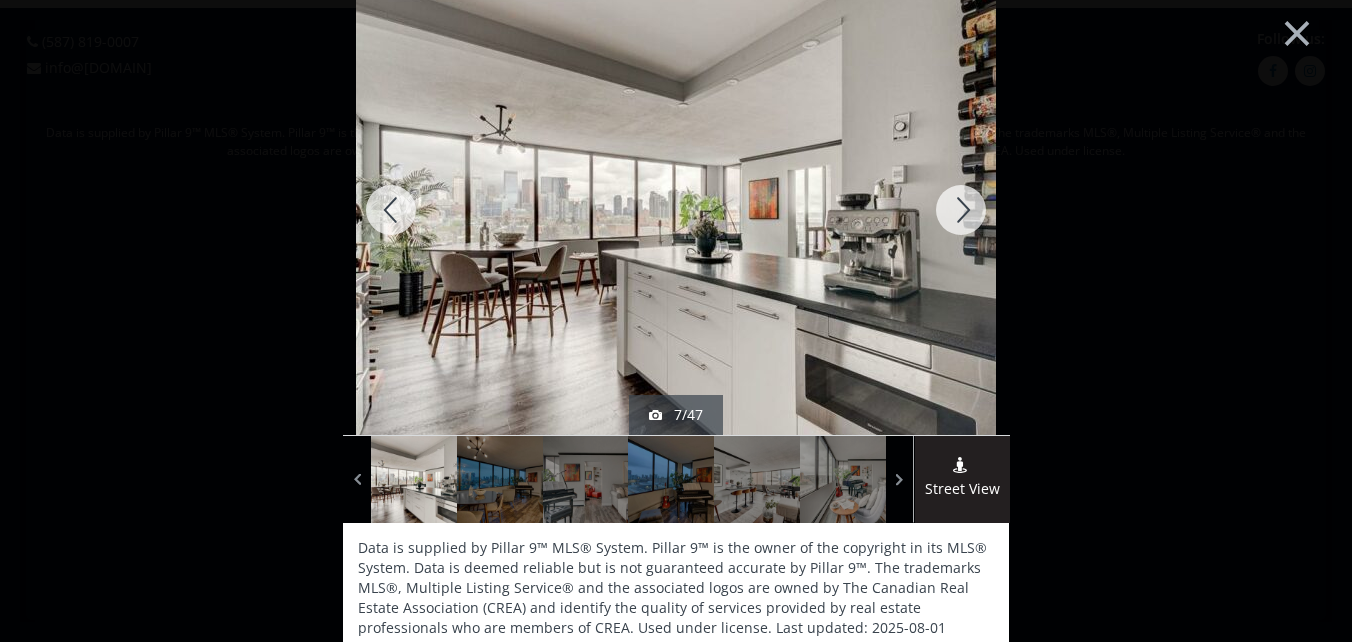 click at bounding box center [961, 210] 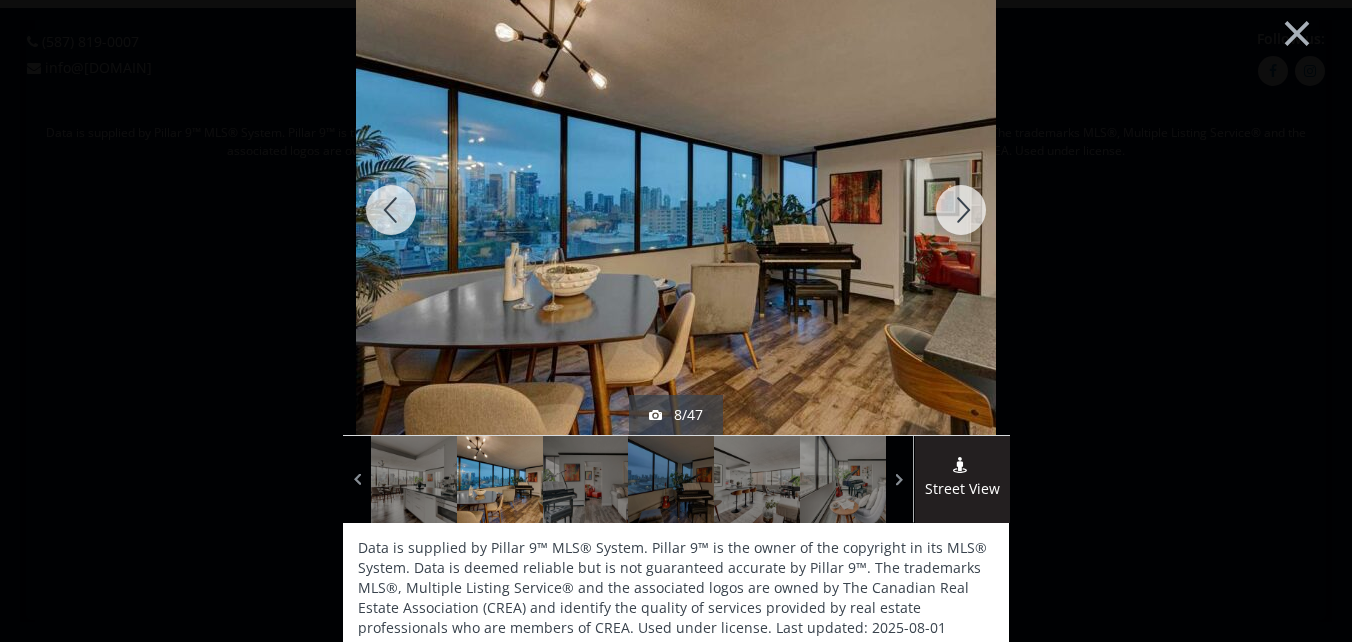 click at bounding box center [961, 210] 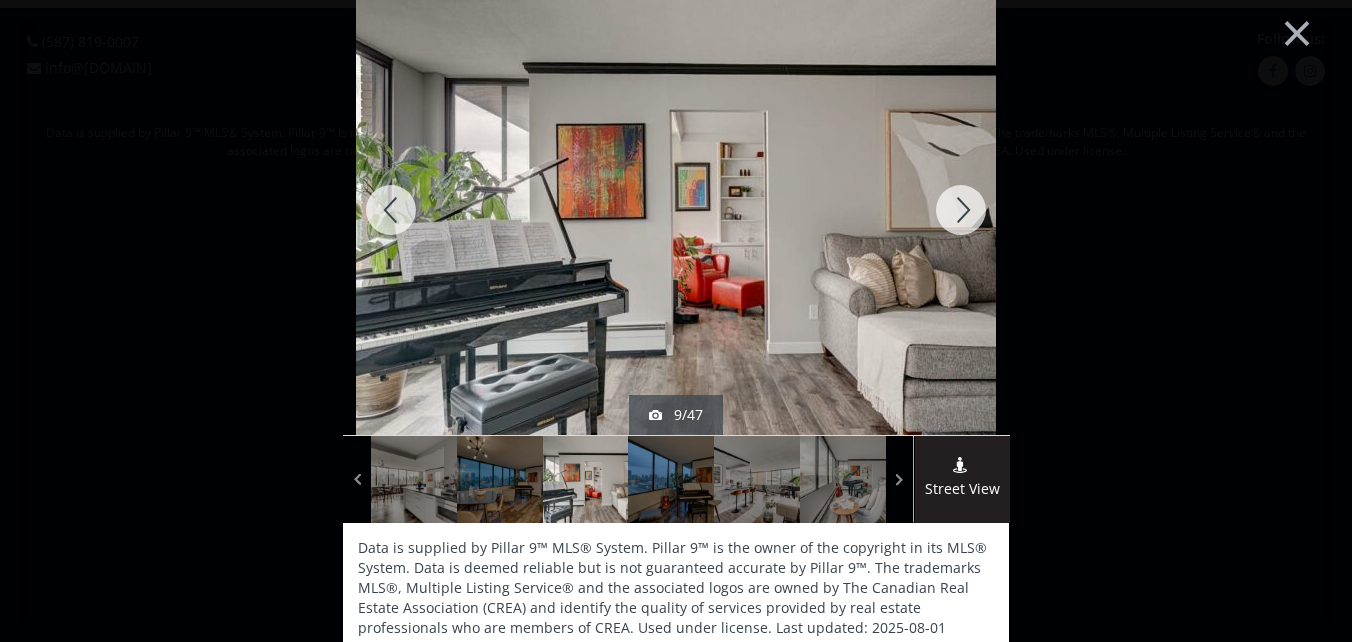 click at bounding box center [961, 210] 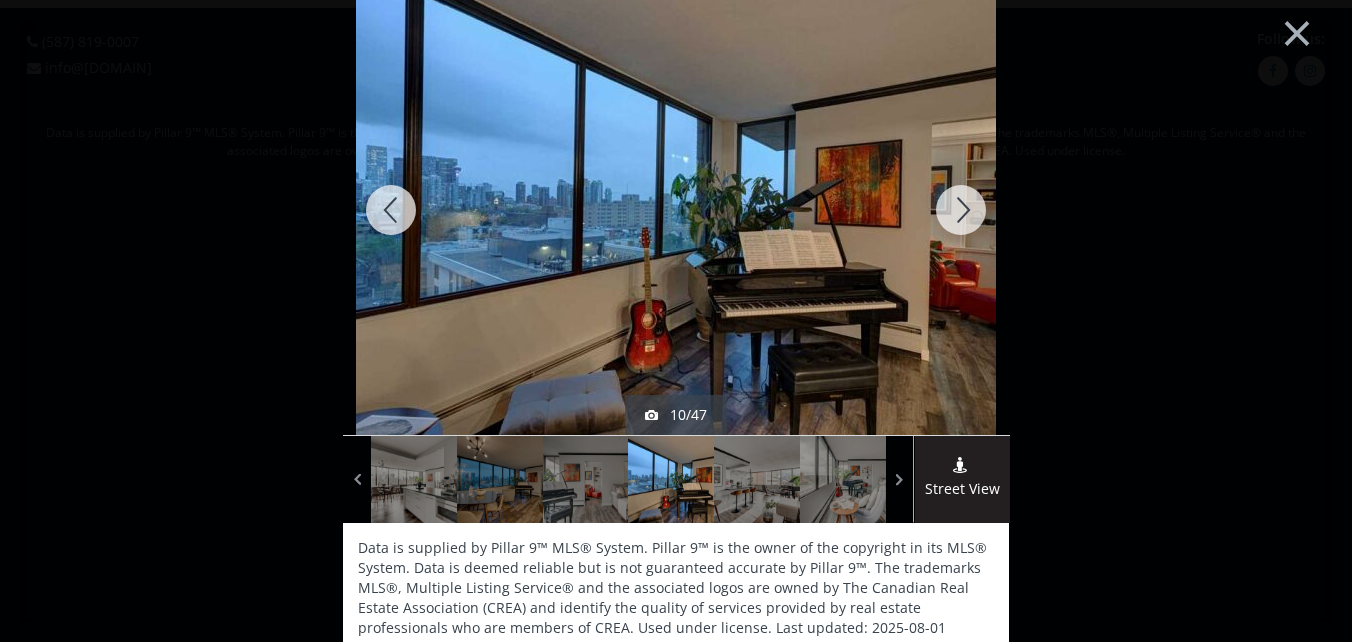 click at bounding box center [961, 210] 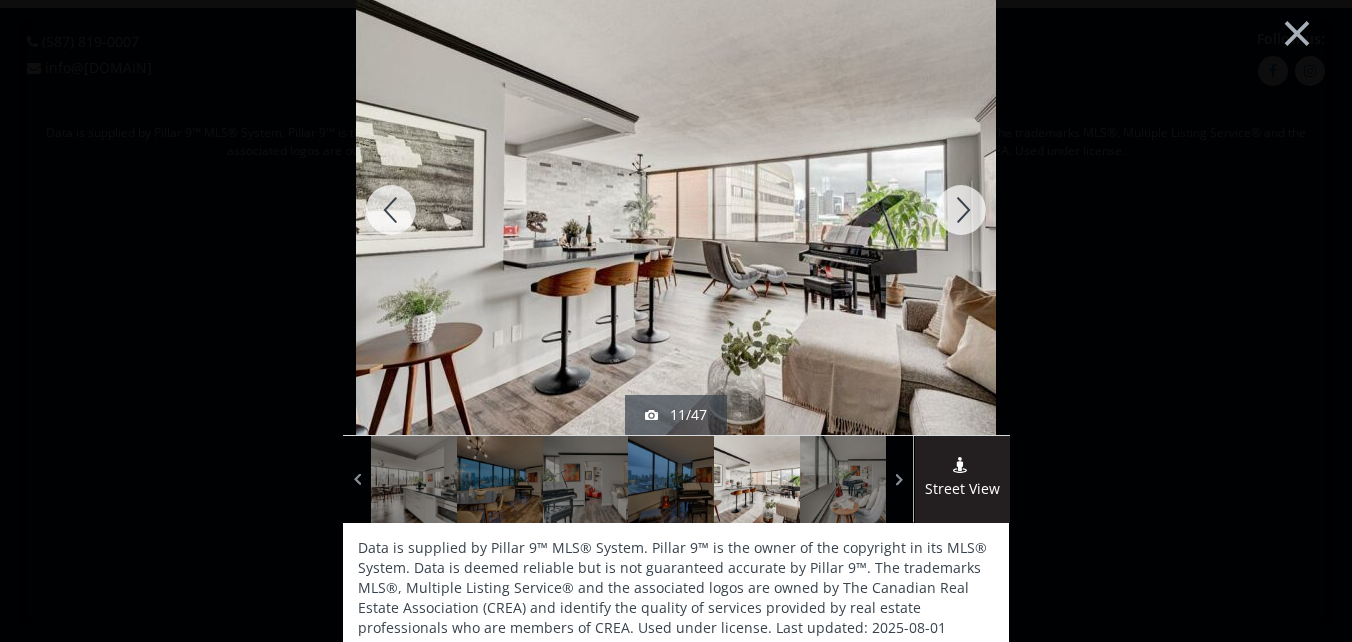 click at bounding box center [961, 210] 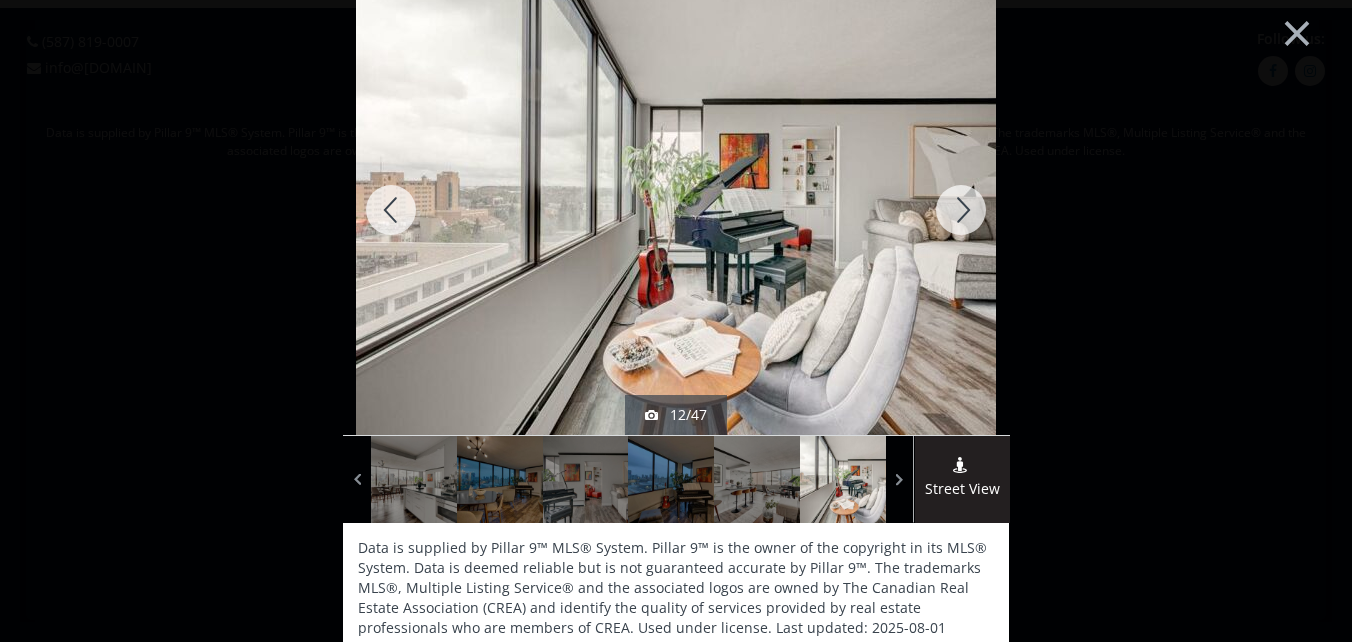click at bounding box center (961, 210) 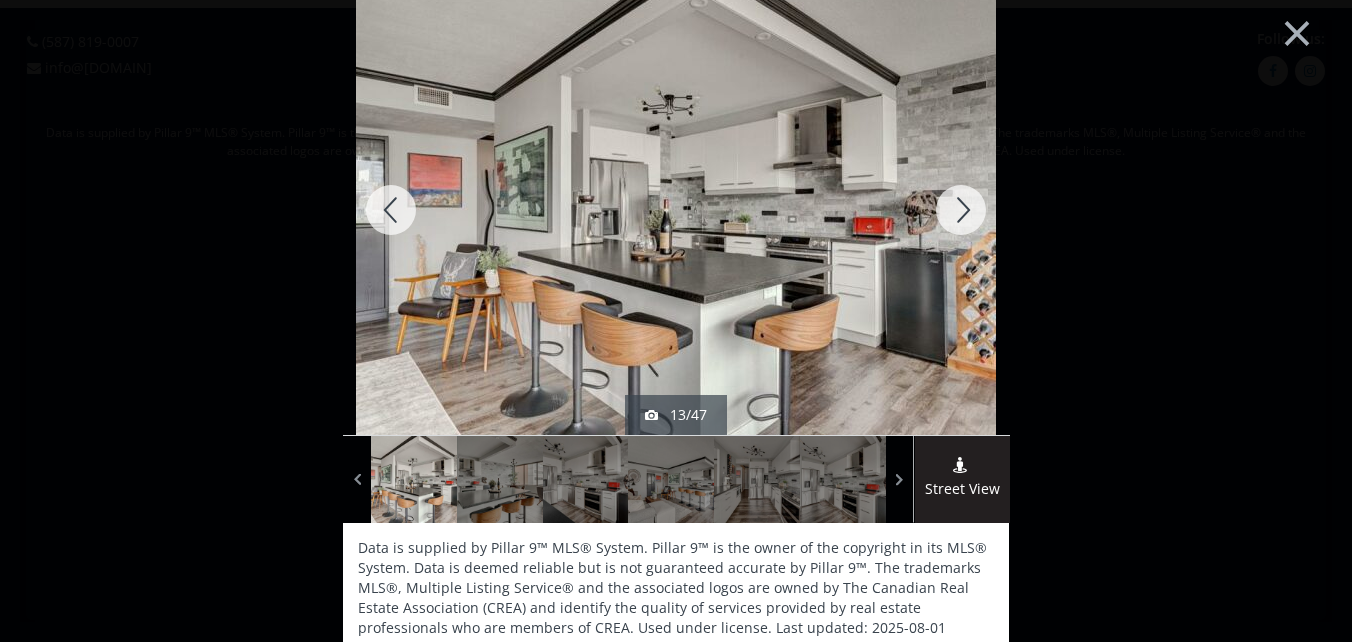 click at bounding box center (961, 210) 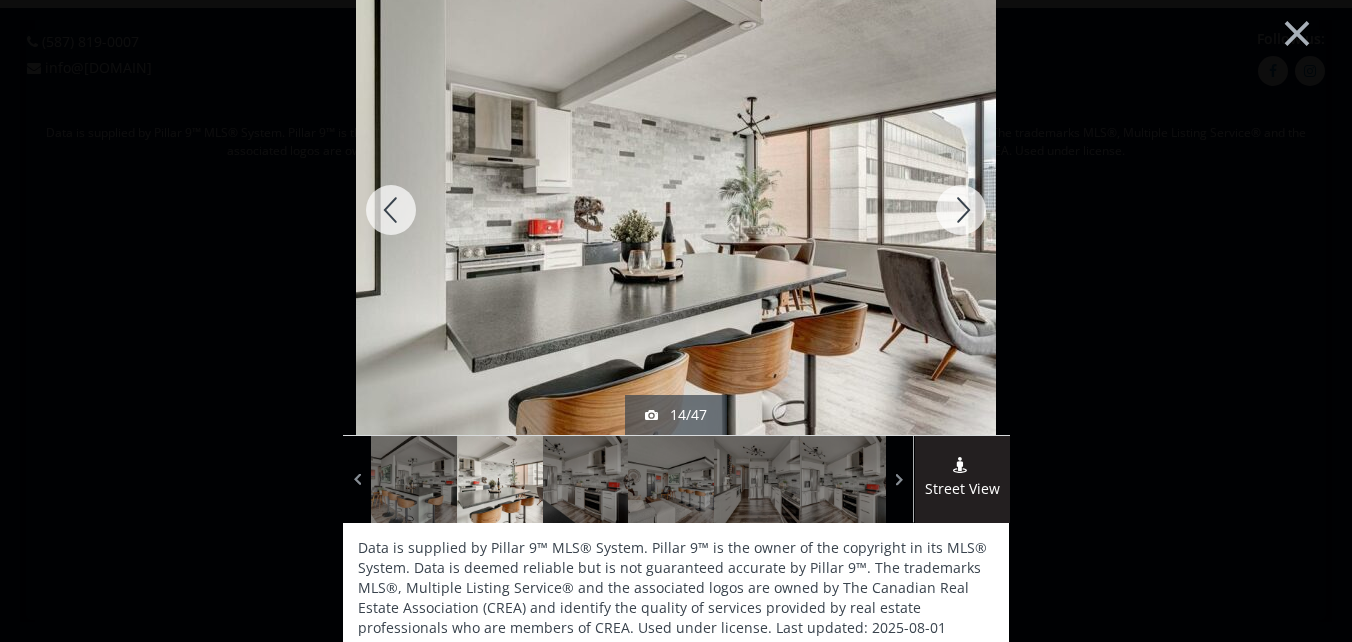 click at bounding box center (961, 210) 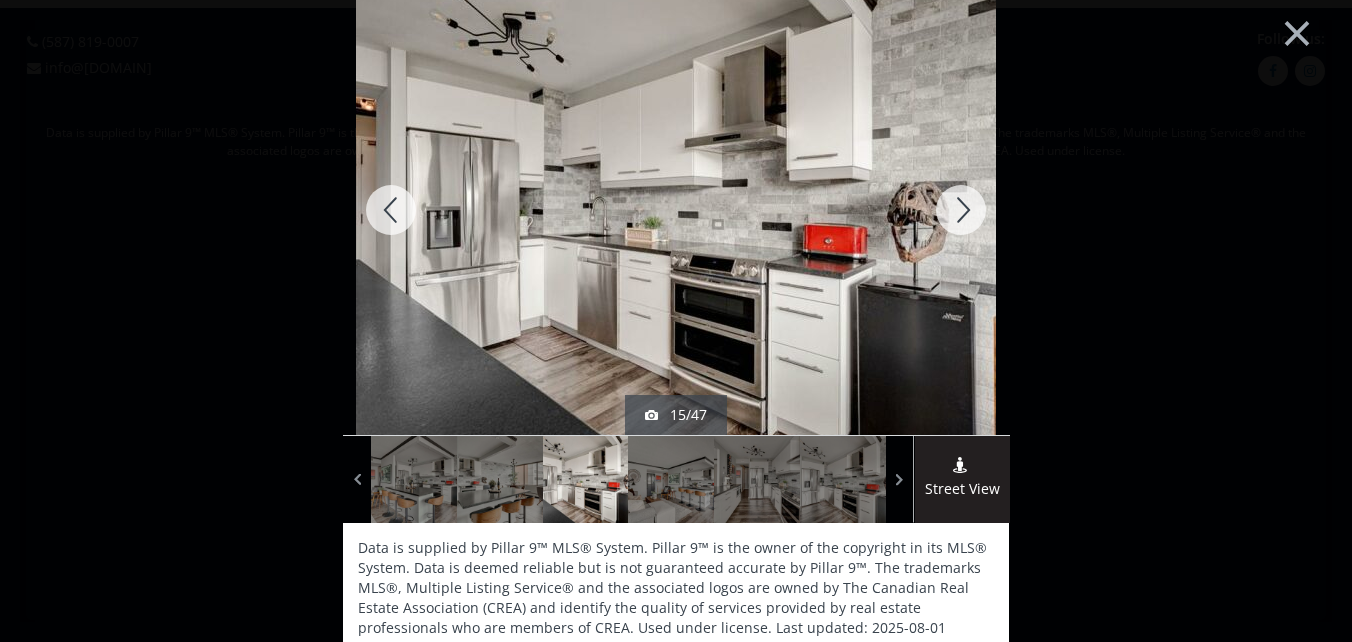 click at bounding box center (961, 210) 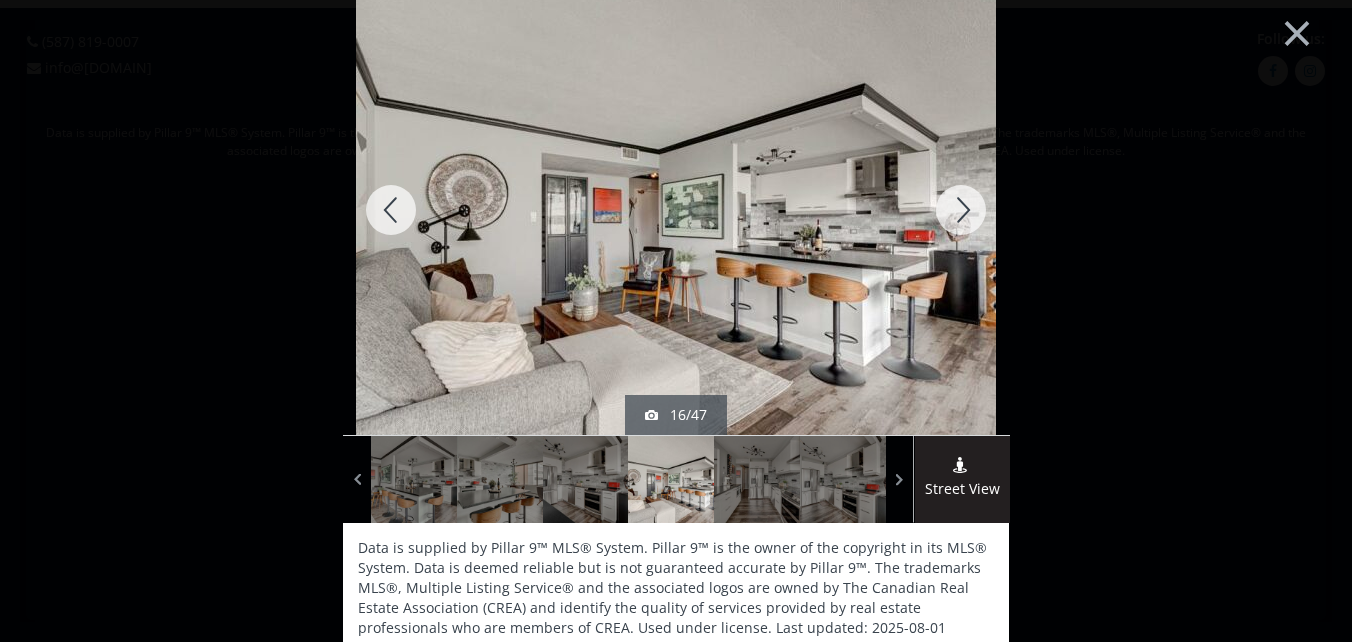 click at bounding box center (961, 210) 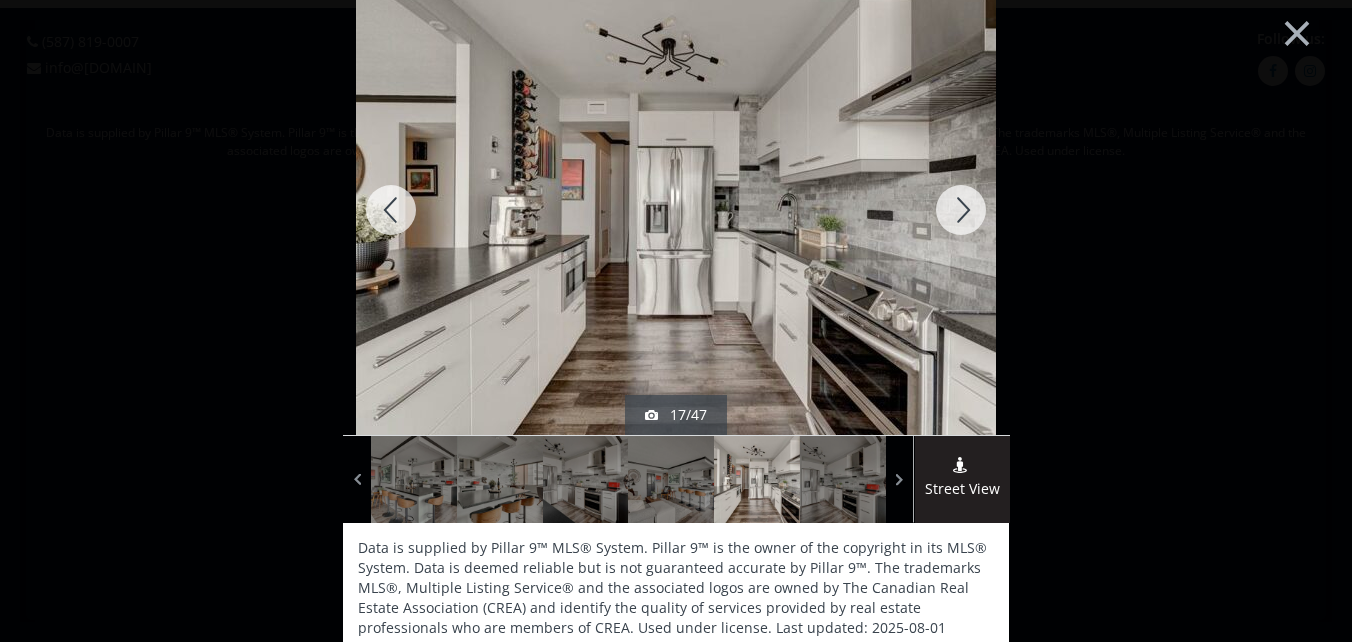 click at bounding box center [961, 210] 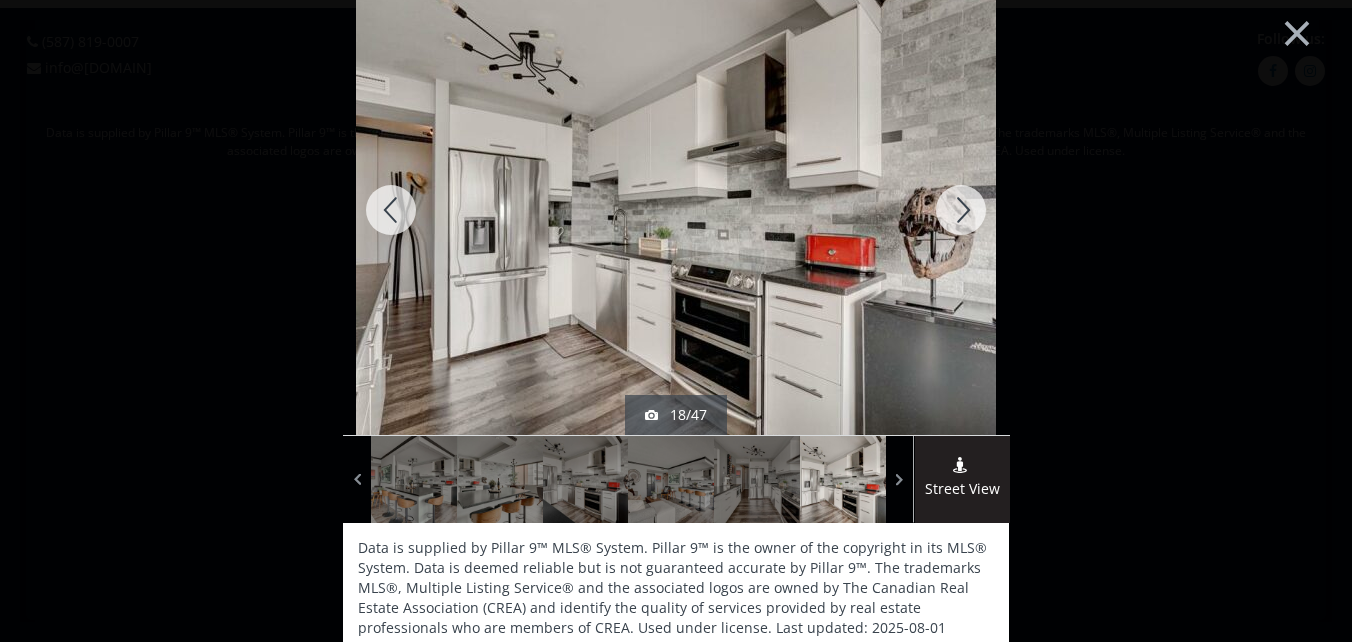 click at bounding box center [961, 210] 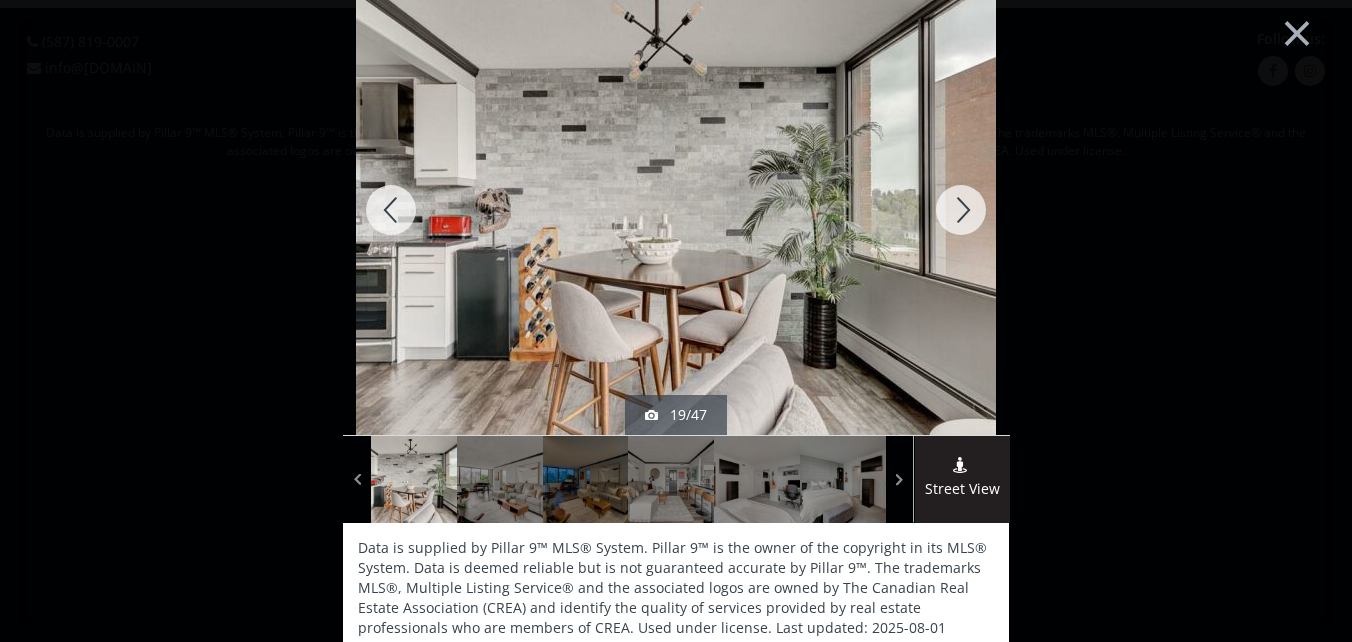 click at bounding box center (961, 210) 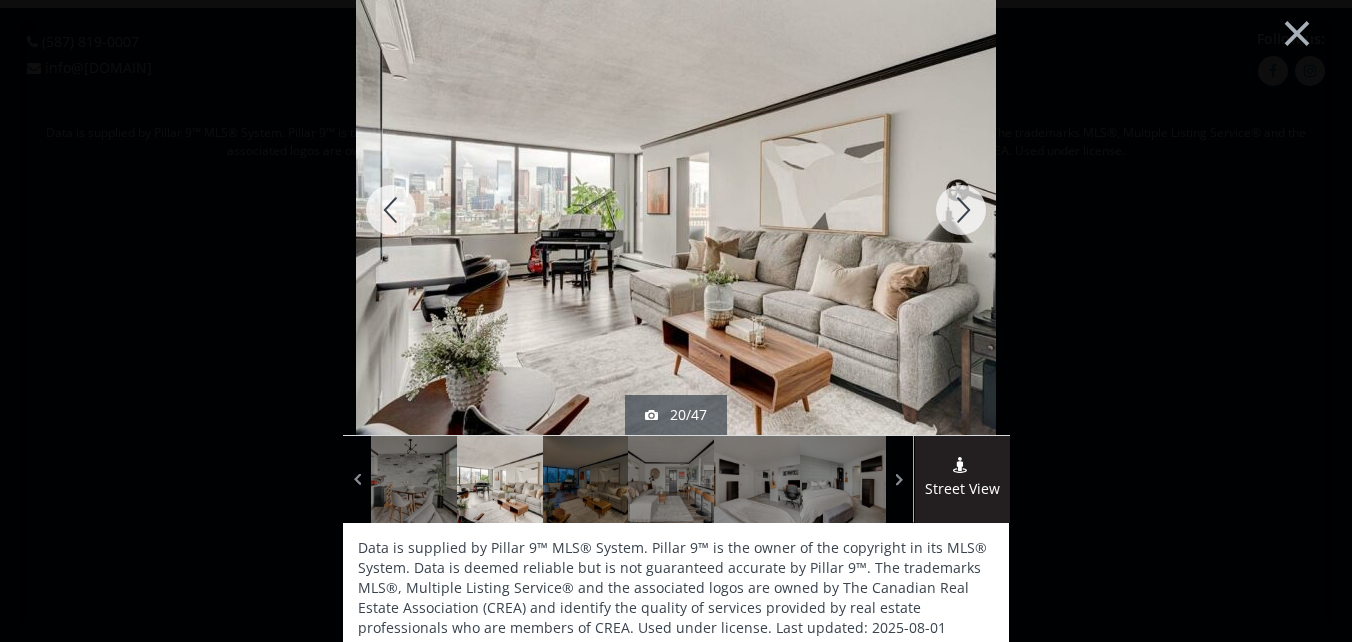 click at bounding box center (961, 210) 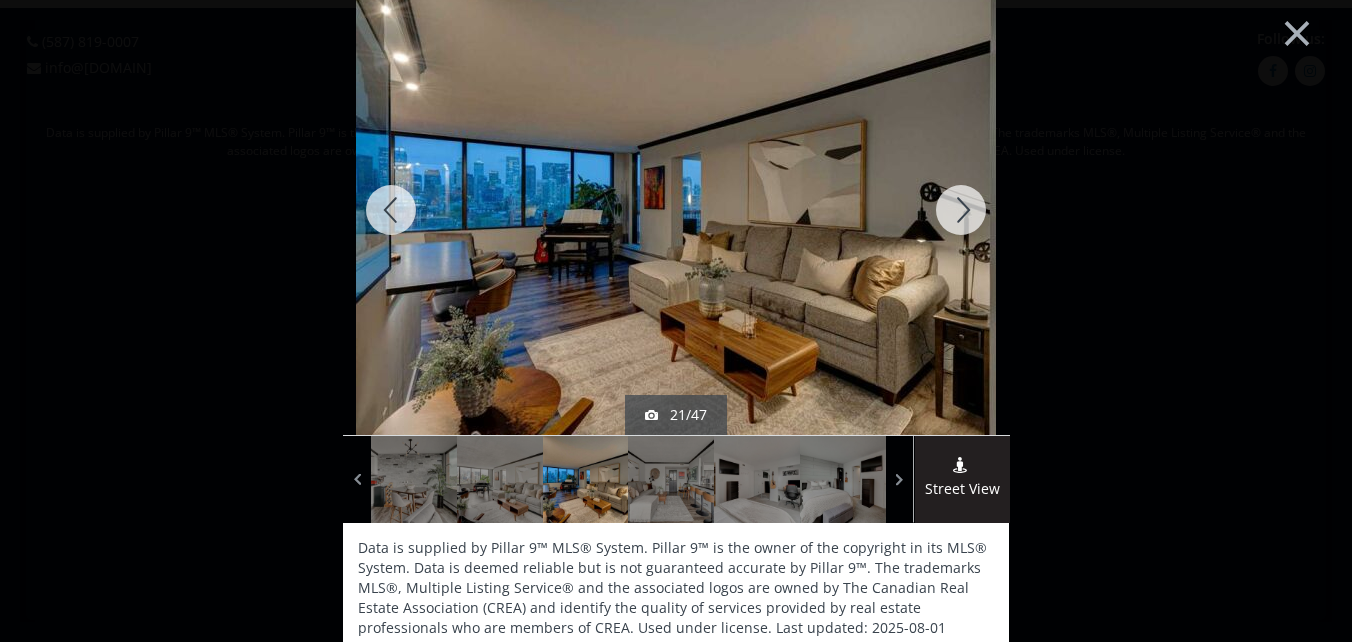 click at bounding box center (961, 210) 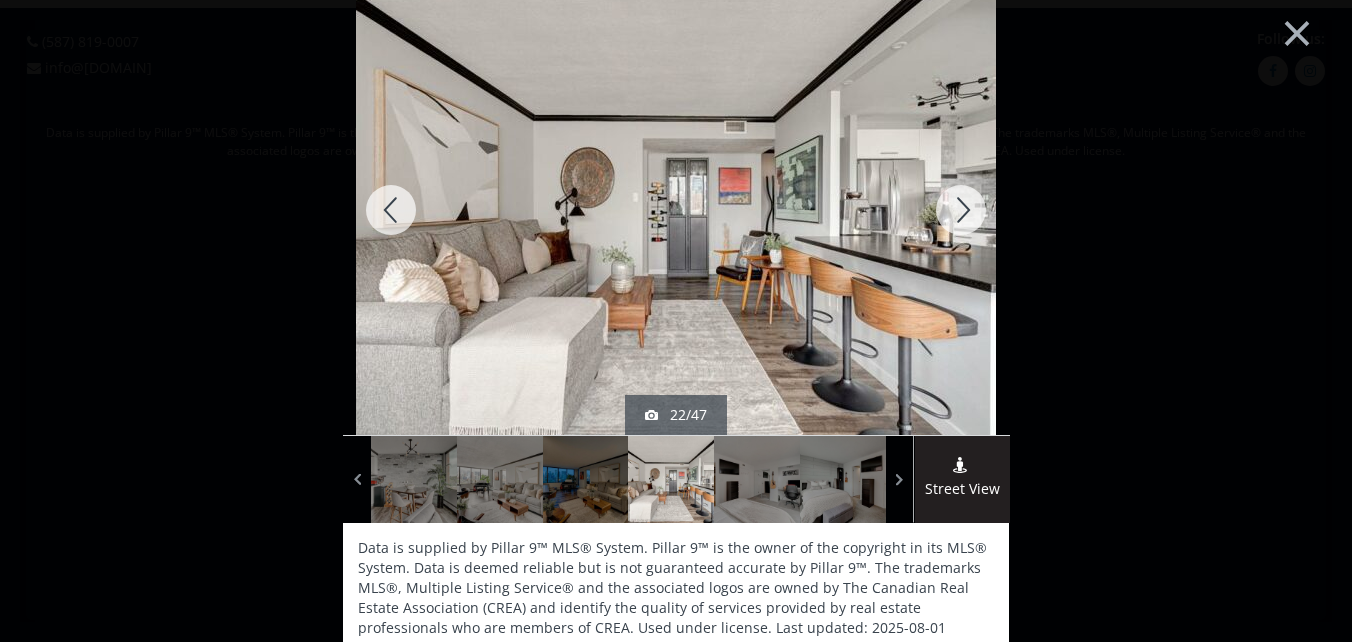 click at bounding box center (961, 210) 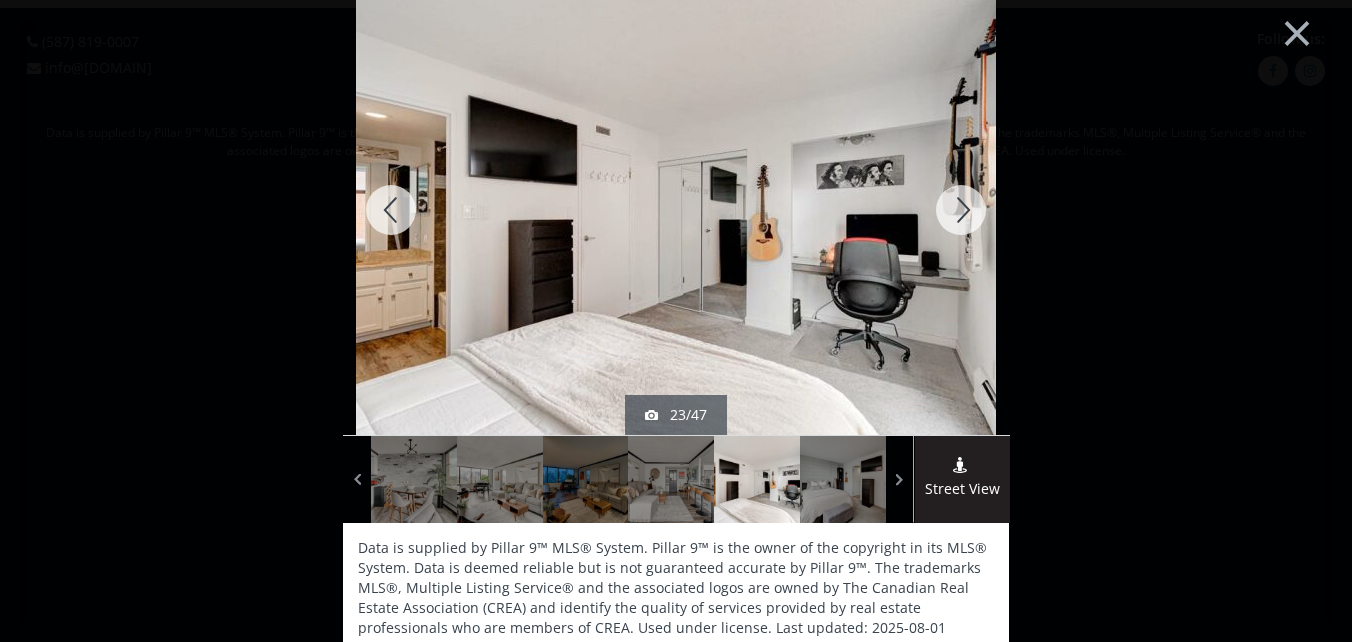 click at bounding box center [961, 210] 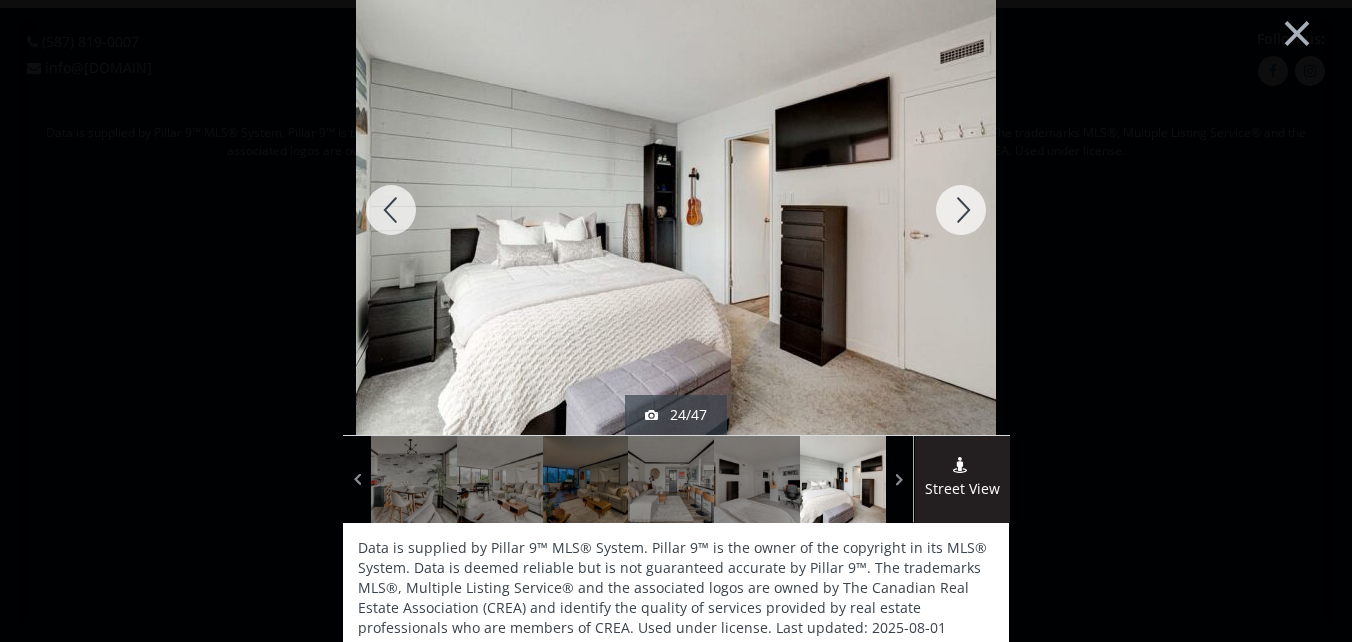 click at bounding box center (961, 210) 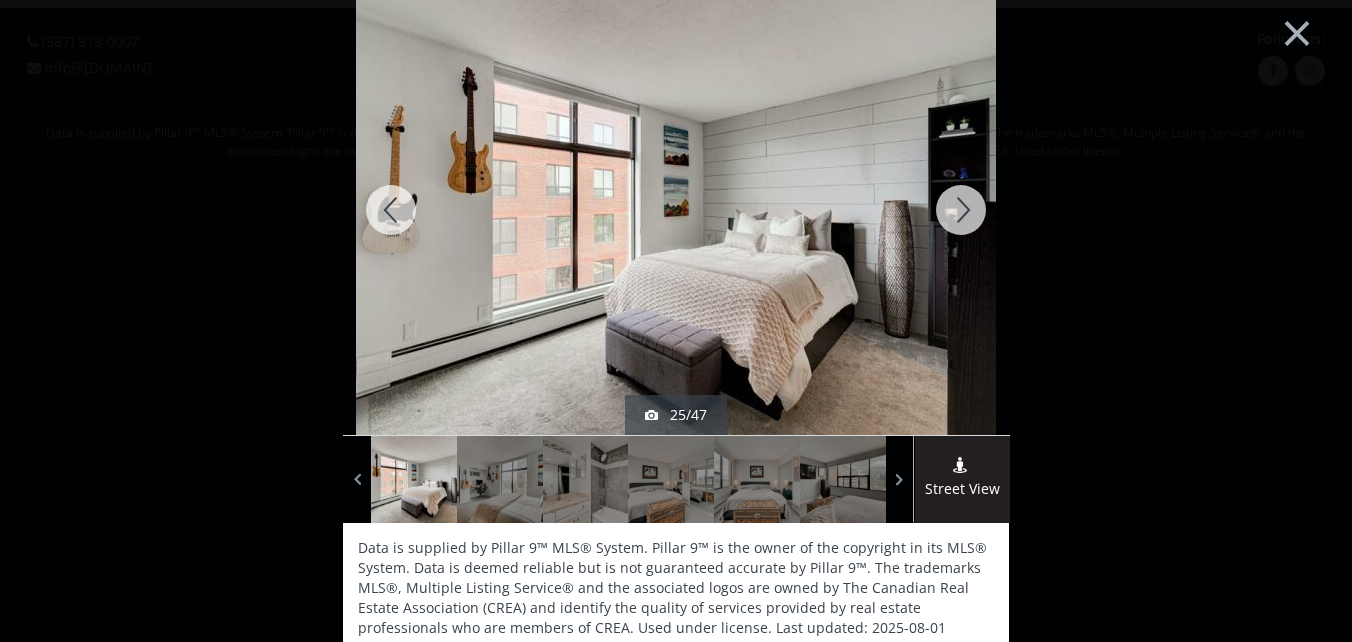 click at bounding box center [961, 210] 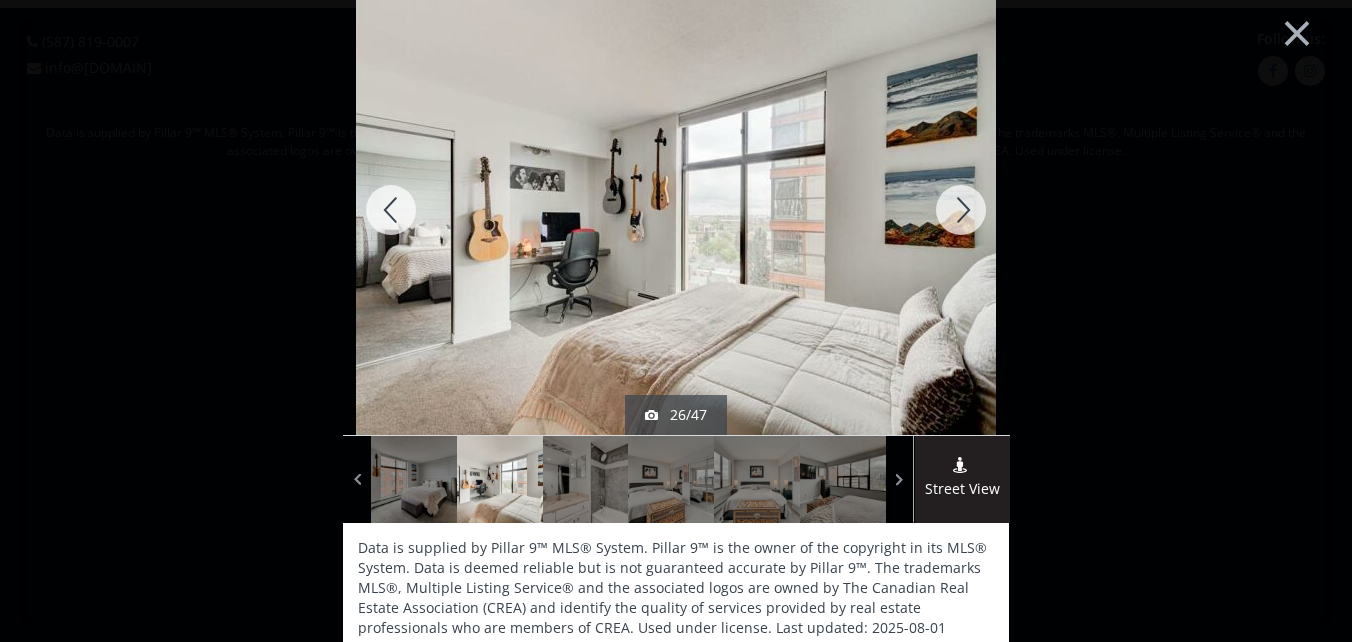 click at bounding box center (961, 210) 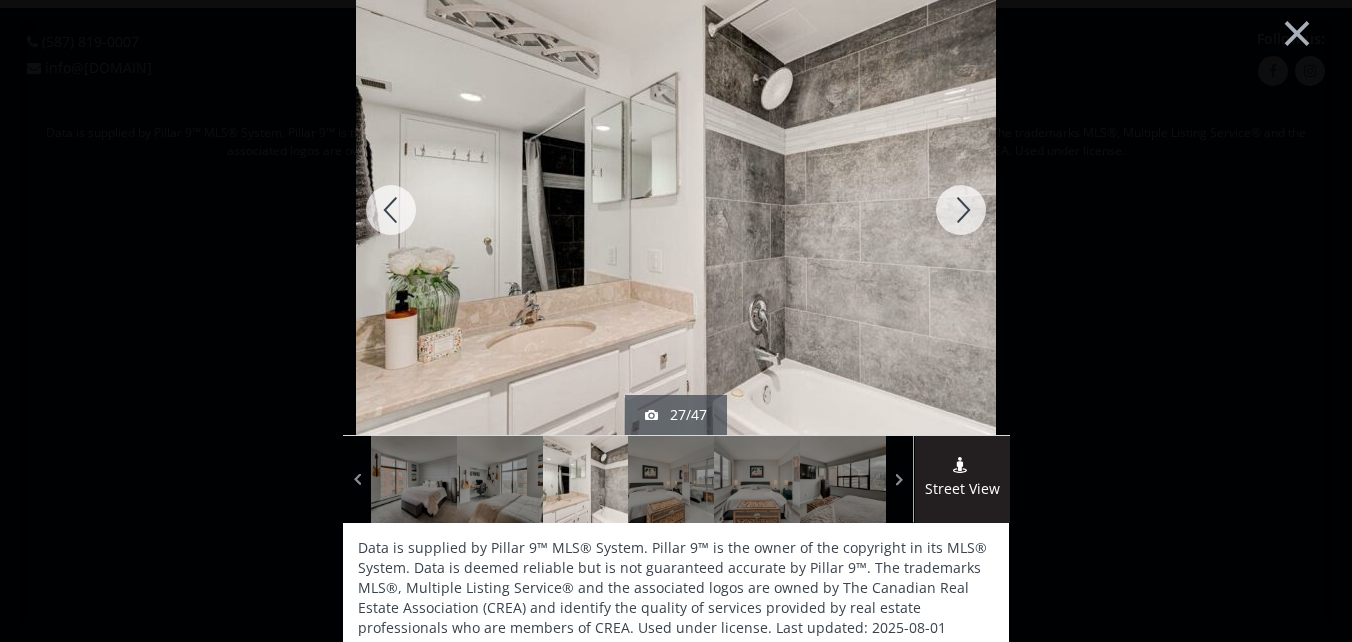 click at bounding box center (961, 210) 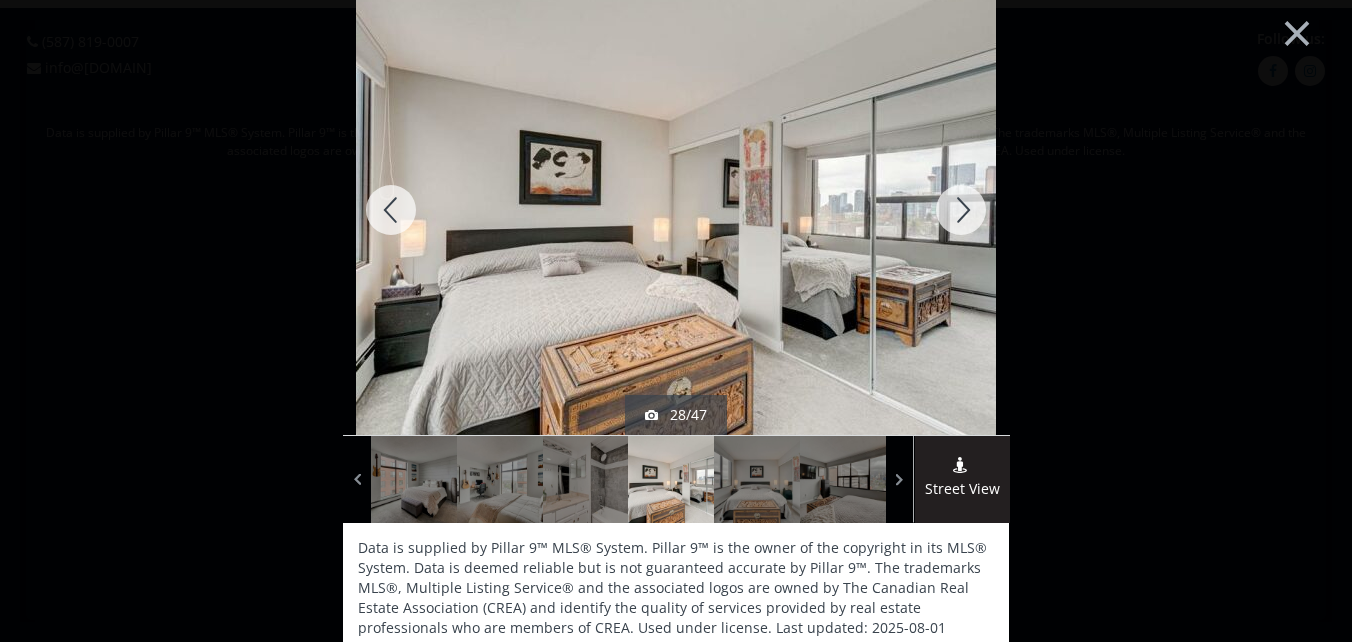 click at bounding box center [961, 210] 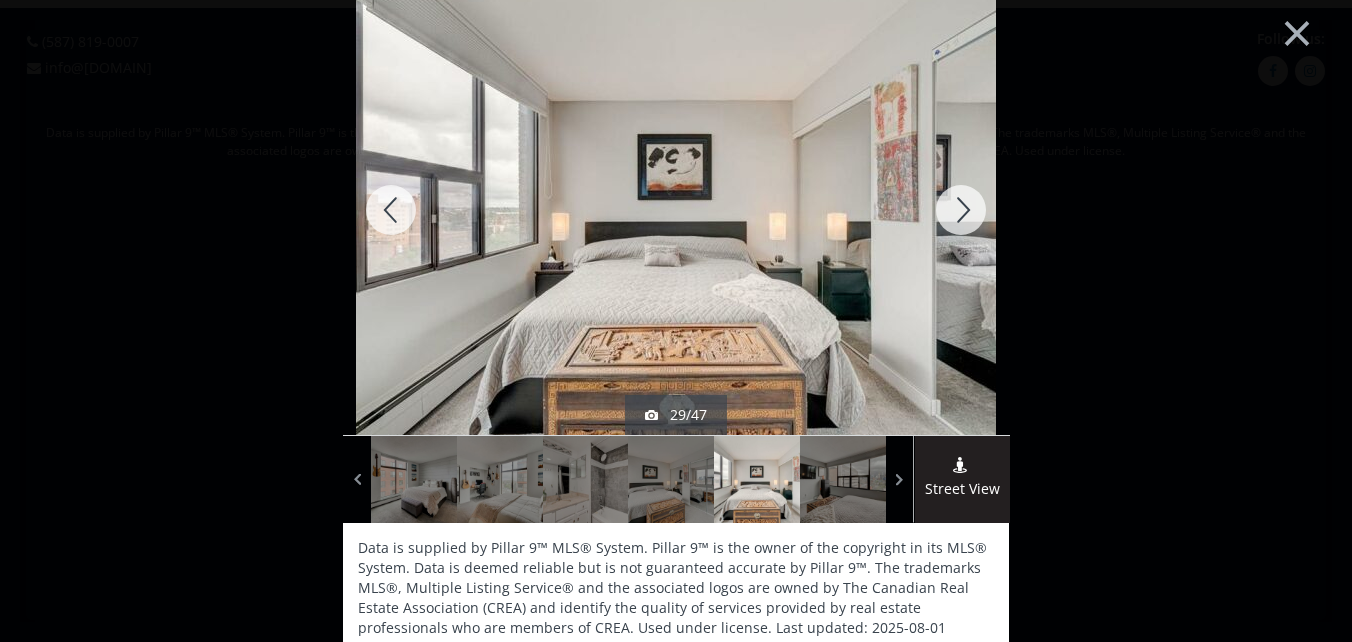 click at bounding box center [391, 210] 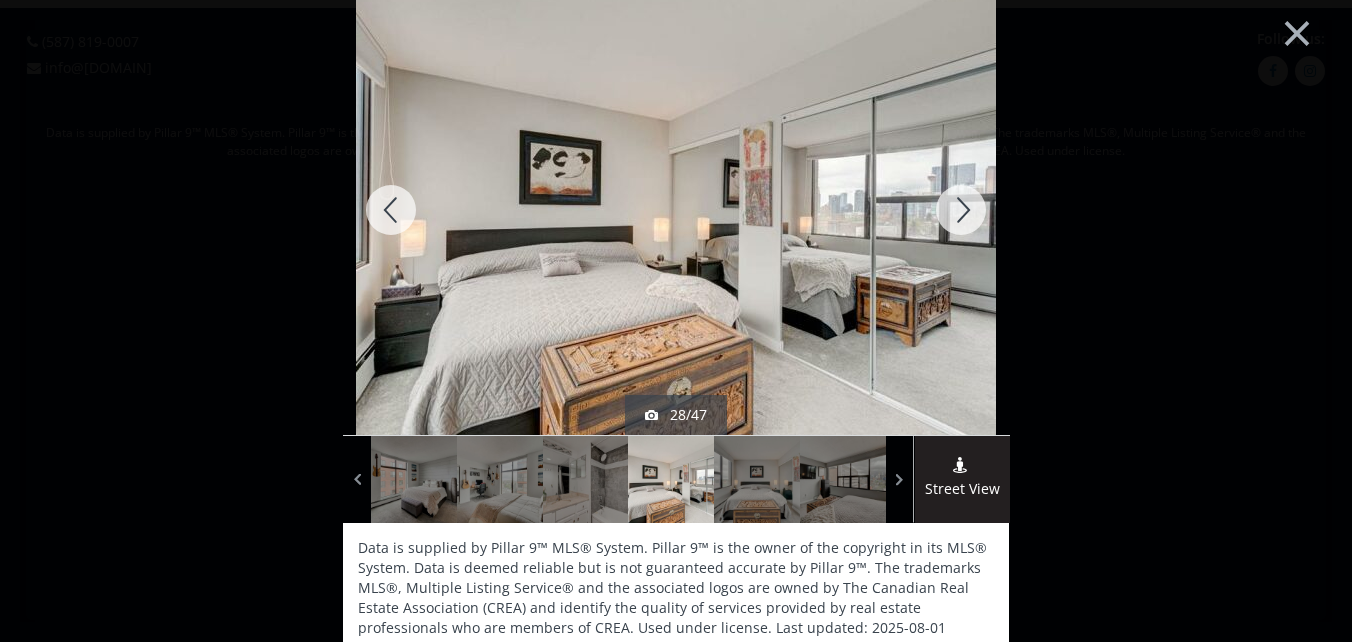 click at bounding box center (391, 210) 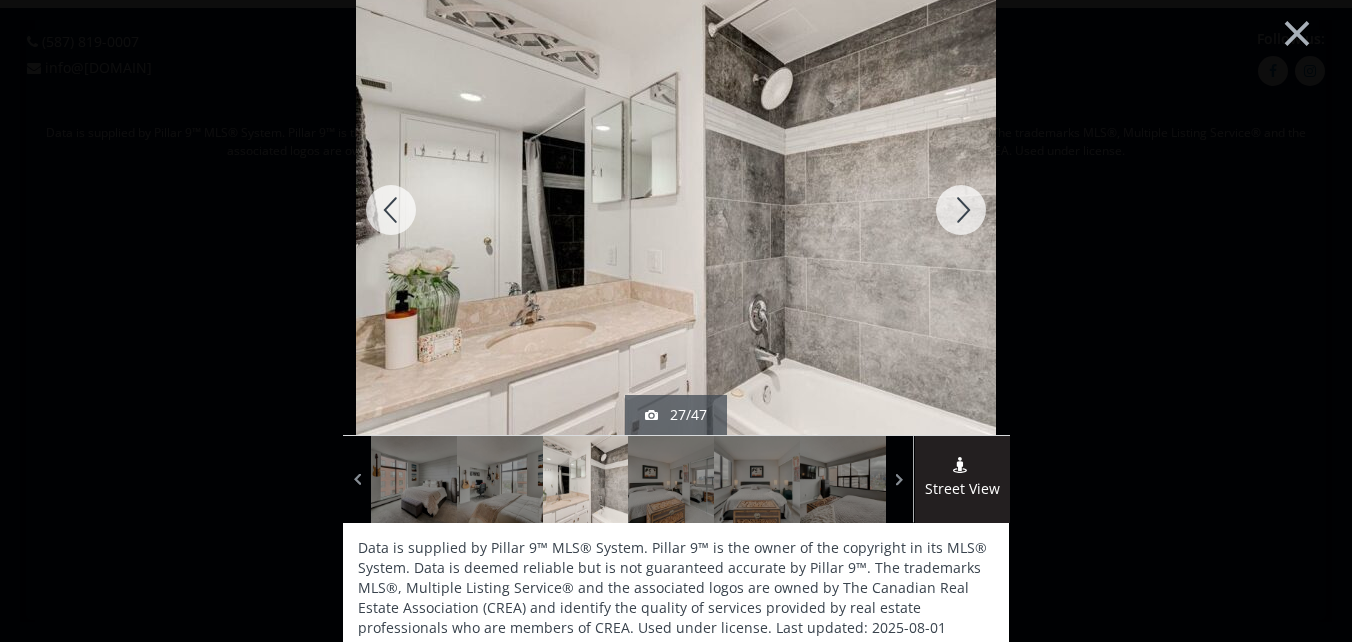 click at bounding box center [391, 210] 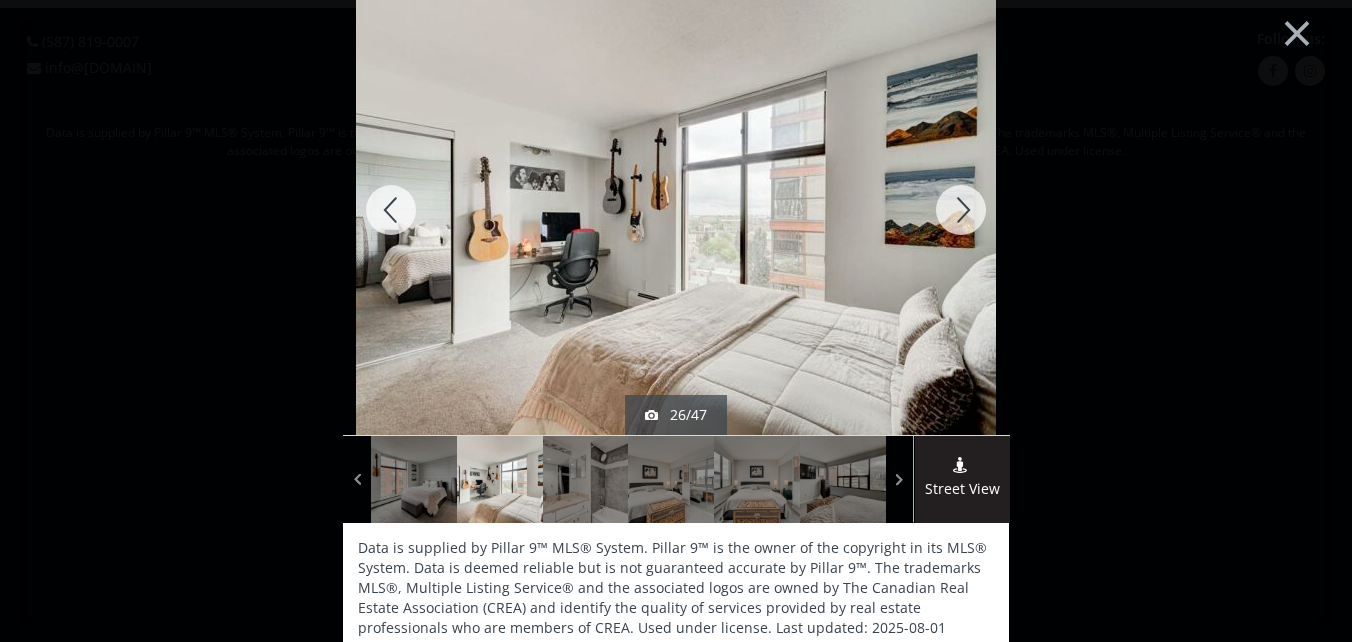 click at bounding box center (391, 210) 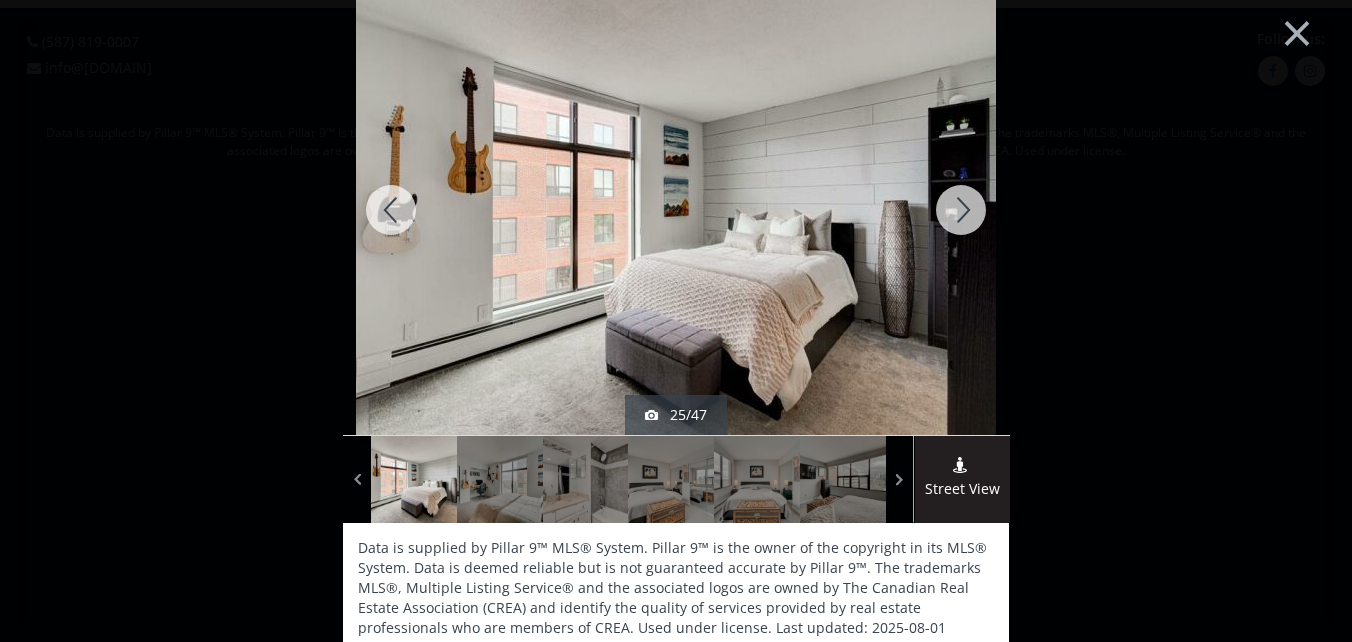 click at bounding box center [961, 210] 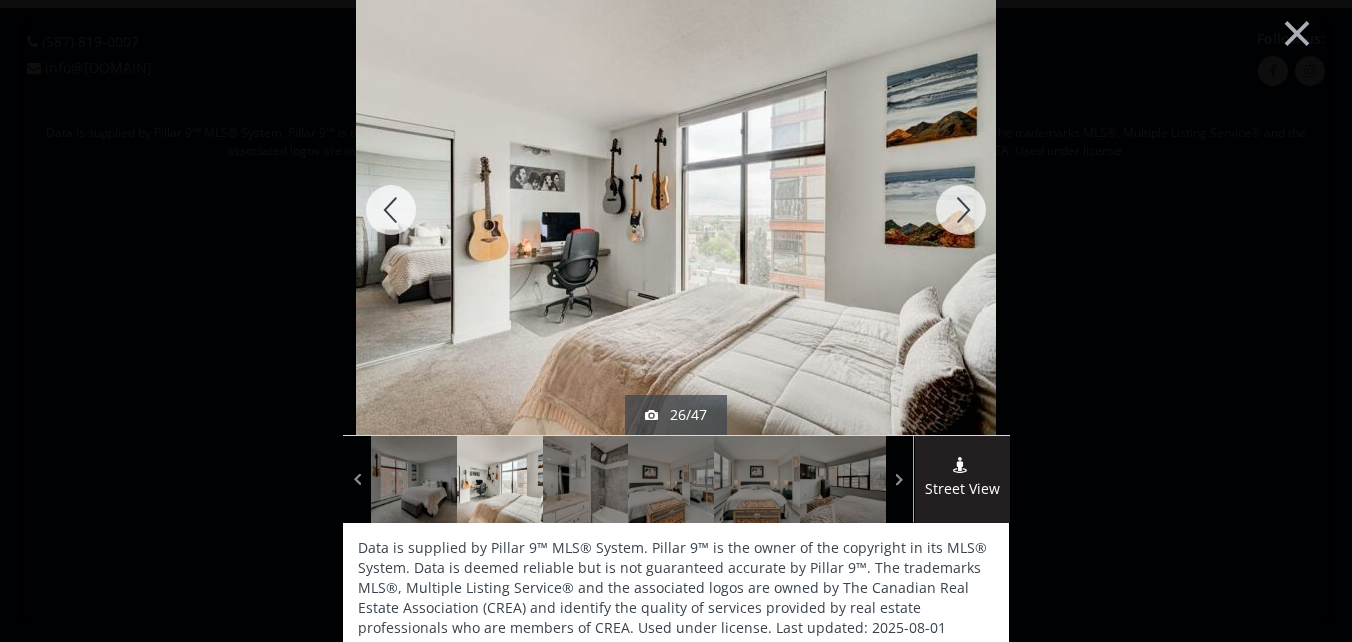 click at bounding box center (961, 210) 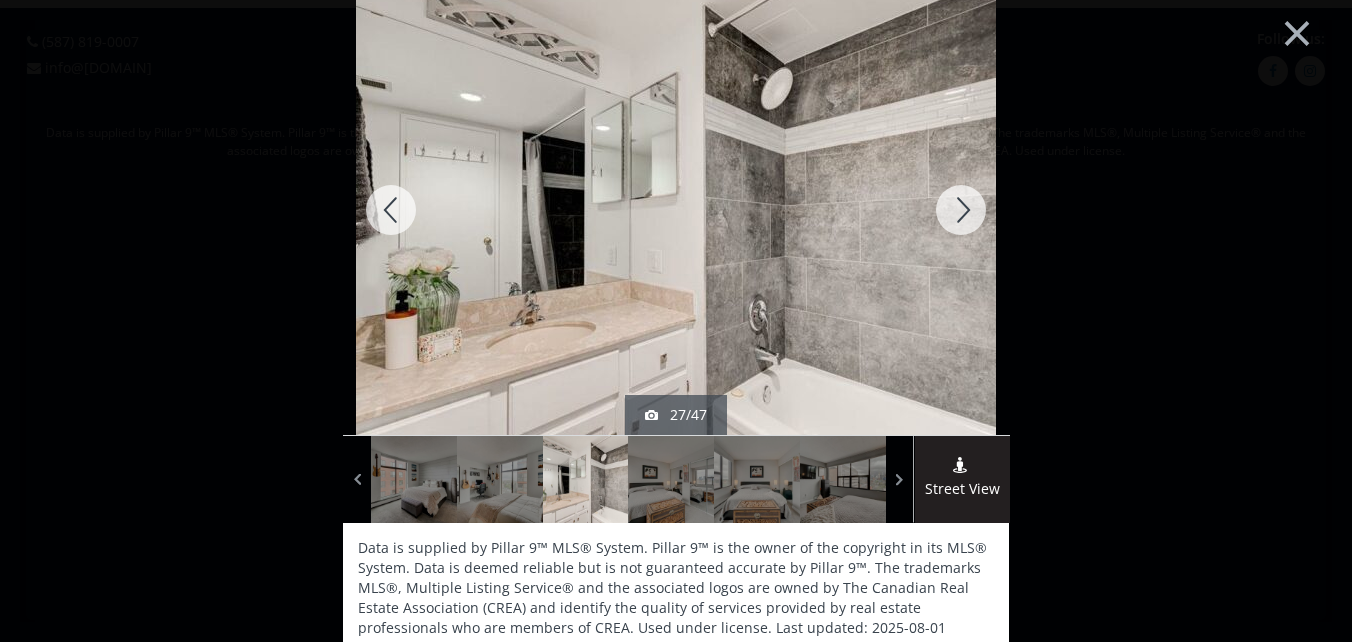 click at bounding box center (961, 210) 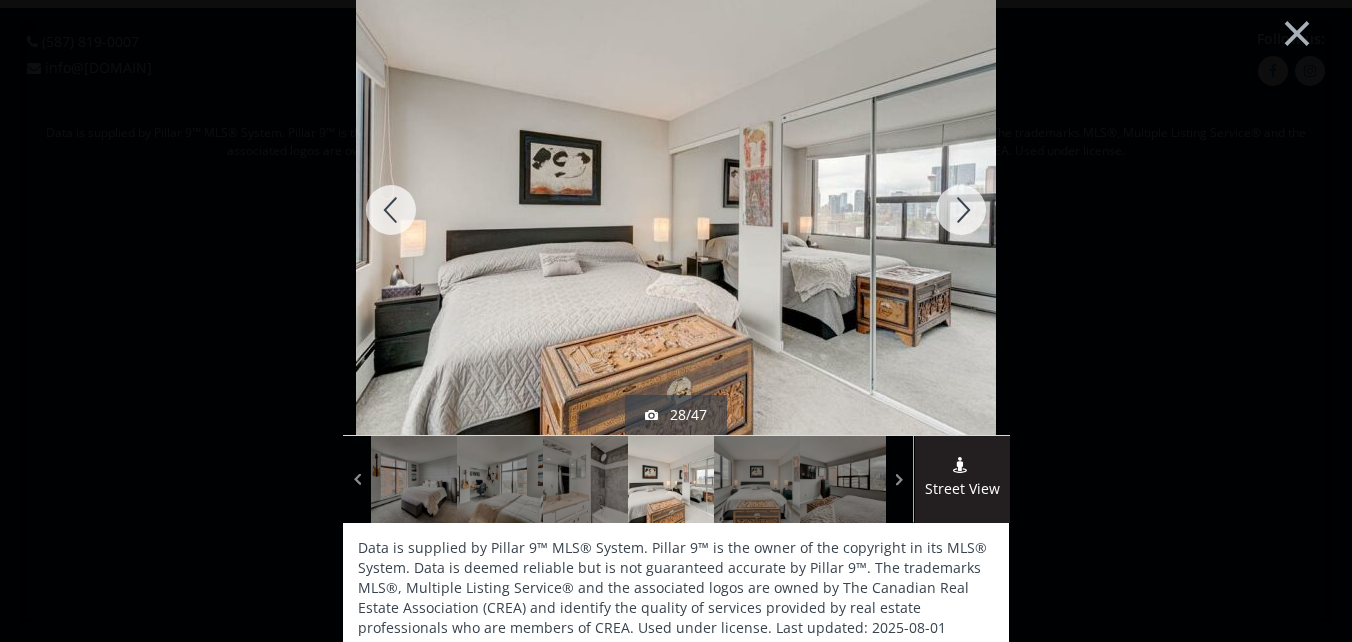 click at bounding box center [961, 210] 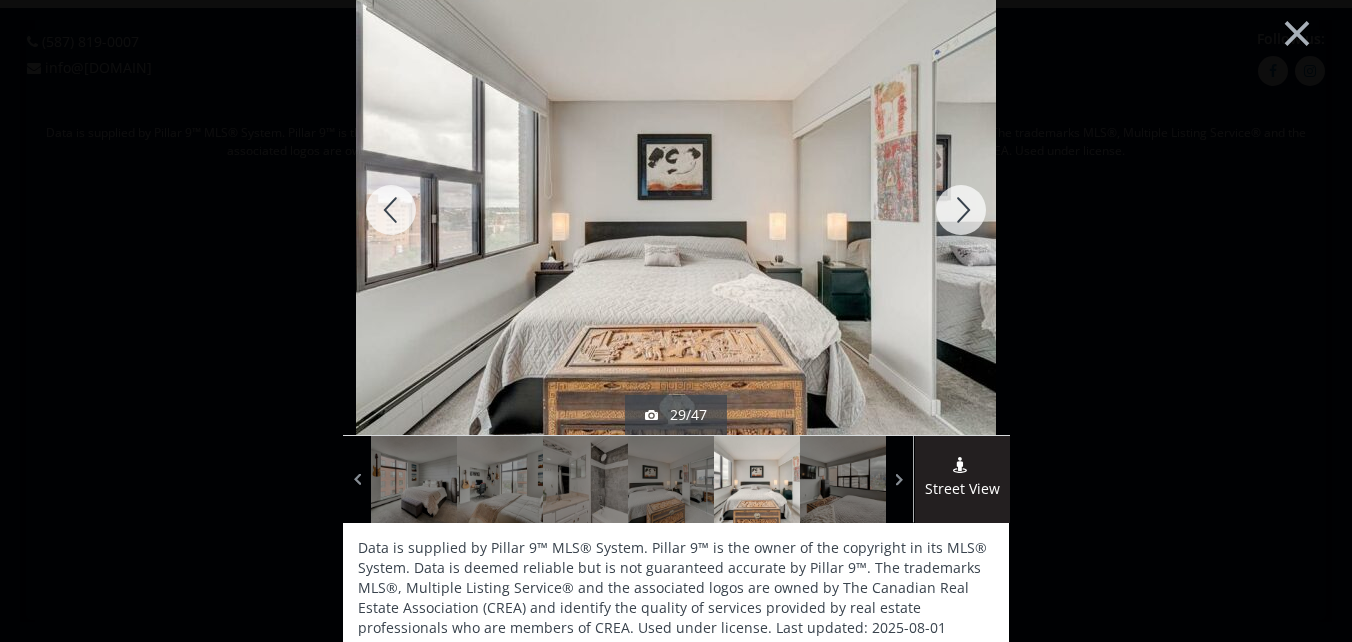 click at bounding box center [961, 210] 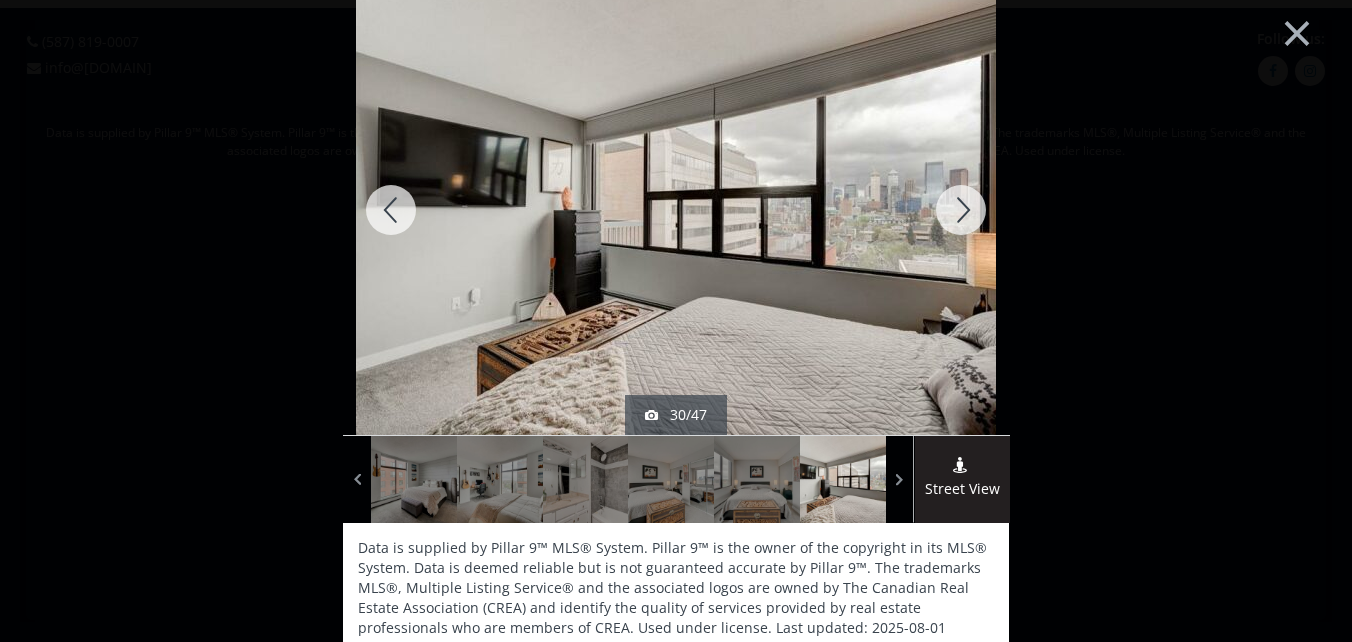 click at bounding box center (961, 210) 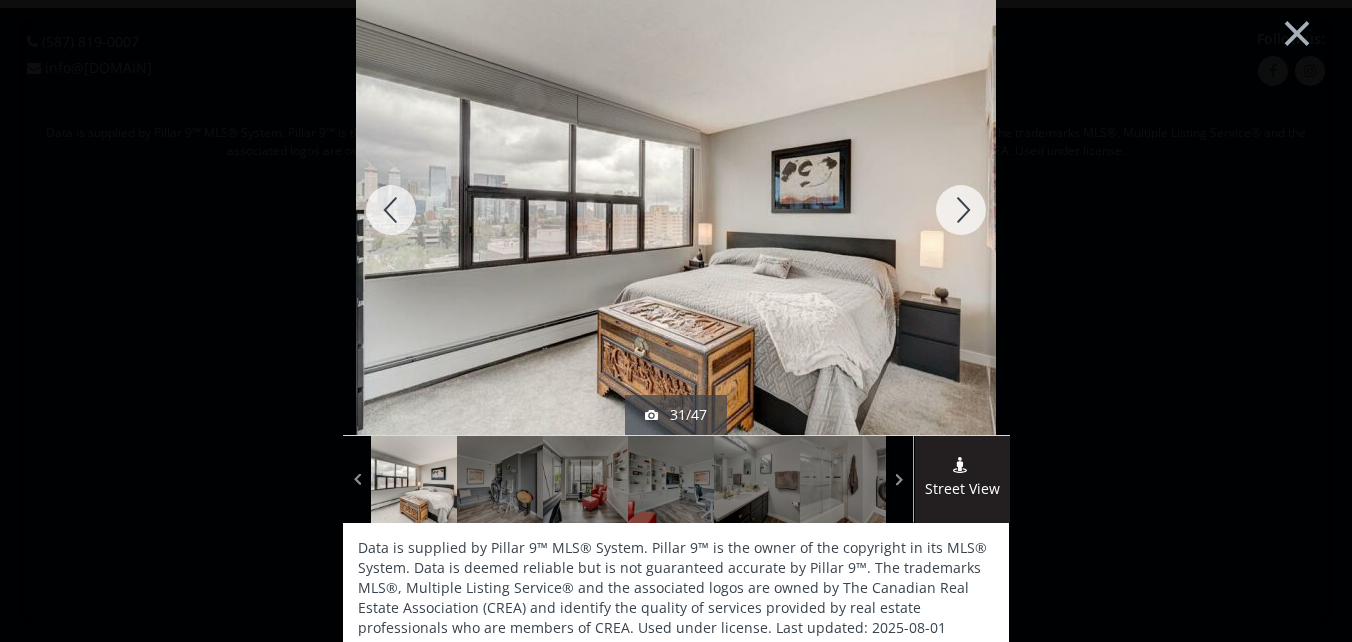 click at bounding box center (961, 210) 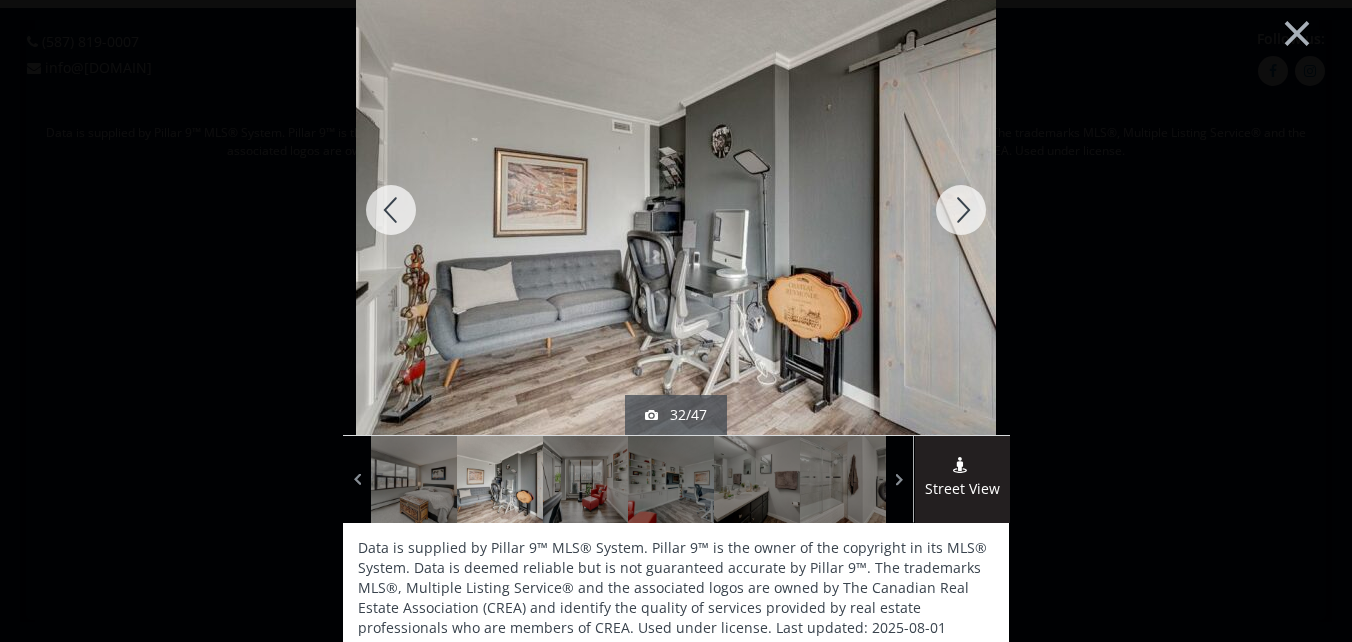 click at bounding box center [961, 210] 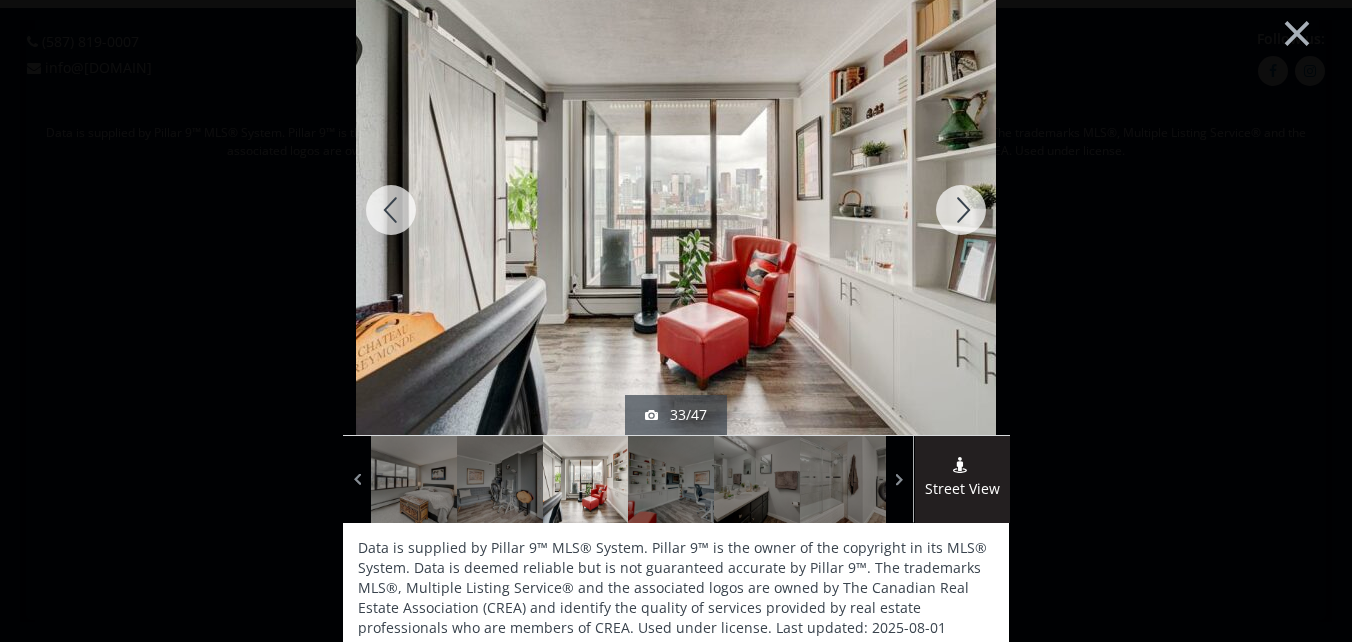 click at bounding box center (961, 210) 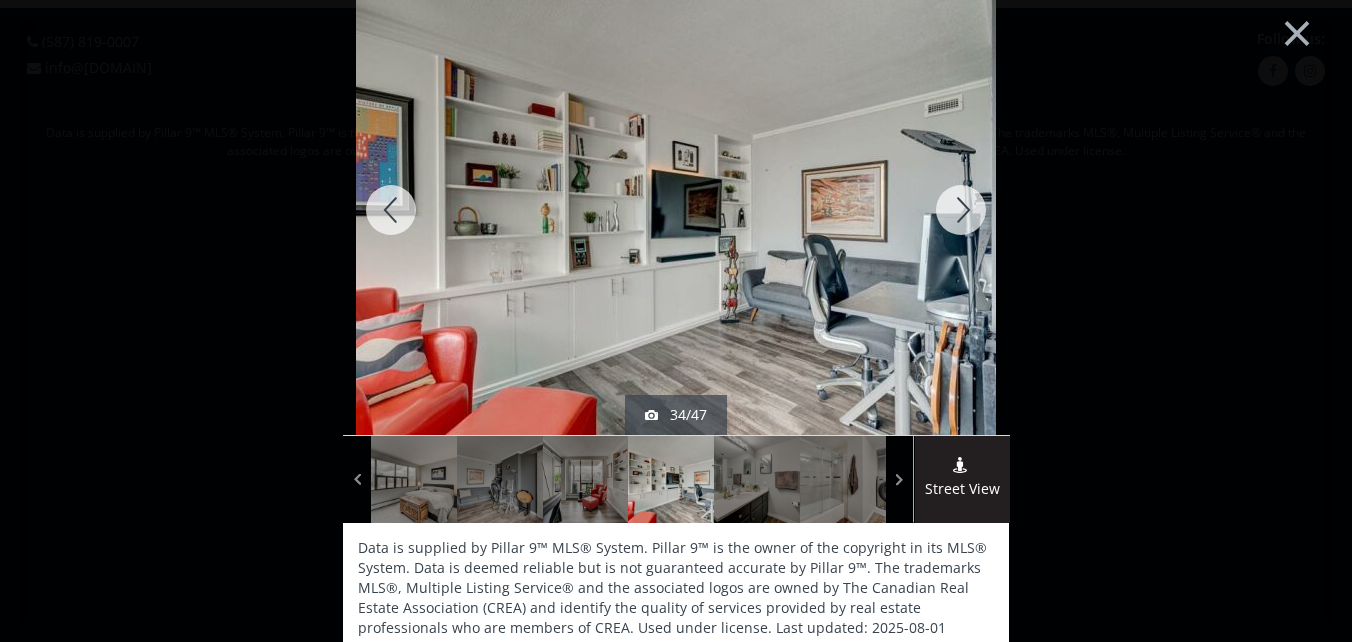 click at bounding box center [391, 210] 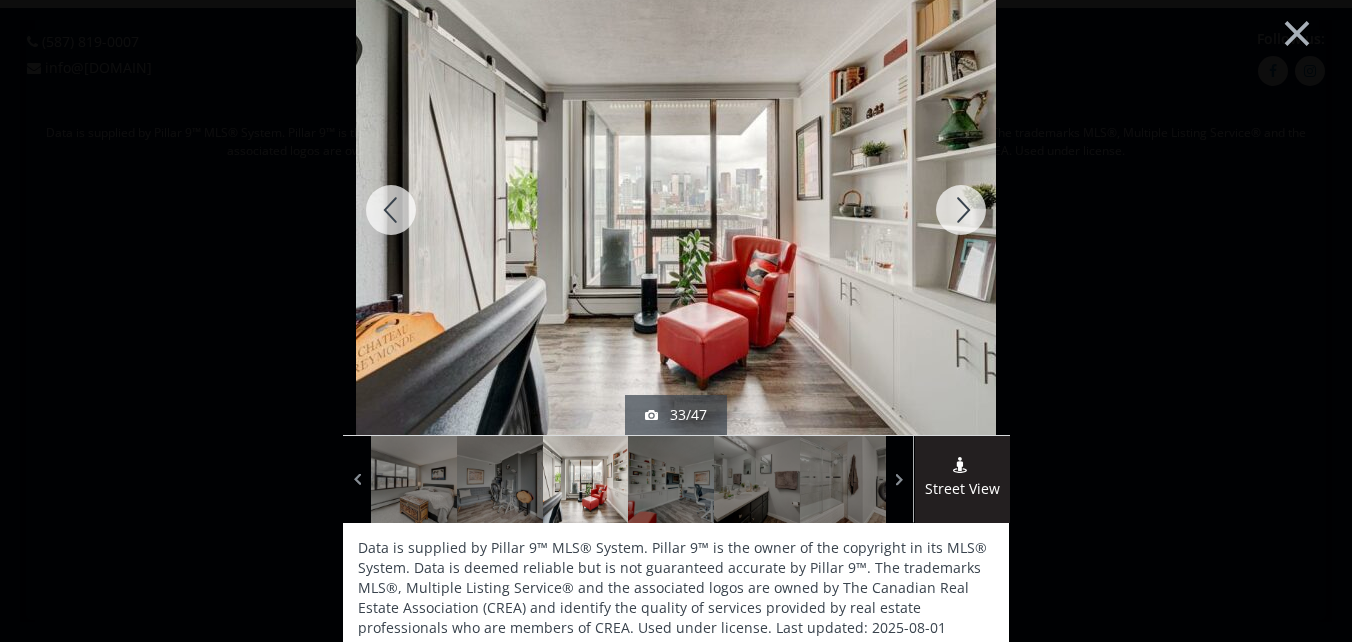 click at bounding box center (961, 210) 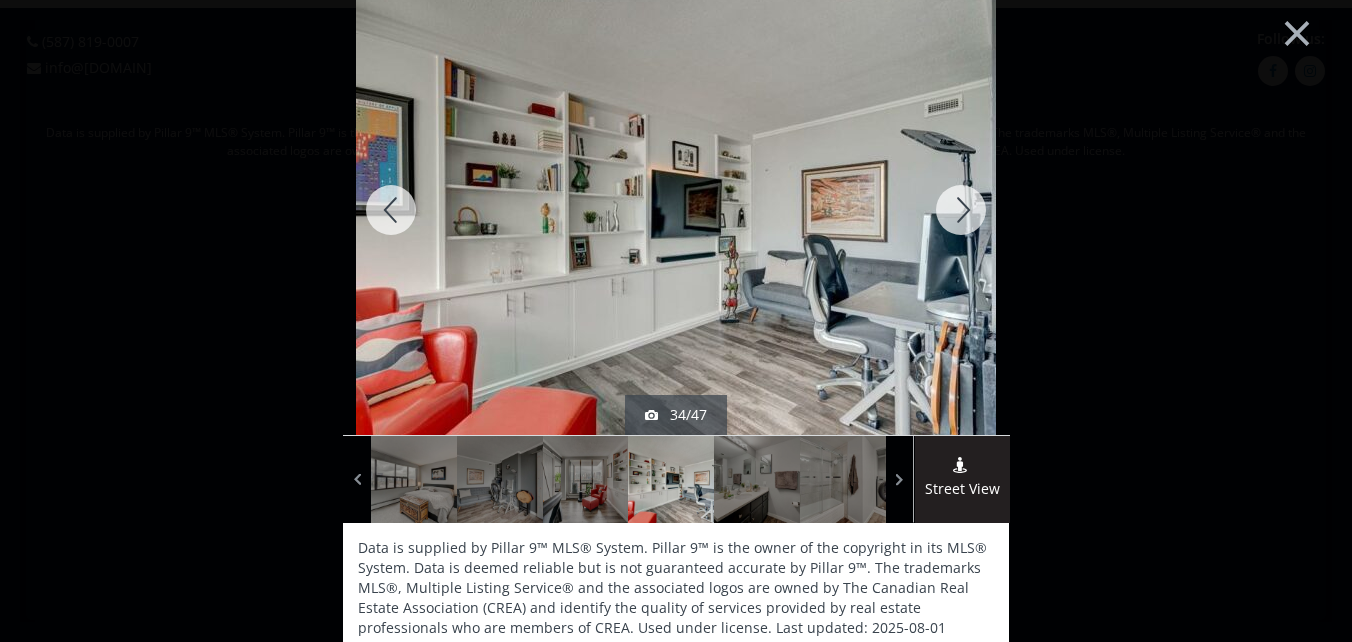 click at bounding box center (961, 210) 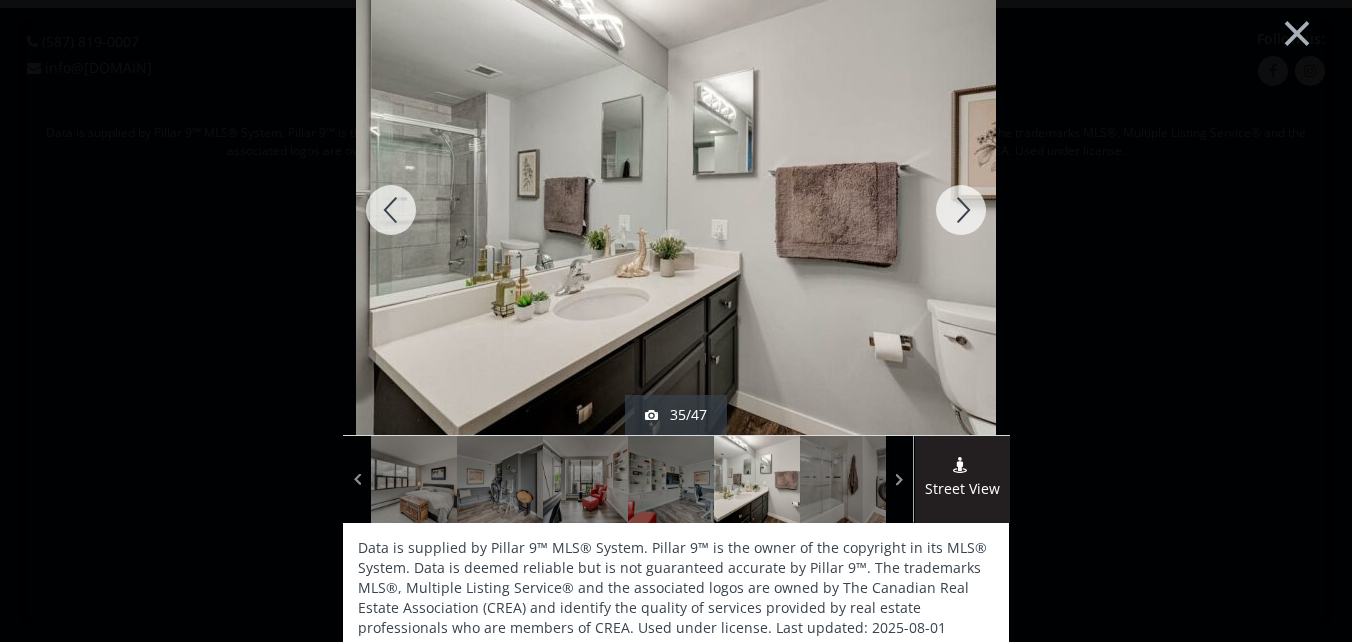 click at bounding box center [961, 210] 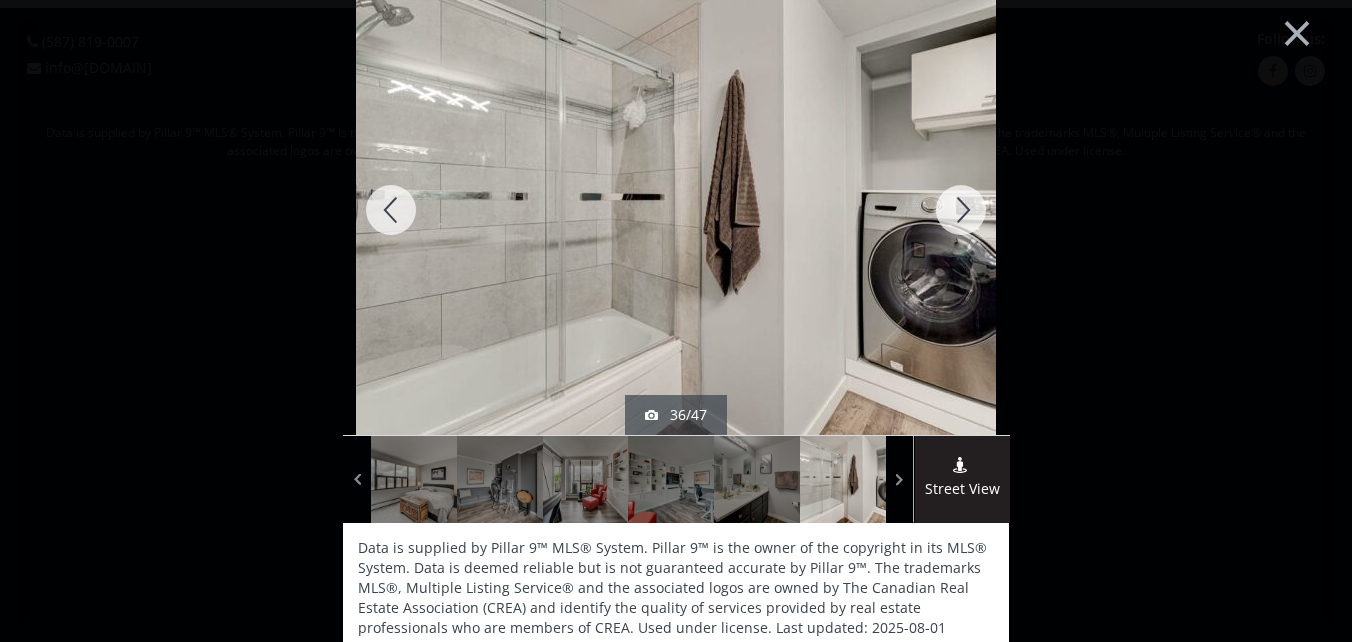 click at bounding box center (961, 210) 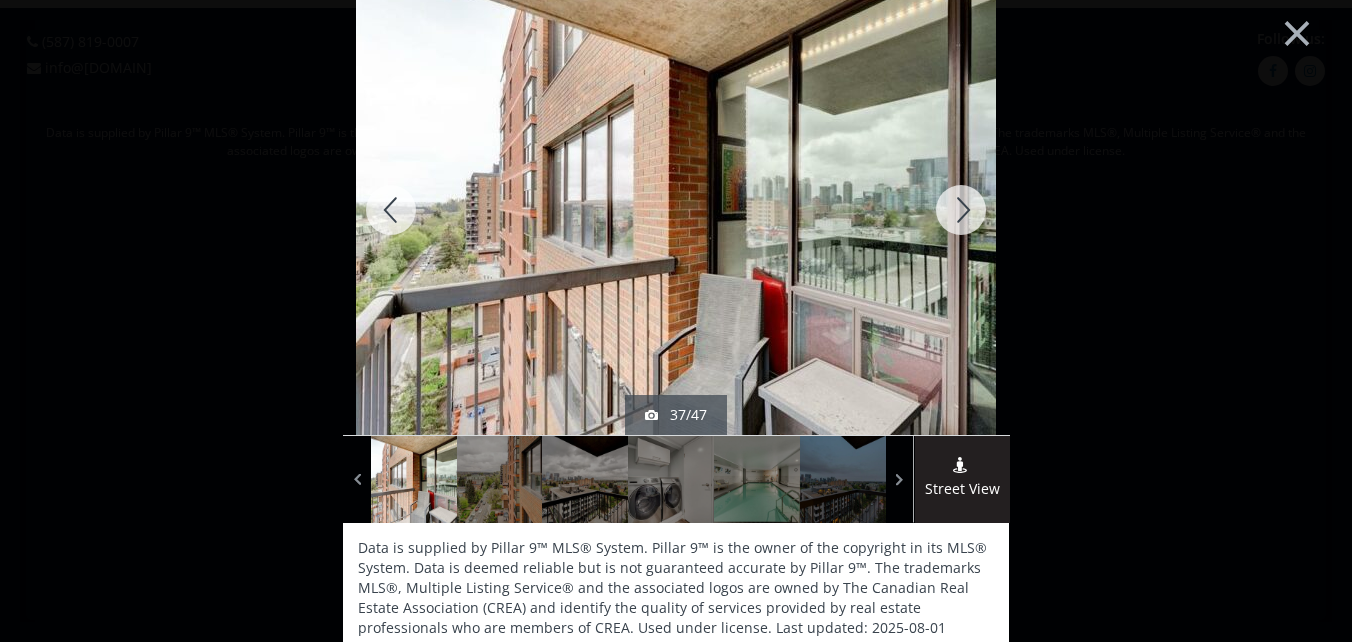 click at bounding box center [961, 210] 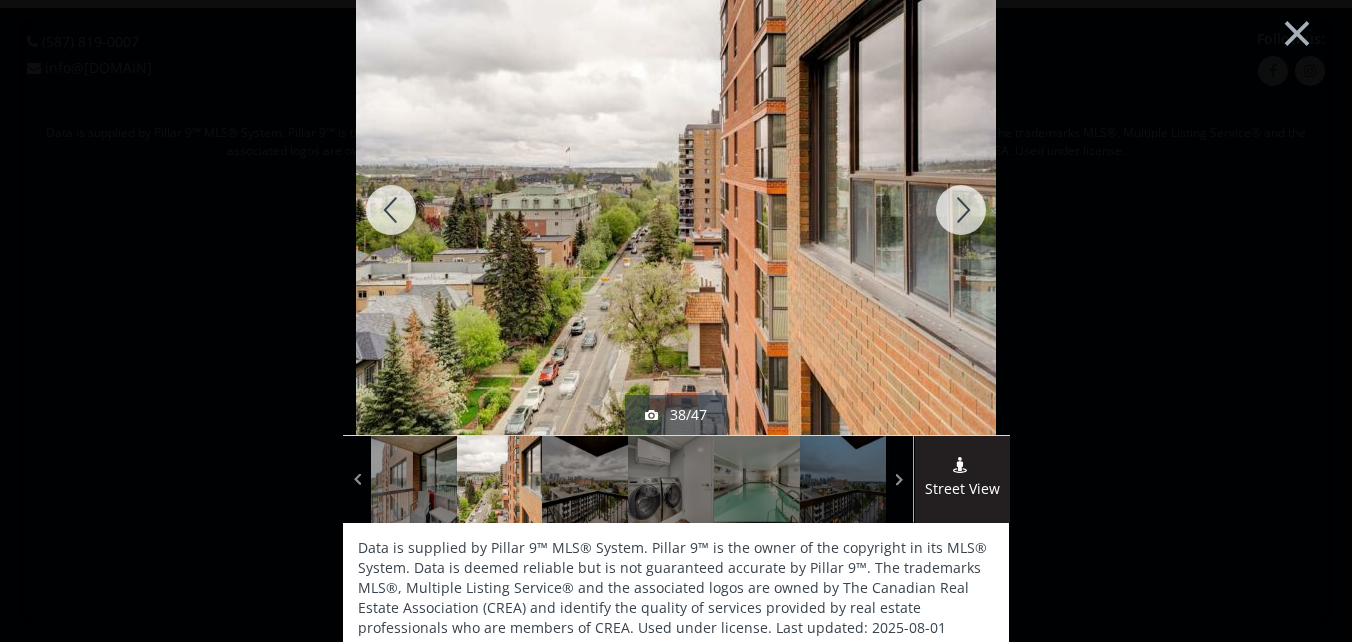 click at bounding box center [961, 210] 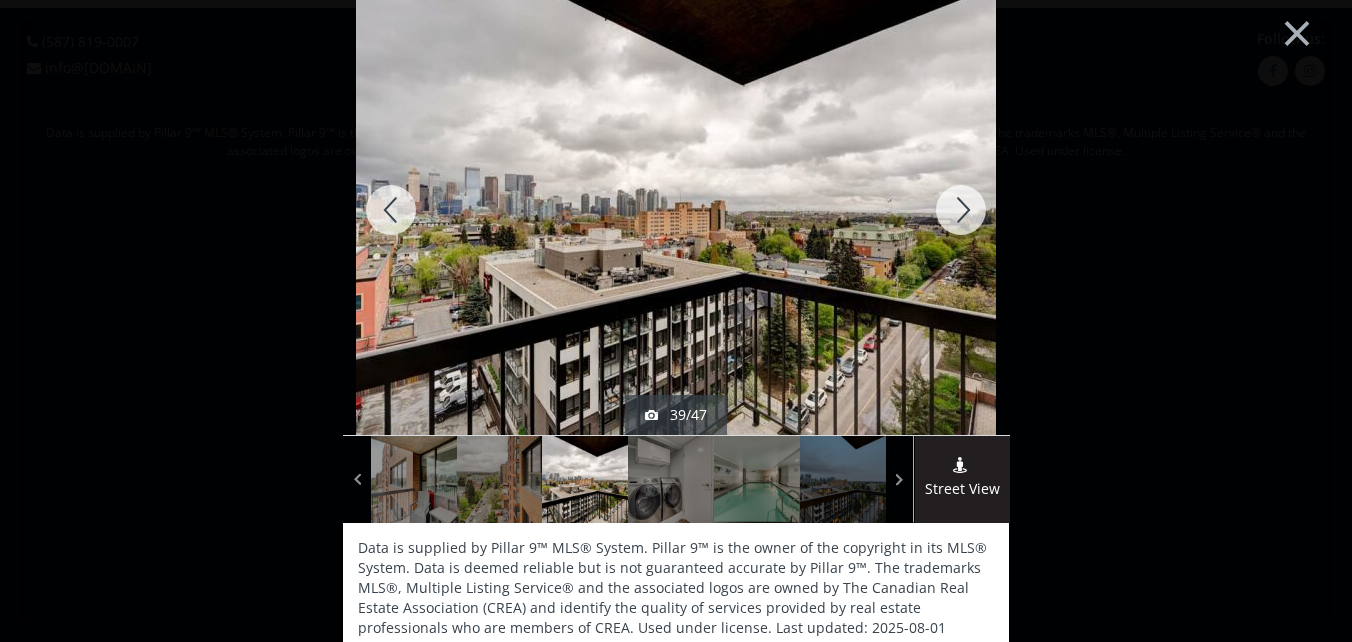 click at bounding box center [961, 210] 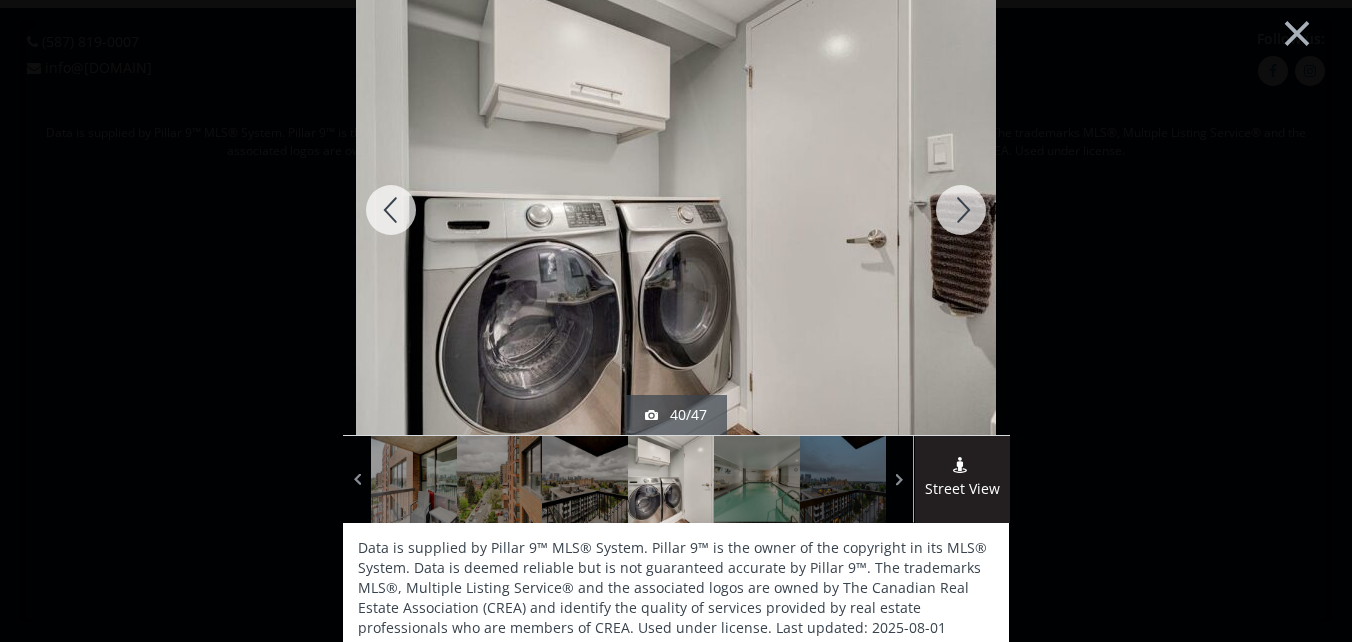 click at bounding box center [961, 210] 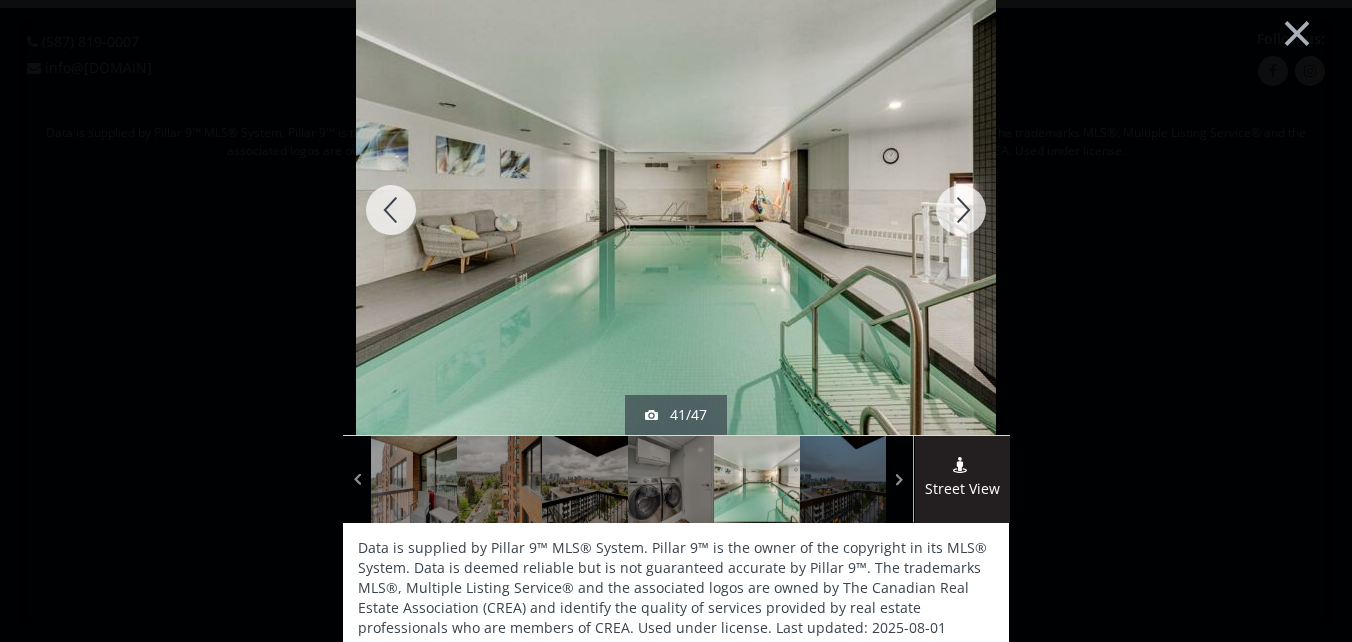 click at bounding box center (961, 210) 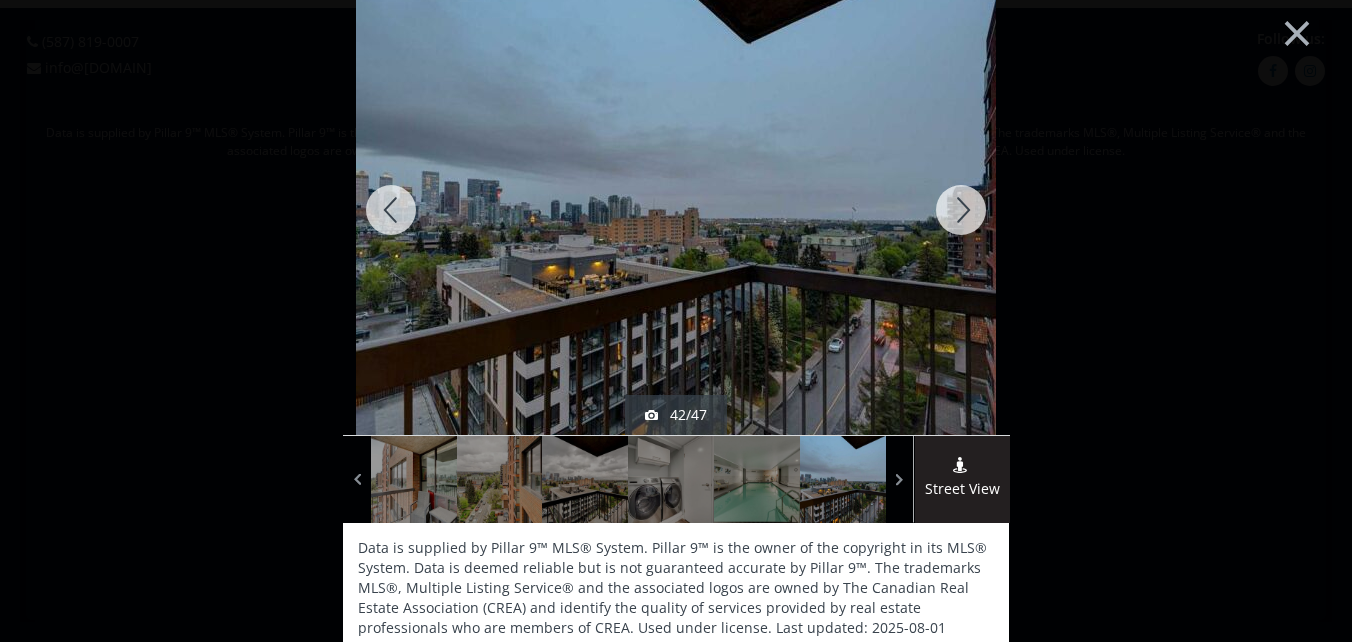 click at bounding box center [961, 210] 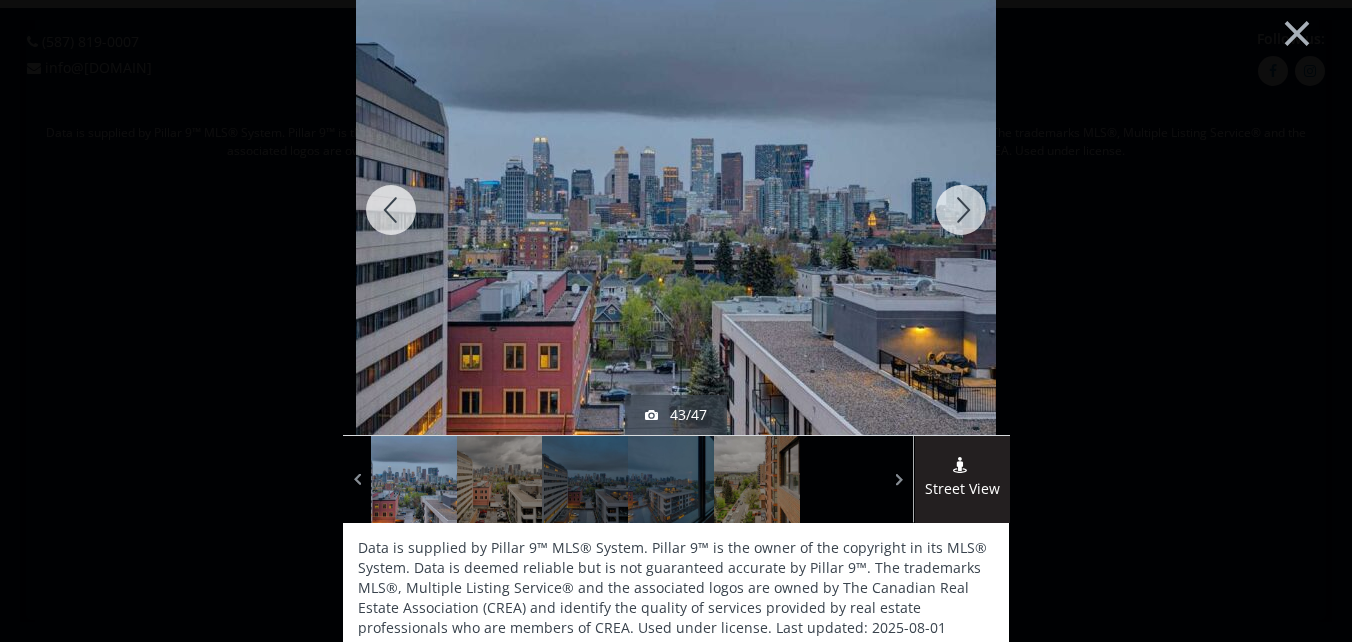 click at bounding box center [961, 210] 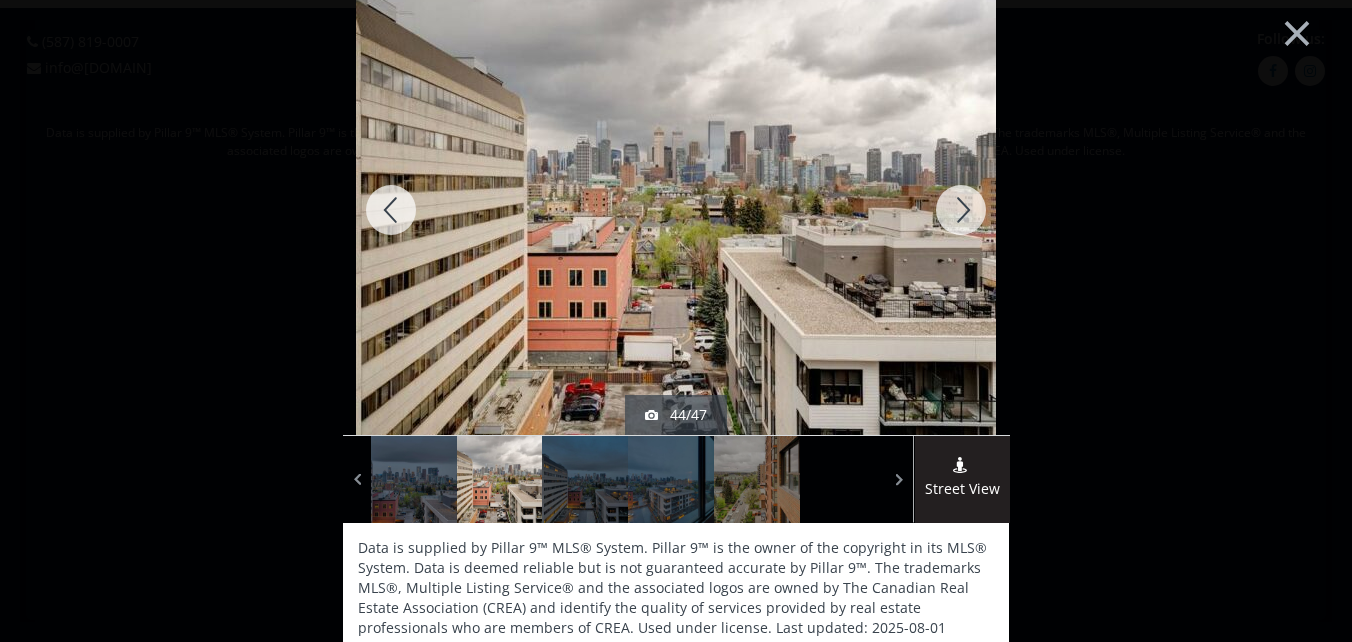 click at bounding box center (961, 210) 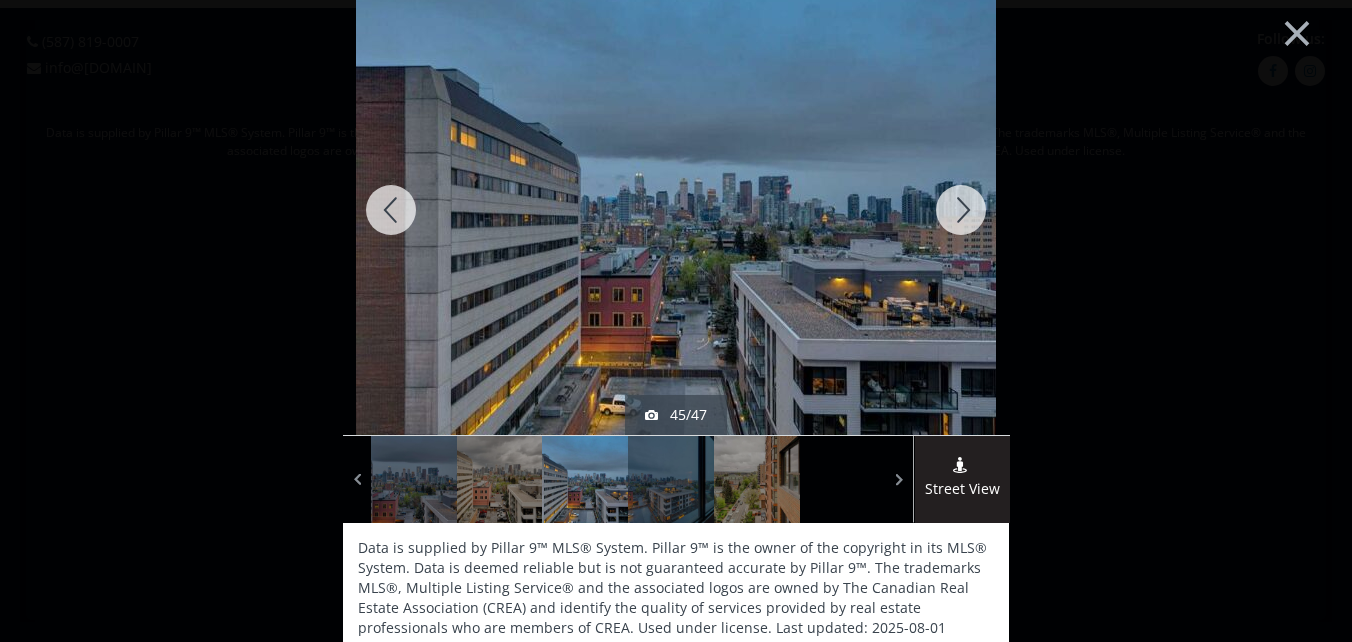 click at bounding box center [961, 210] 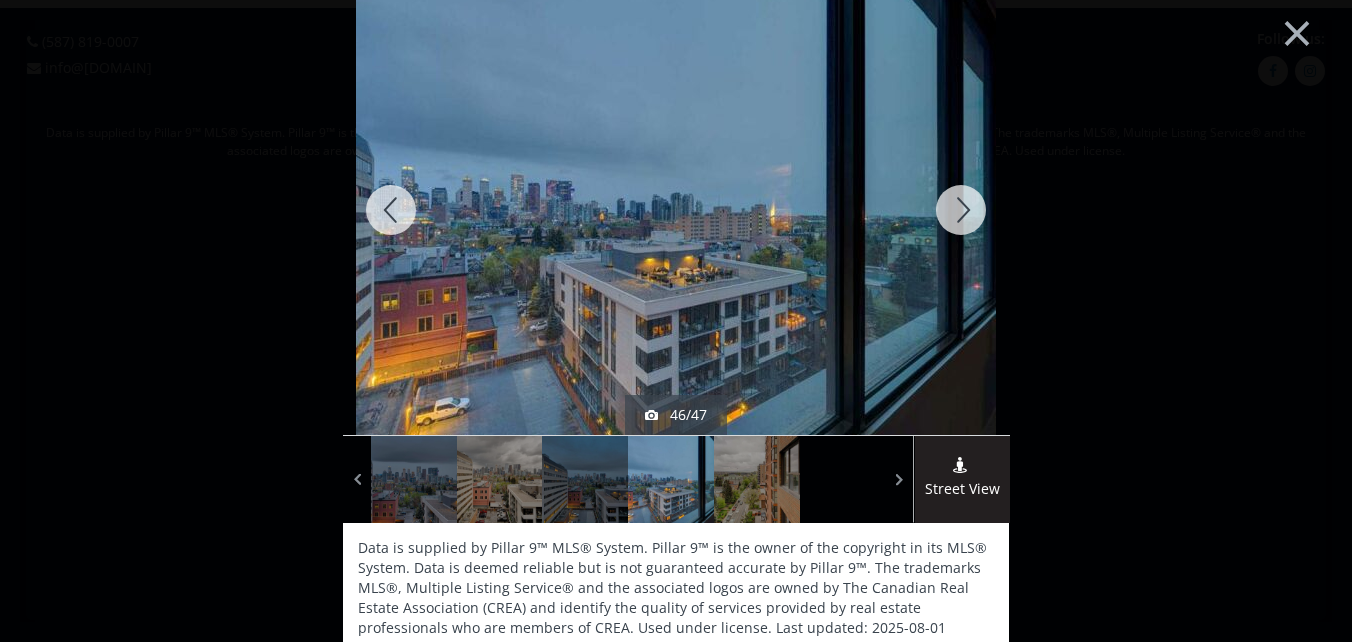 click at bounding box center [961, 210] 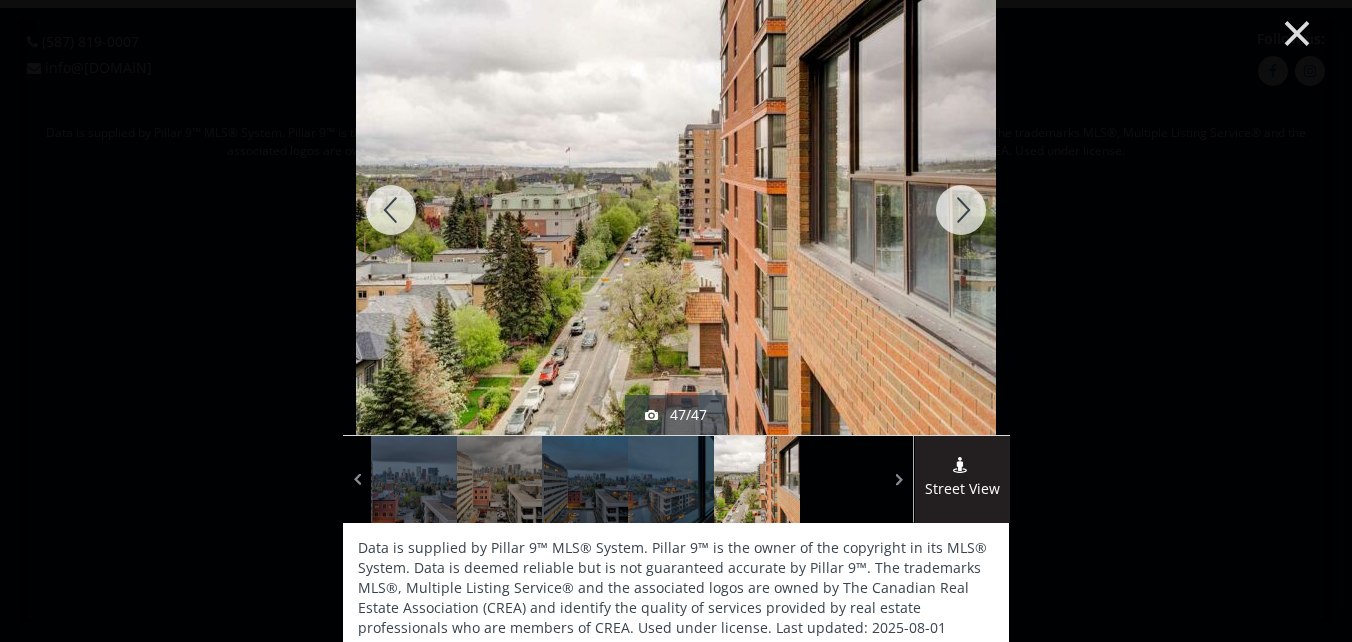 click on "×" at bounding box center [1297, 31] 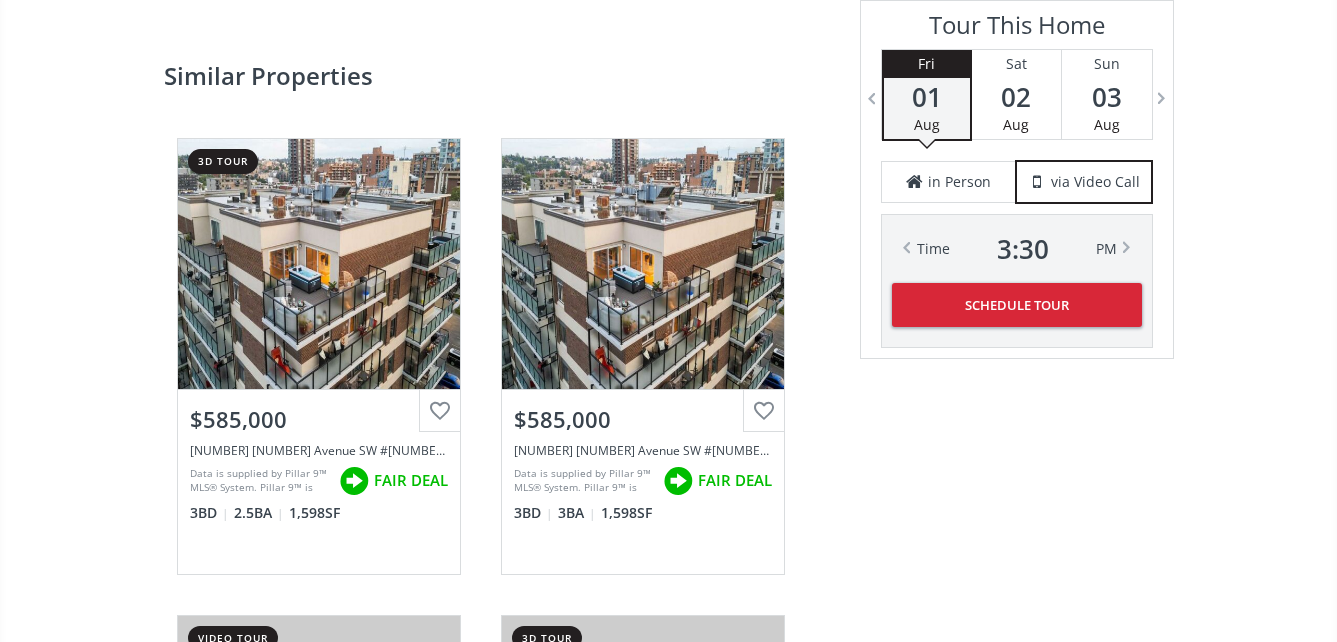 scroll, scrollTop: 2600, scrollLeft: 0, axis: vertical 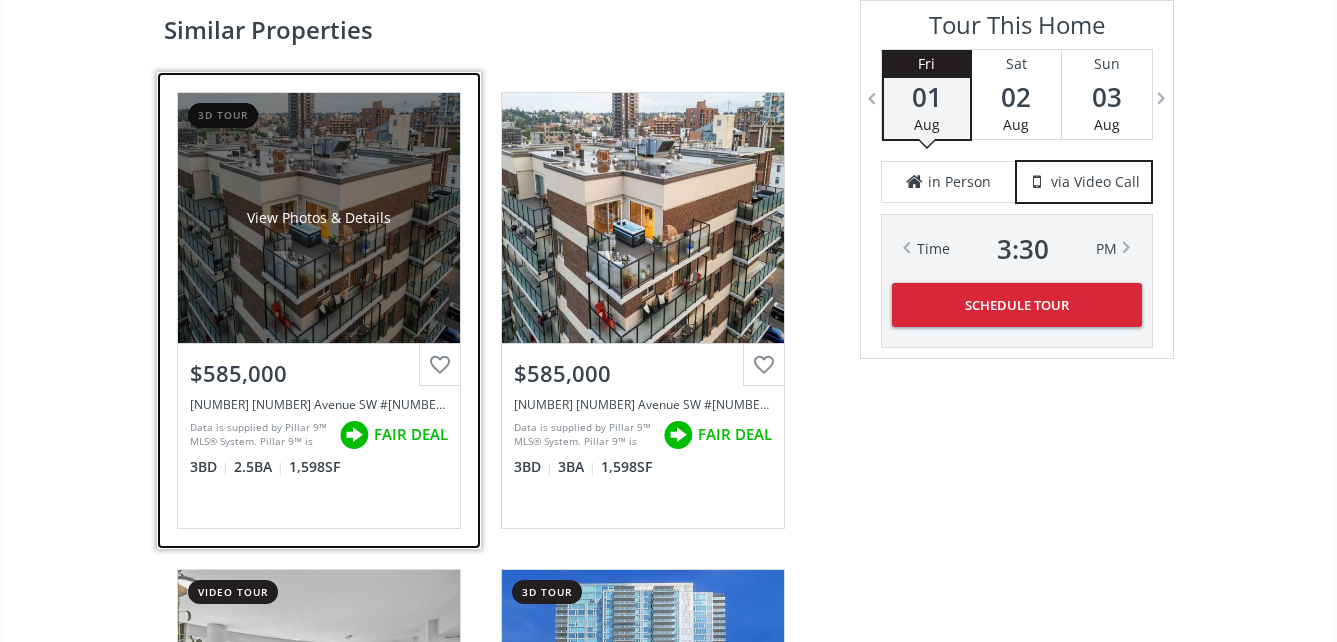 click on "View Photos & Details" at bounding box center [319, 218] 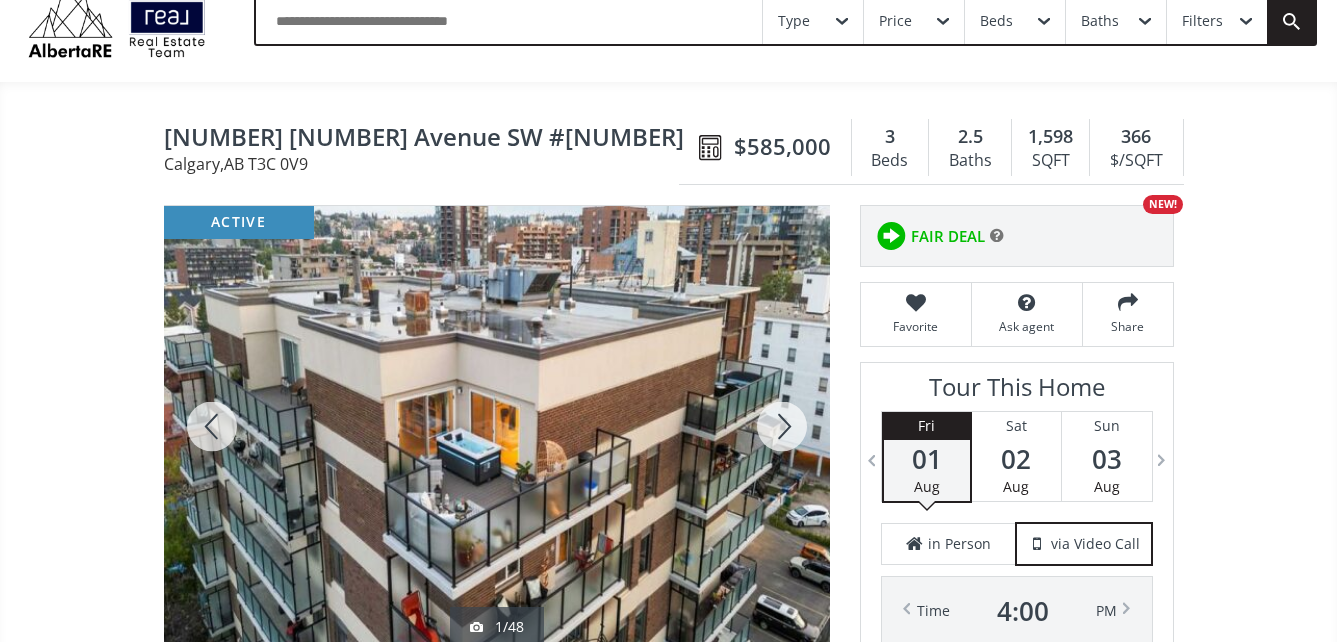 scroll, scrollTop: 200, scrollLeft: 0, axis: vertical 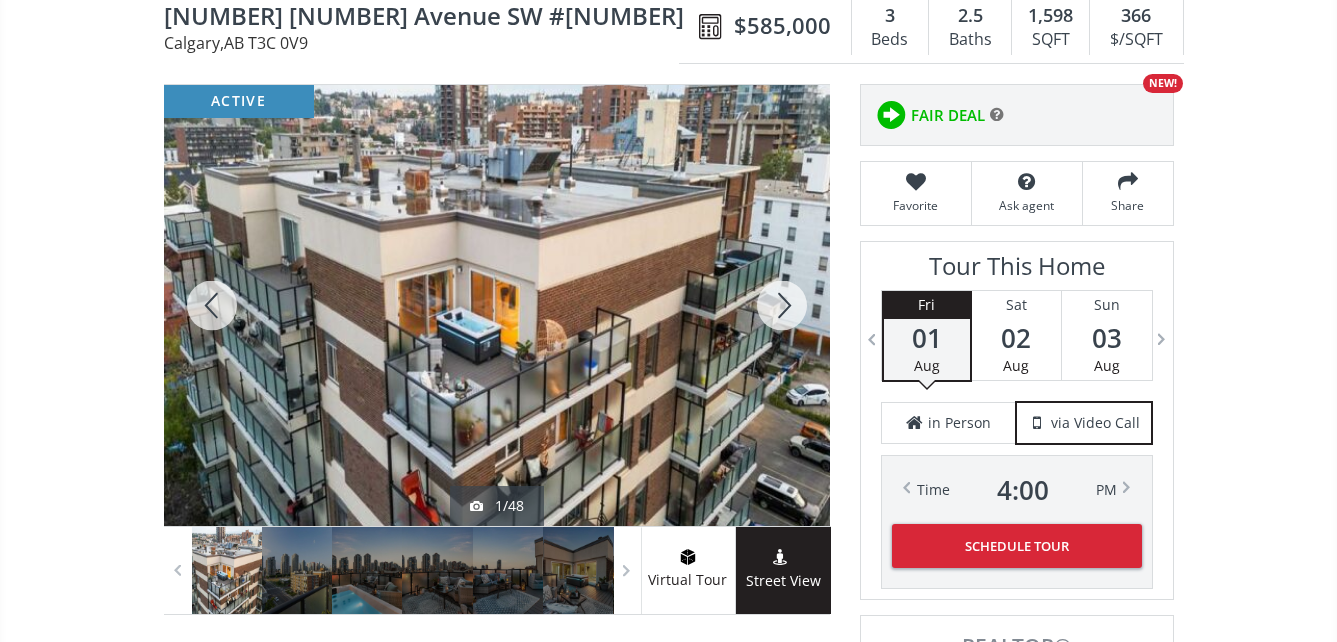 click at bounding box center [497, 305] 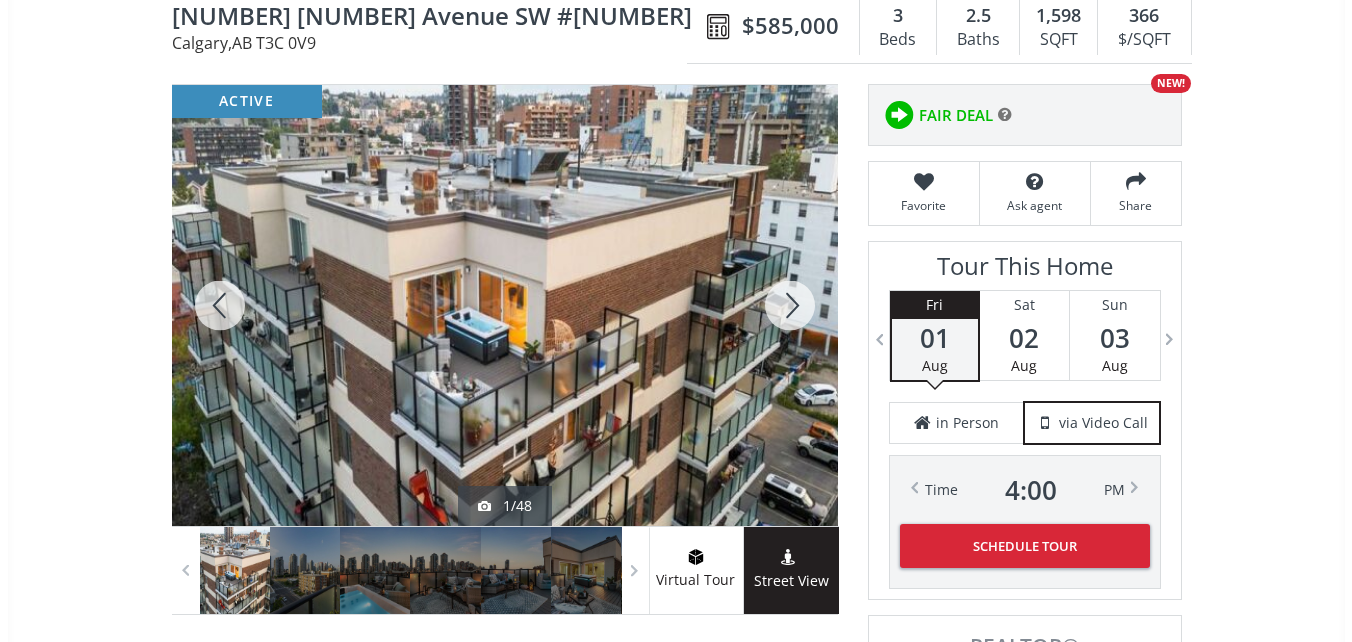 scroll, scrollTop: 0, scrollLeft: 0, axis: both 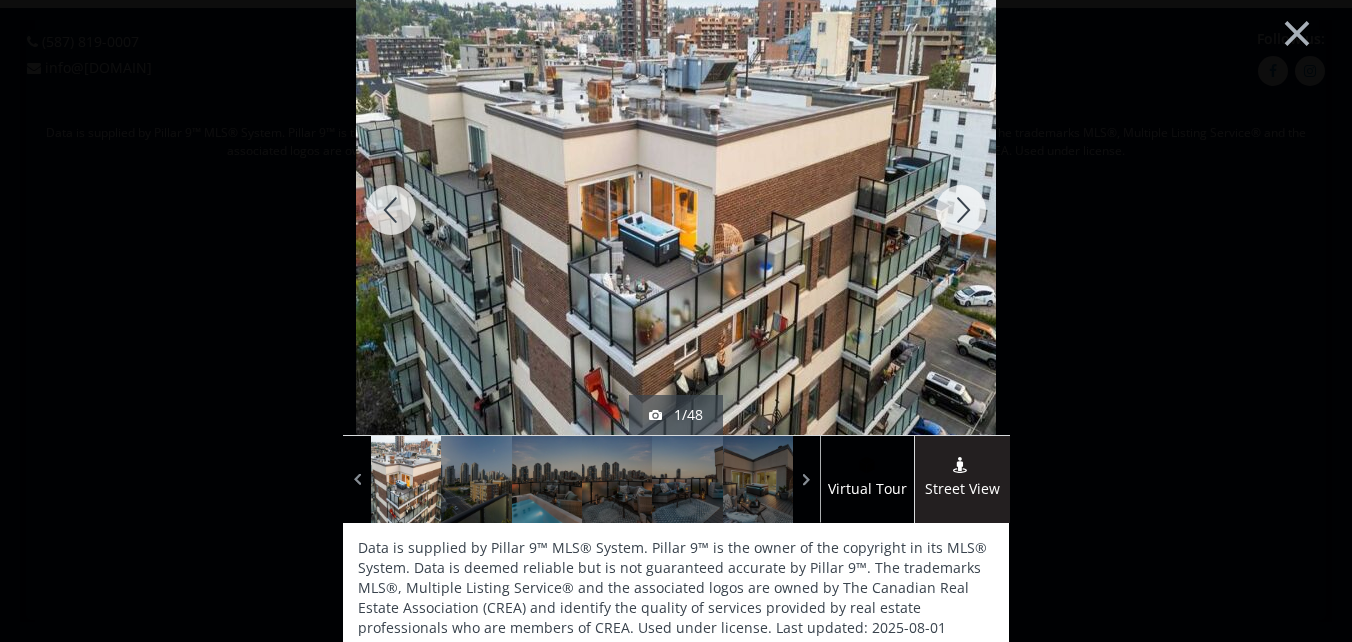 click at bounding box center (961, 210) 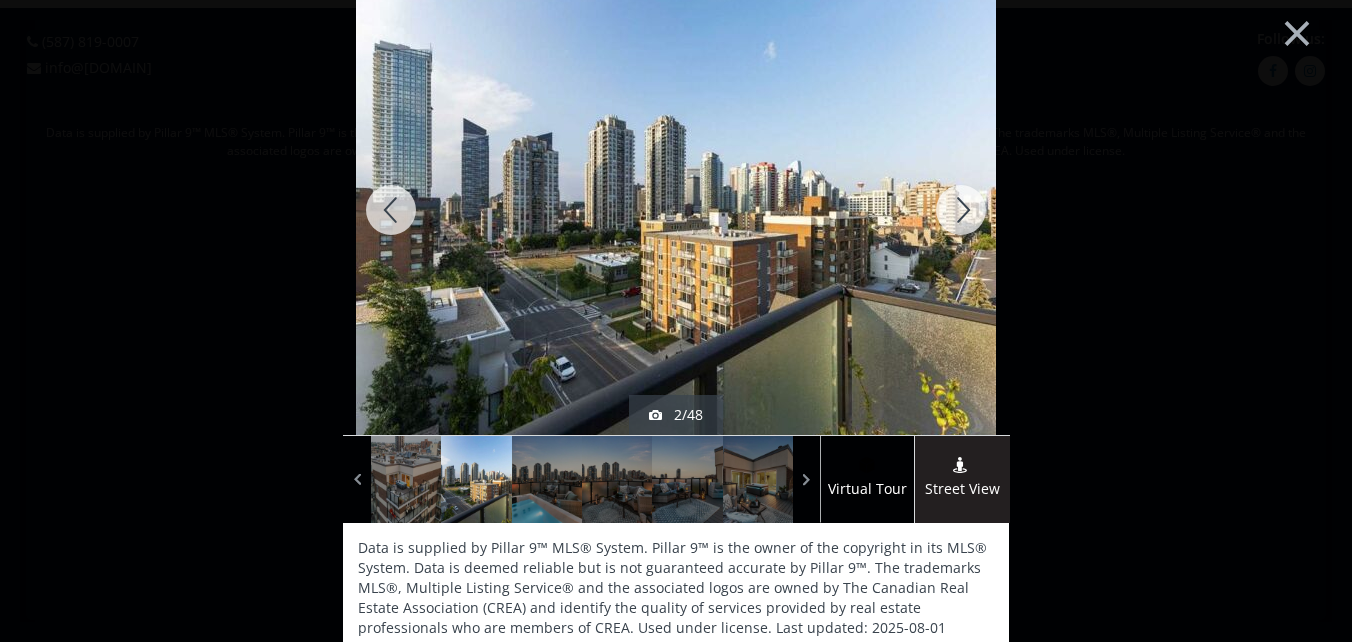 click at bounding box center [961, 210] 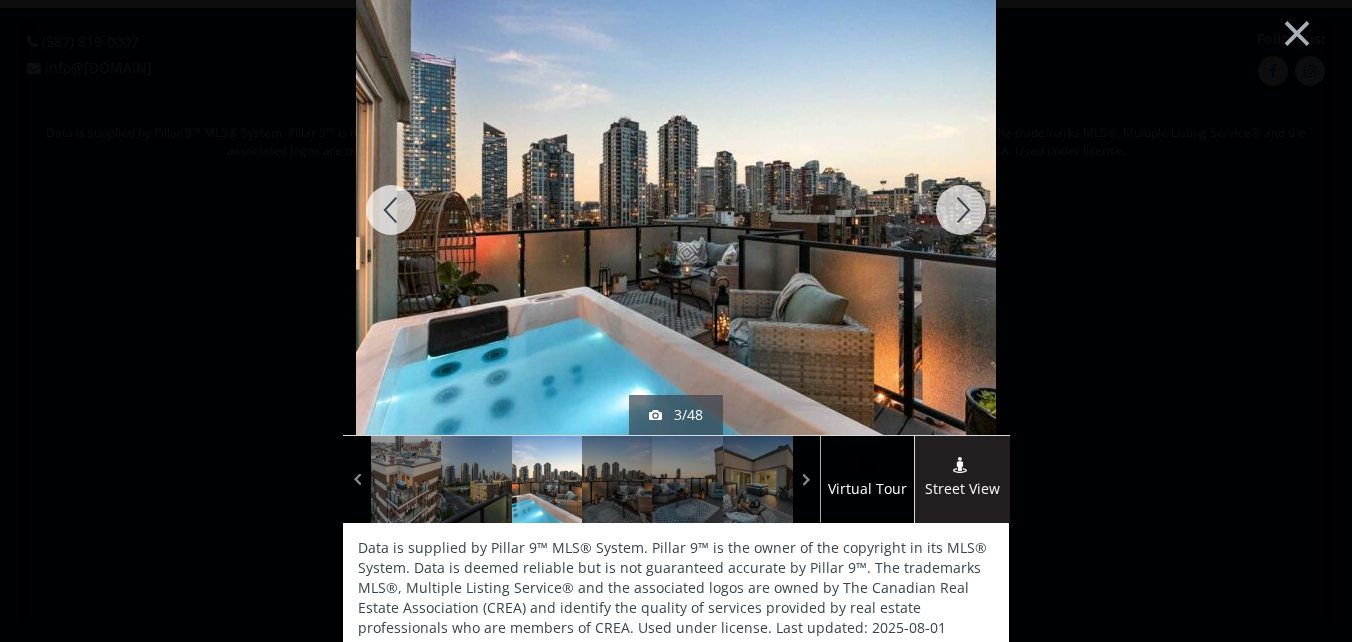 click at bounding box center [961, 210] 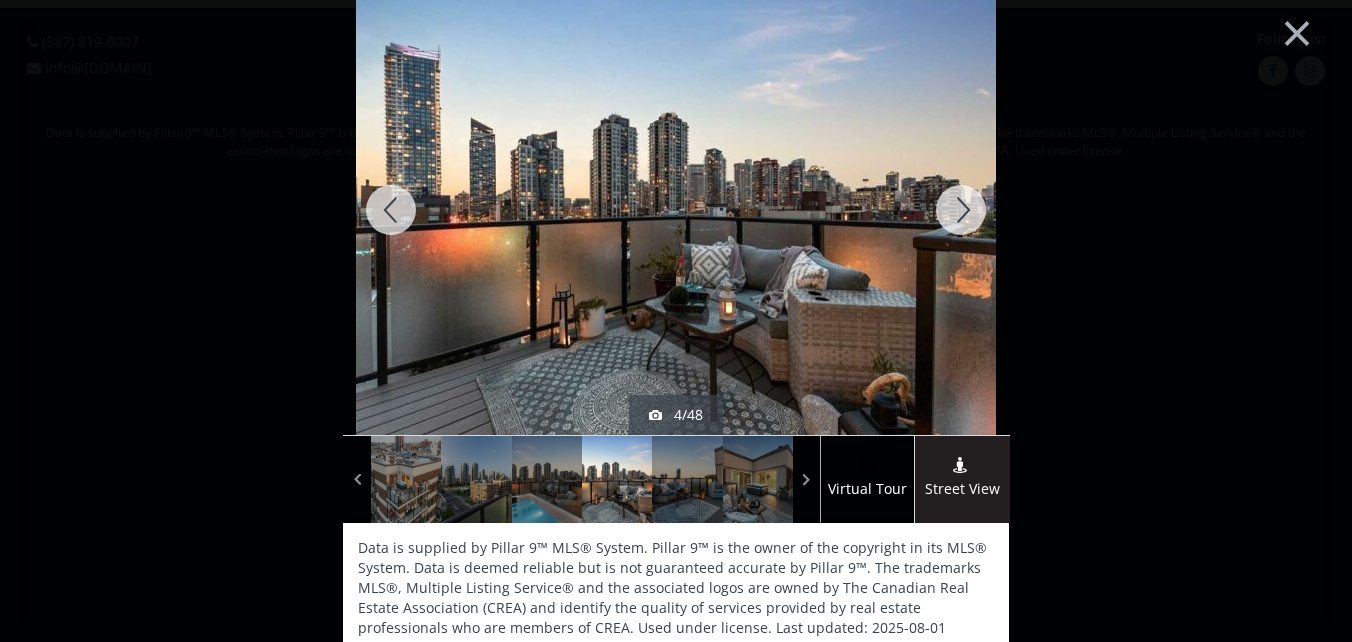 click at bounding box center (961, 210) 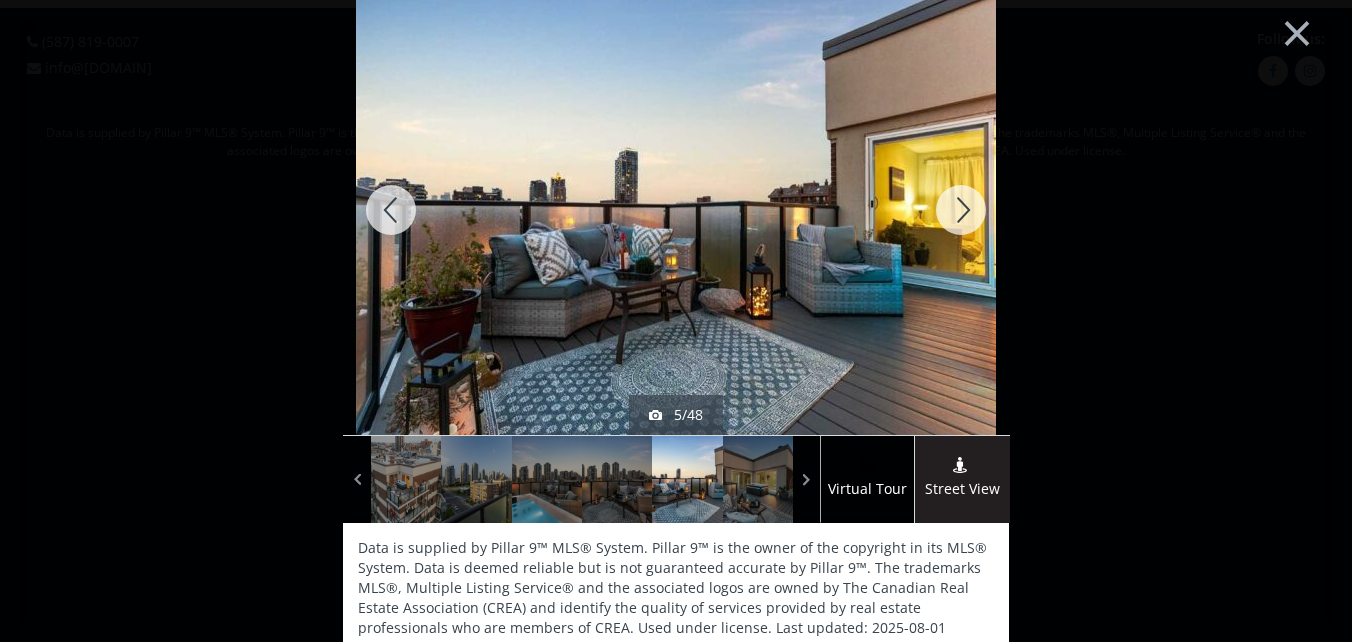 click at bounding box center [961, 210] 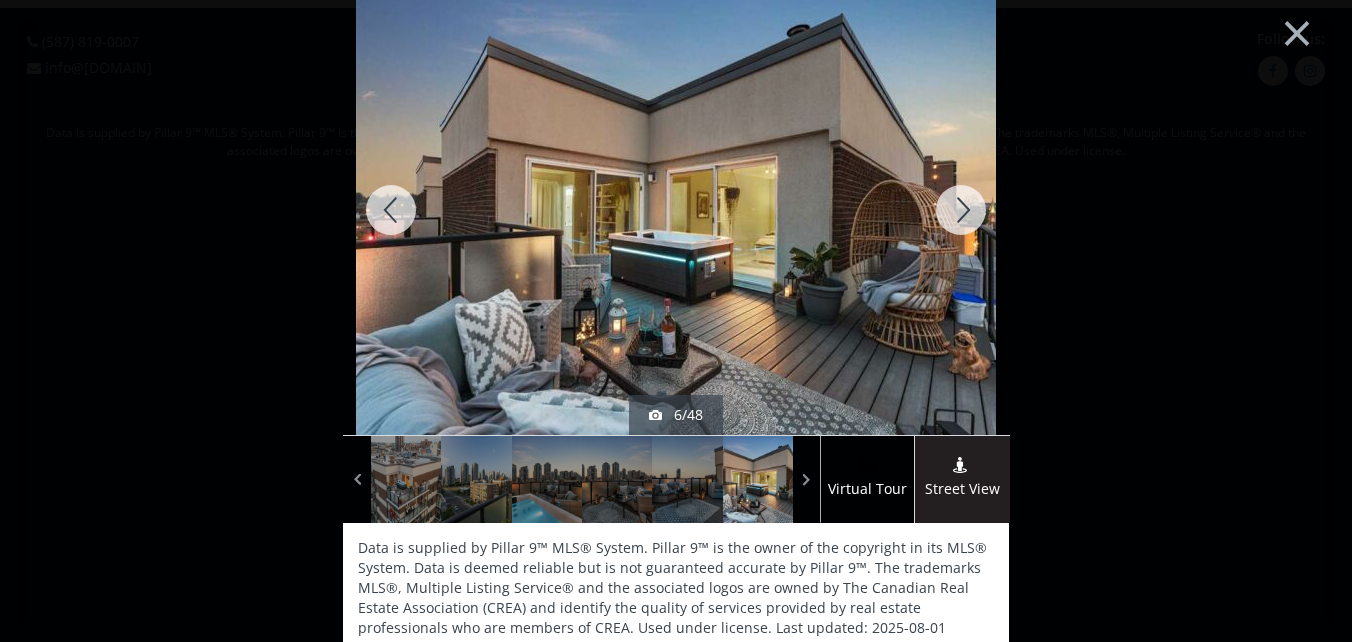 click at bounding box center (961, 210) 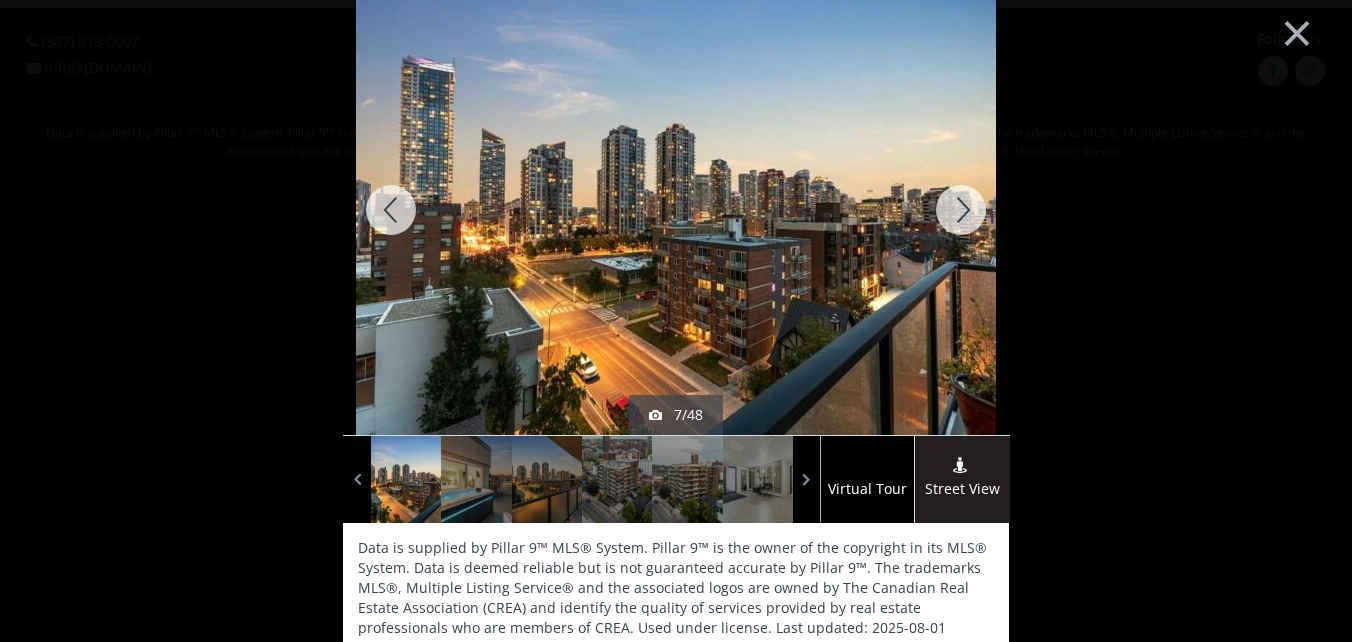 click at bounding box center [961, 210] 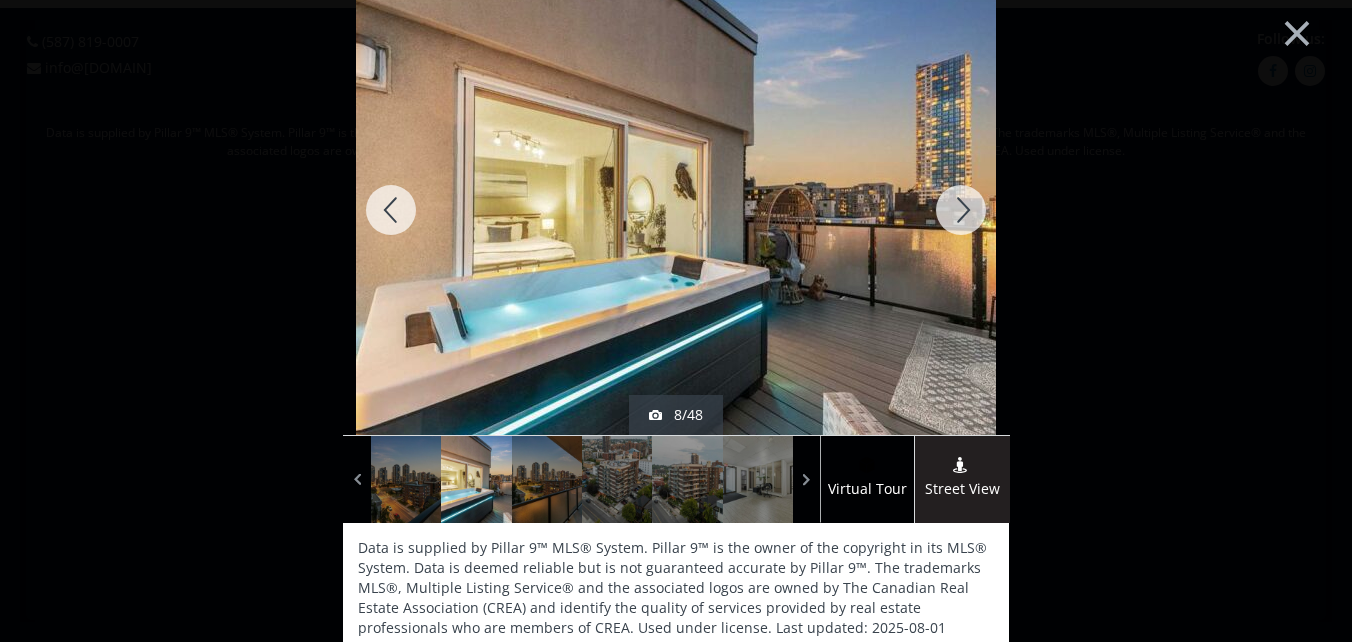 click at bounding box center (961, 210) 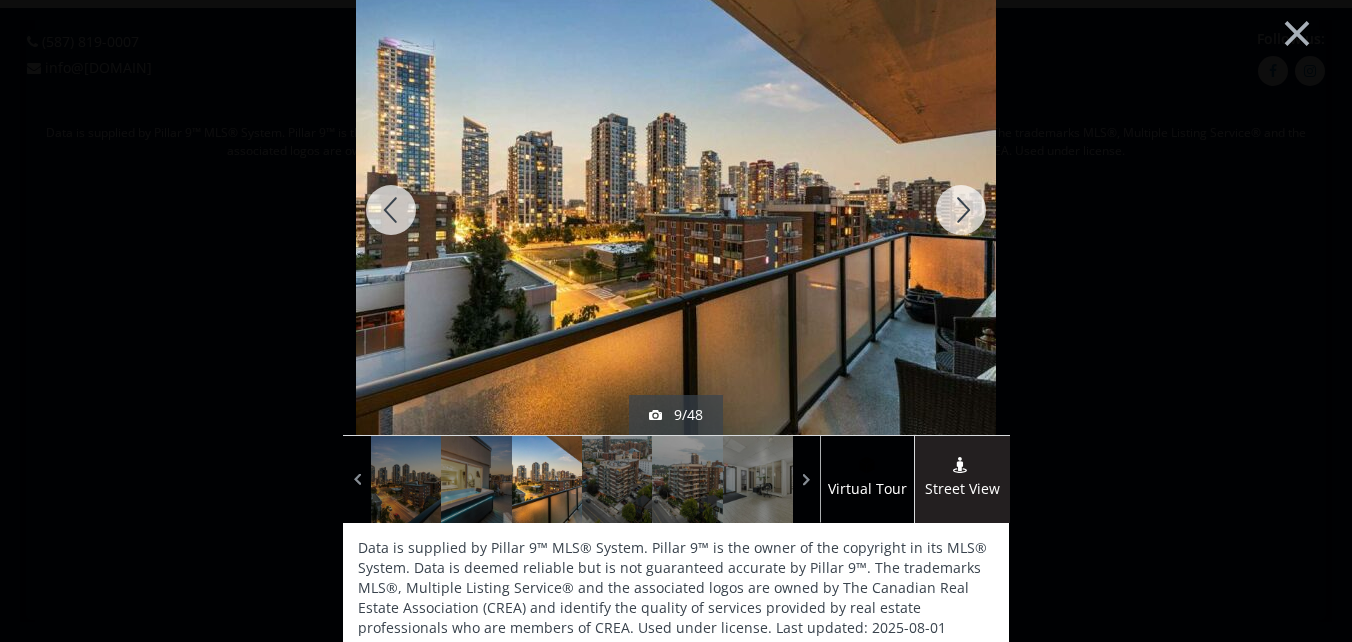 click at bounding box center [961, 210] 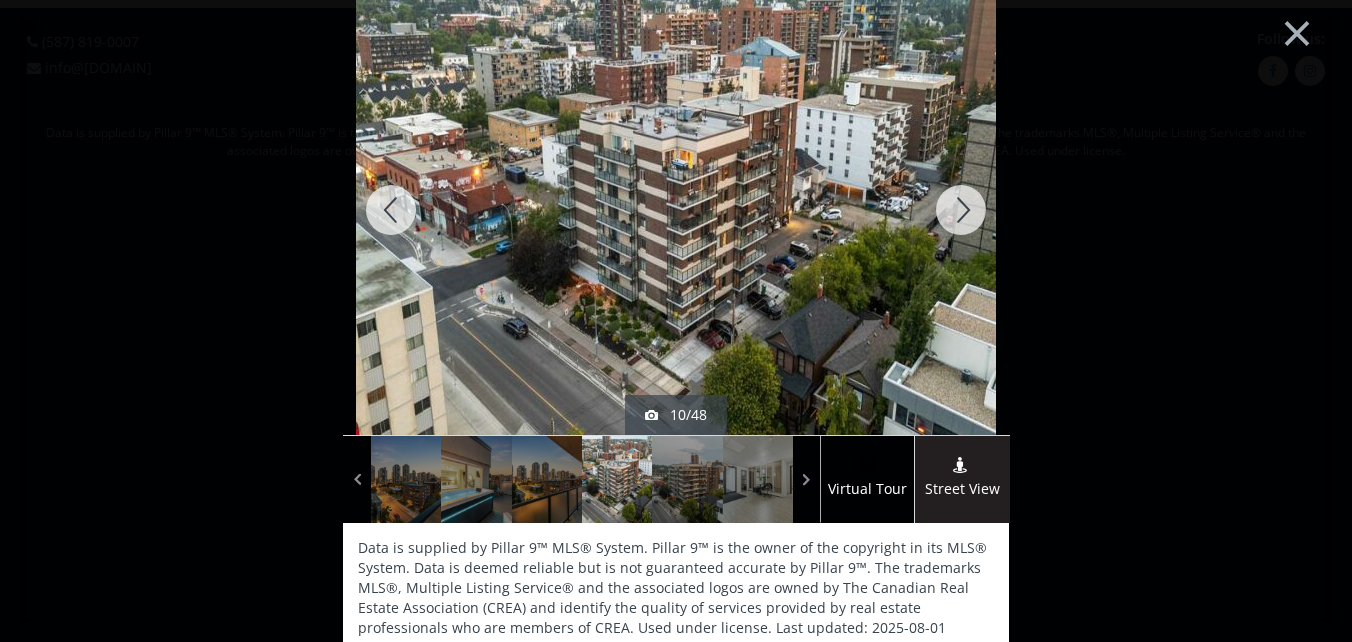 click at bounding box center [961, 210] 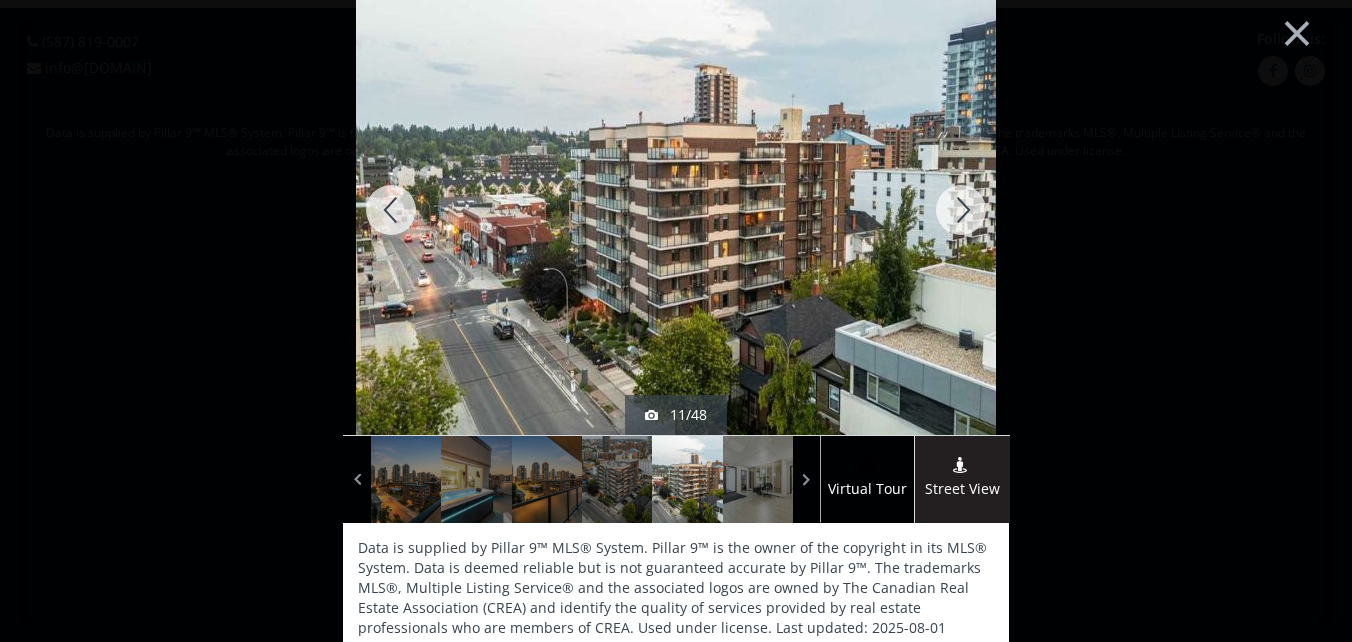 click at bounding box center [961, 210] 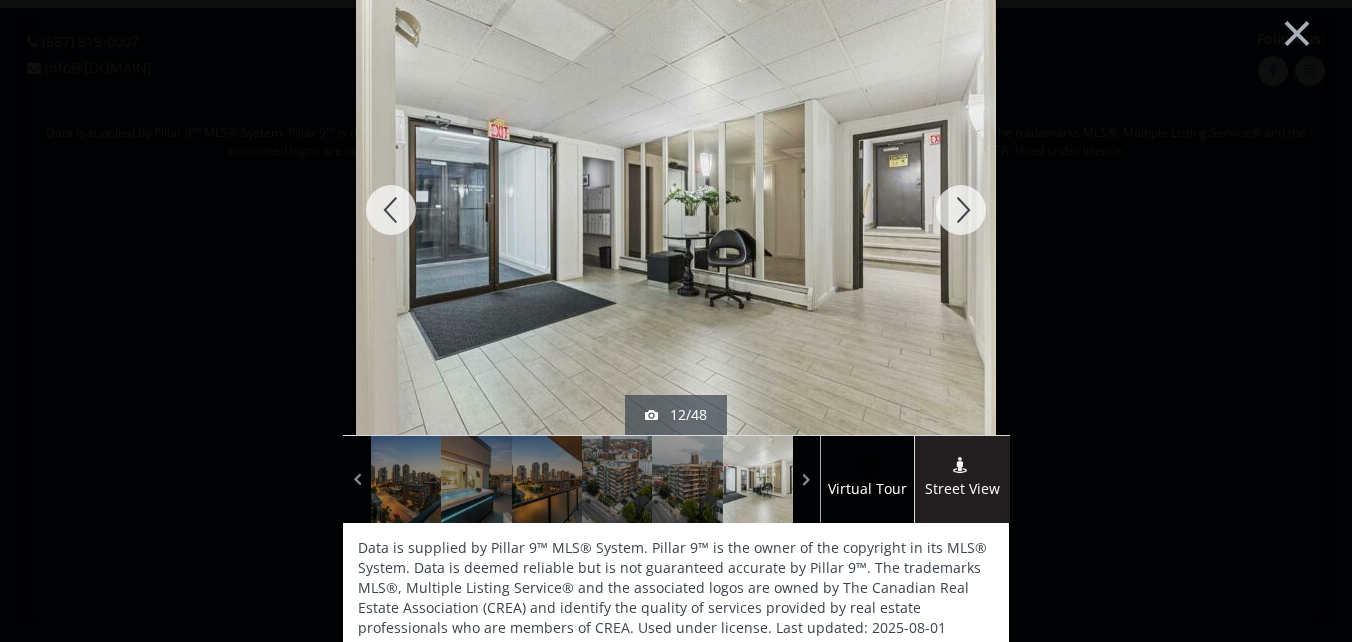 click at bounding box center [961, 210] 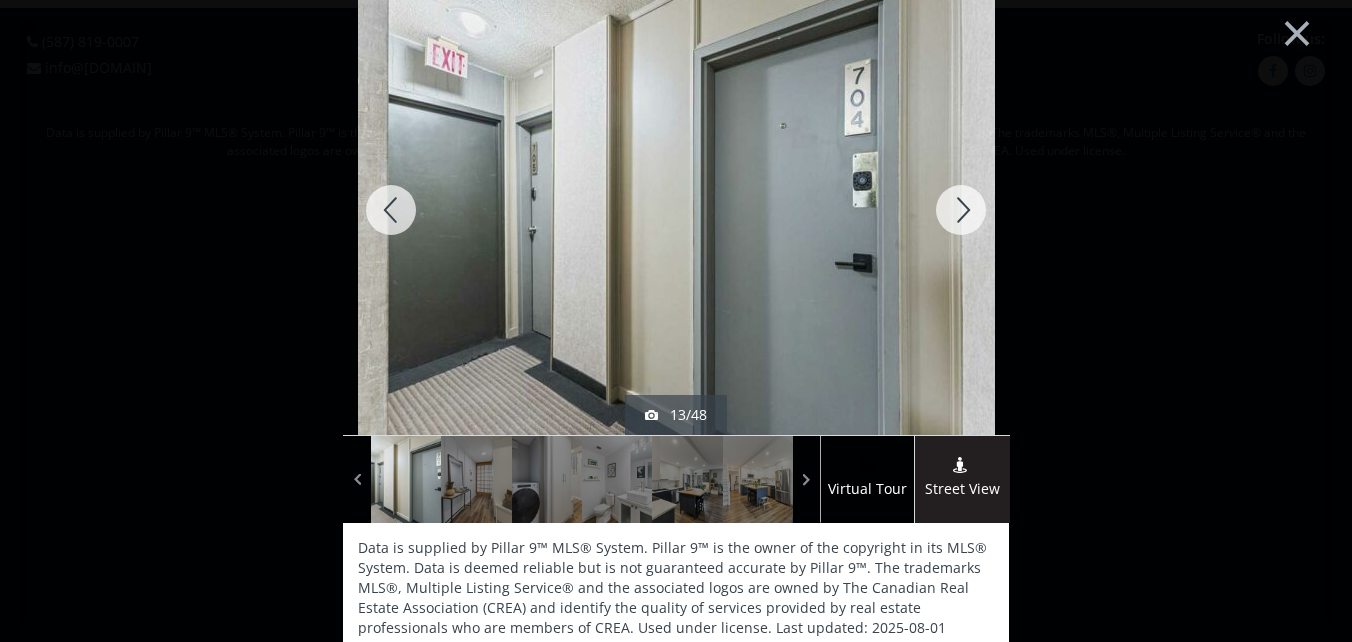 click at bounding box center [961, 210] 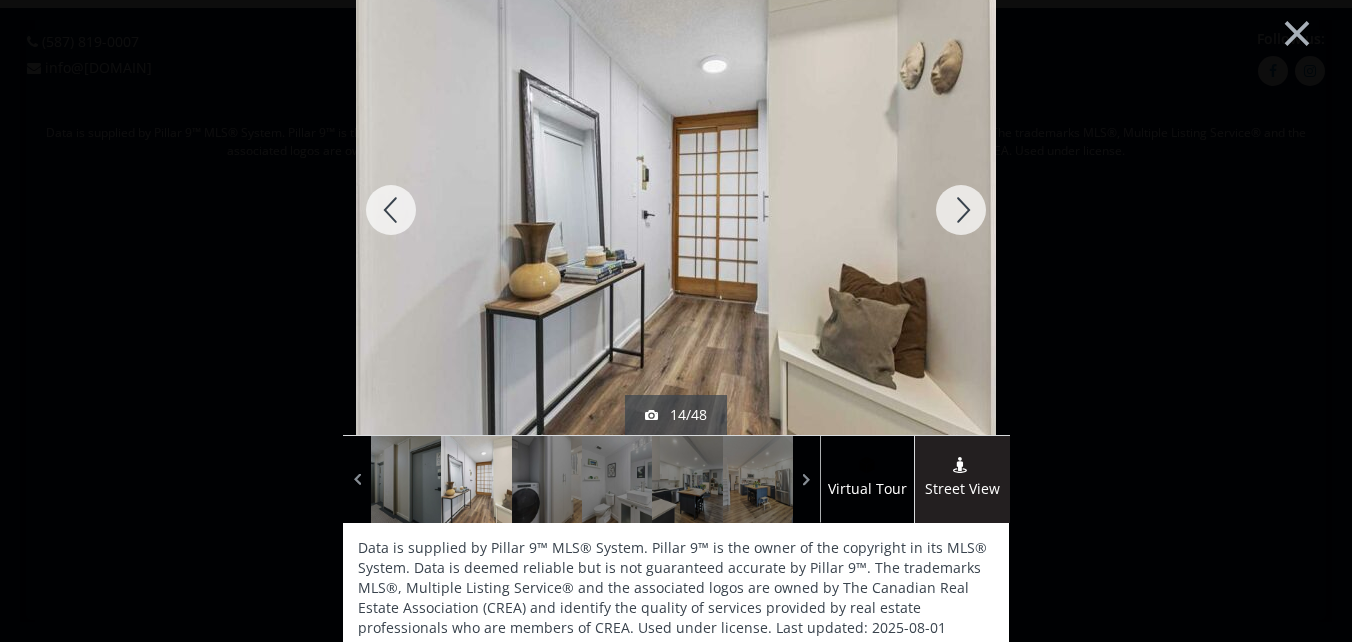 click at bounding box center [961, 210] 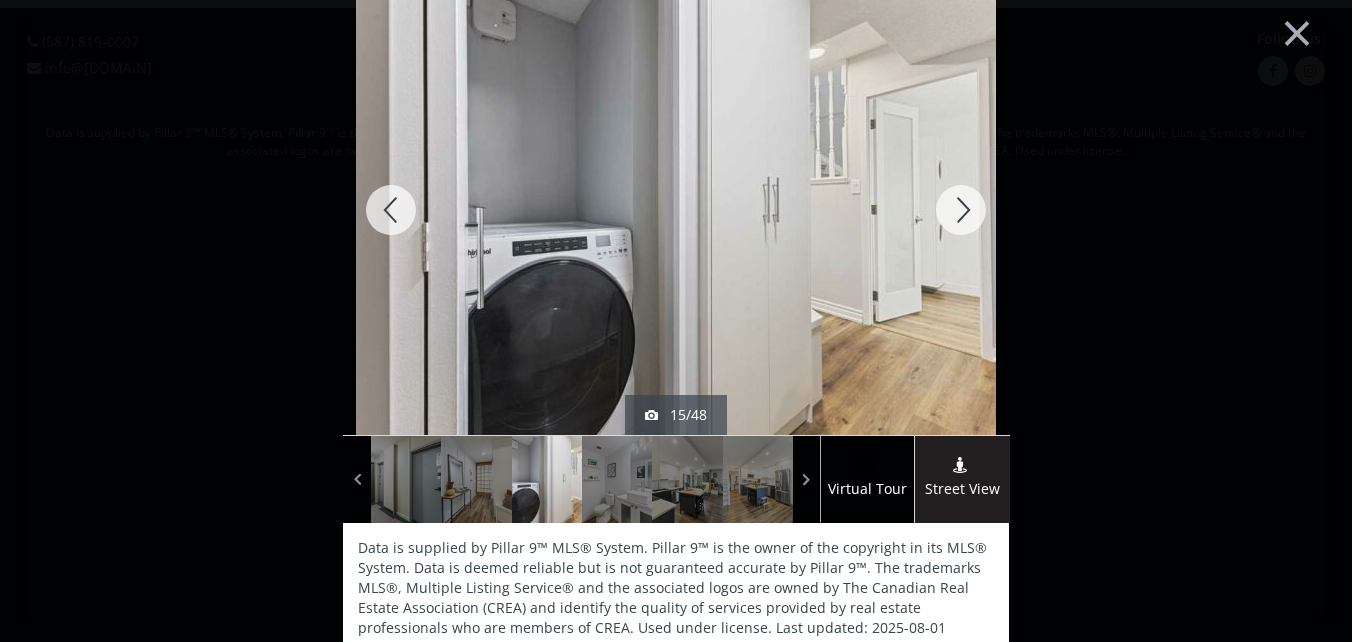 click at bounding box center (961, 210) 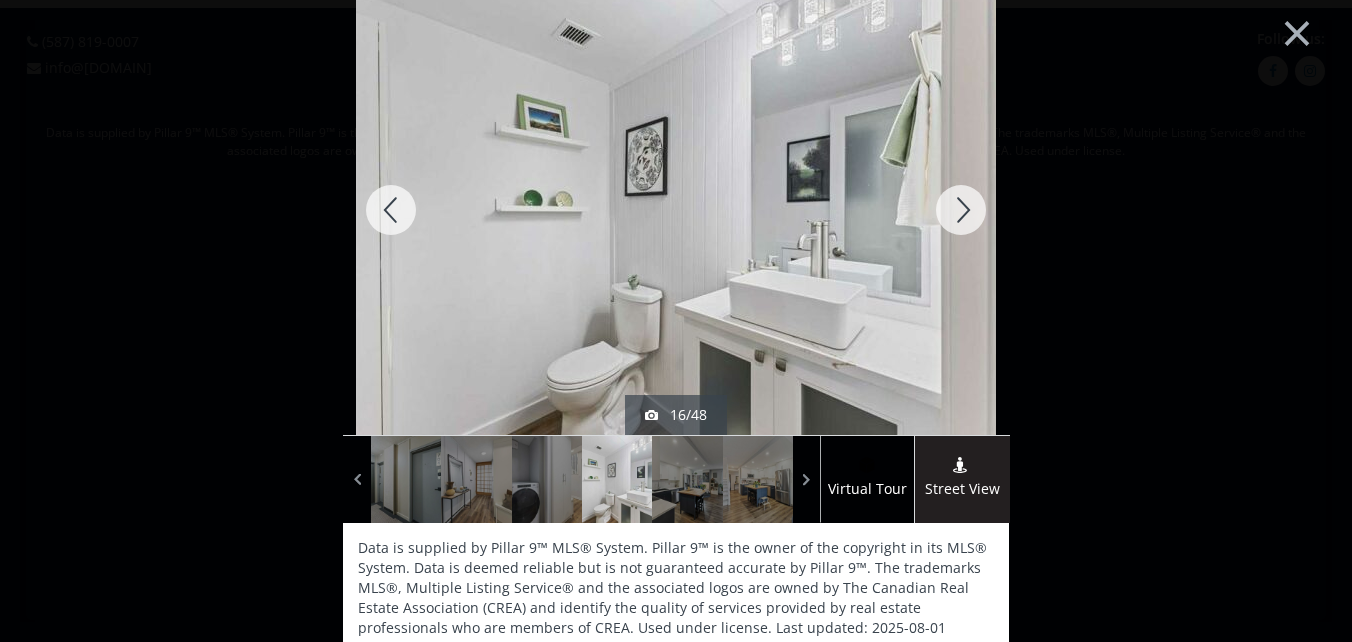 click at bounding box center (391, 210) 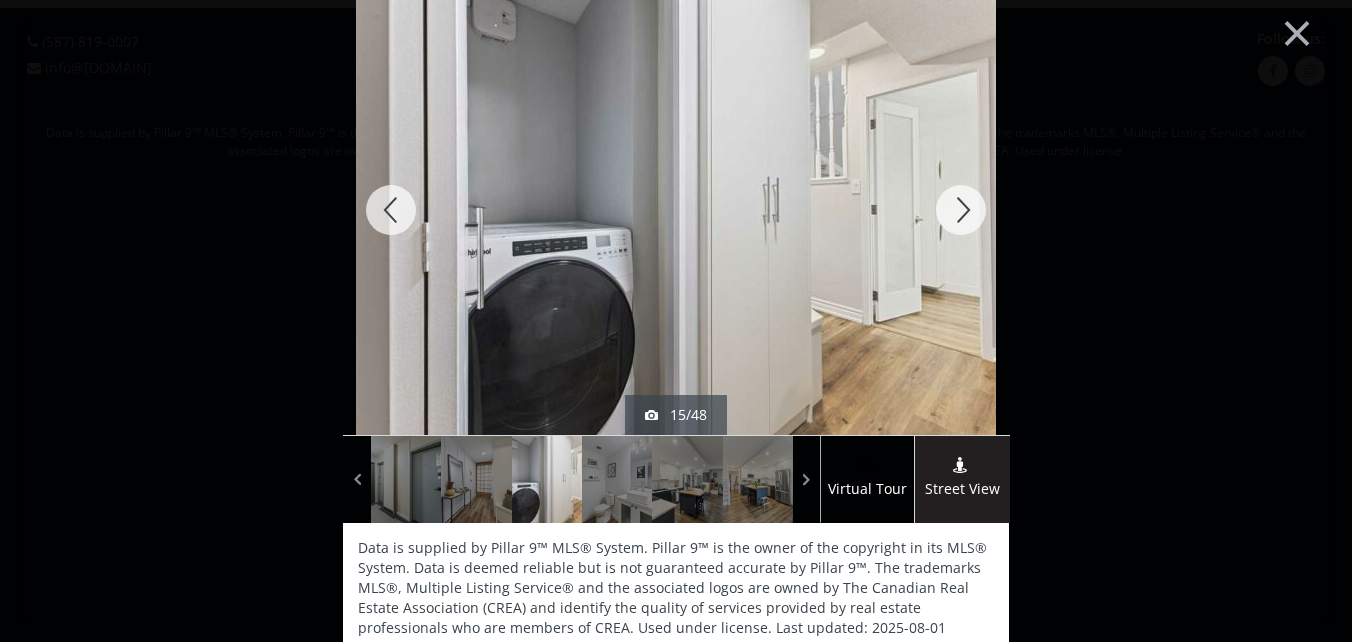 click at bounding box center [961, 210] 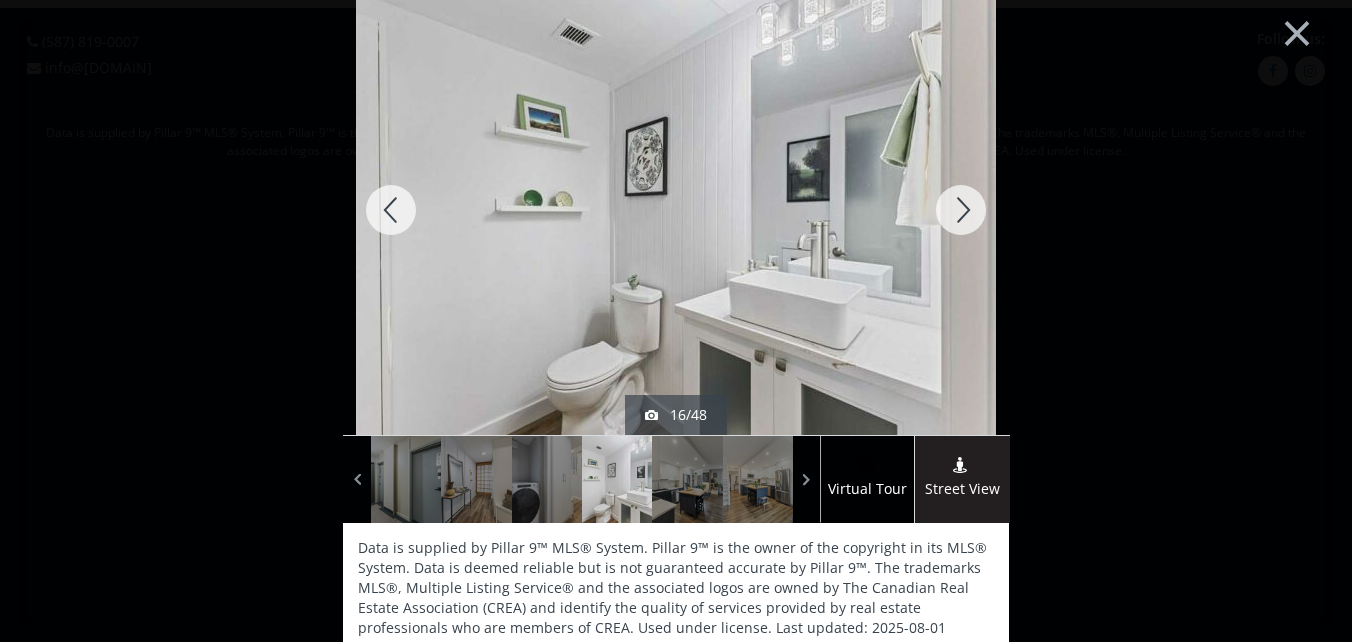 click at bounding box center [961, 210] 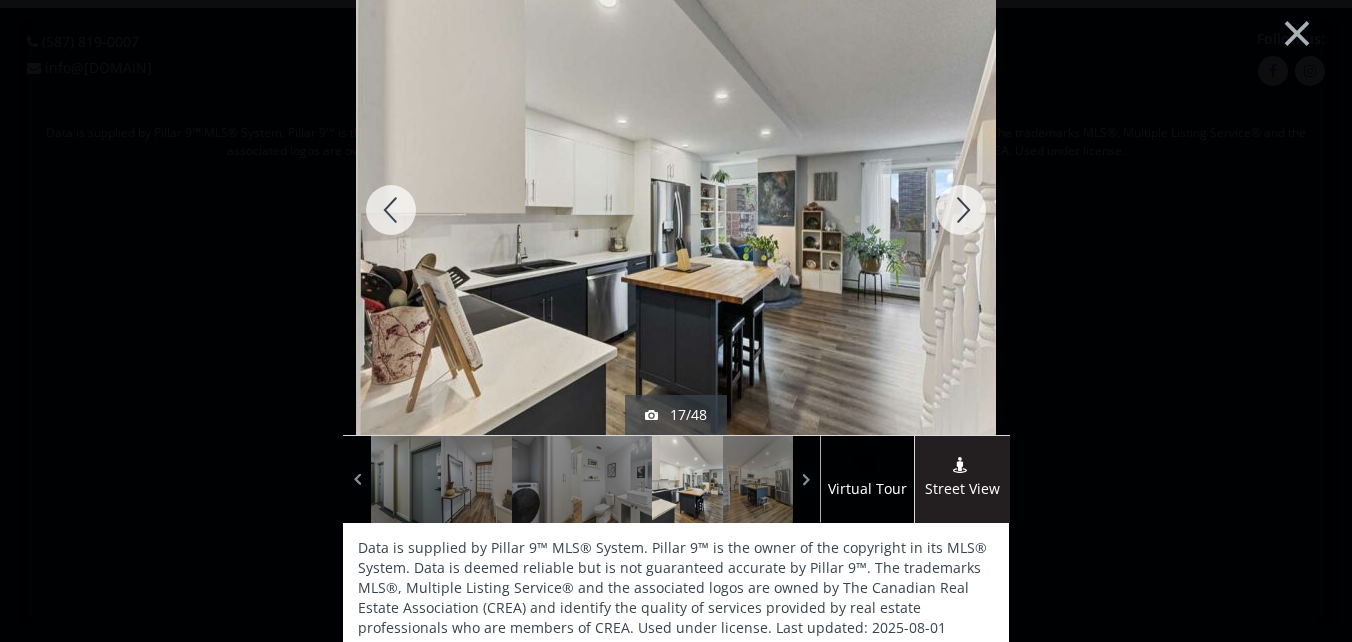 click at bounding box center (961, 210) 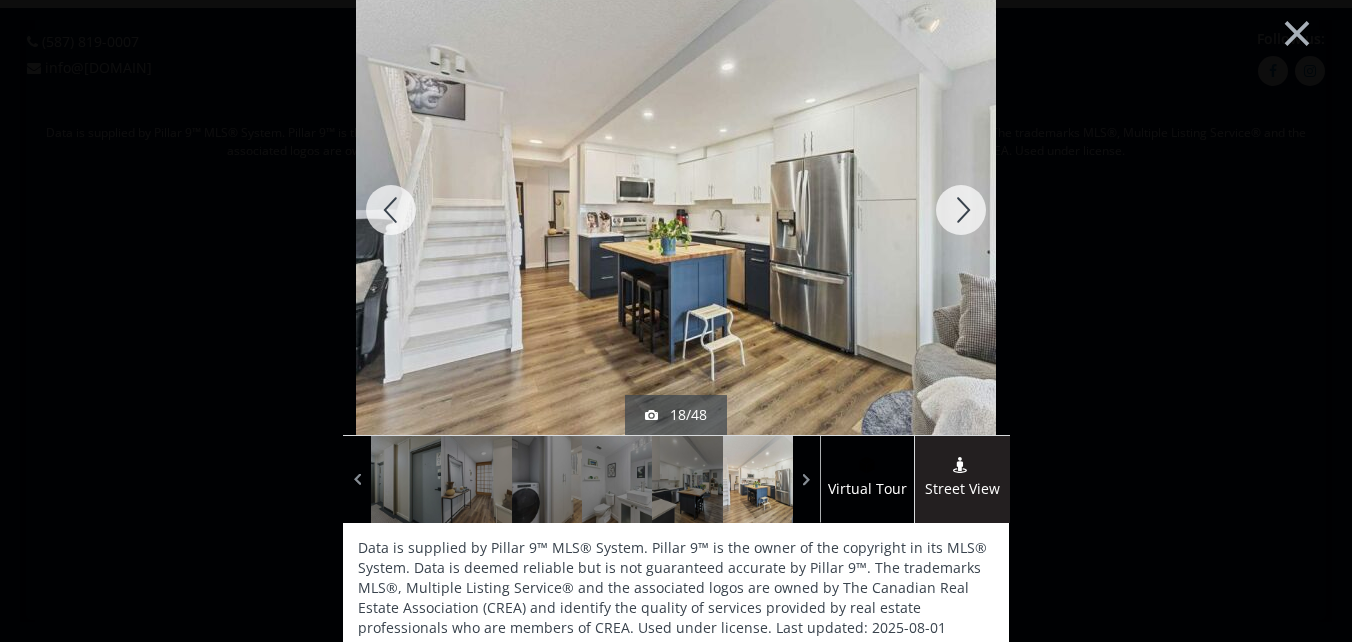 click at bounding box center [961, 210] 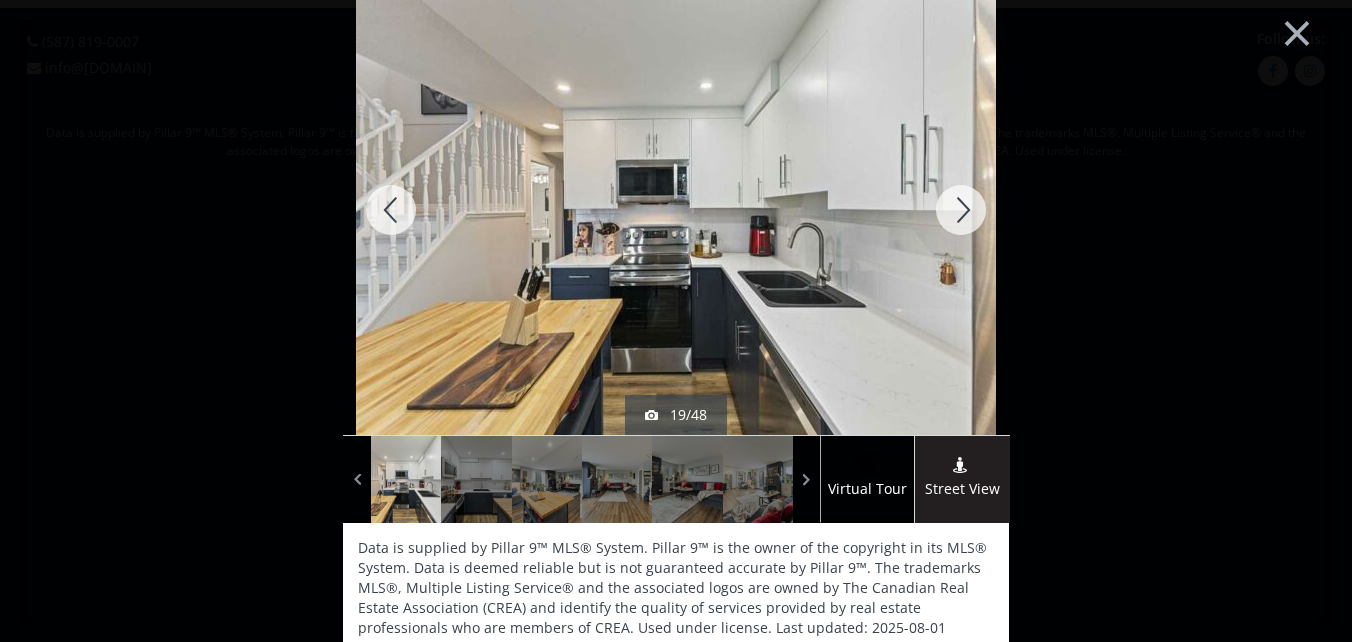 click at bounding box center [961, 210] 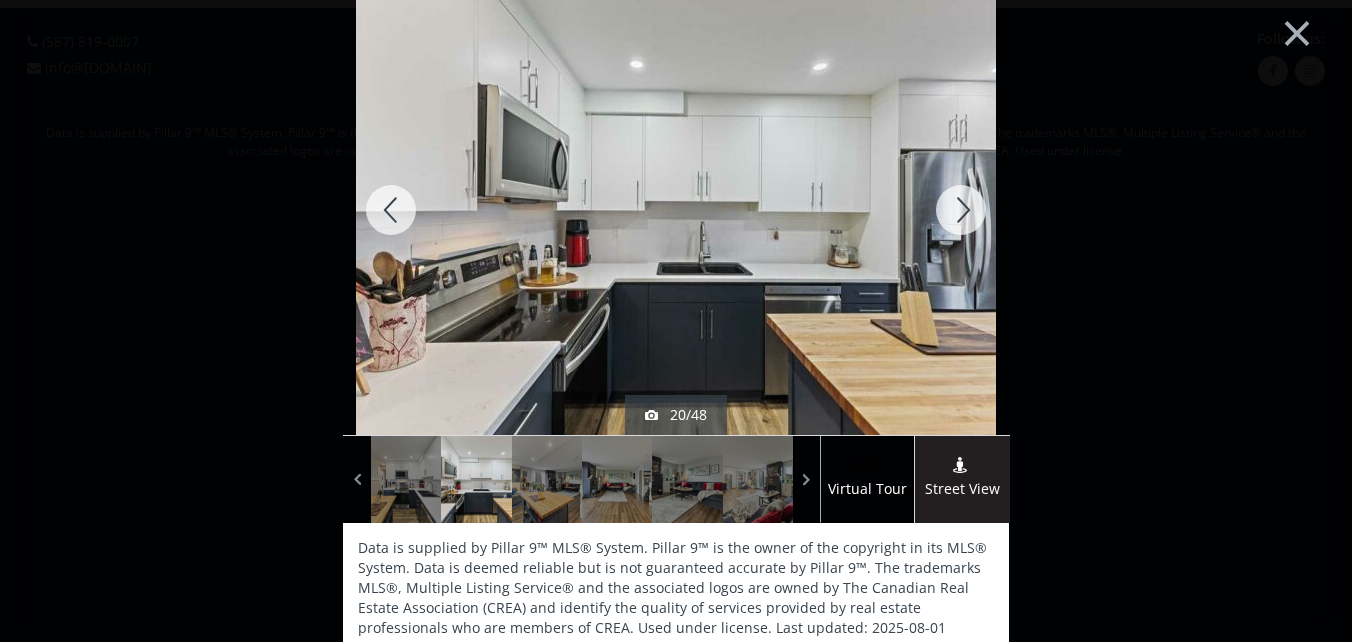 click at bounding box center (961, 210) 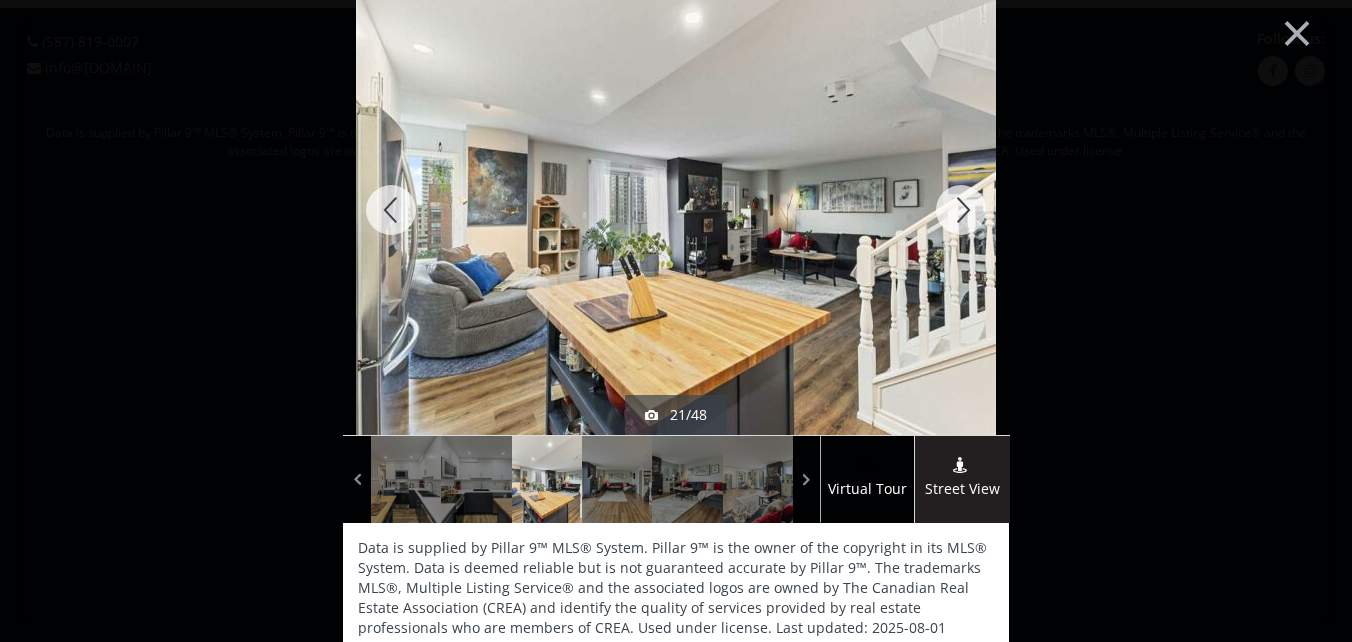 click at bounding box center [961, 210] 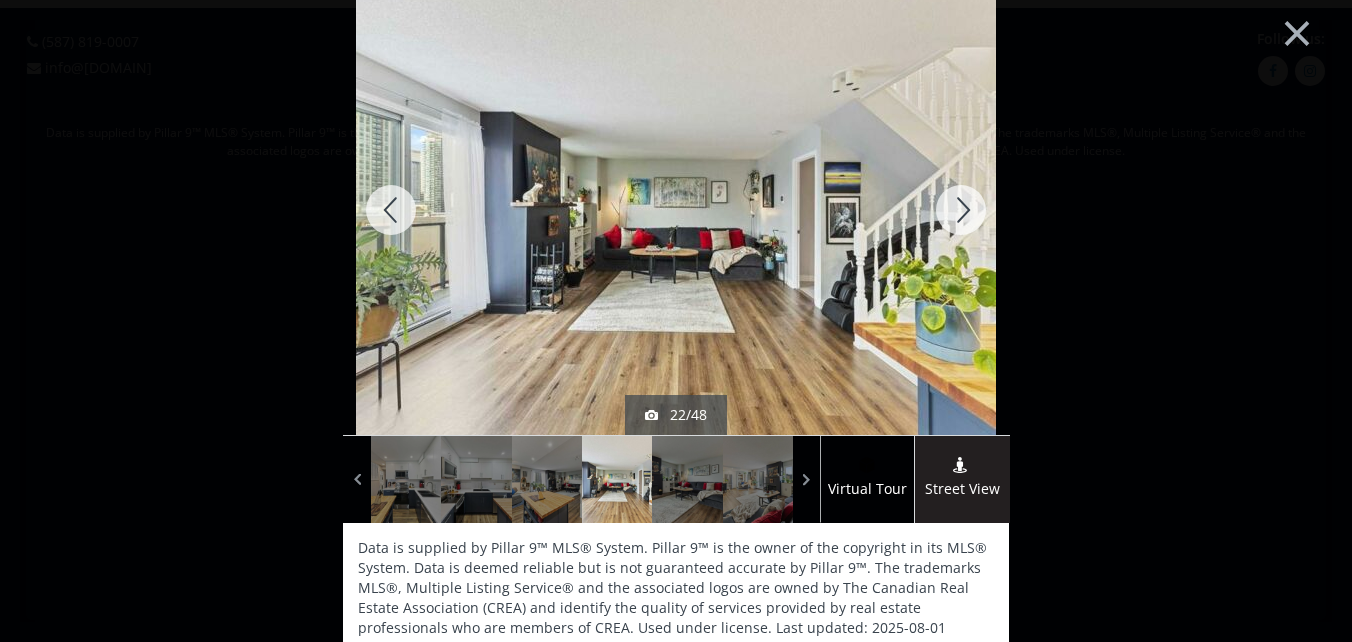 click at bounding box center (961, 210) 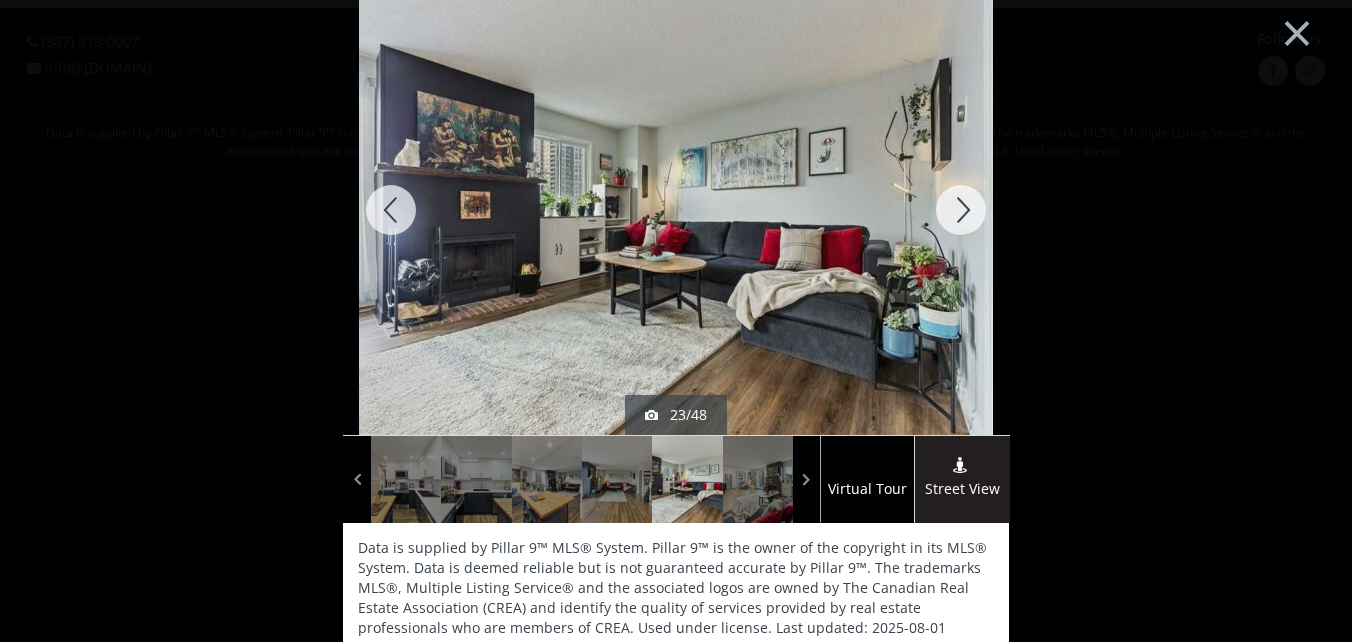 click at bounding box center [961, 210] 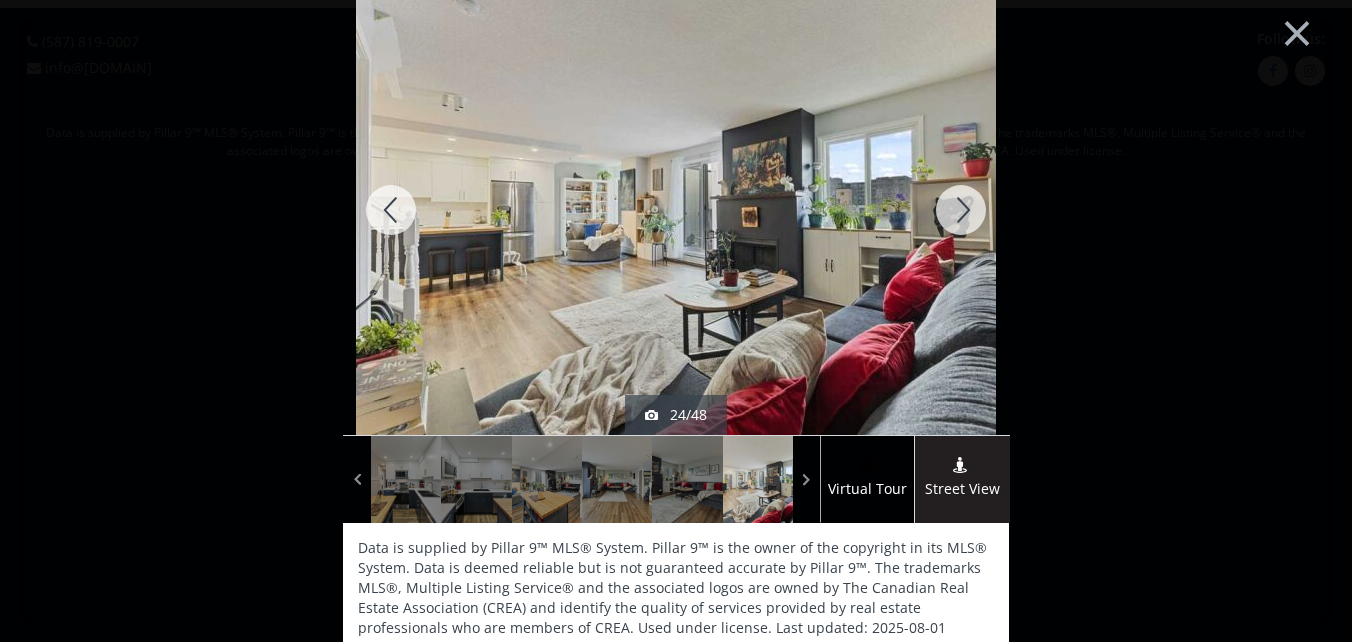 click at bounding box center [961, 210] 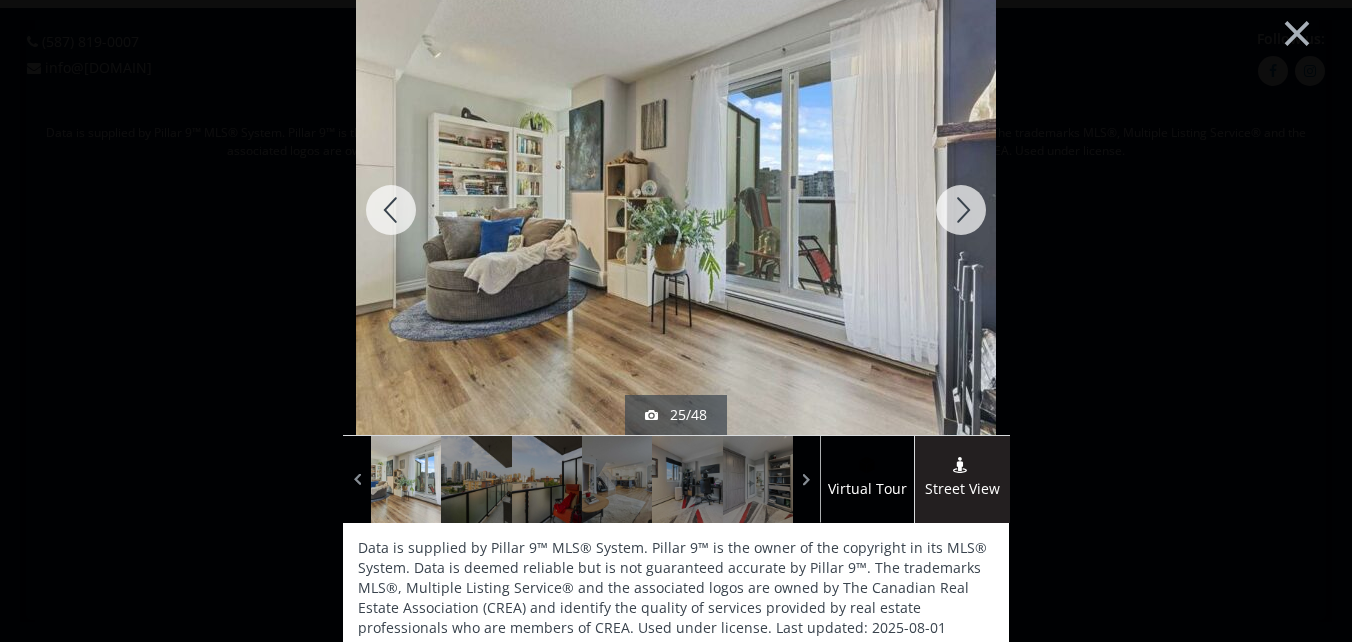 click at bounding box center [961, 210] 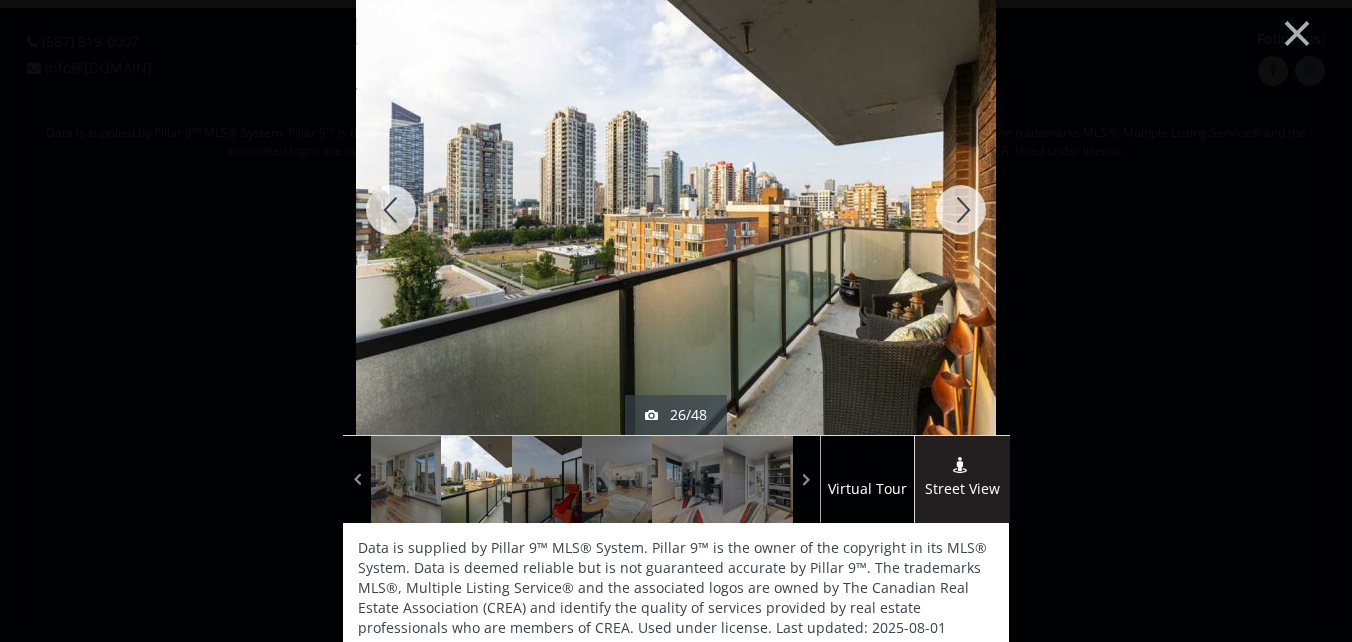 click at bounding box center [961, 210] 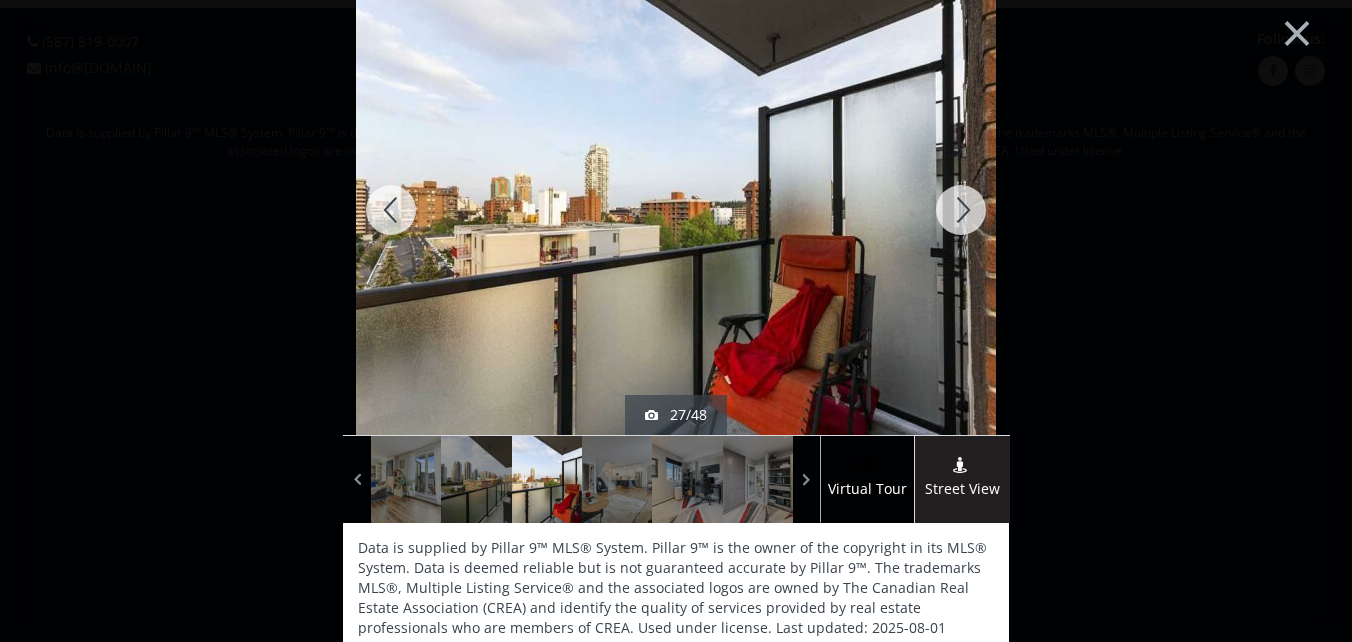 click at bounding box center [961, 210] 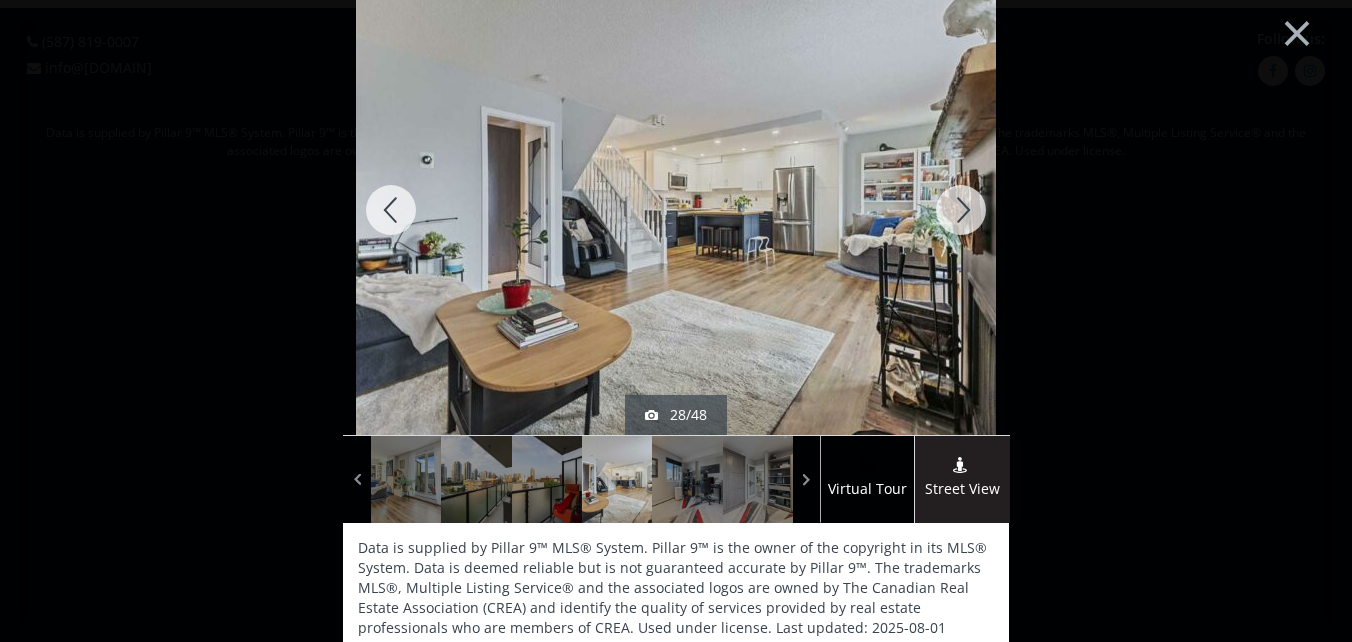 click at bounding box center [961, 210] 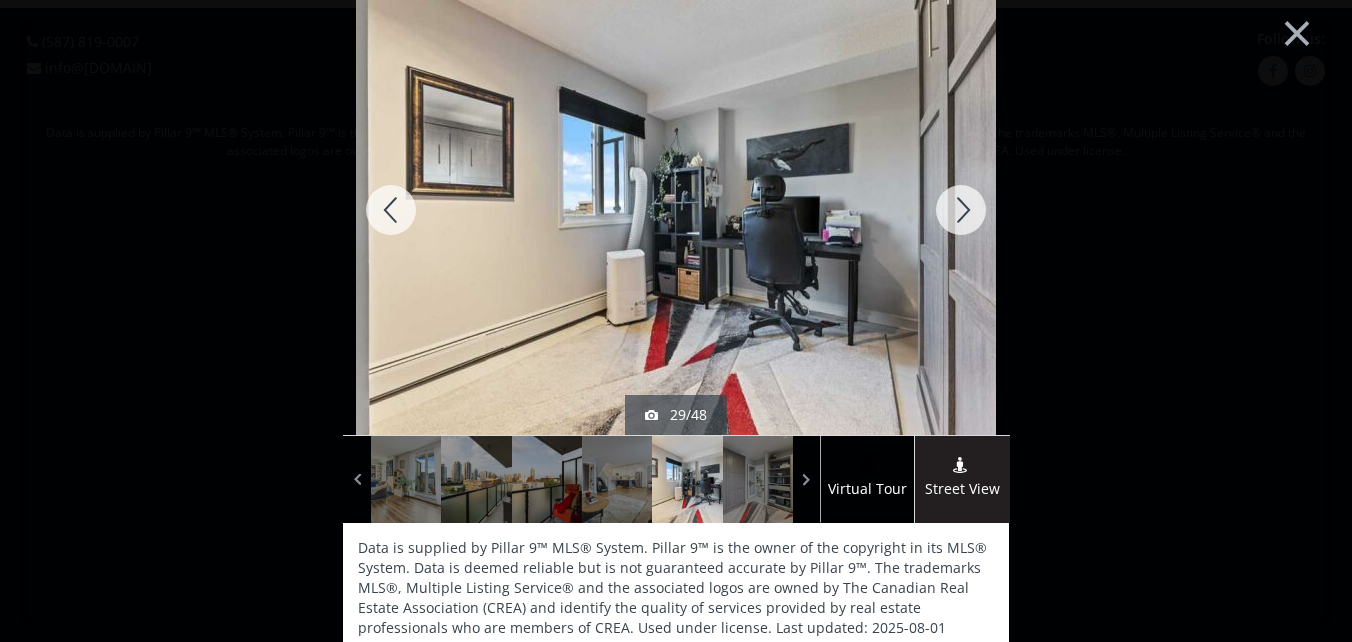 click at bounding box center (961, 210) 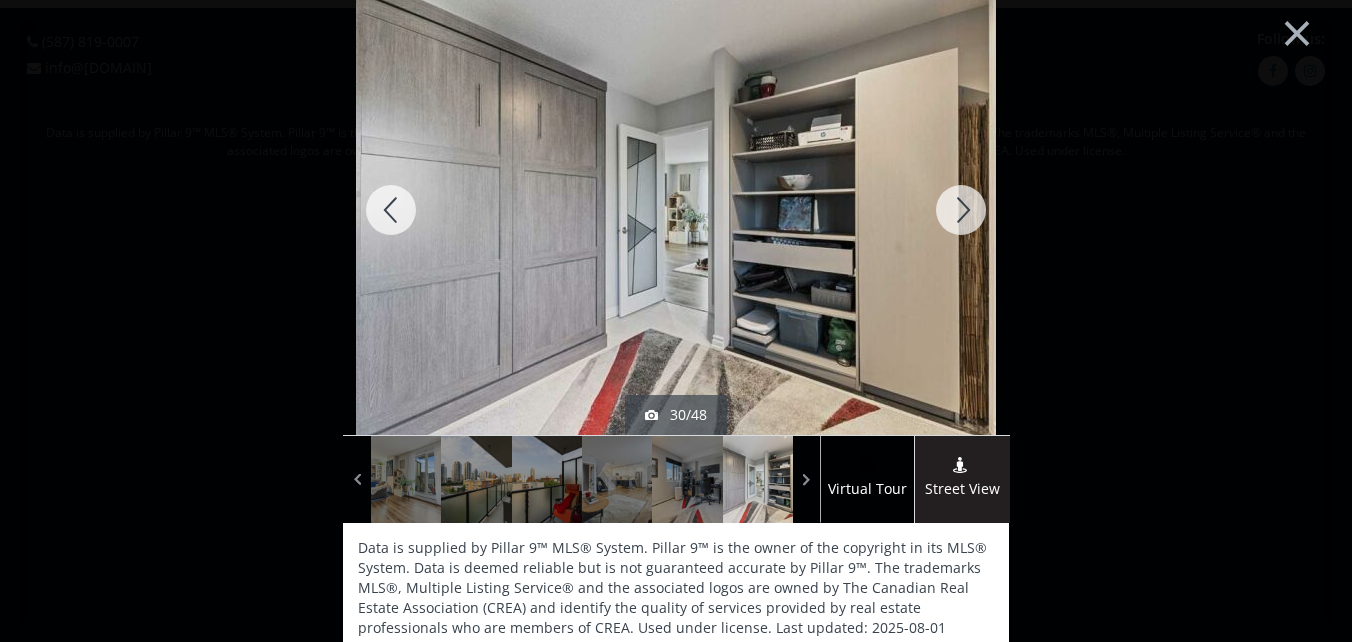 click at bounding box center [961, 210] 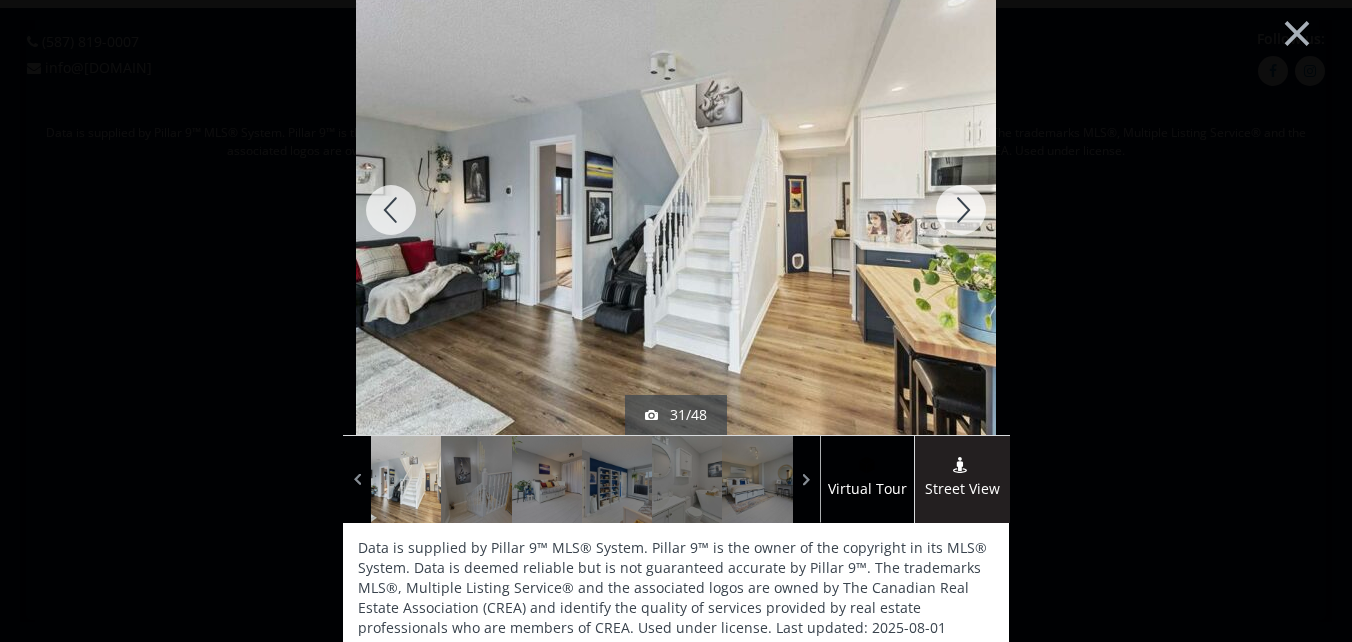 click at bounding box center (961, 210) 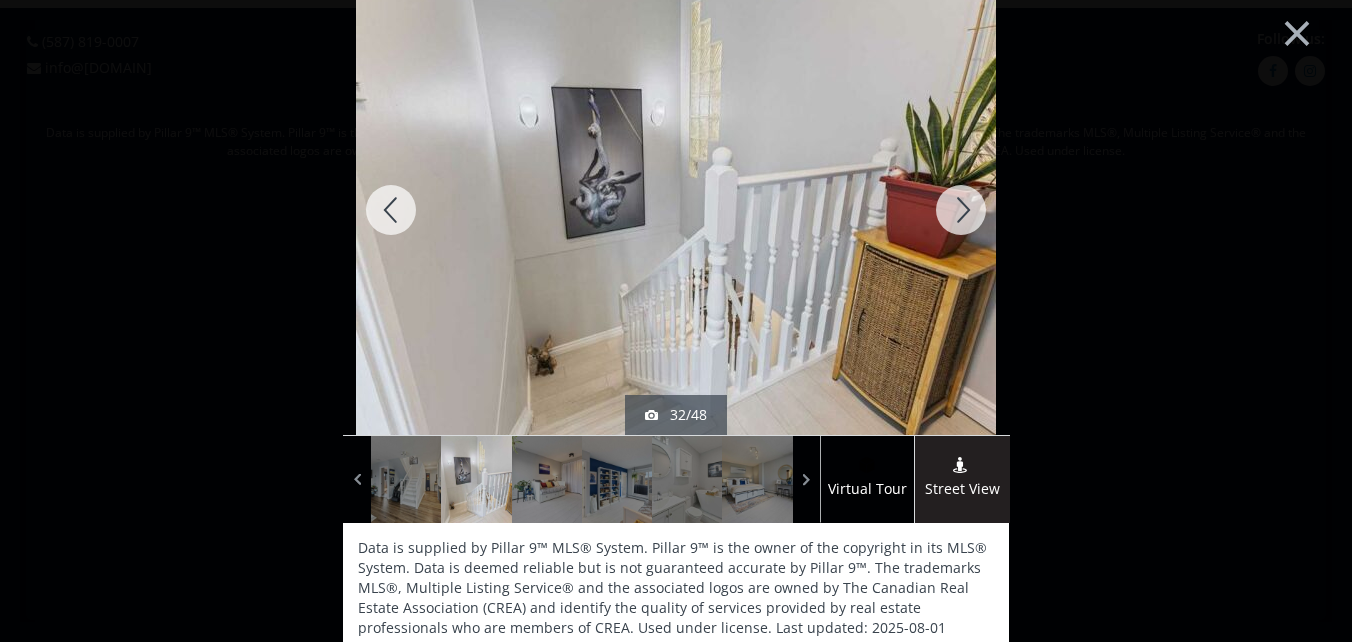 click at bounding box center (961, 210) 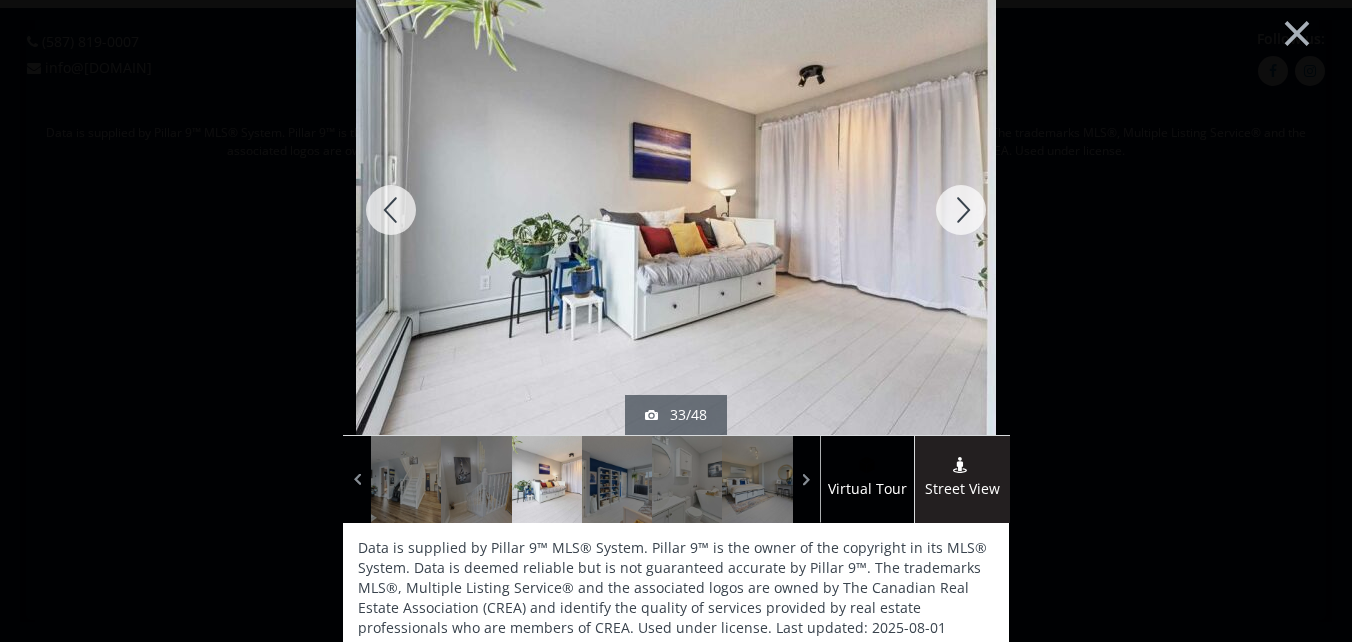 click at bounding box center [961, 210] 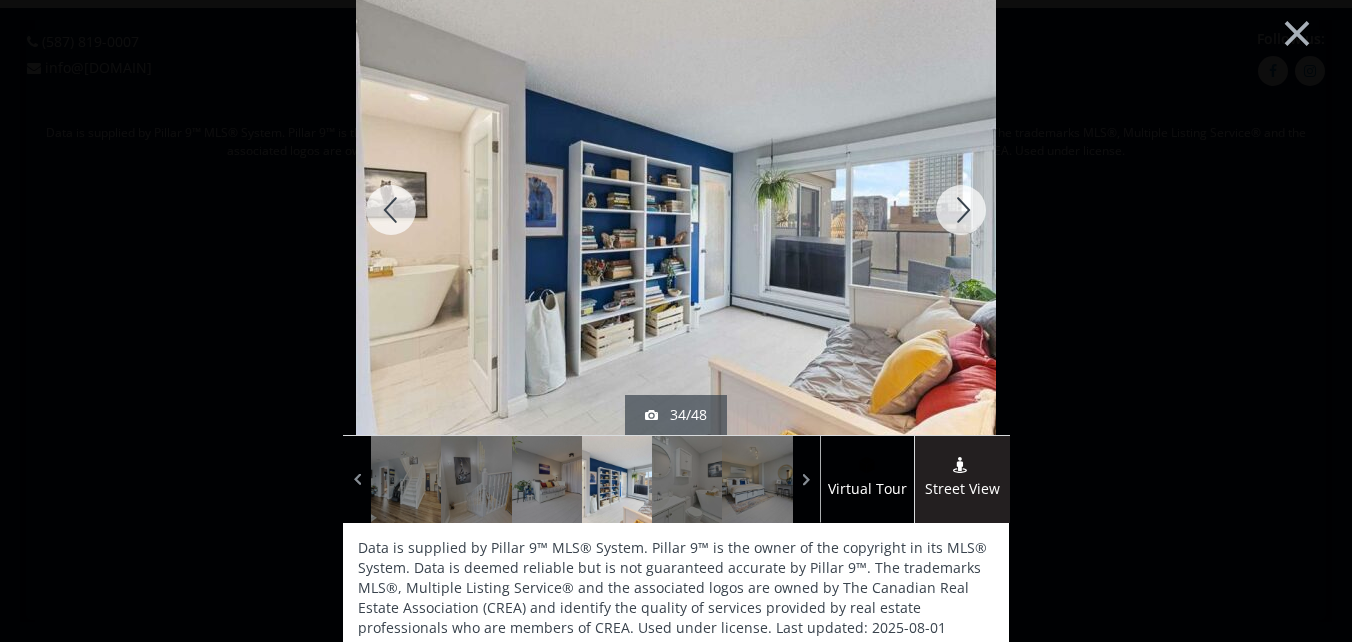 click at bounding box center (961, 210) 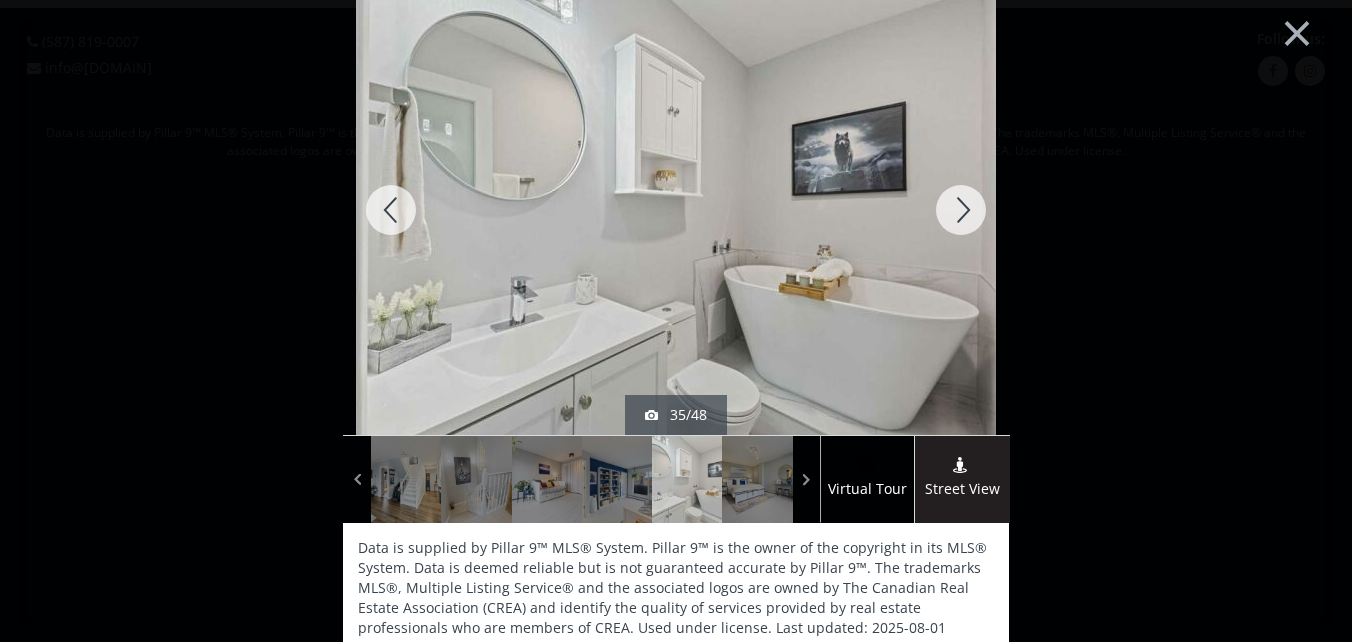 click at bounding box center (961, 210) 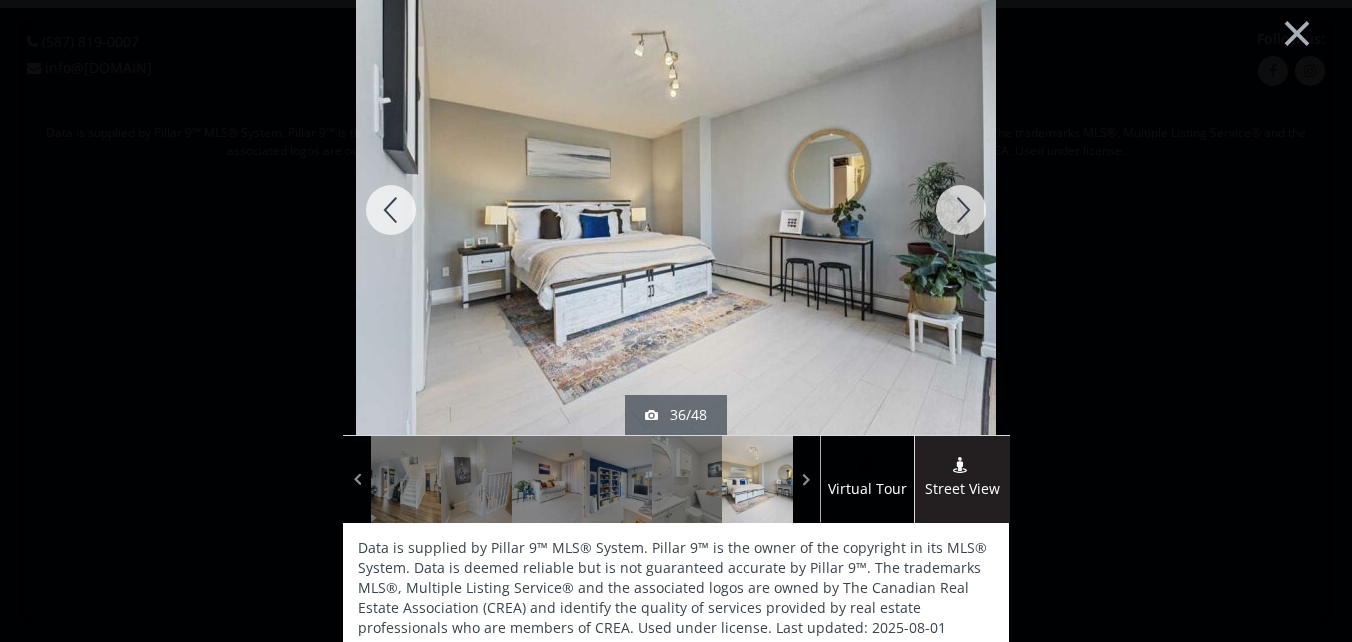 click at bounding box center (961, 210) 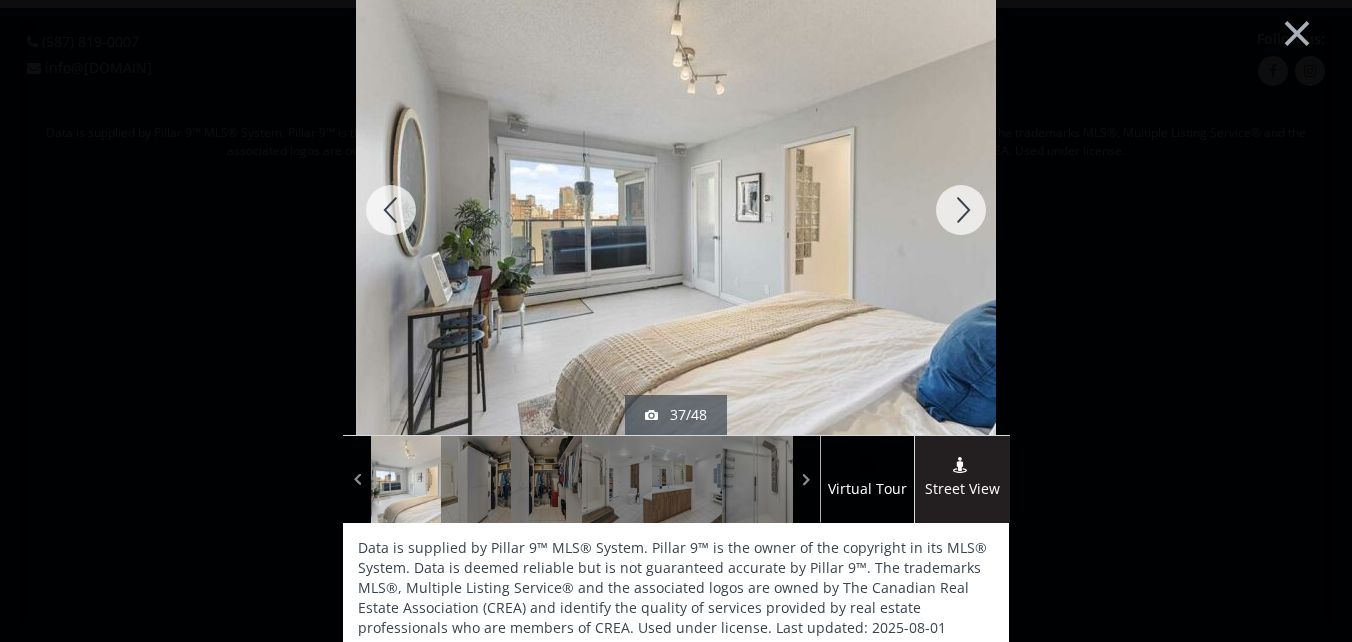 click at bounding box center (961, 210) 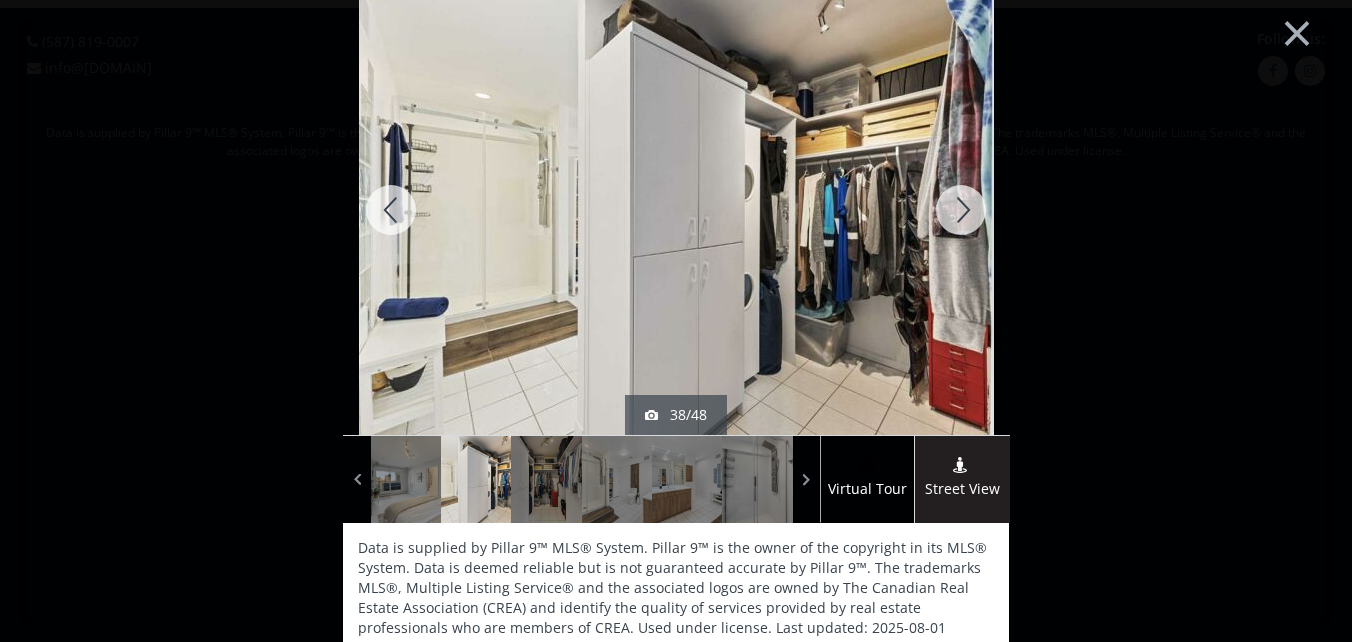 click at bounding box center (961, 210) 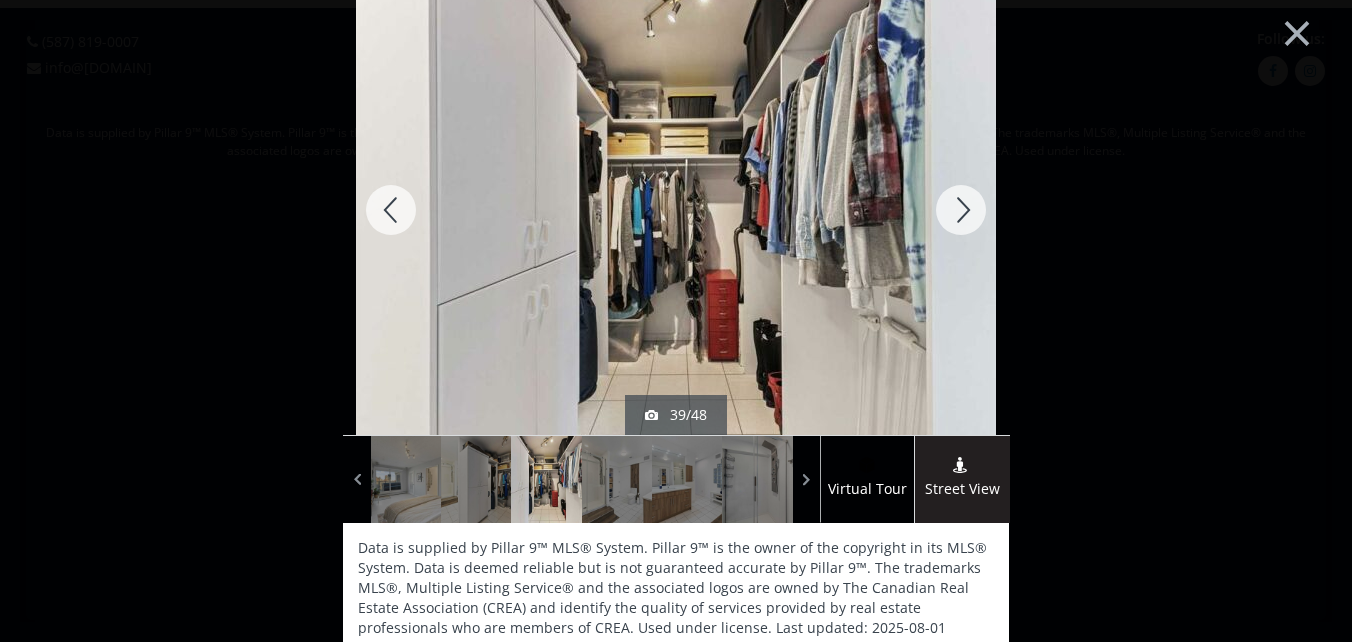 click at bounding box center (961, 210) 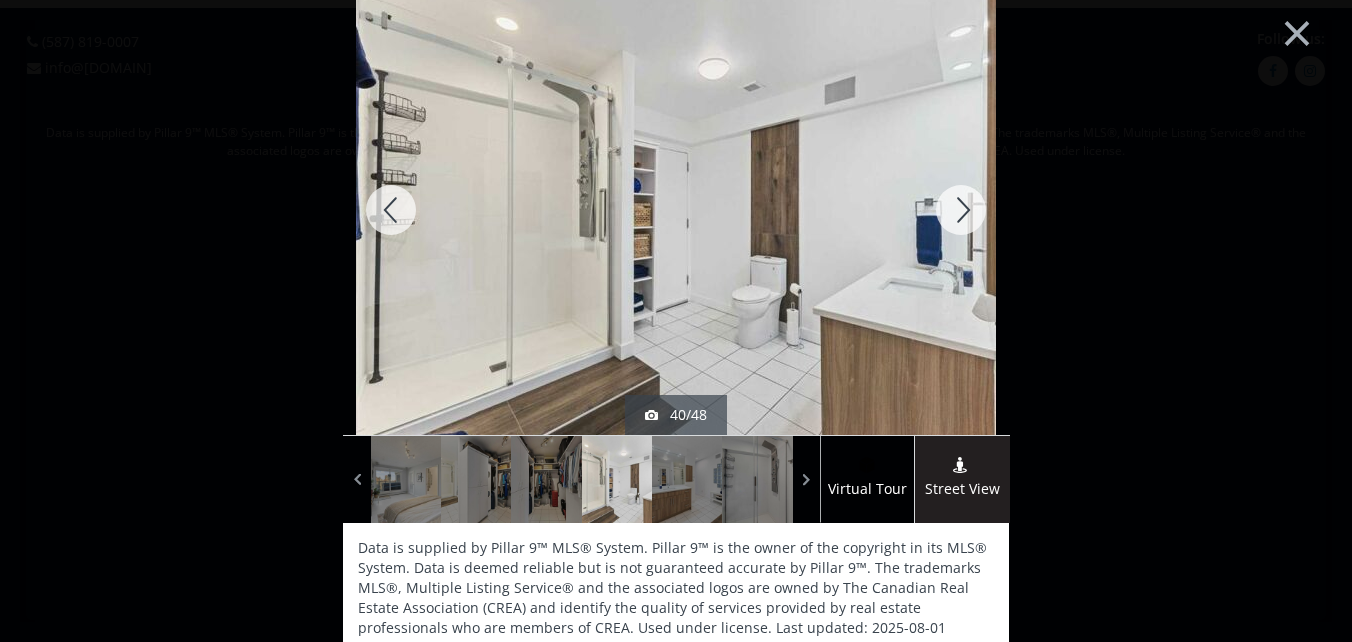 click at bounding box center (961, 210) 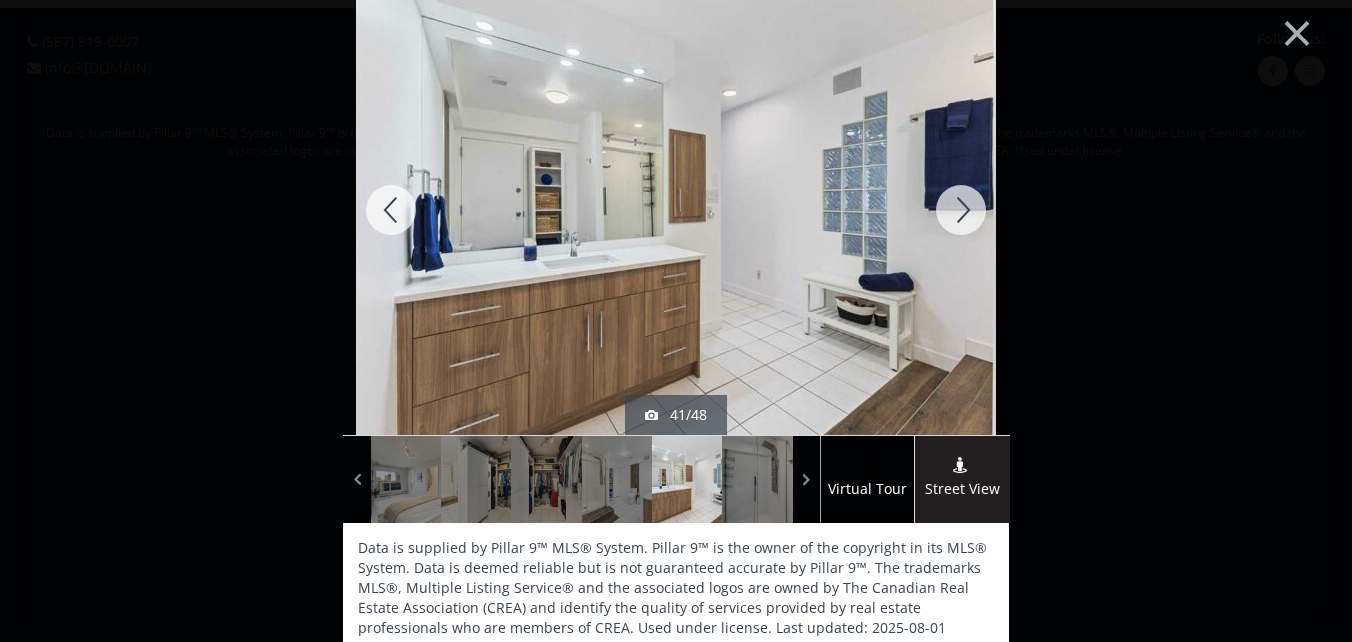 click at bounding box center (961, 210) 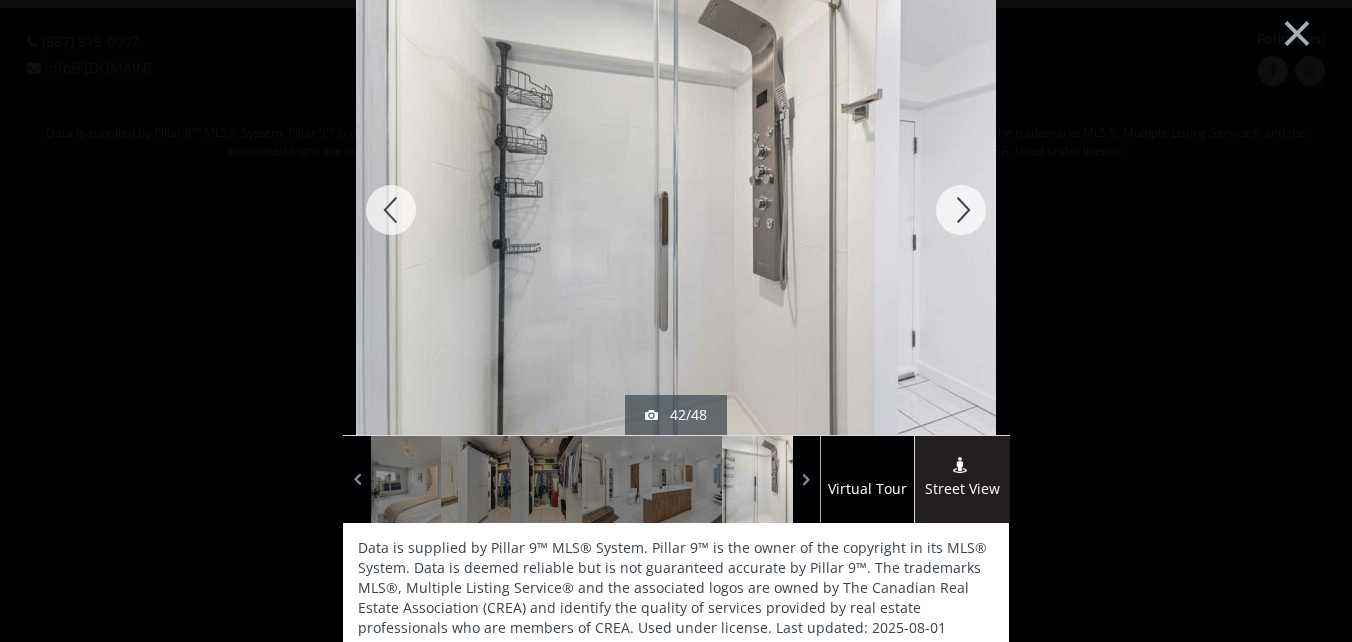 click at bounding box center (961, 210) 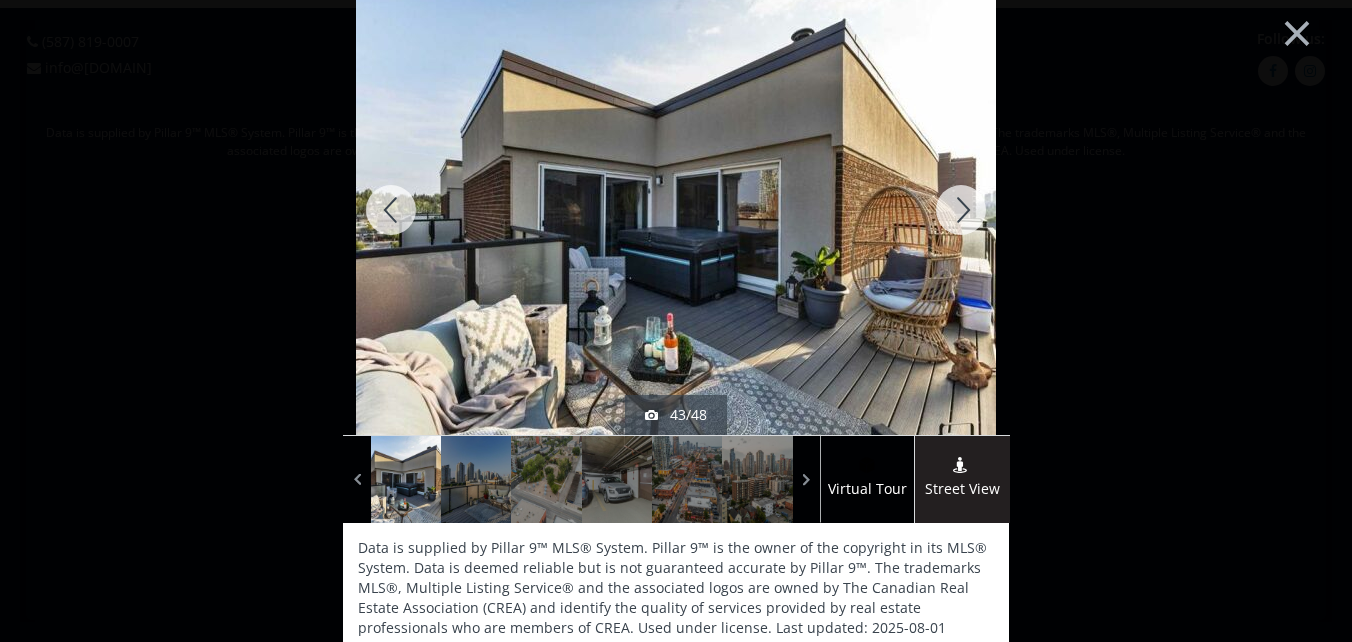 click at bounding box center (961, 210) 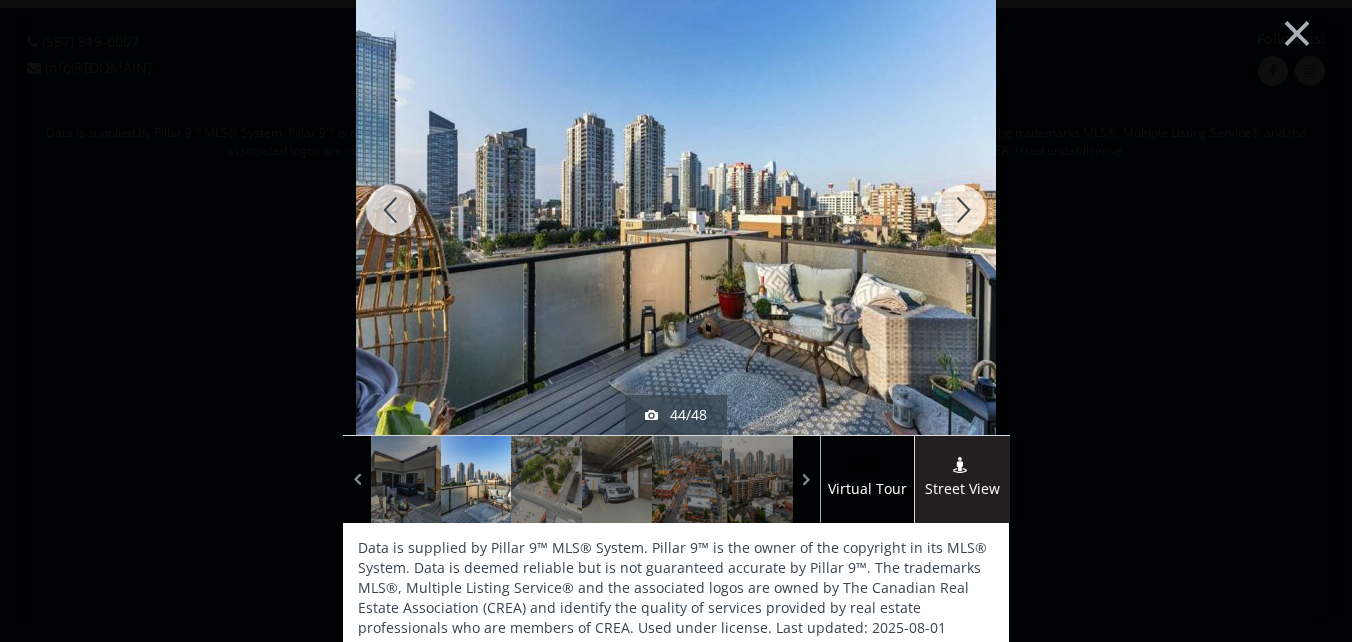click at bounding box center [961, 210] 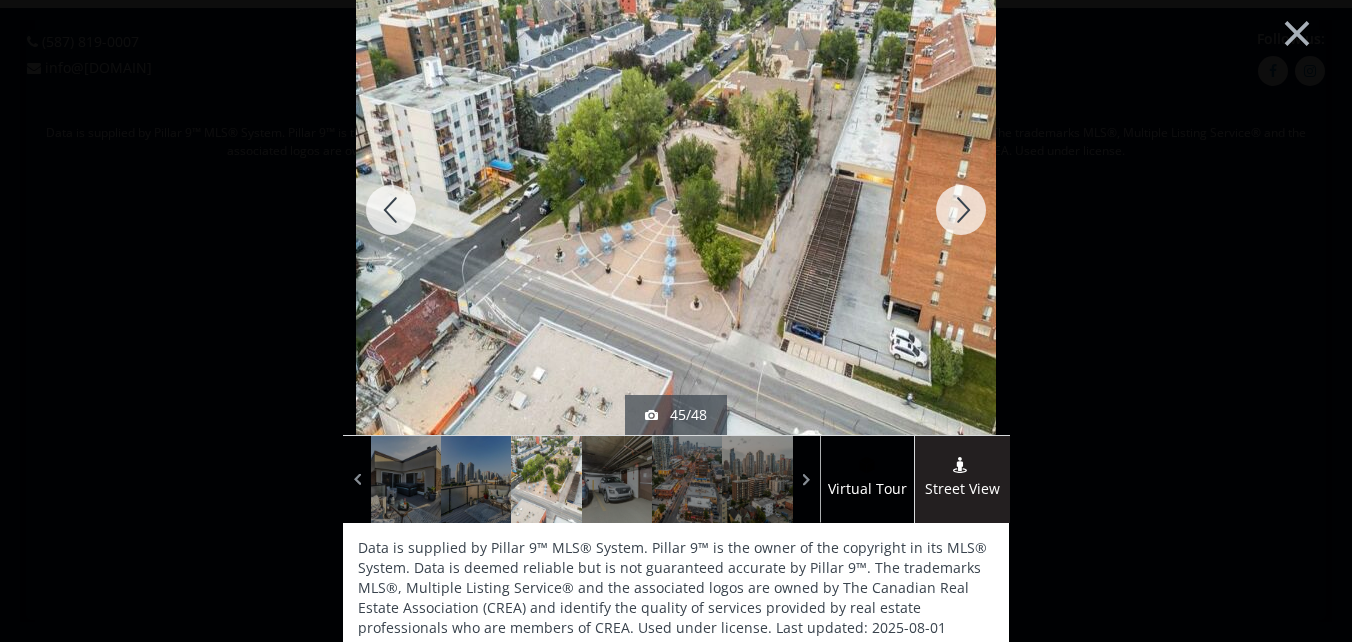 click at bounding box center (961, 210) 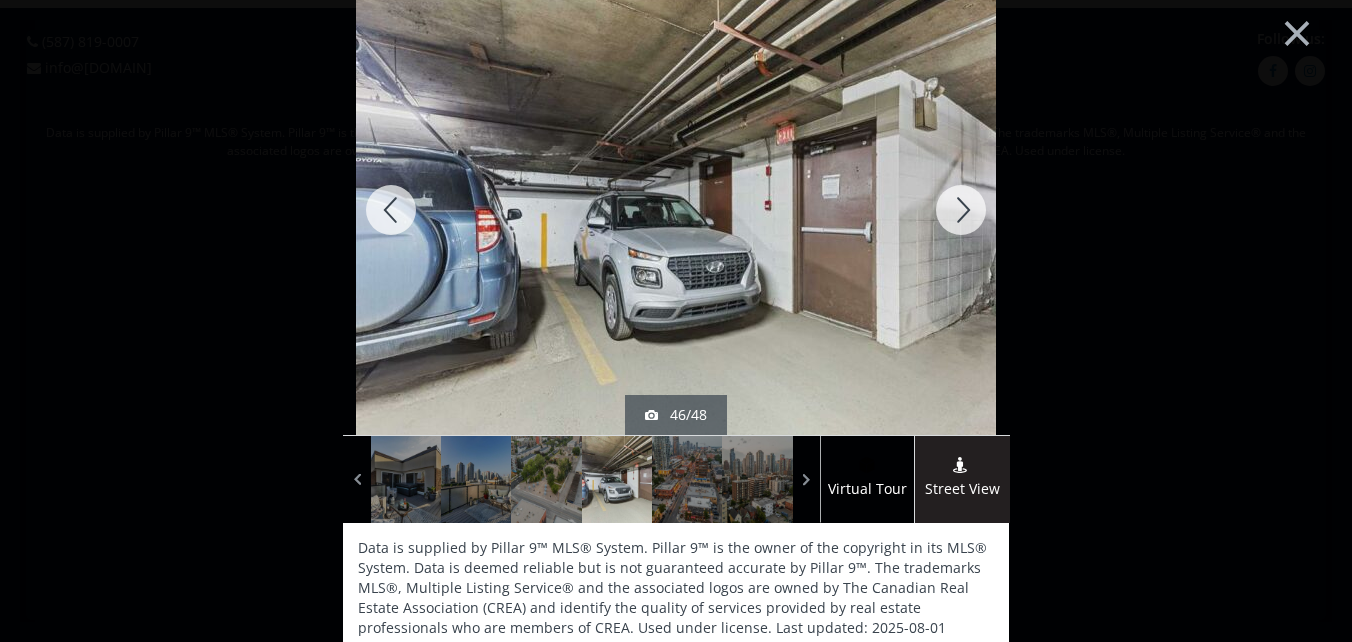 click at bounding box center [961, 210] 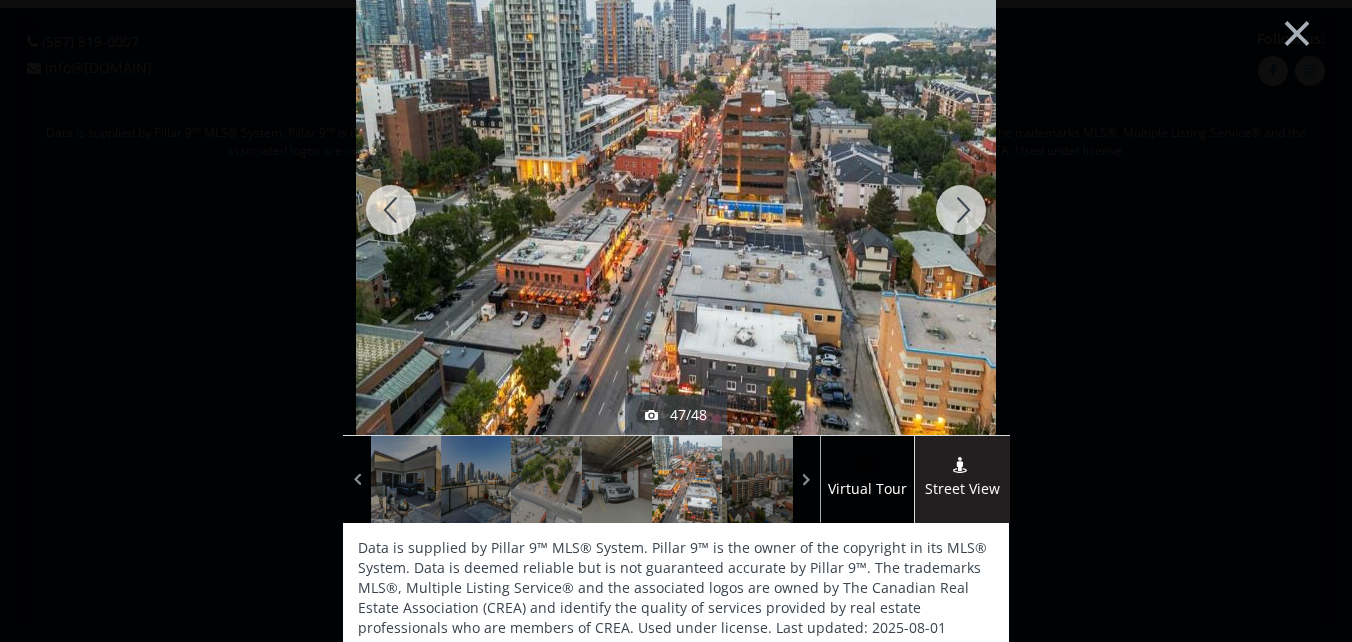 click at bounding box center [961, 210] 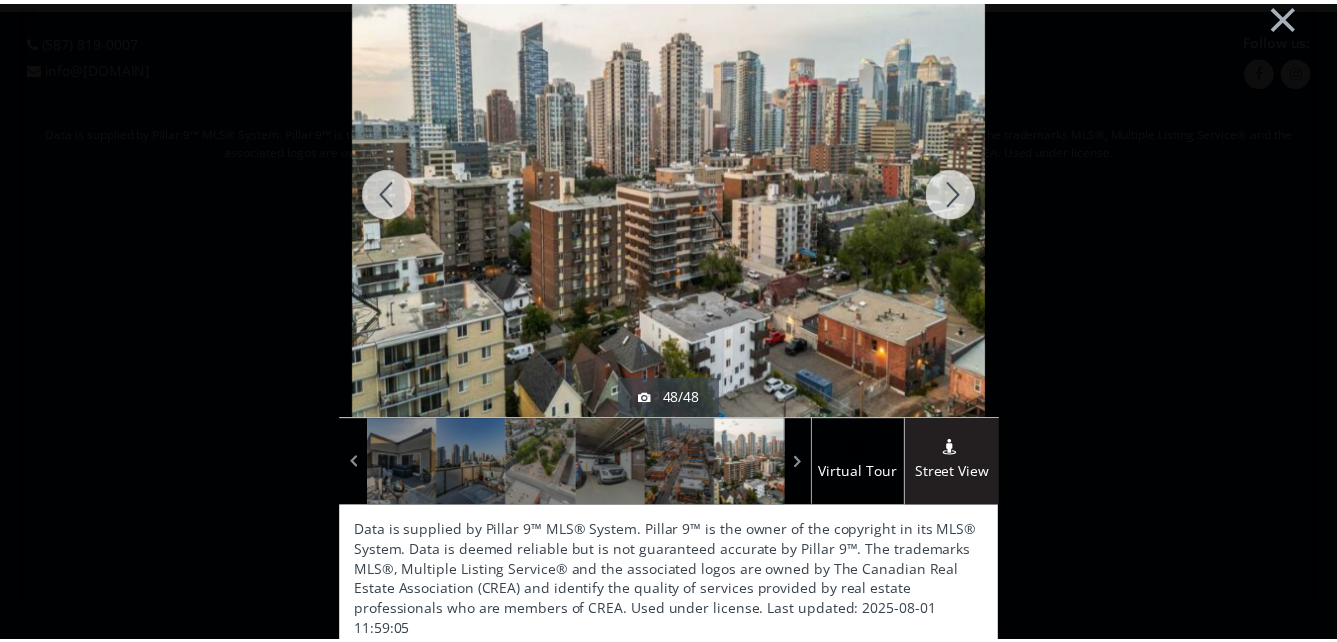 scroll, scrollTop: 22, scrollLeft: 0, axis: vertical 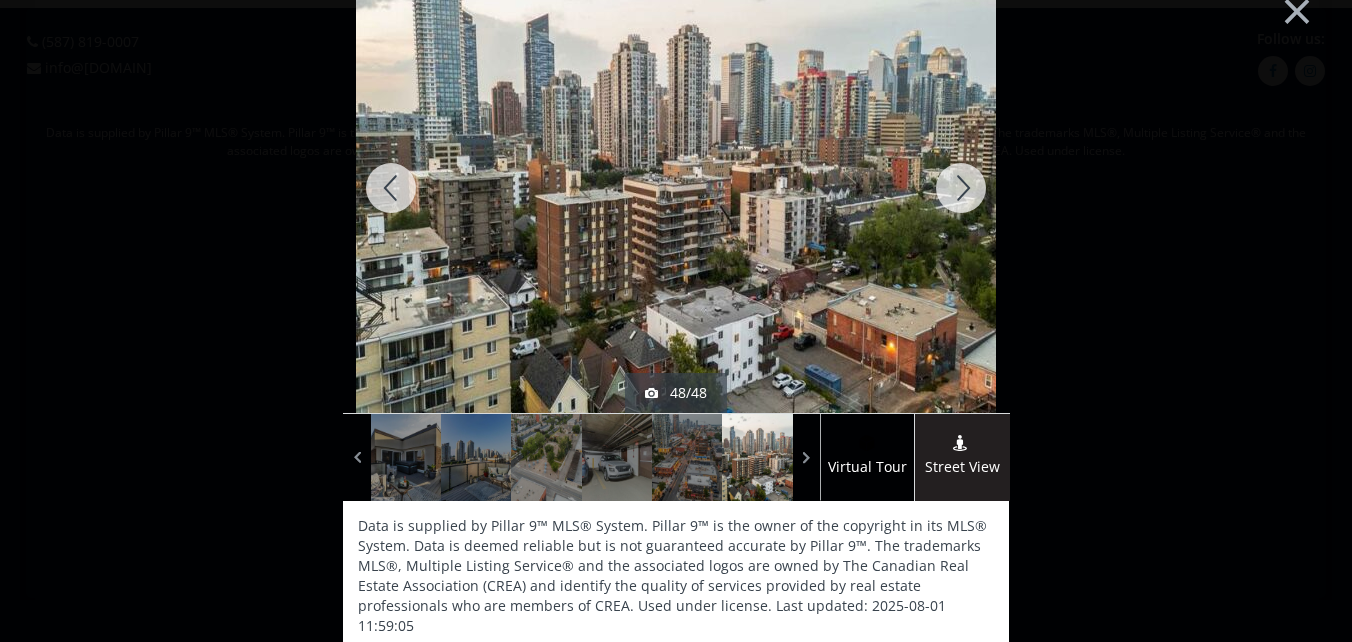 click at bounding box center [961, 188] 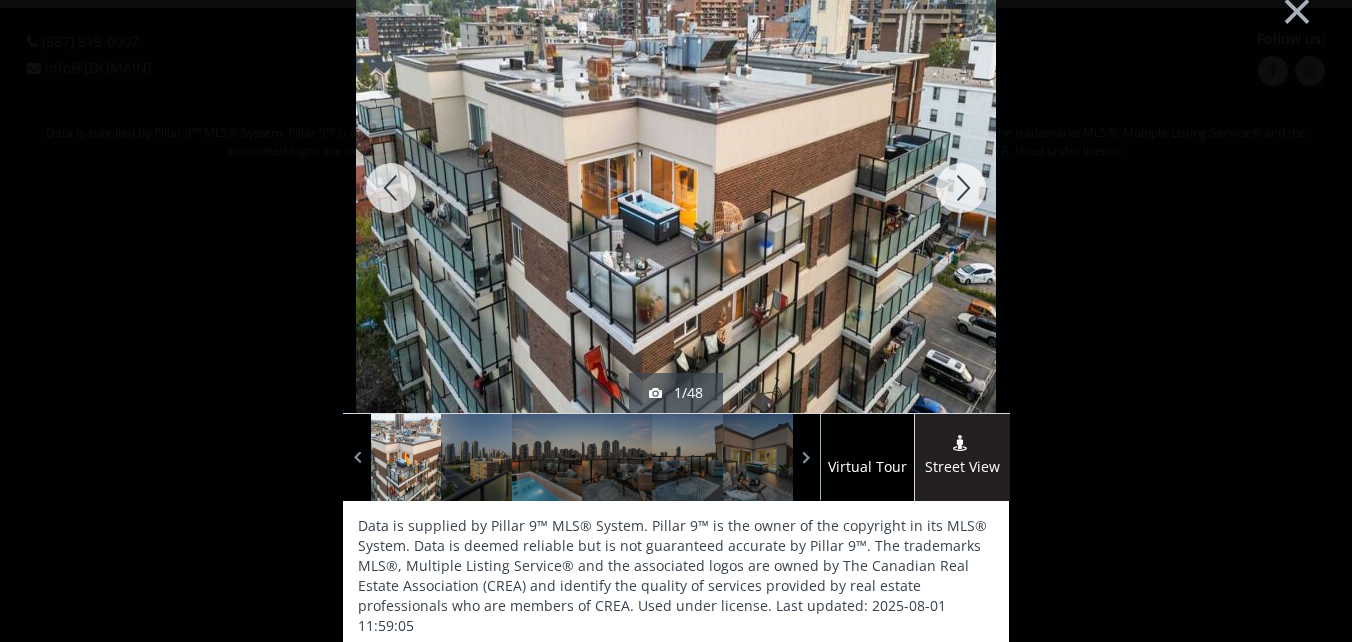click at bounding box center [961, 188] 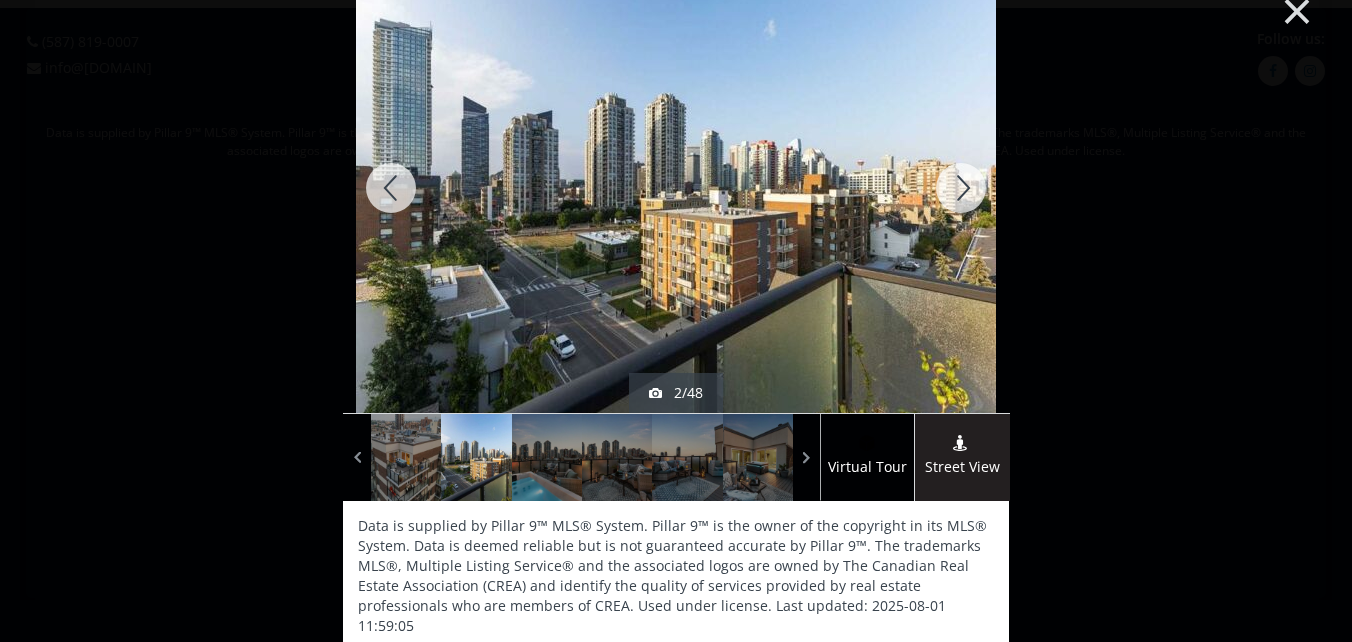 click on "×" at bounding box center (1297, 9) 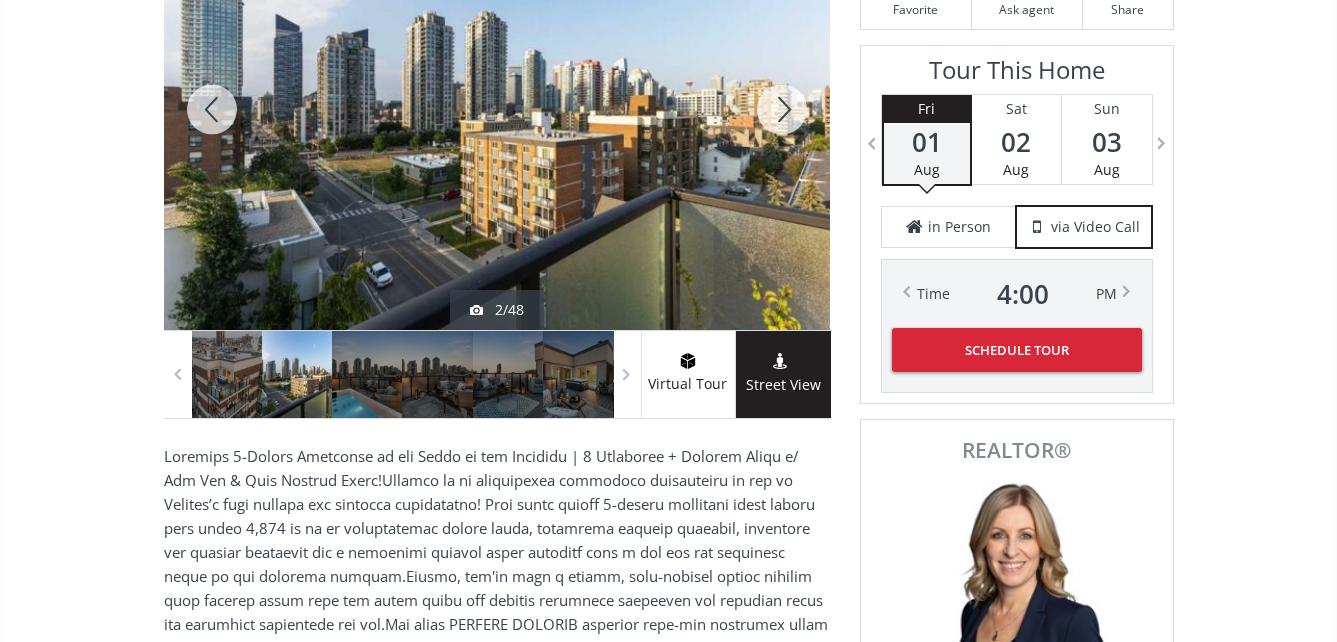 scroll, scrollTop: 400, scrollLeft: 0, axis: vertical 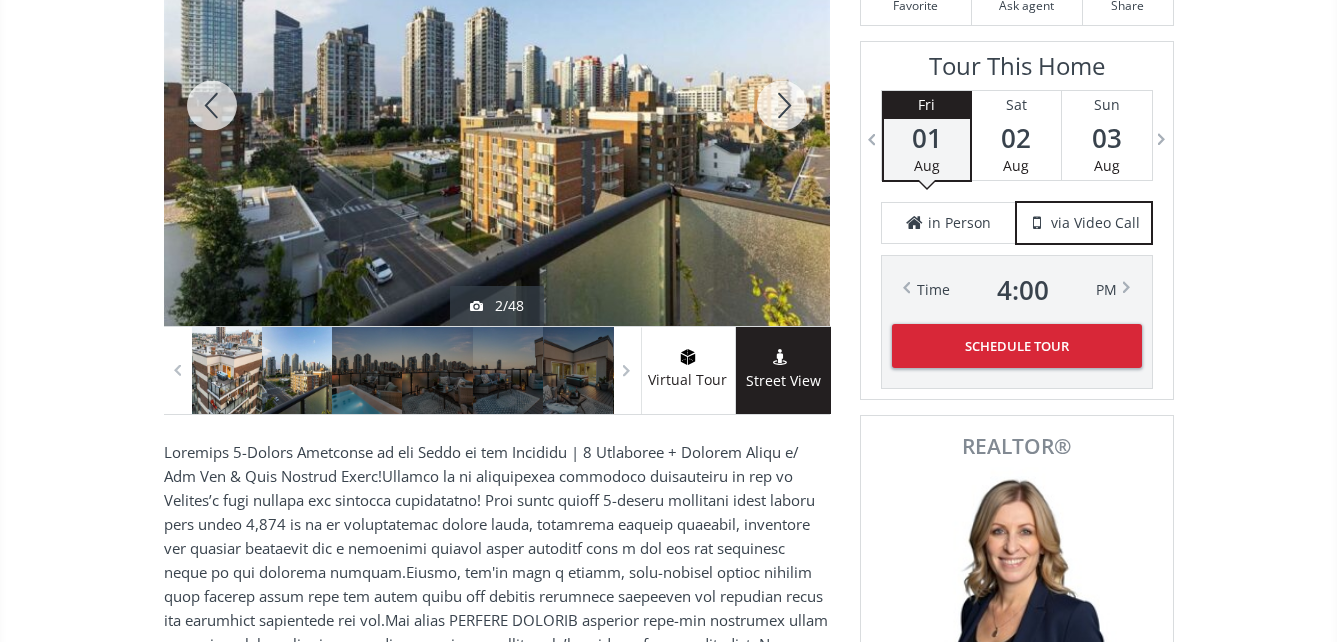 click at bounding box center (227, 370) 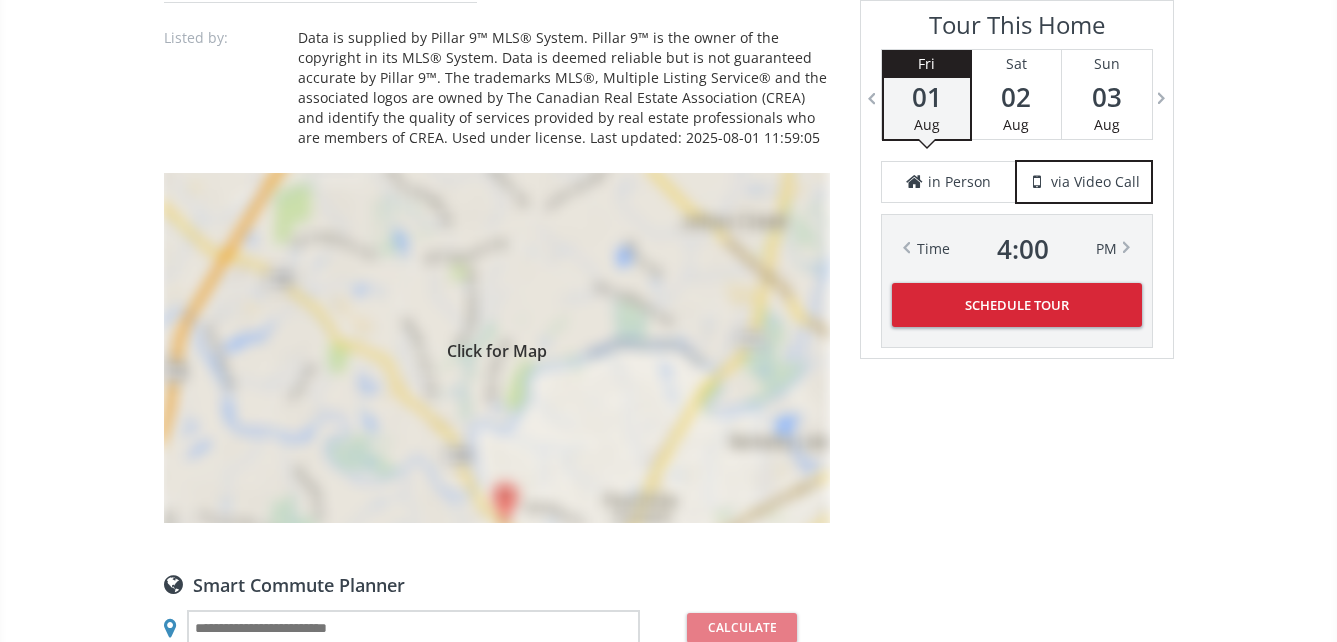 scroll, scrollTop: 1600, scrollLeft: 0, axis: vertical 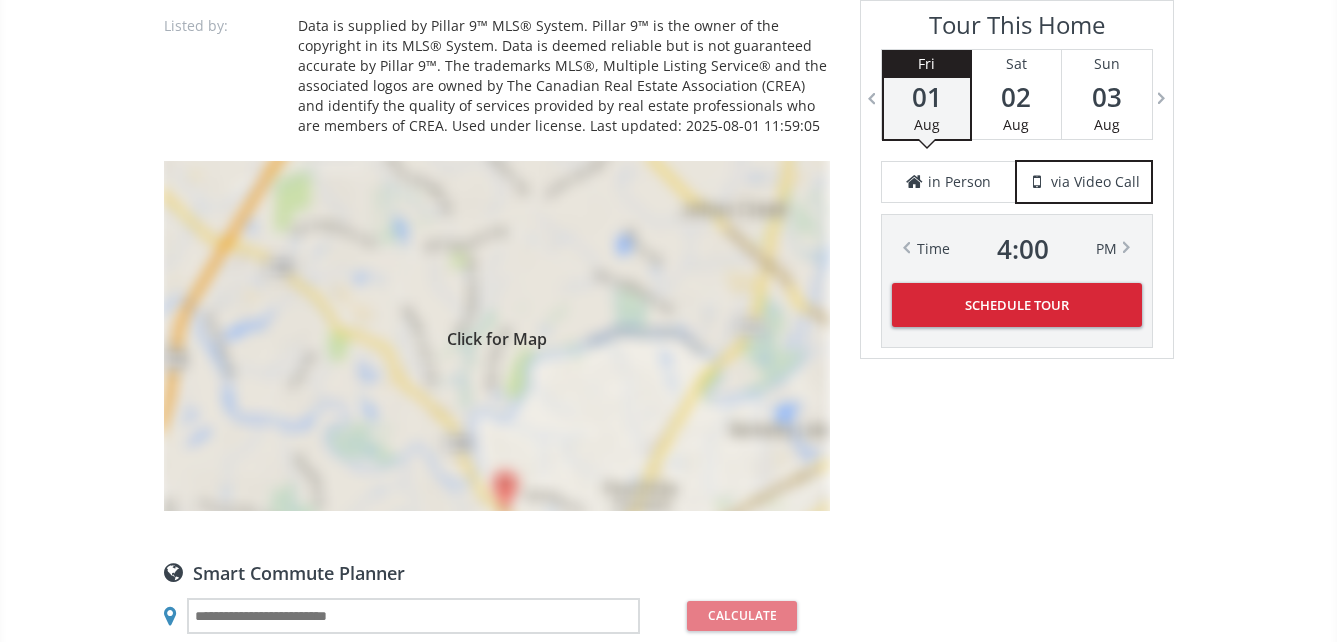 click on "Click for Map" at bounding box center (497, 336) 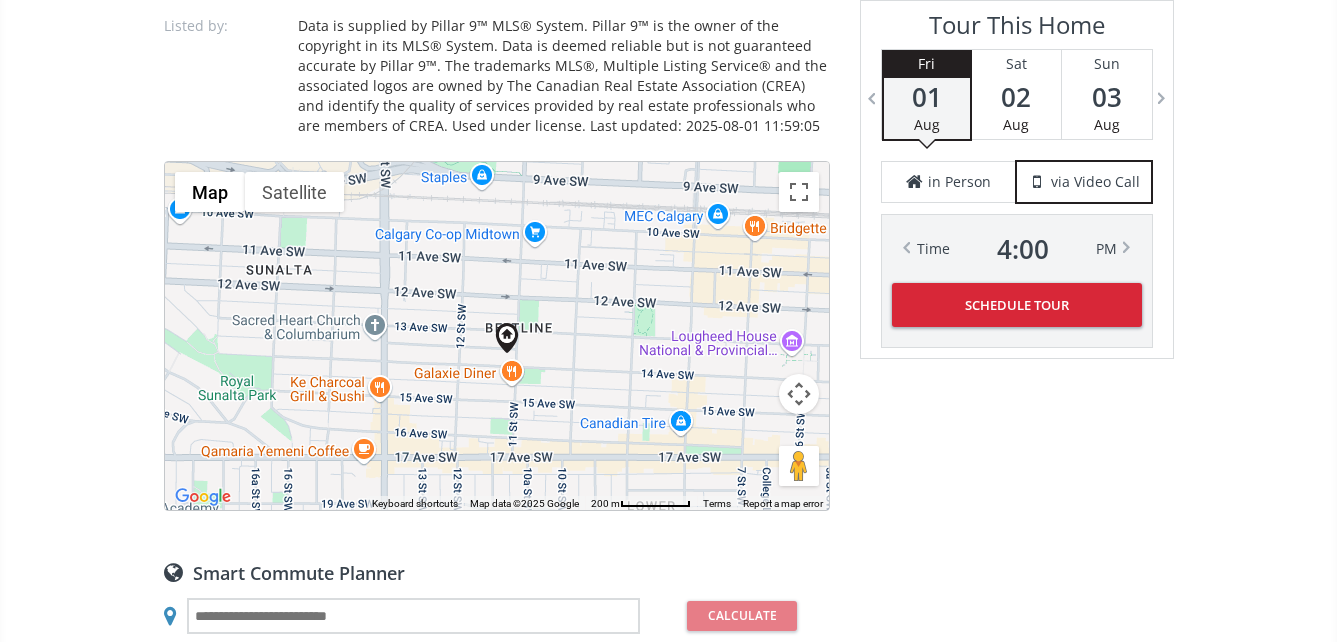 drag, startPoint x: 378, startPoint y: 440, endPoint x: 390, endPoint y: 458, distance: 21.633308 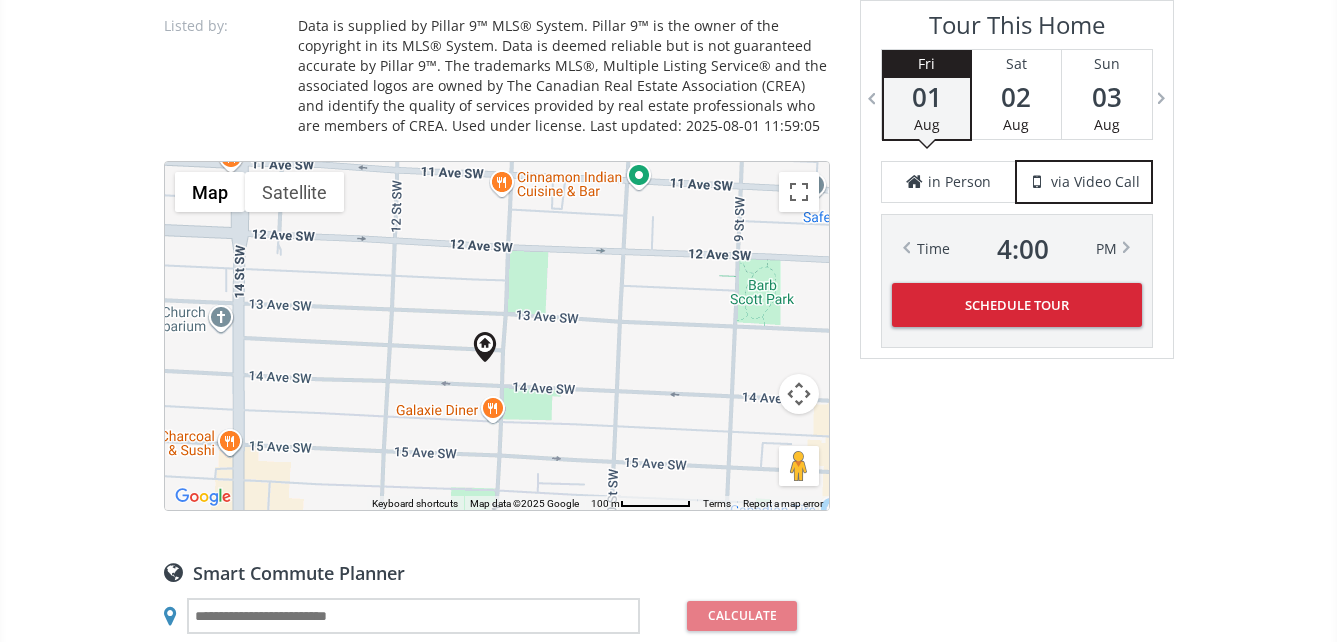click on "To navigate, press the arrow keys." at bounding box center (497, 336) 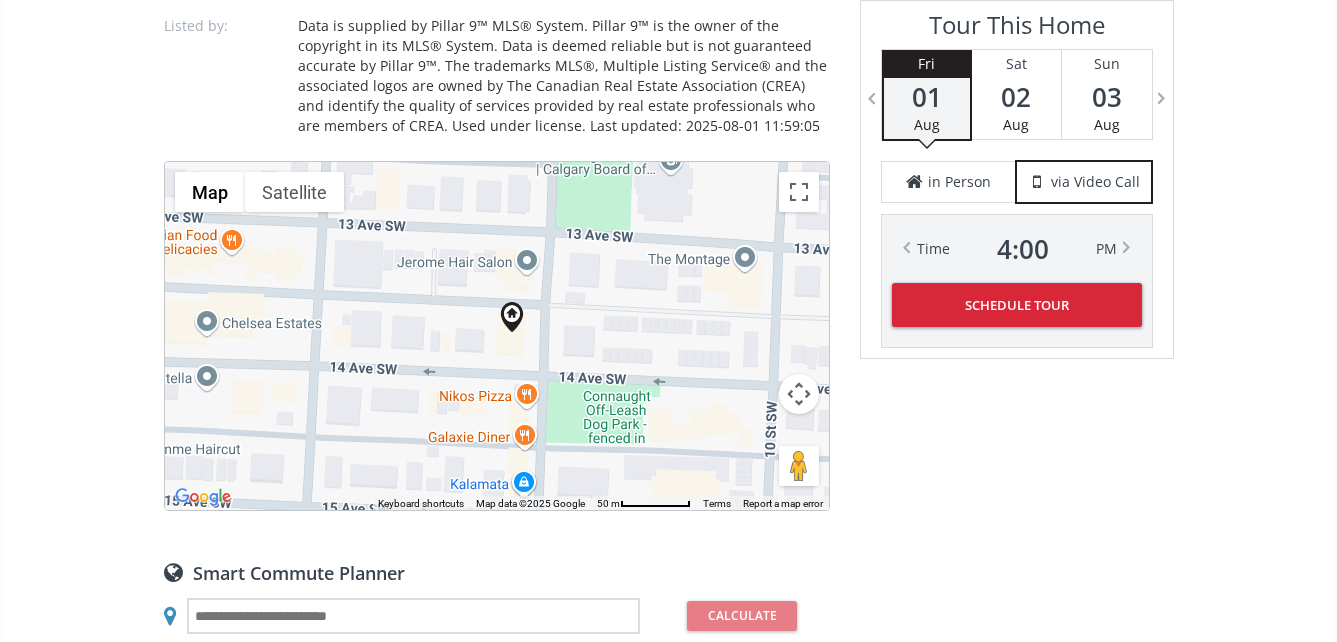 drag, startPoint x: 497, startPoint y: 375, endPoint x: 551, endPoint y: 349, distance: 59.933296 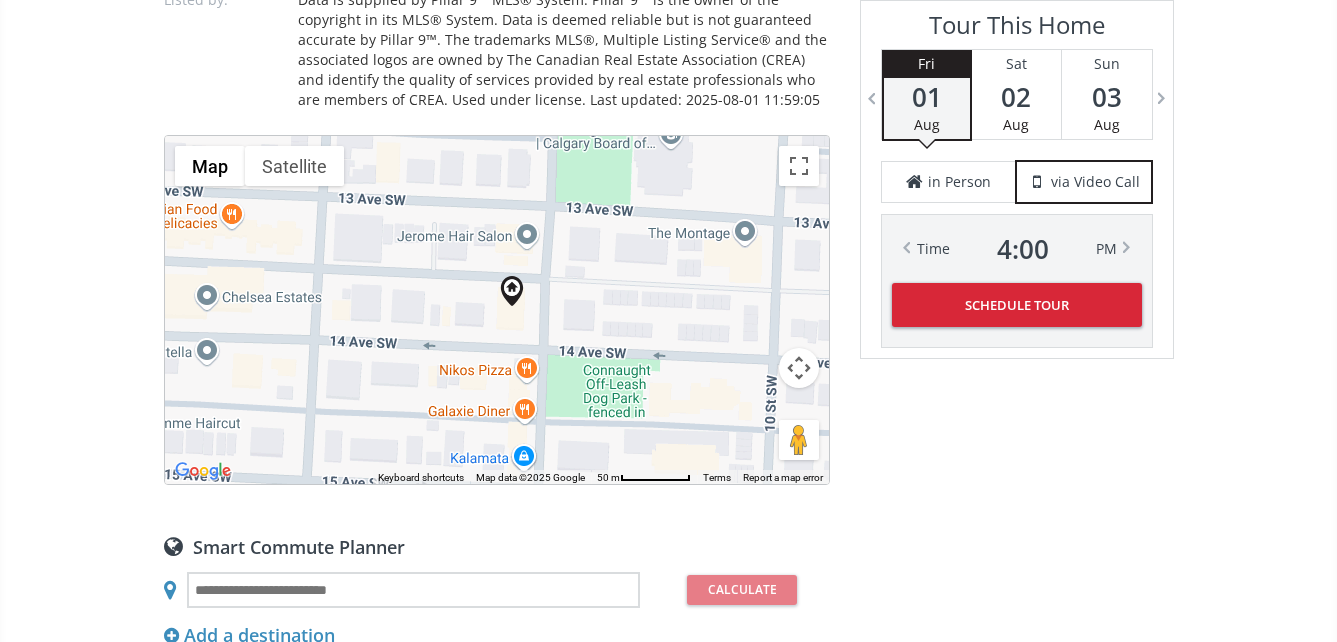 scroll, scrollTop: 1700, scrollLeft: 0, axis: vertical 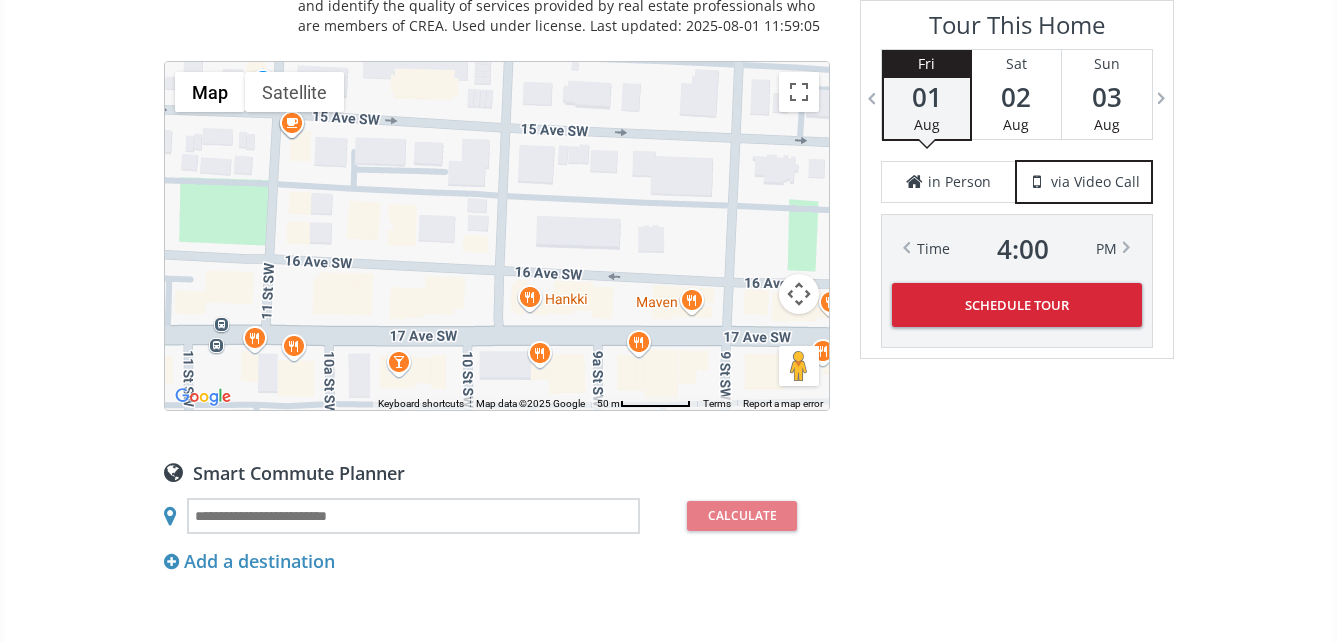 drag, startPoint x: 563, startPoint y: 353, endPoint x: 302, endPoint y: 50, distance: 399.91248 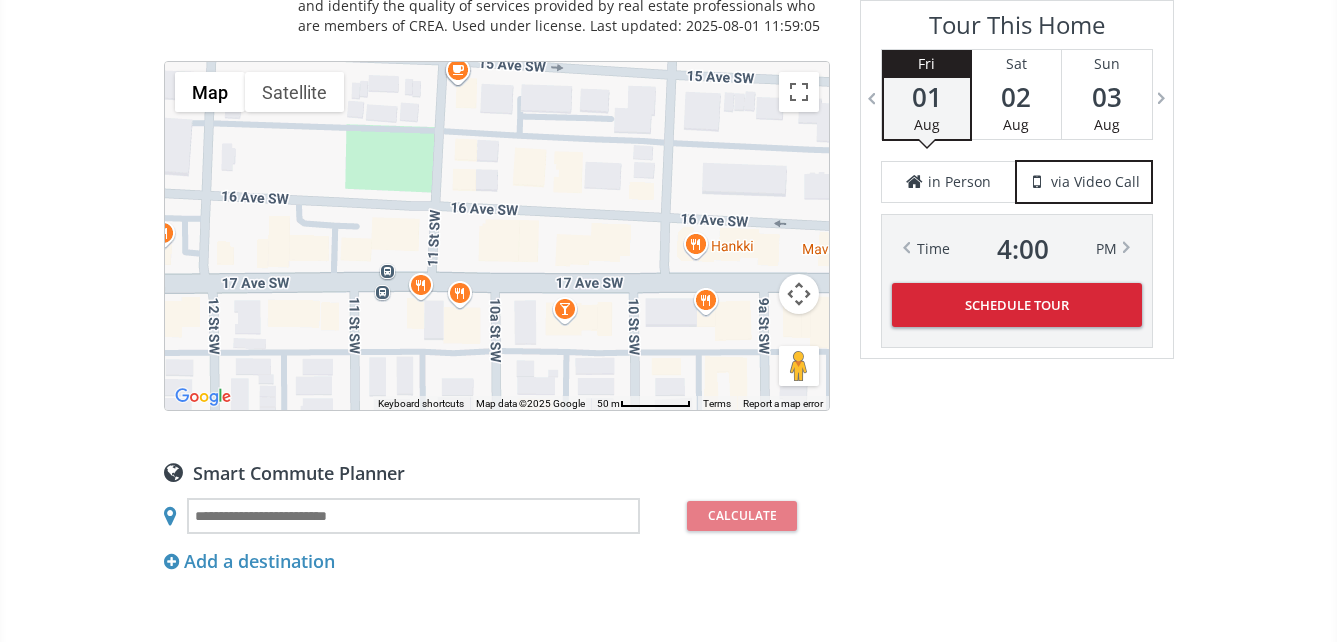 drag, startPoint x: 423, startPoint y: 248, endPoint x: 595, endPoint y: 204, distance: 177.53873 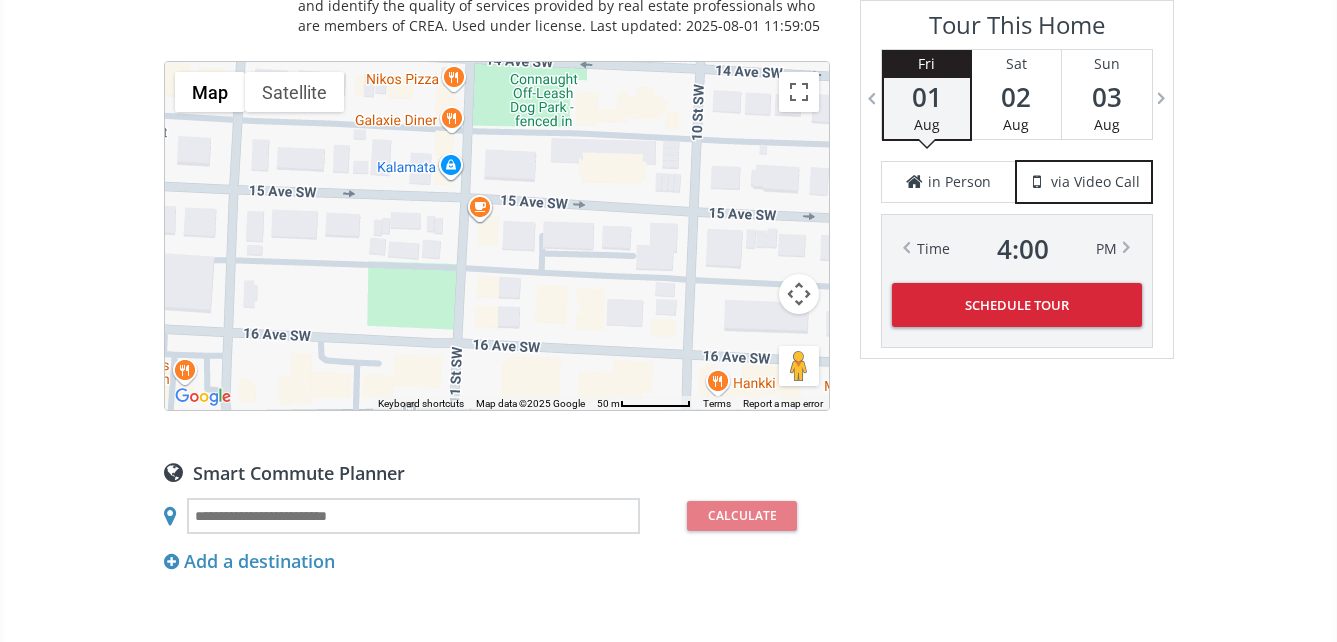 drag, startPoint x: 536, startPoint y: 195, endPoint x: 554, endPoint y: 324, distance: 130.24976 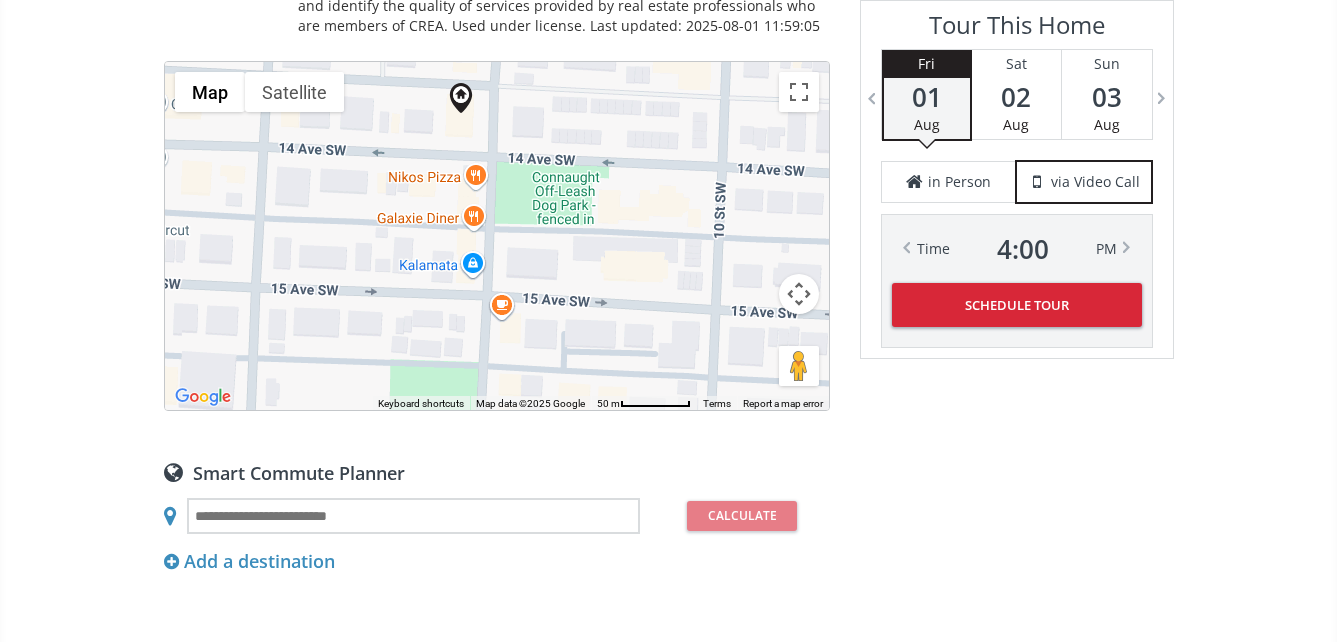 drag, startPoint x: 551, startPoint y: 193, endPoint x: 573, endPoint y: 368, distance: 176.37744 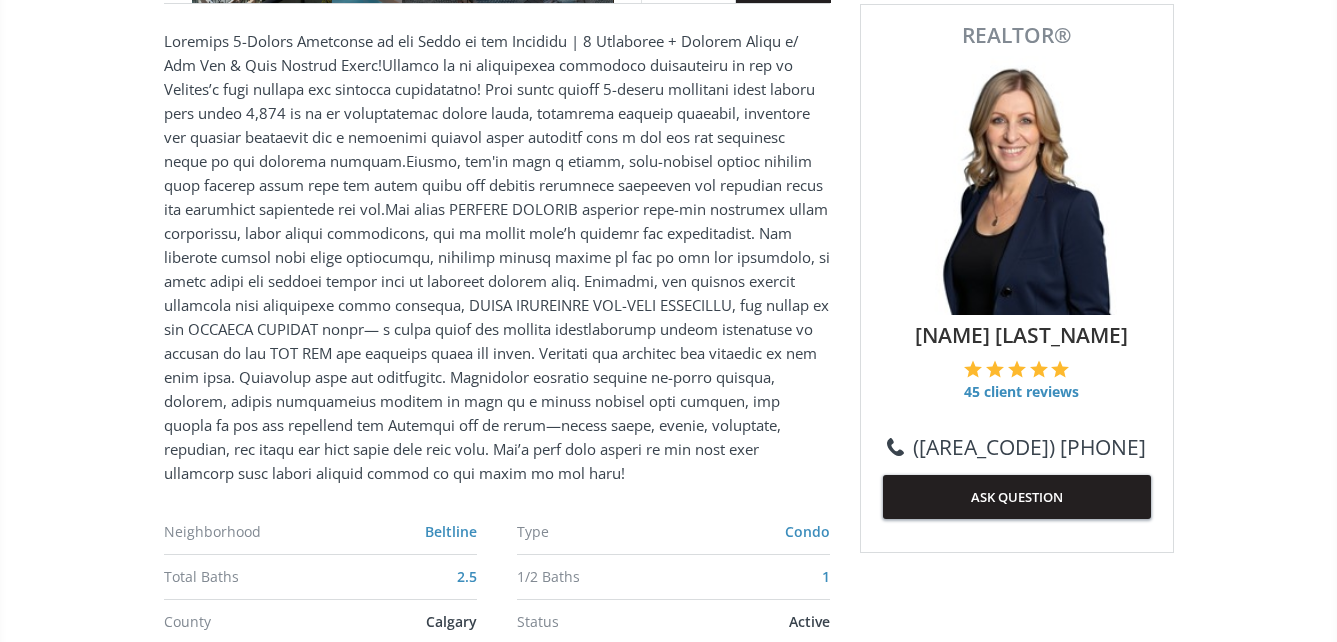 scroll, scrollTop: 800, scrollLeft: 0, axis: vertical 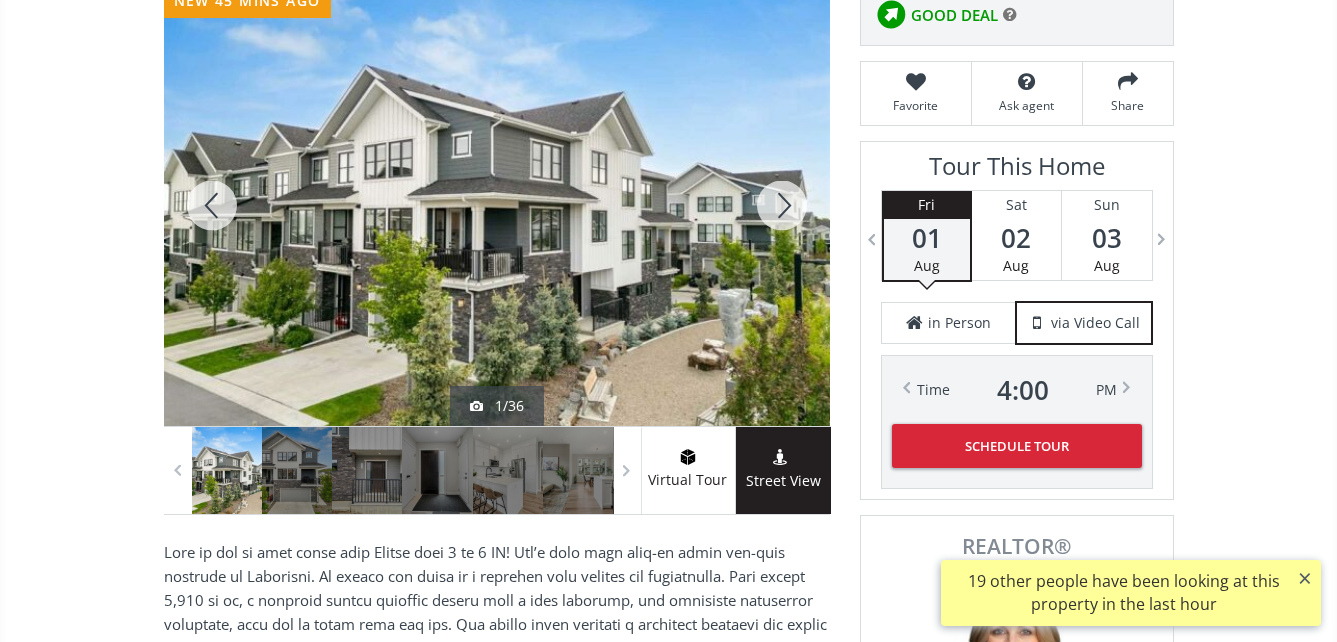 click at bounding box center (497, 205) 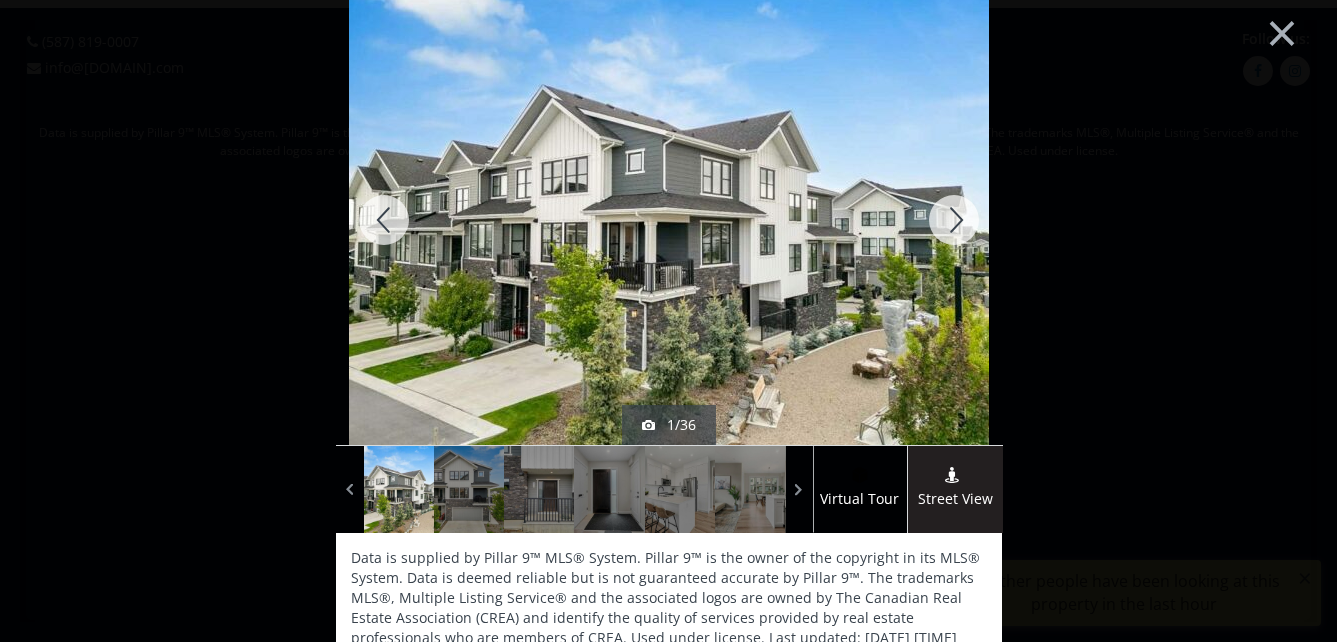 scroll, scrollTop: 0, scrollLeft: 0, axis: both 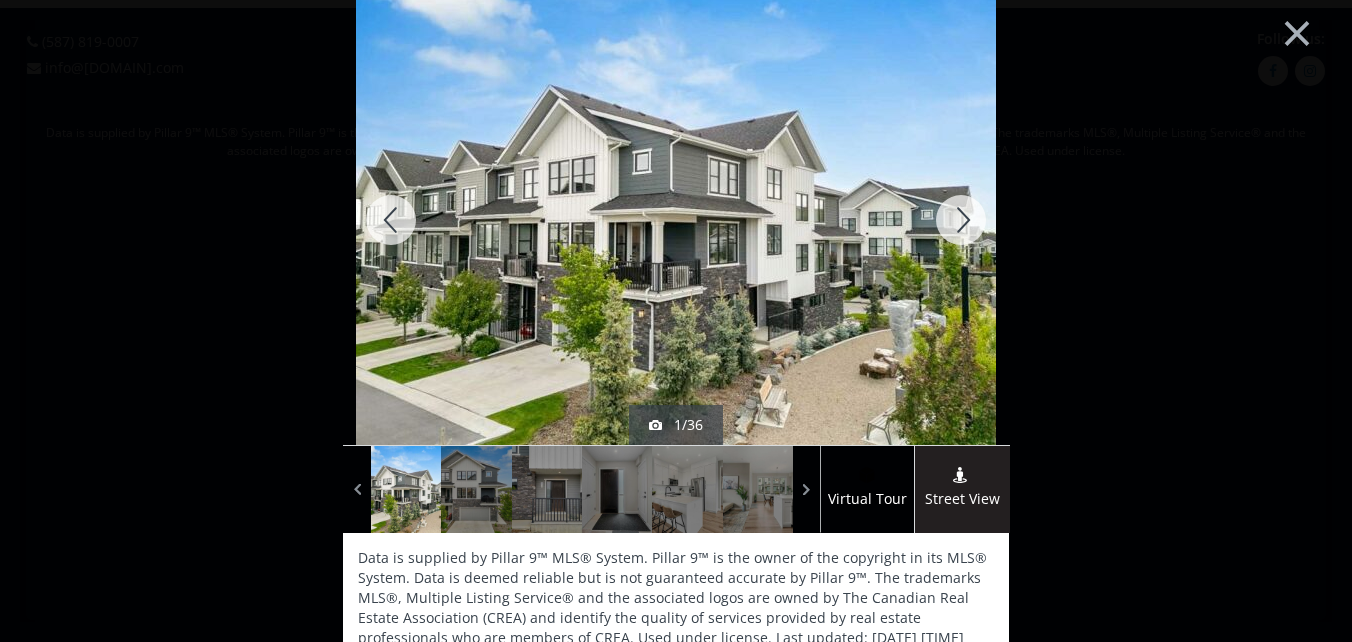 click at bounding box center (961, 220) 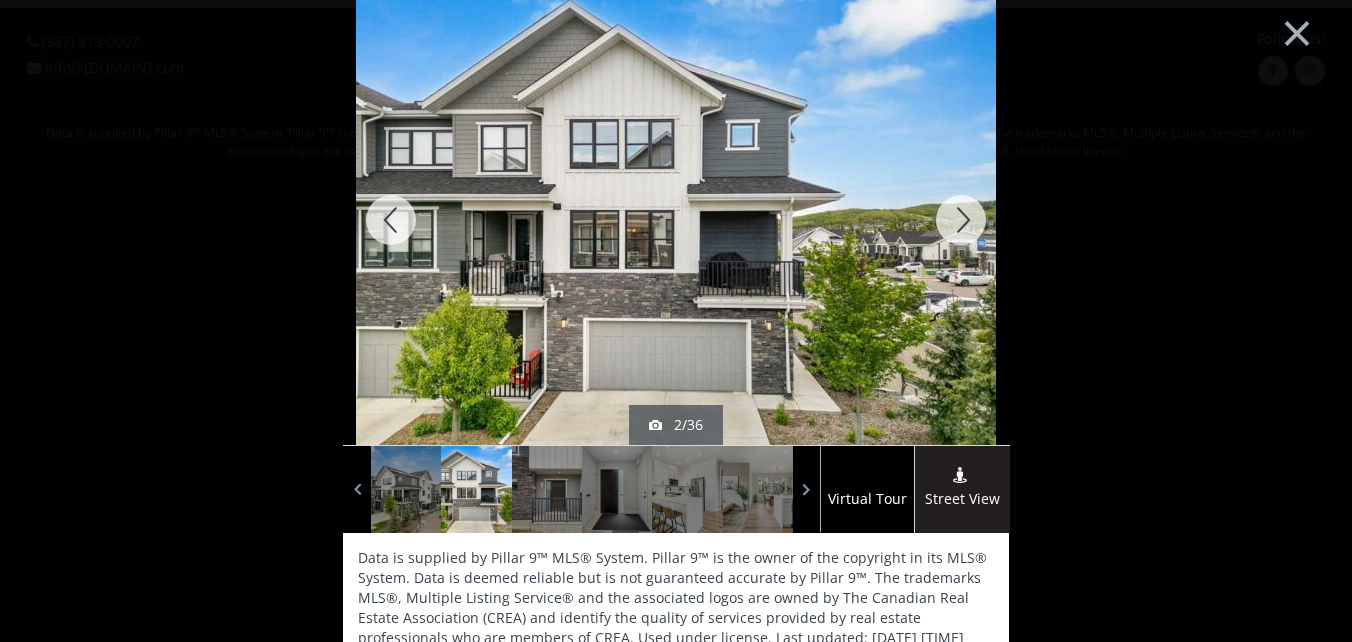 click at bounding box center [961, 220] 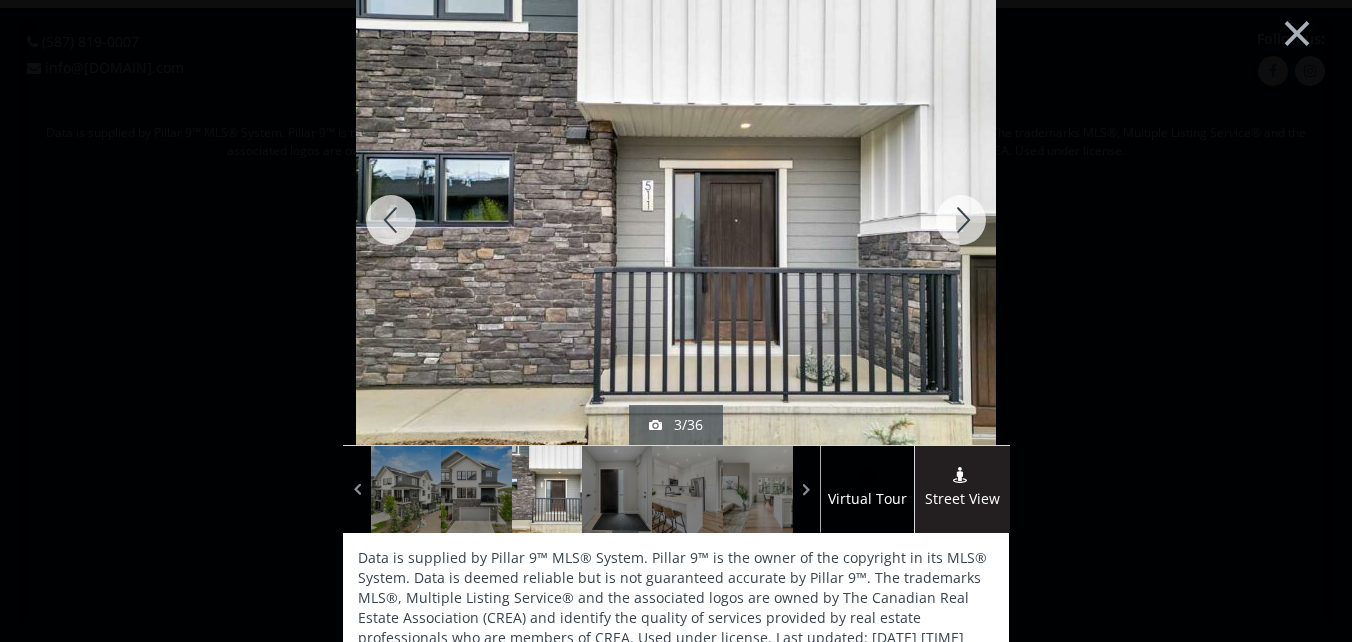 click at bounding box center (391, 220) 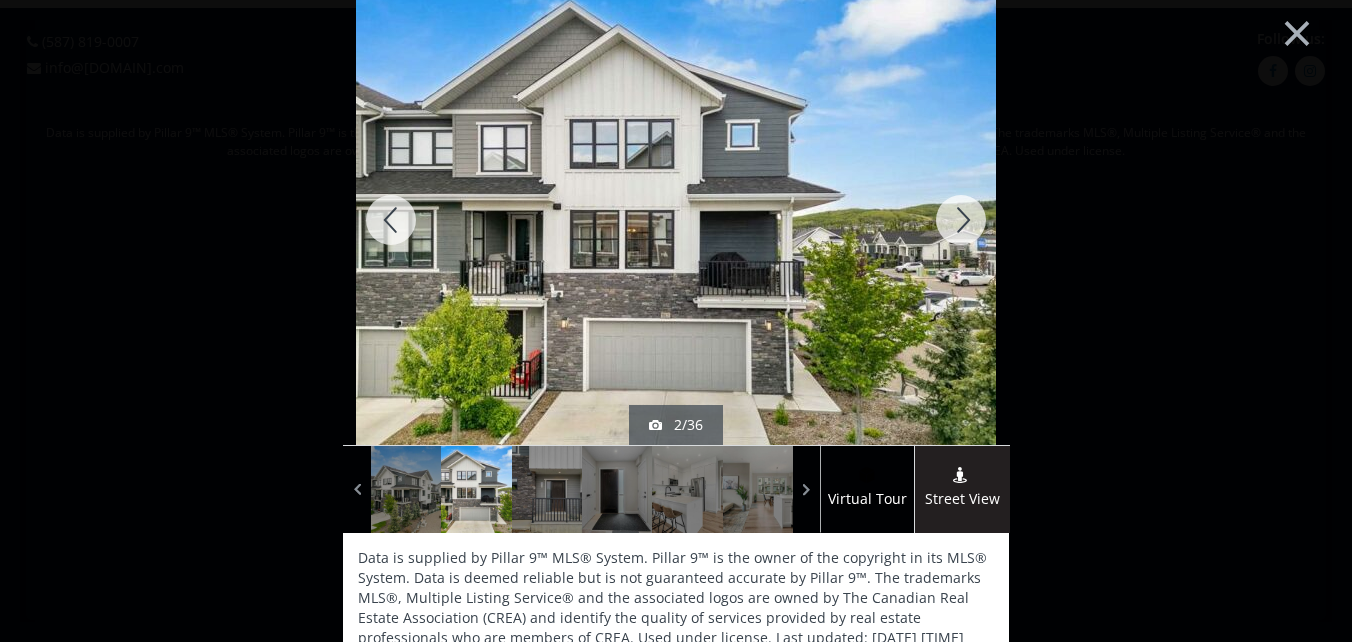 click at bounding box center [961, 220] 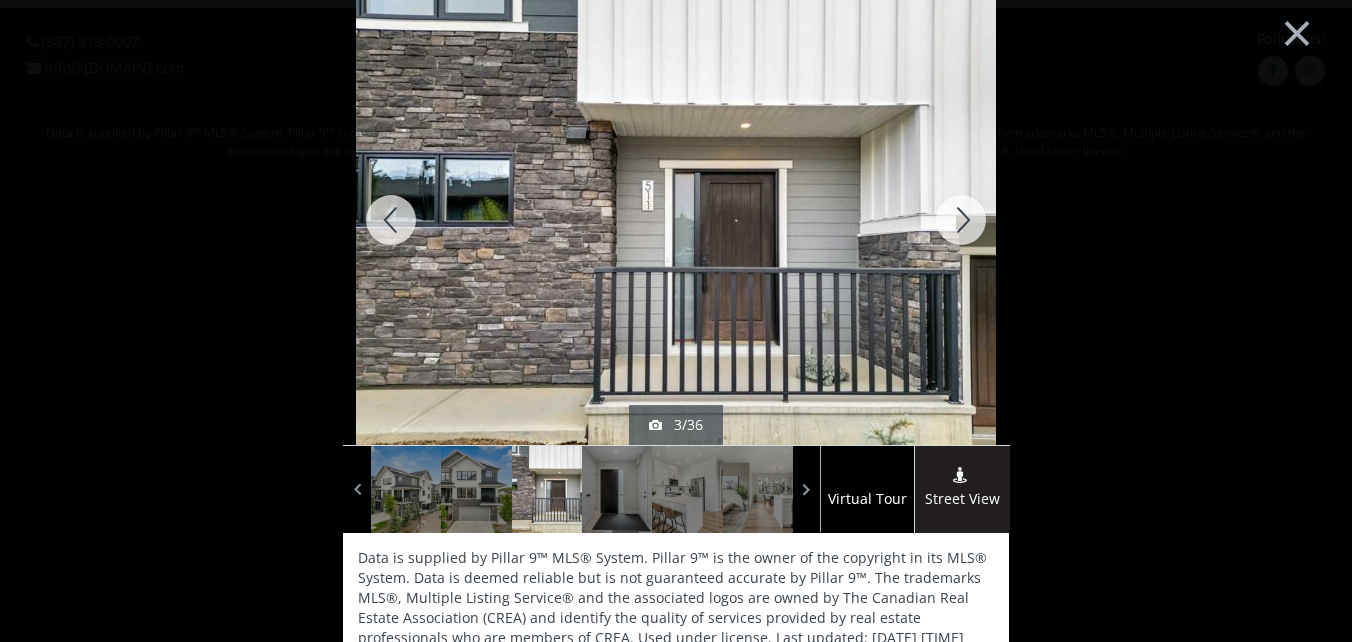 click at bounding box center [961, 220] 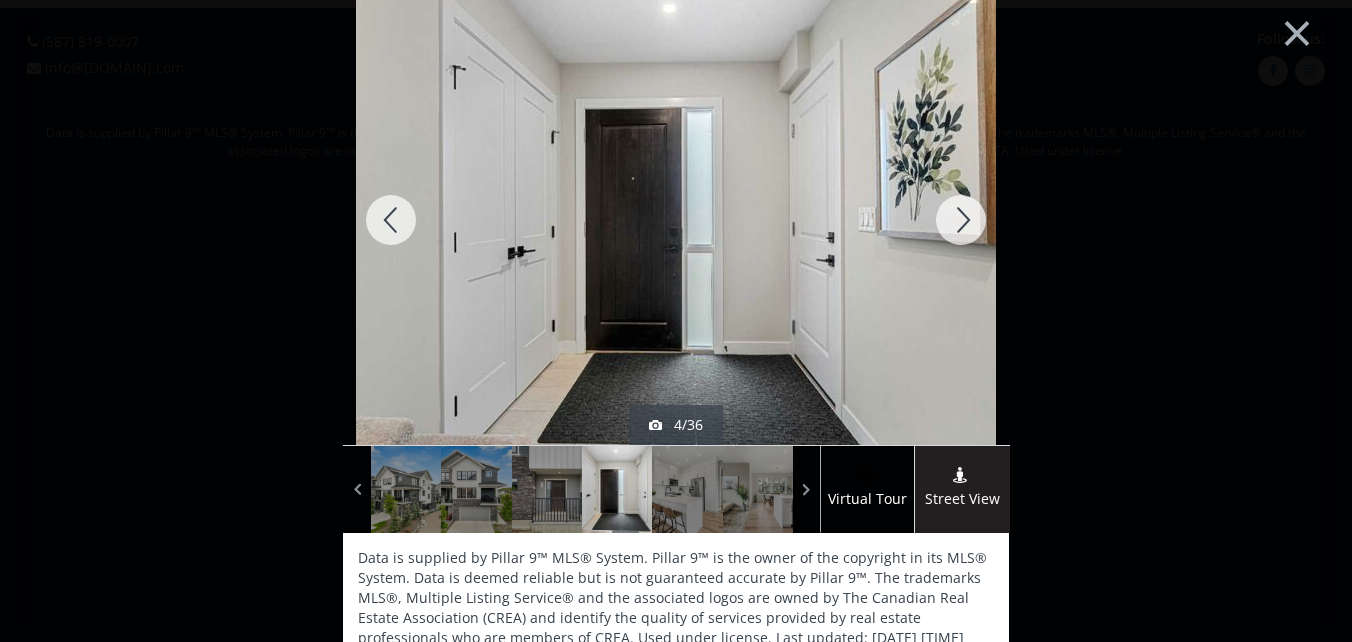 click at bounding box center (961, 220) 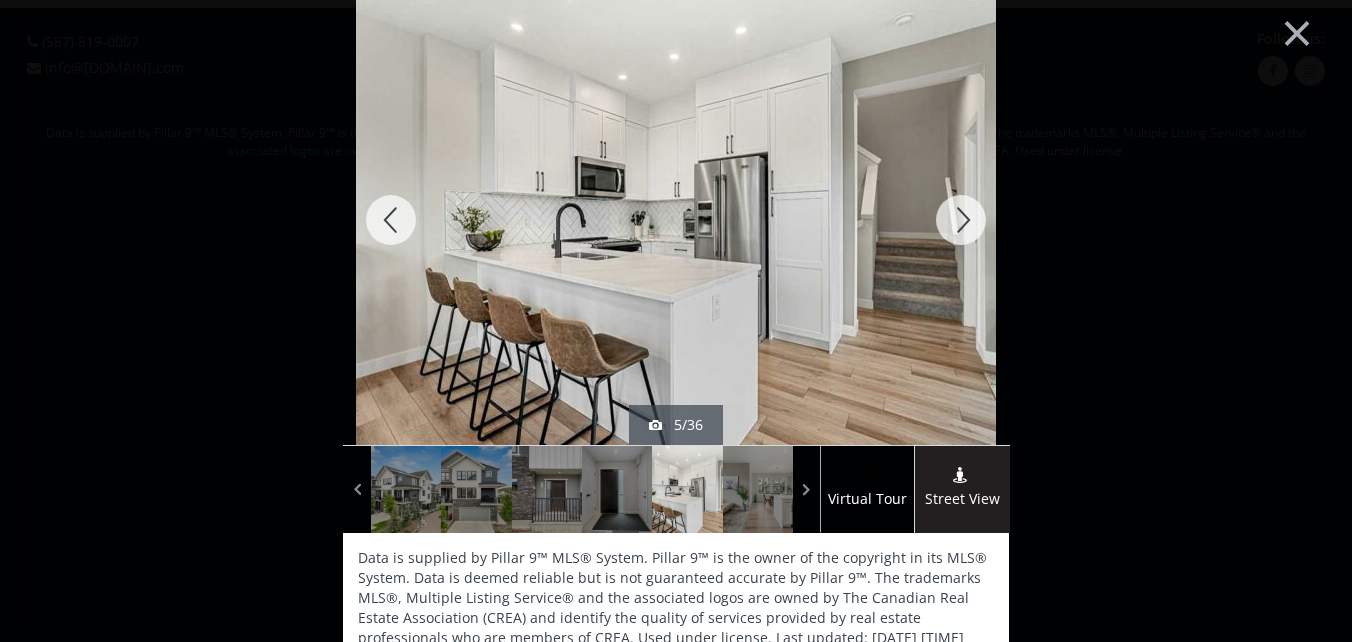 click at bounding box center [961, 220] 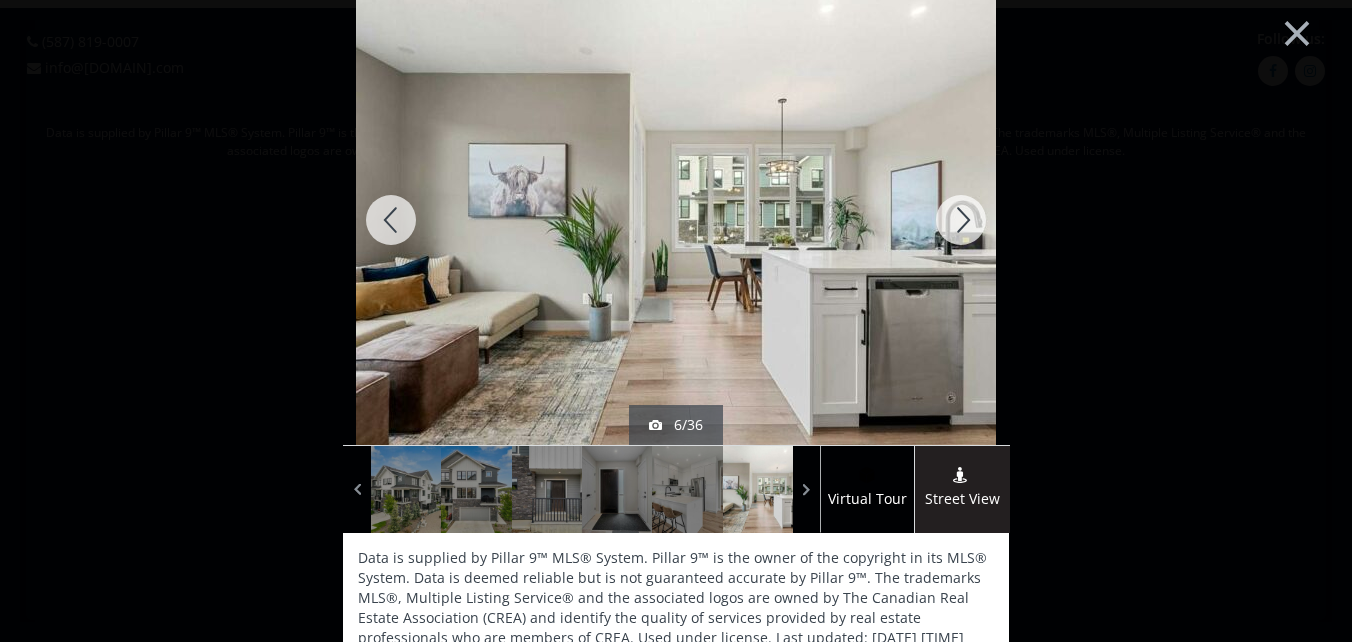 click at bounding box center (961, 220) 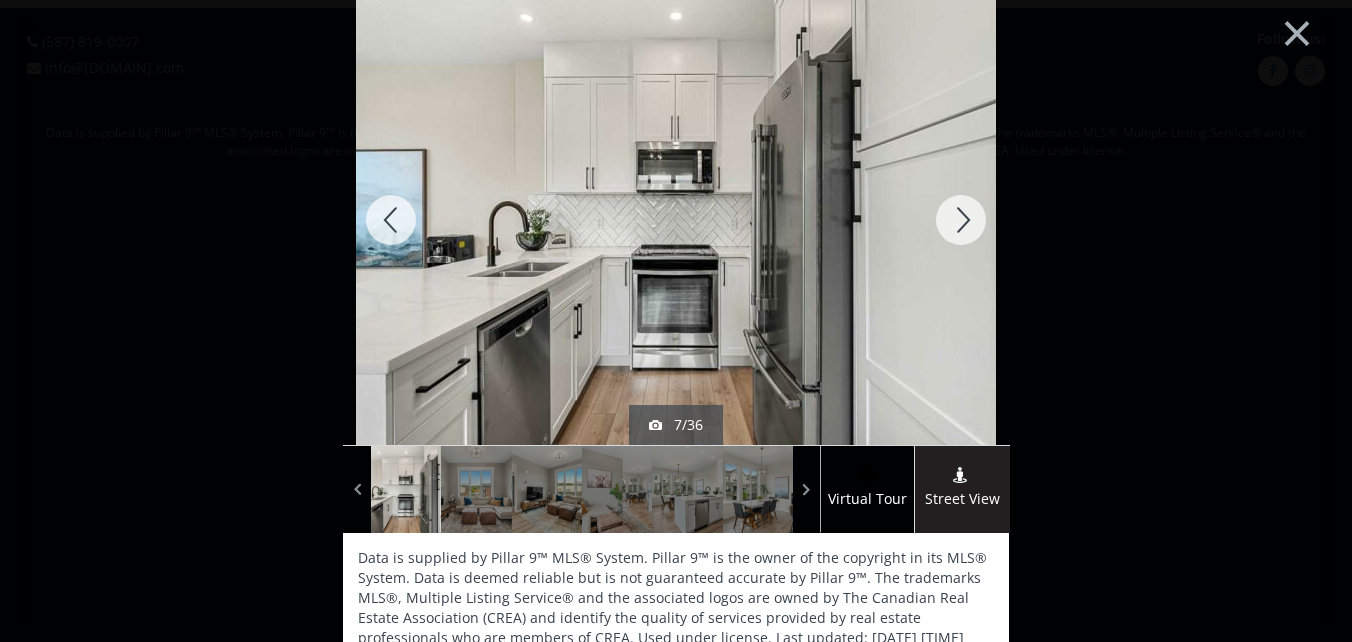 click at bounding box center [961, 220] 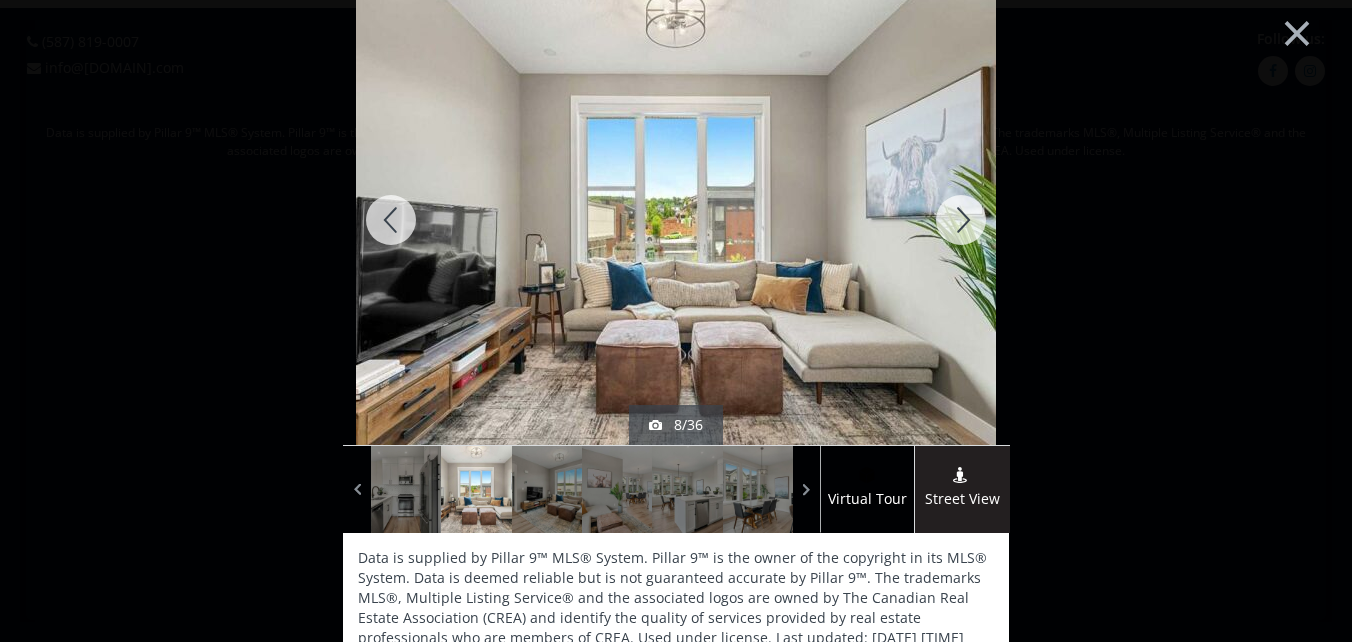 click at bounding box center (961, 220) 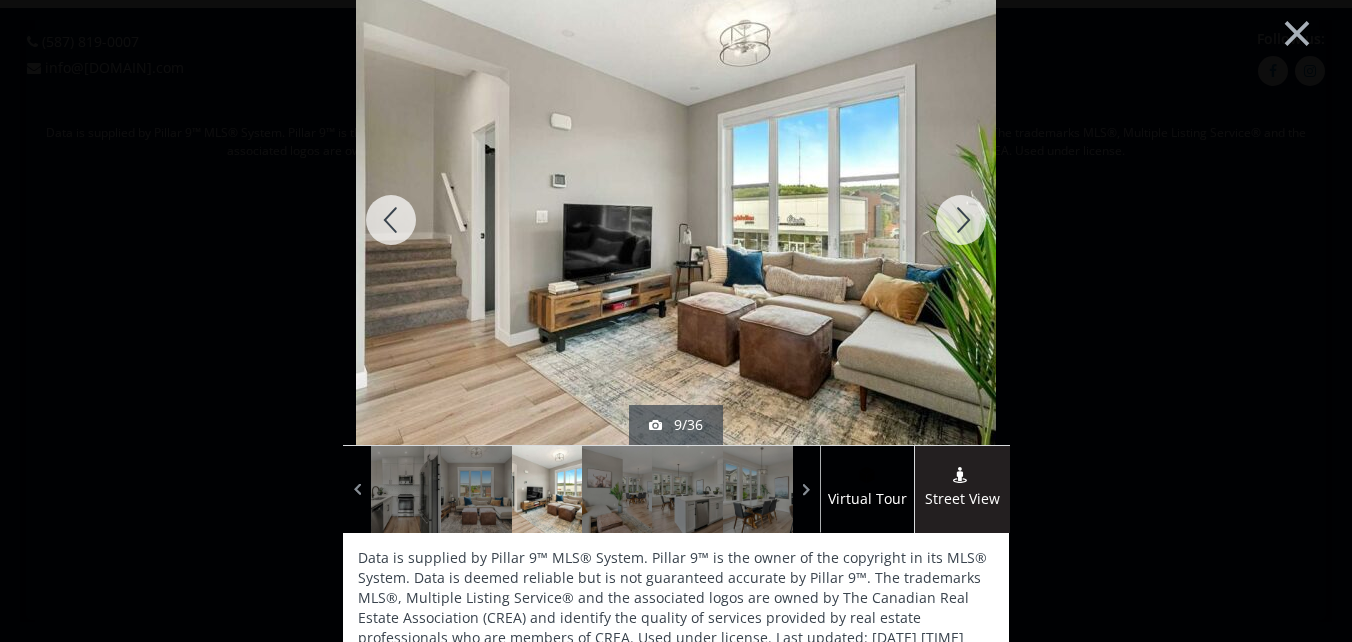 click at bounding box center [961, 220] 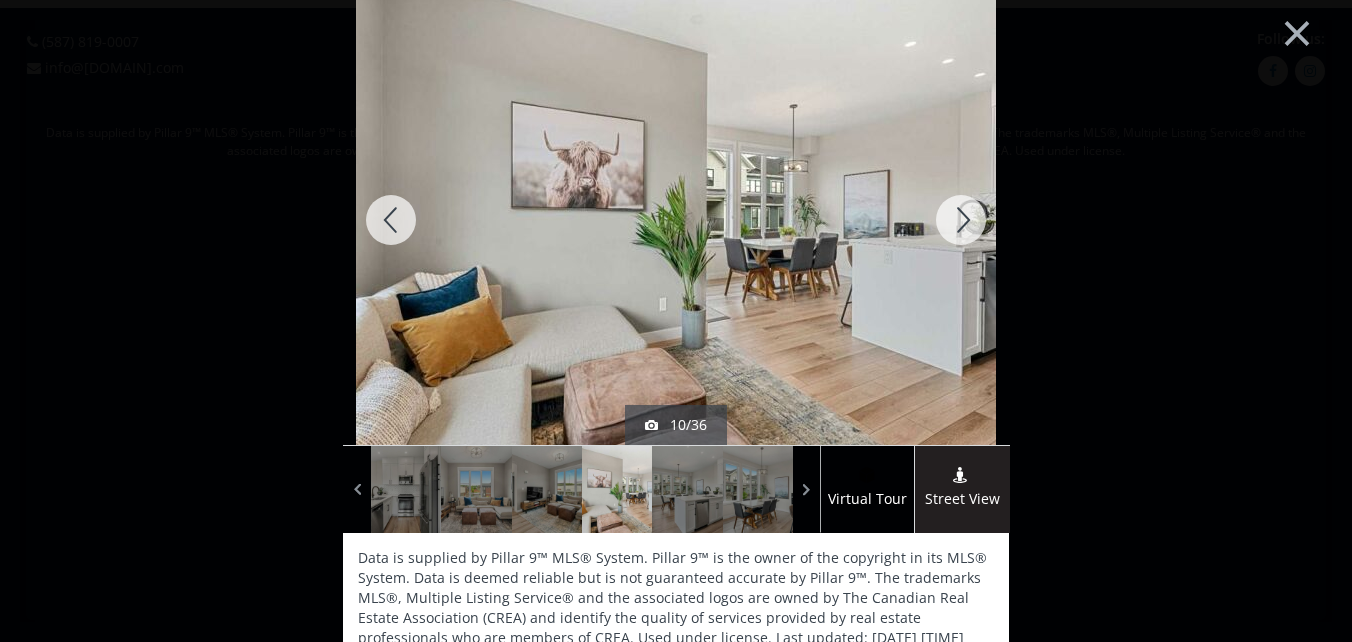 click at bounding box center [961, 220] 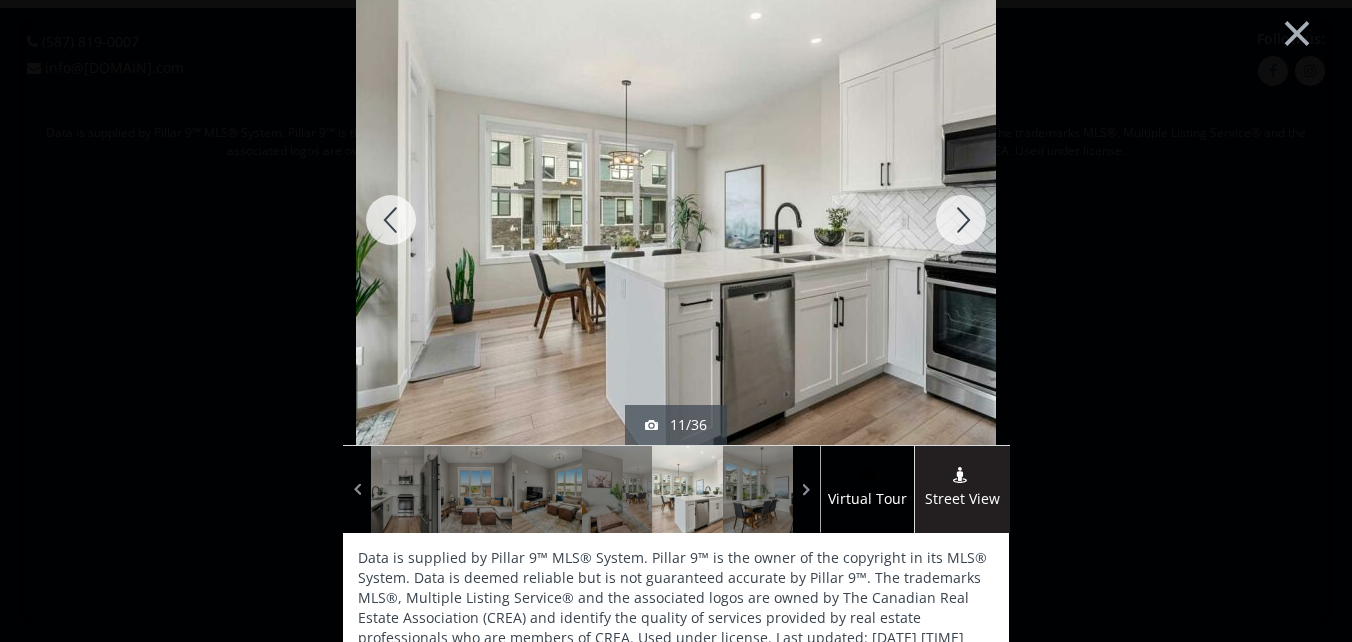 click at bounding box center [961, 220] 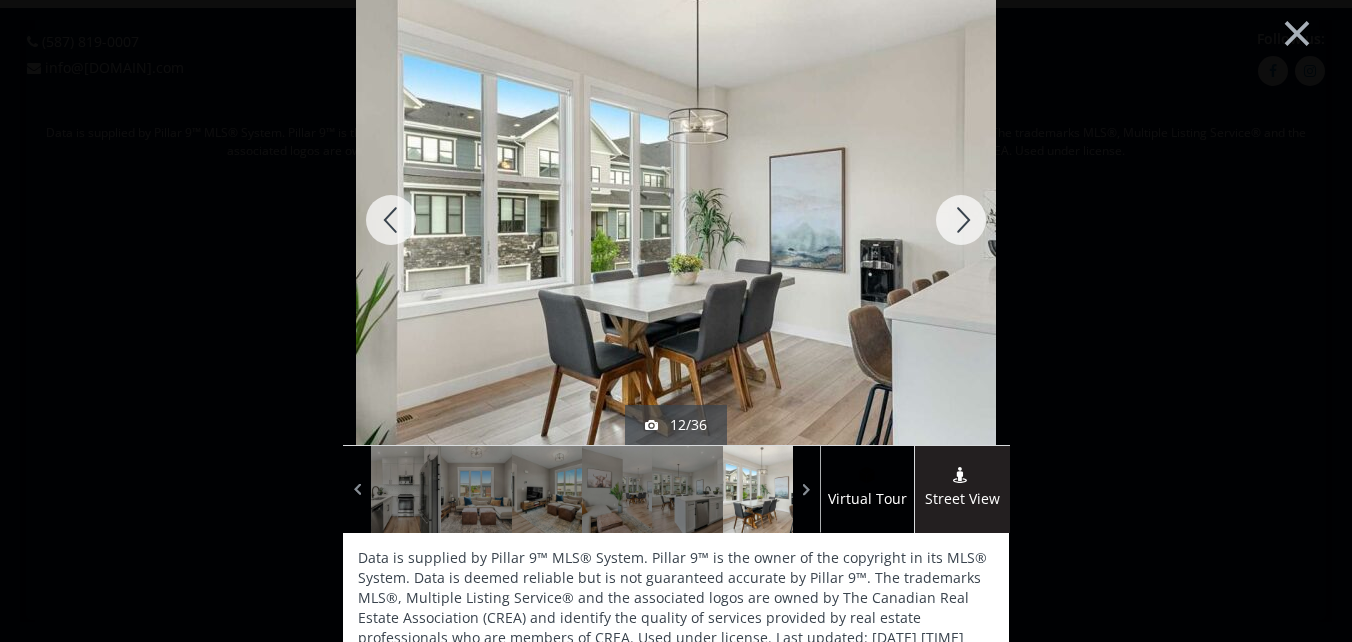 click at bounding box center [961, 220] 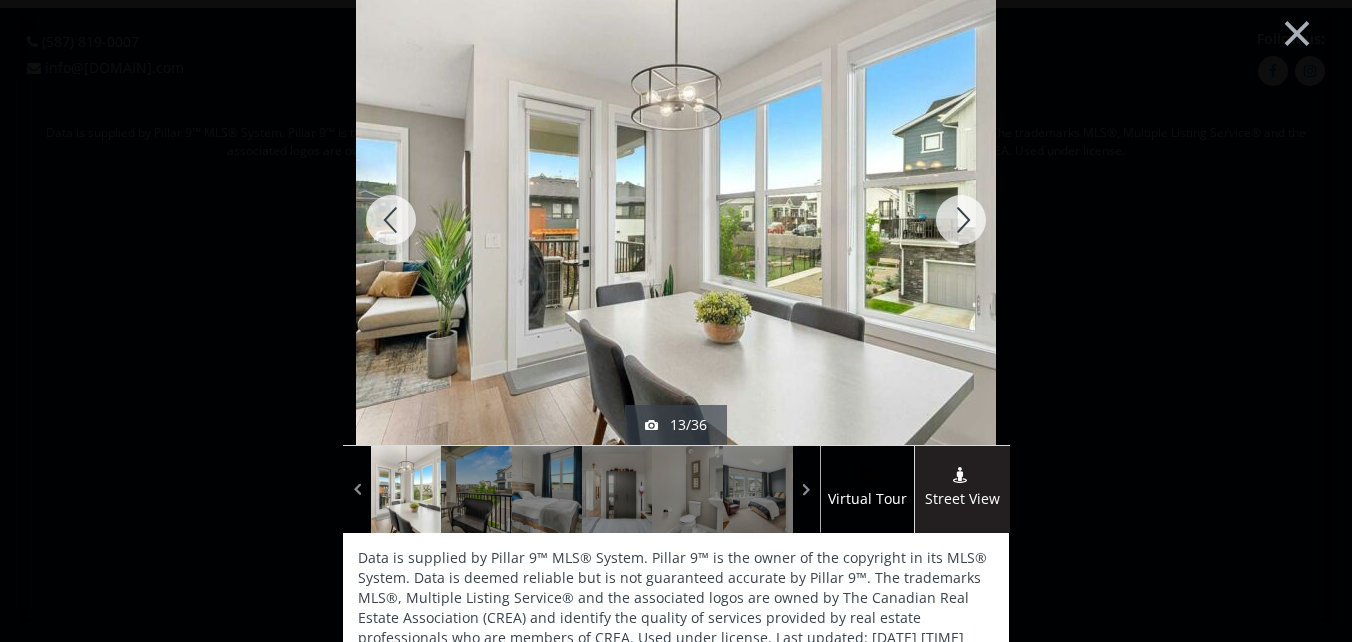 click at bounding box center [961, 220] 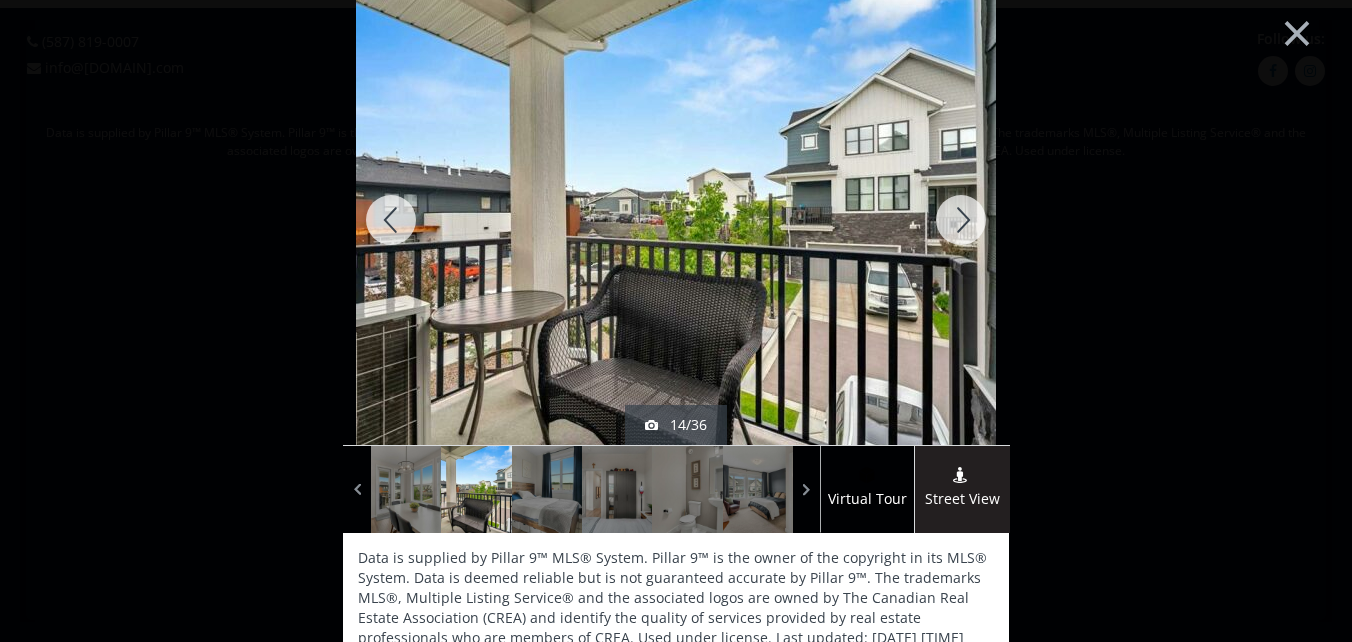 click at bounding box center (961, 220) 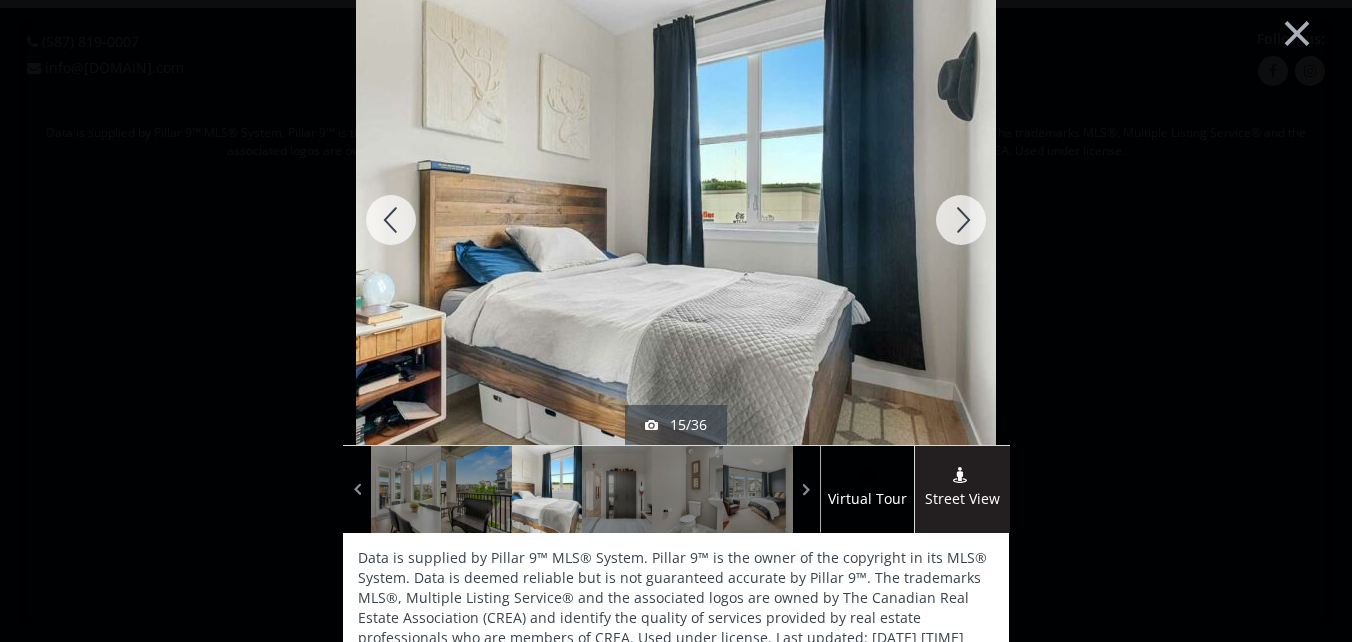 click at bounding box center [961, 220] 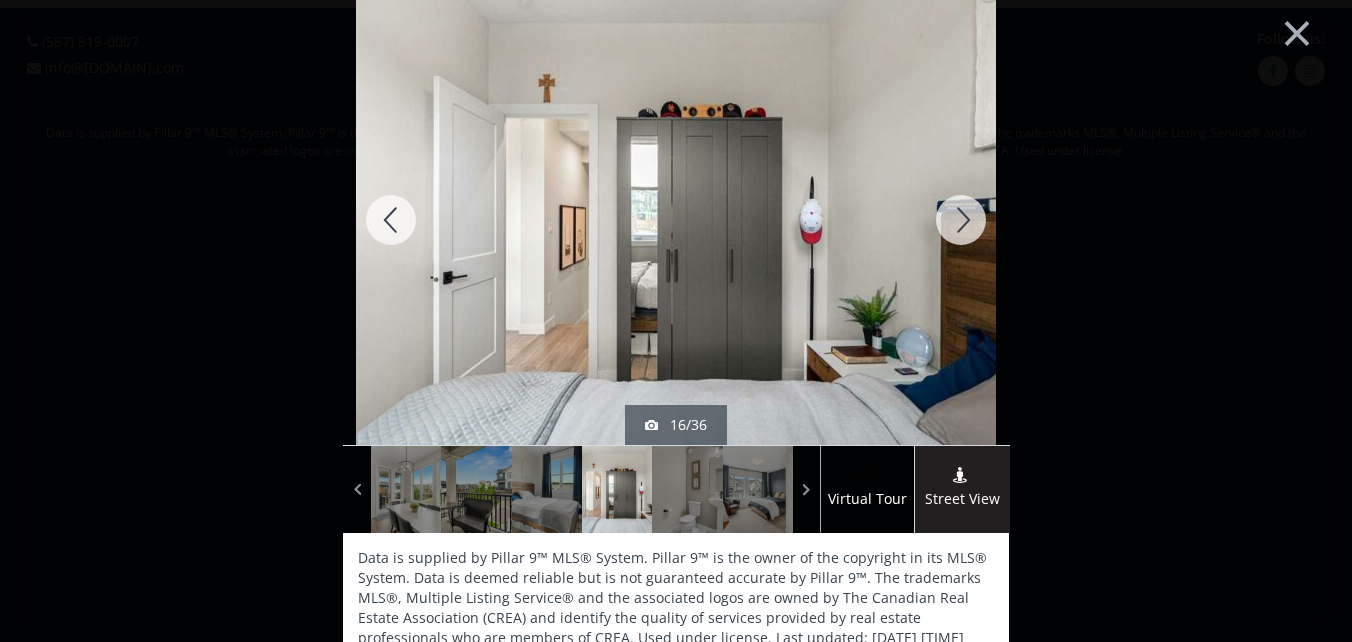 click at bounding box center [961, 220] 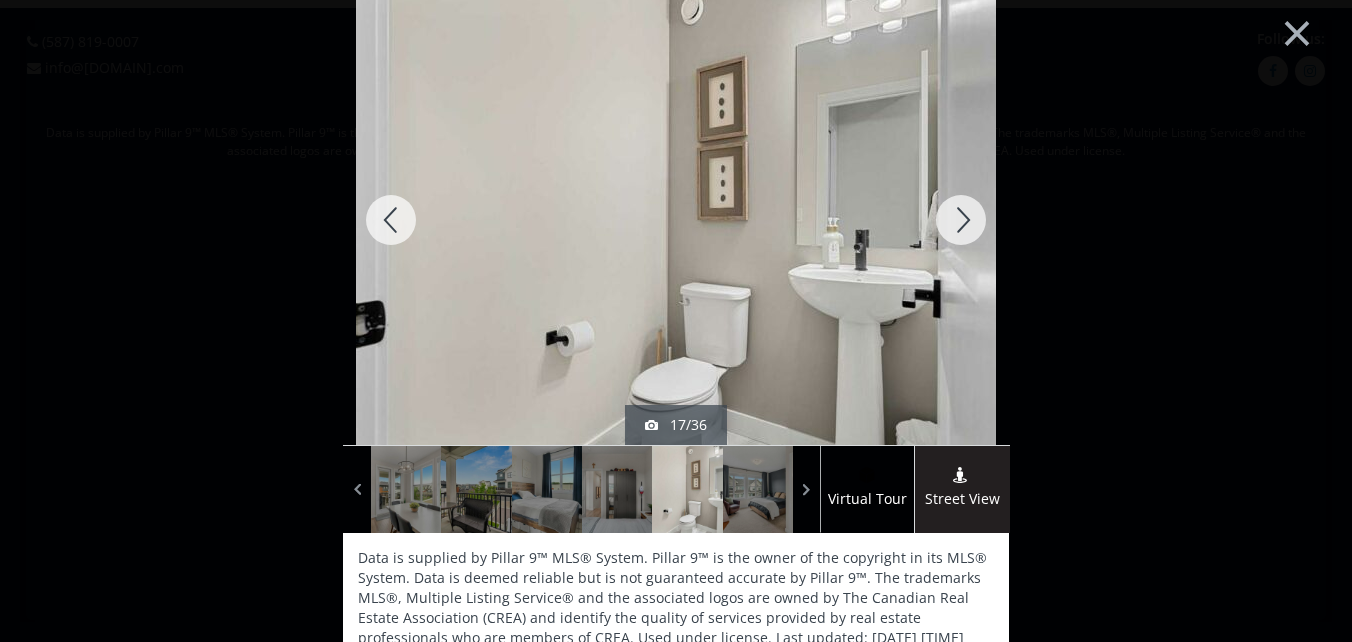 click at bounding box center [961, 220] 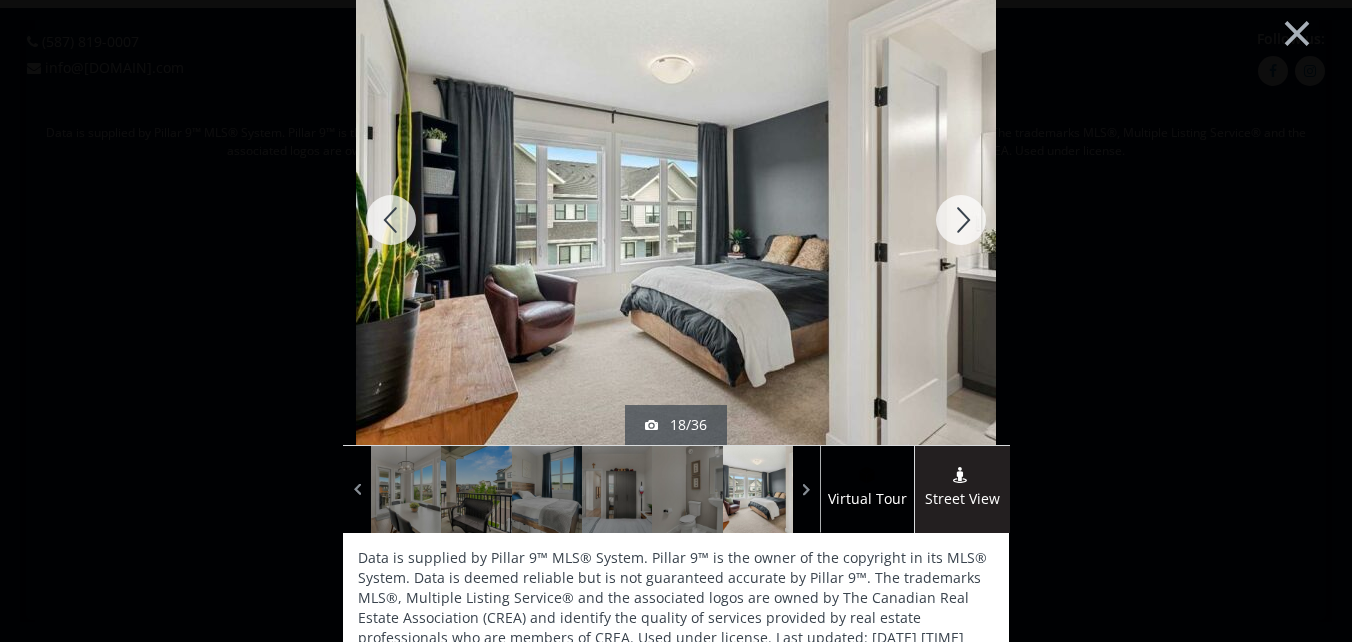 click at bounding box center [961, 220] 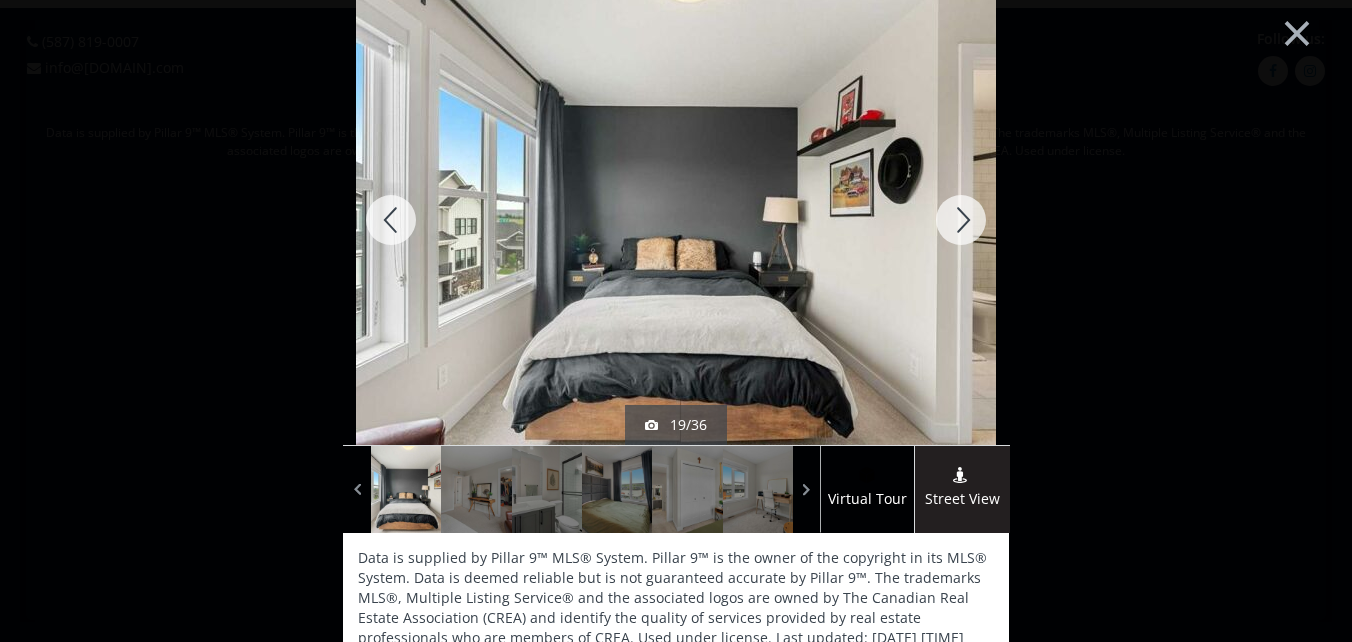 click at bounding box center (961, 220) 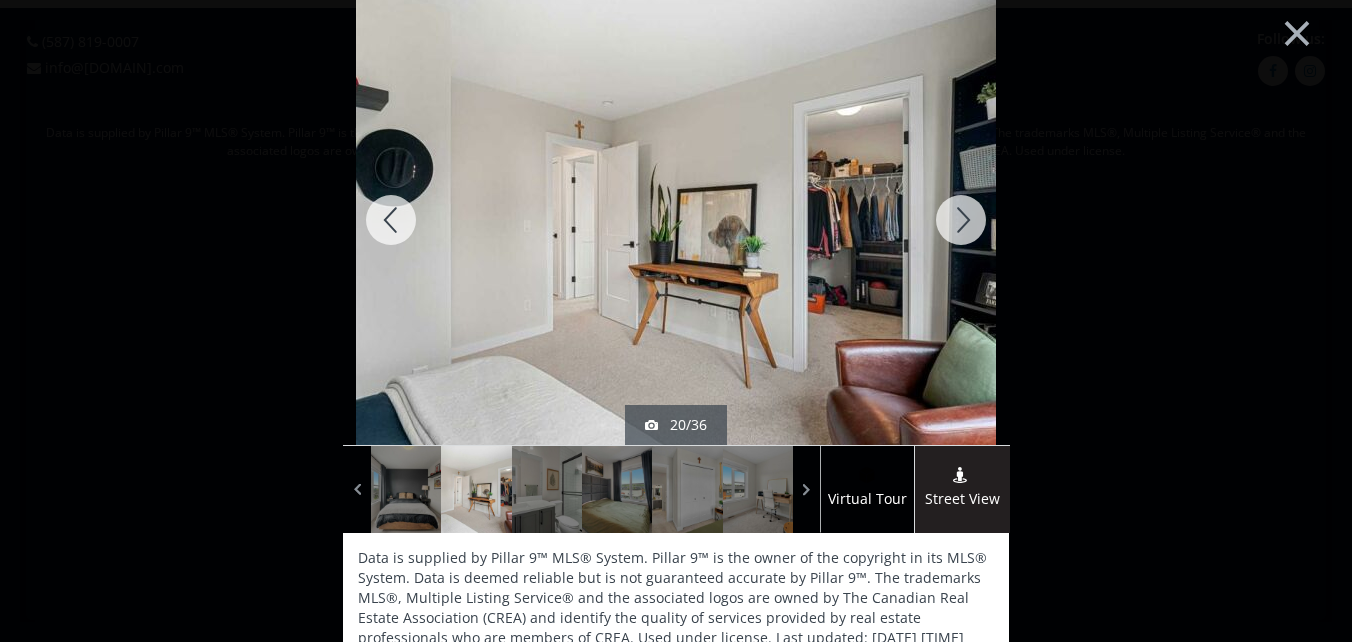 click at bounding box center [961, 220] 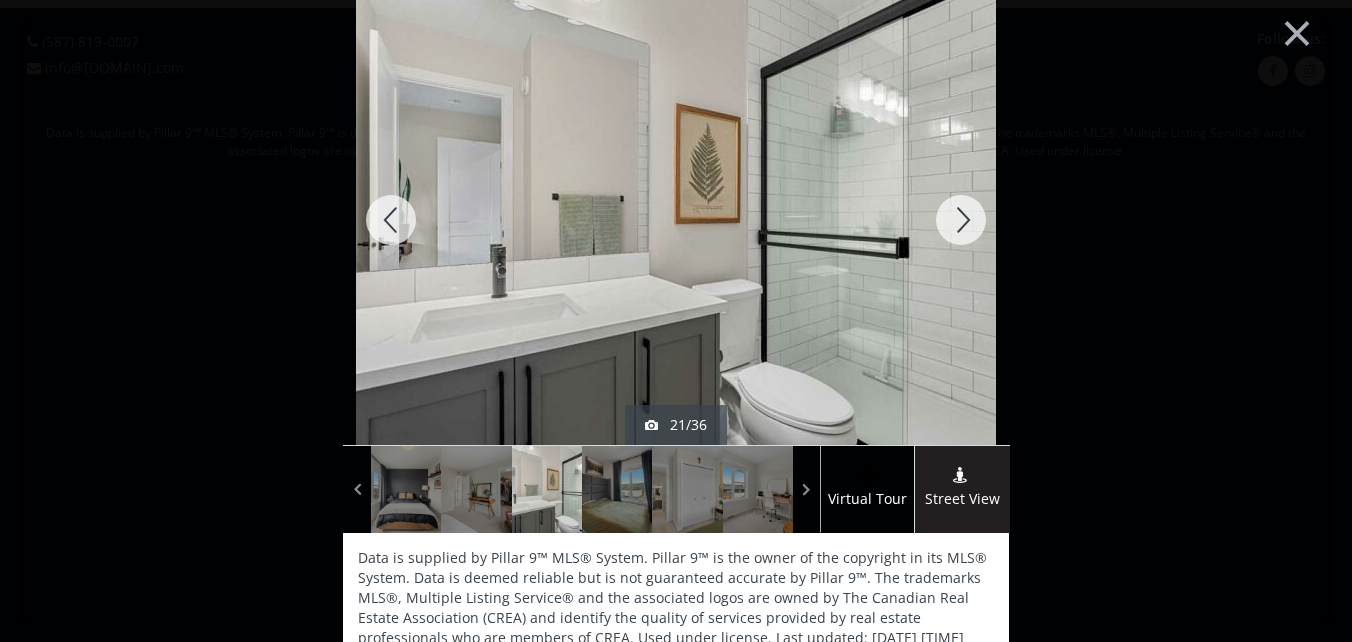 click at bounding box center (961, 220) 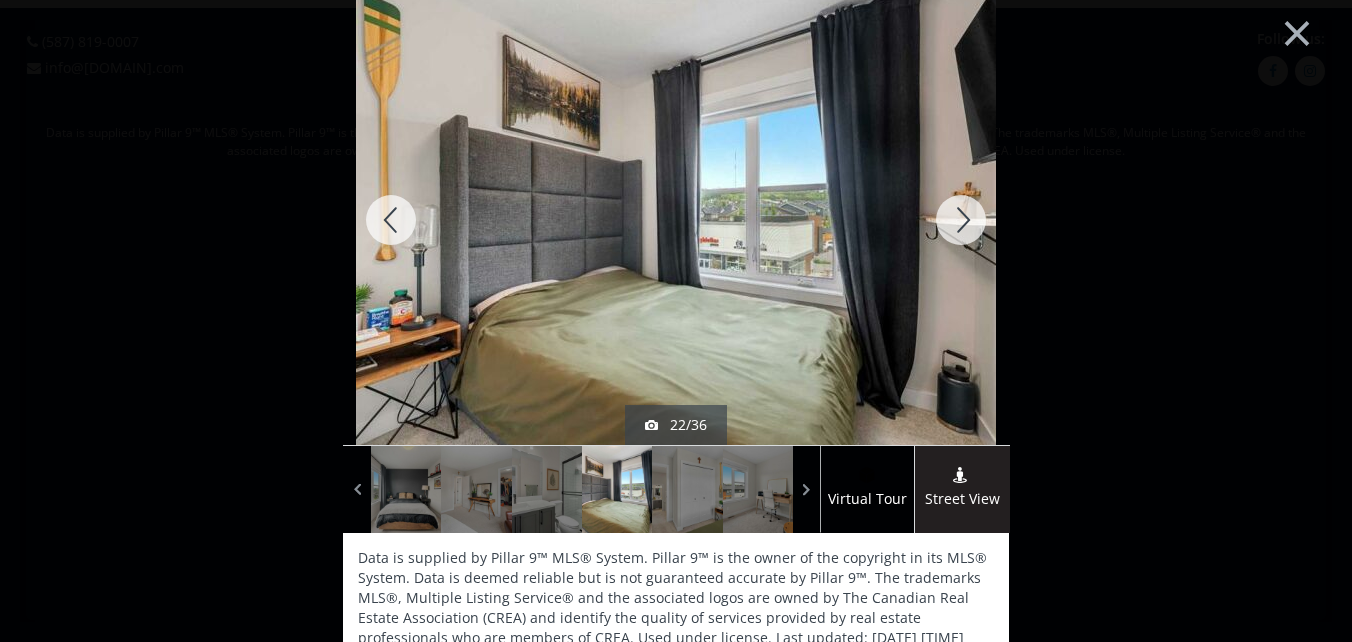 click at bounding box center (961, 220) 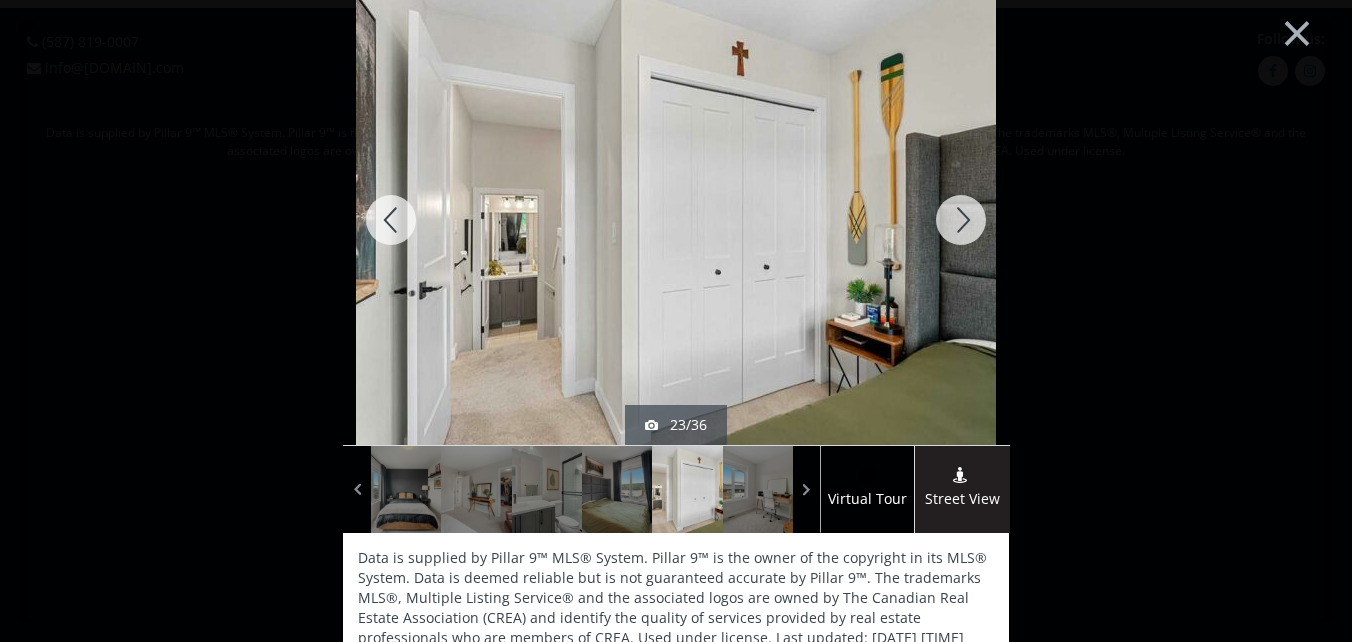 click at bounding box center [961, 220] 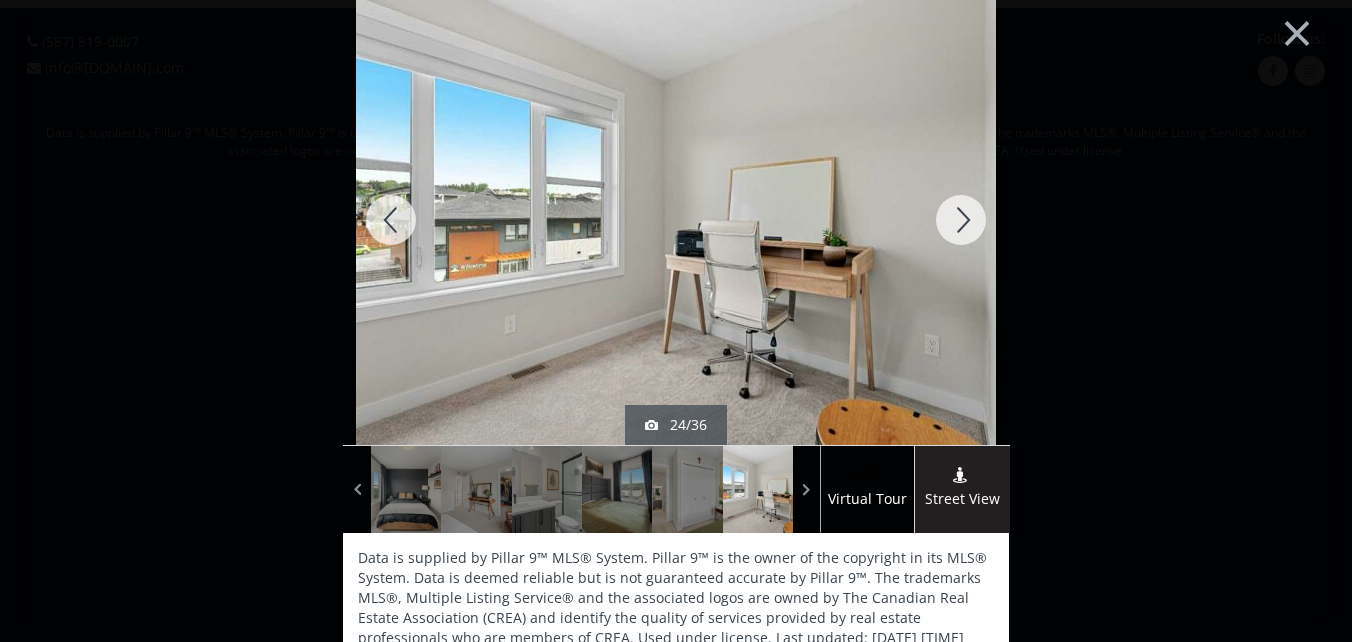 click at bounding box center [961, 220] 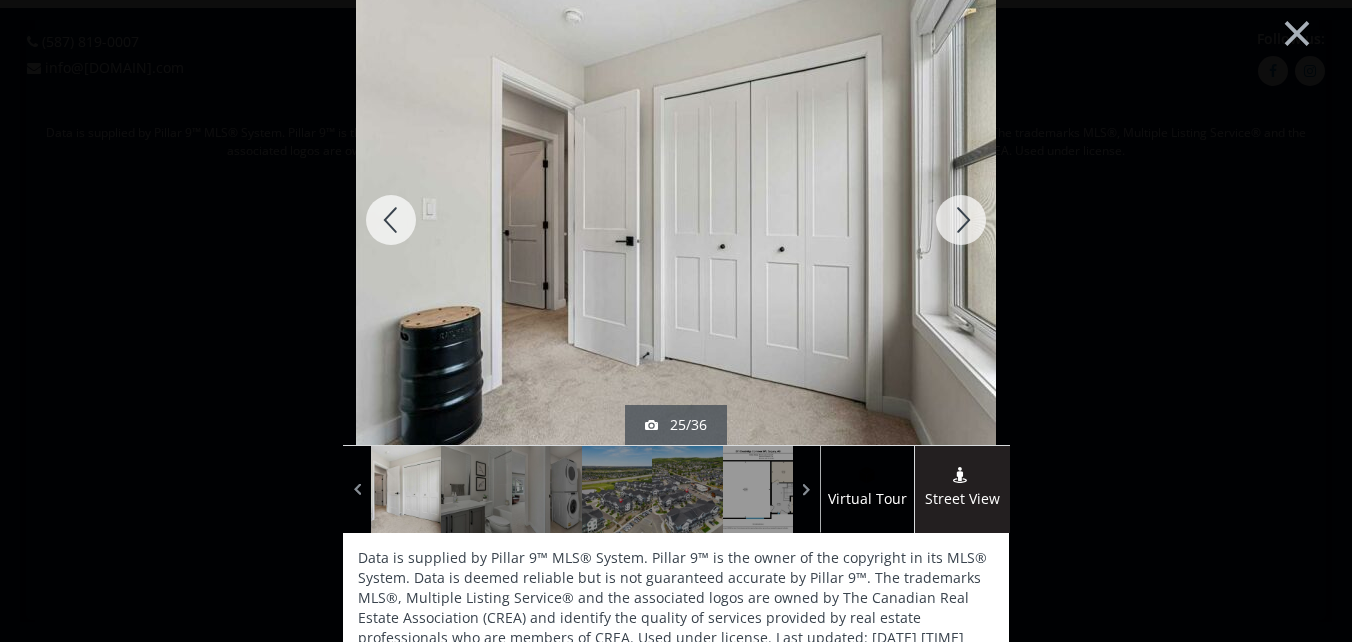 click at bounding box center (961, 220) 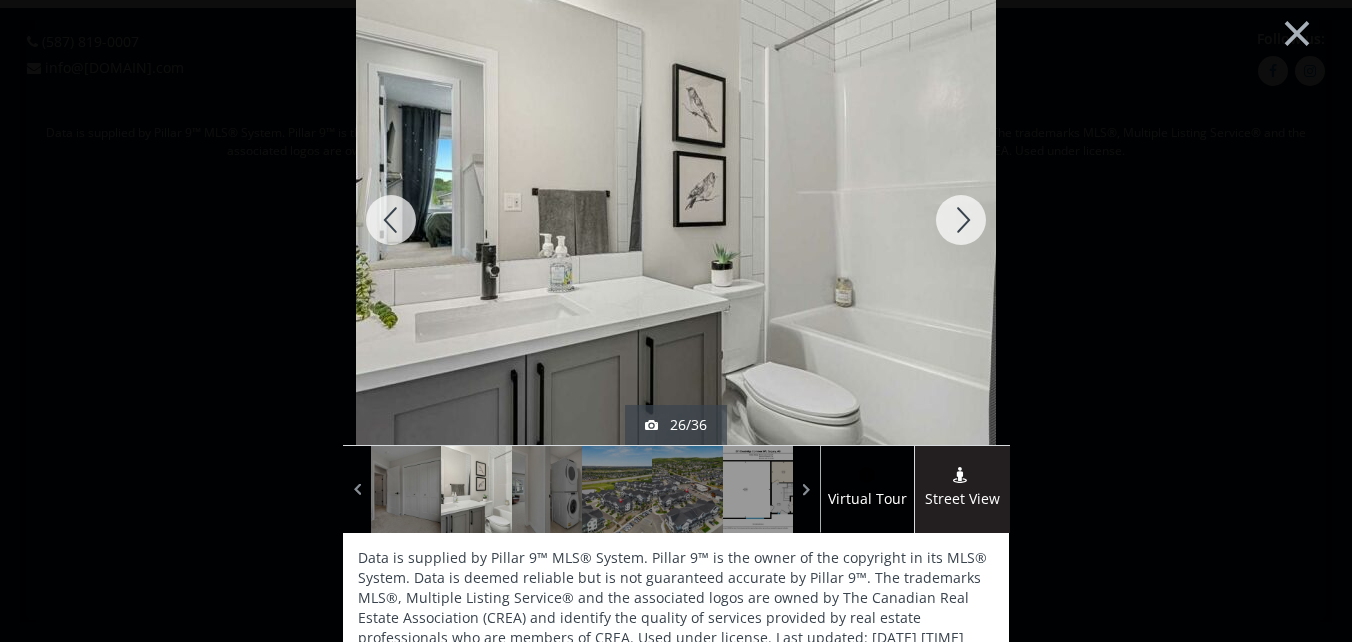 click at bounding box center [961, 220] 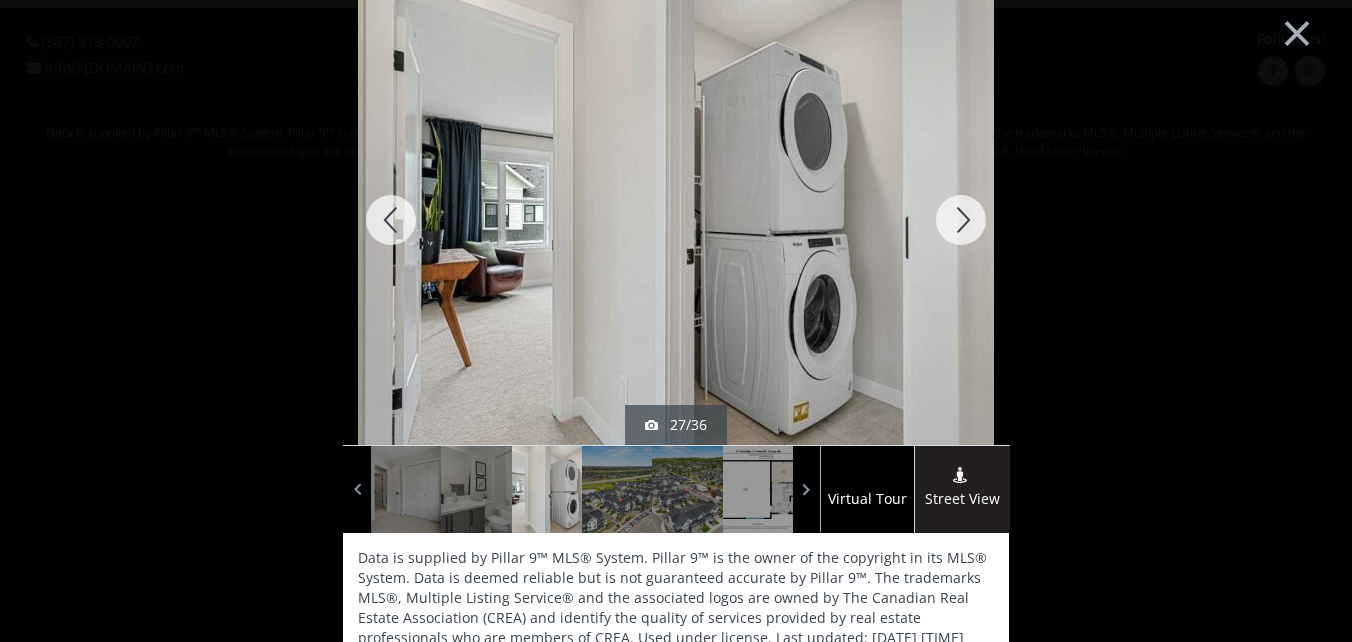 click at bounding box center (961, 220) 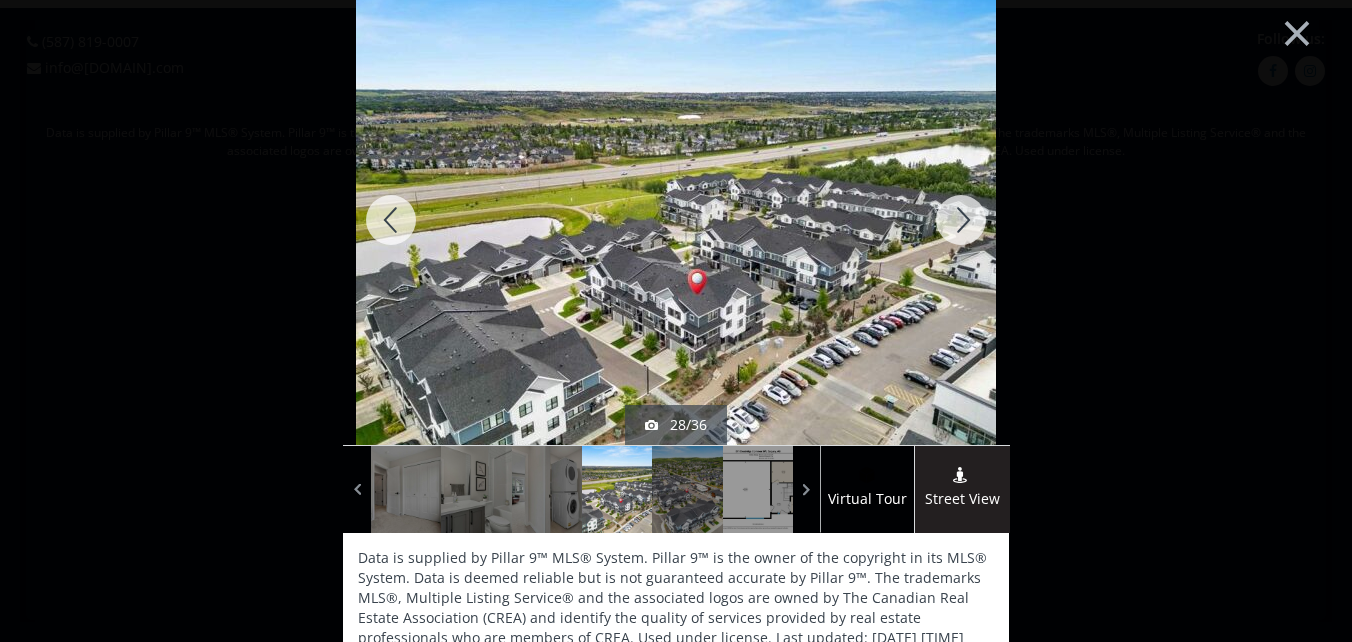 click at bounding box center (961, 220) 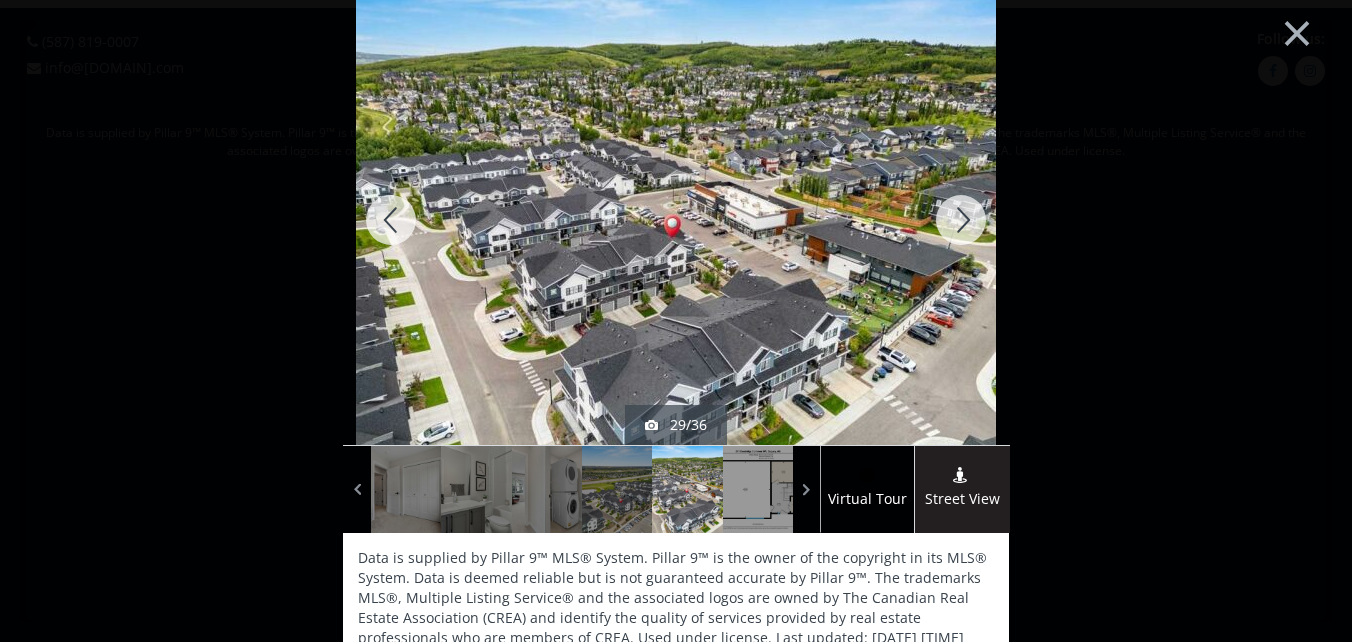 click at bounding box center (391, 220) 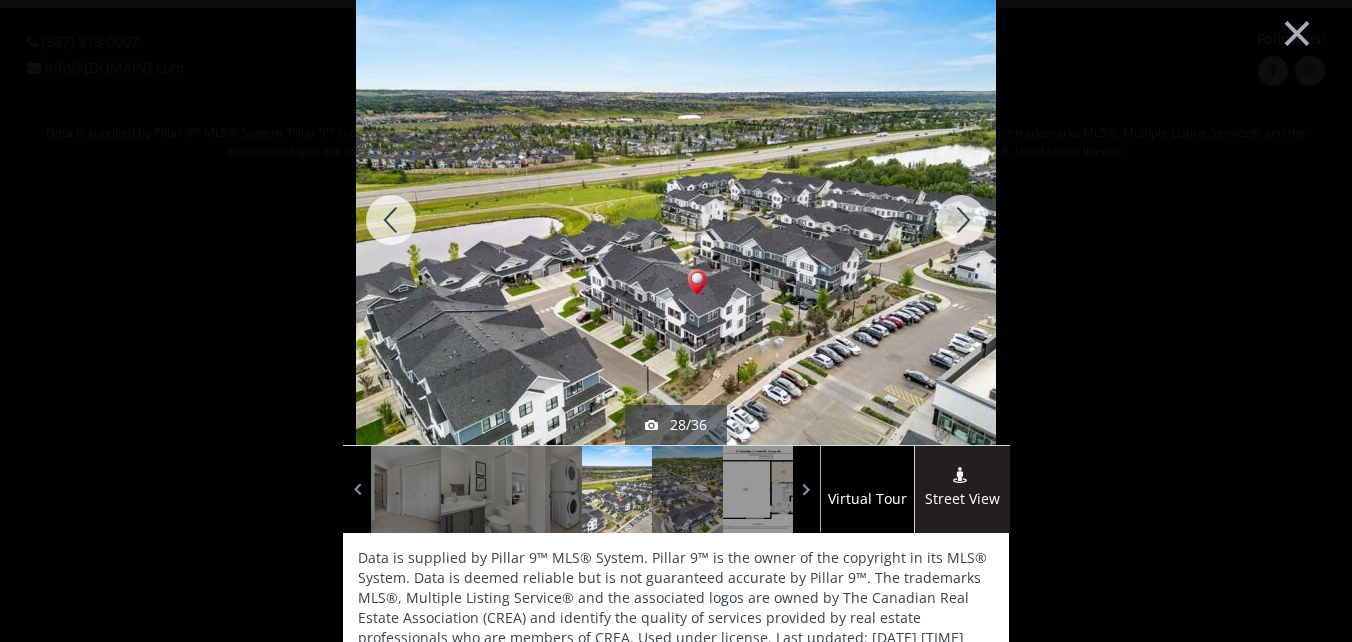 click at bounding box center [961, 220] 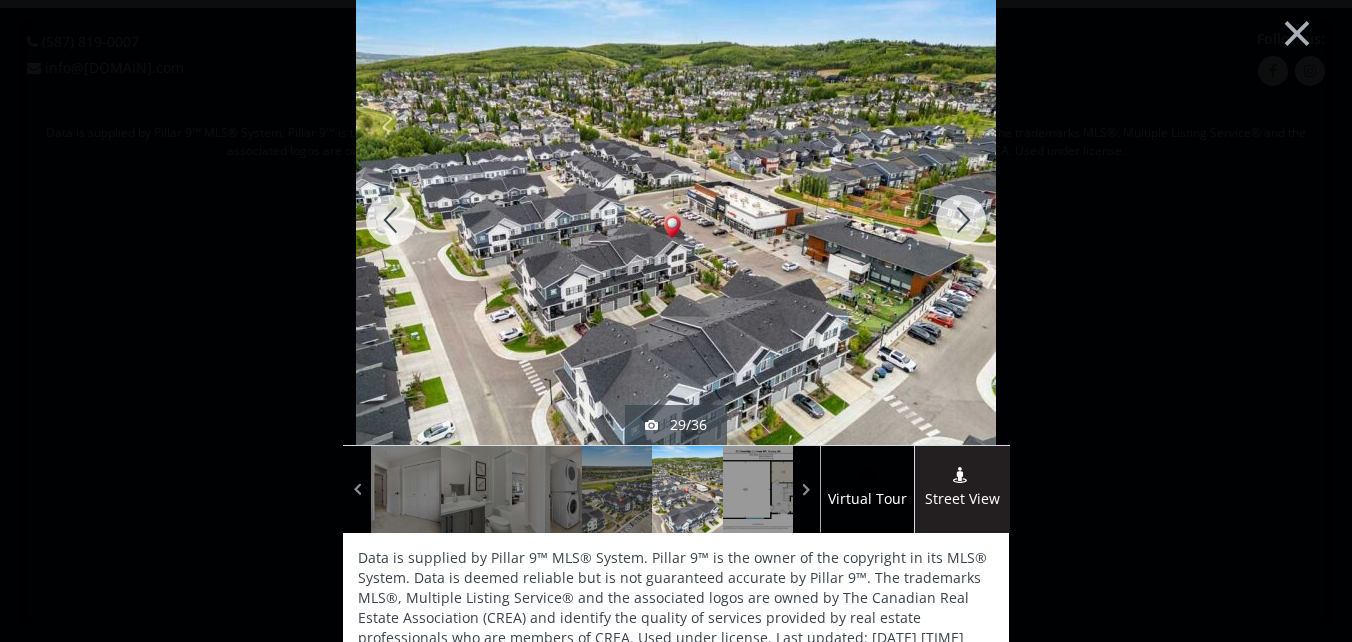 click at bounding box center (961, 220) 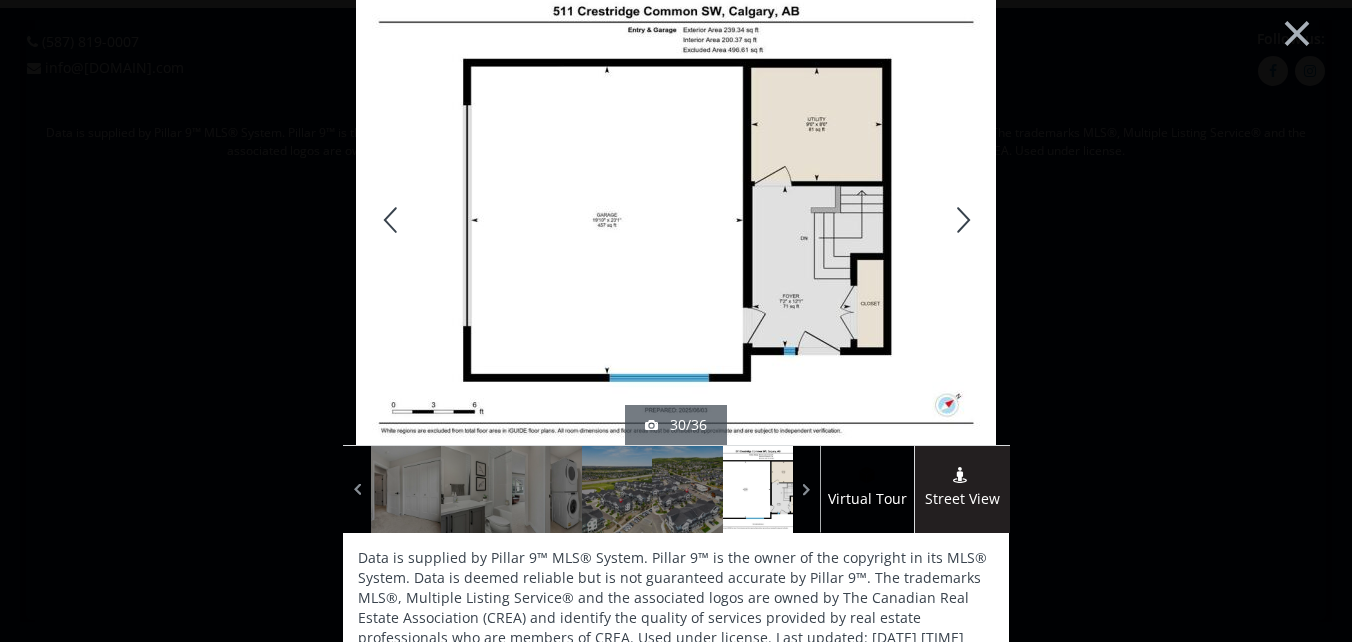 click at bounding box center (961, 220) 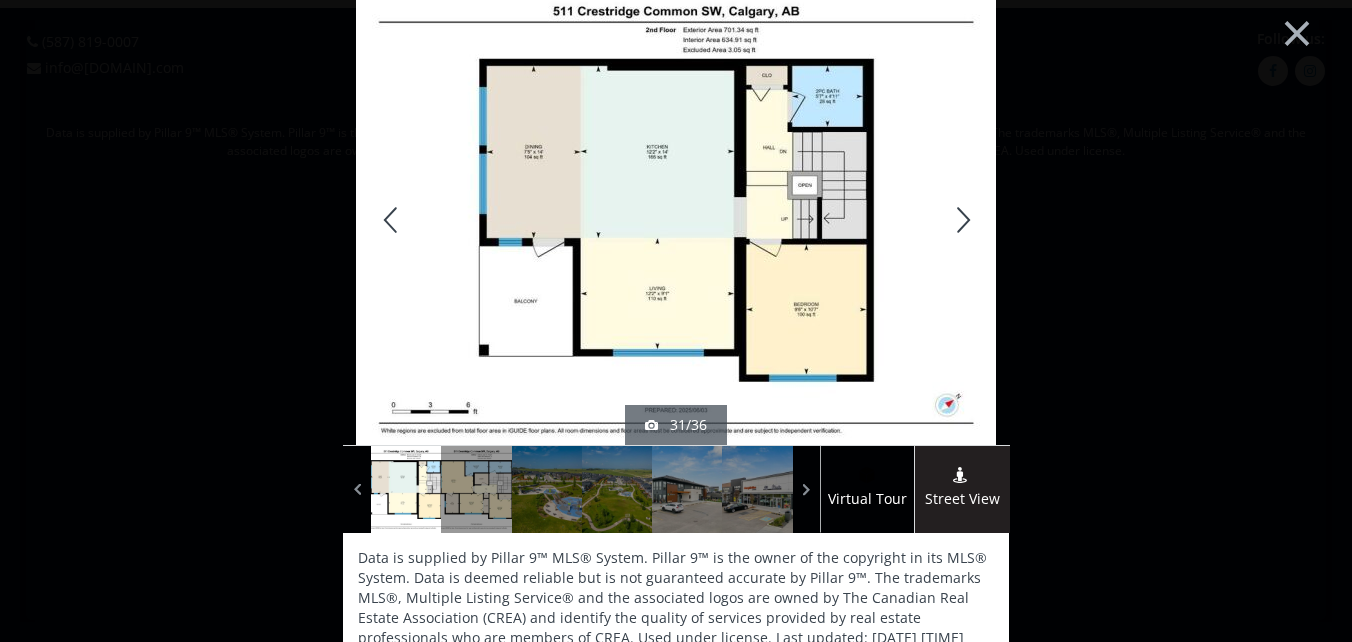 click at bounding box center (961, 220) 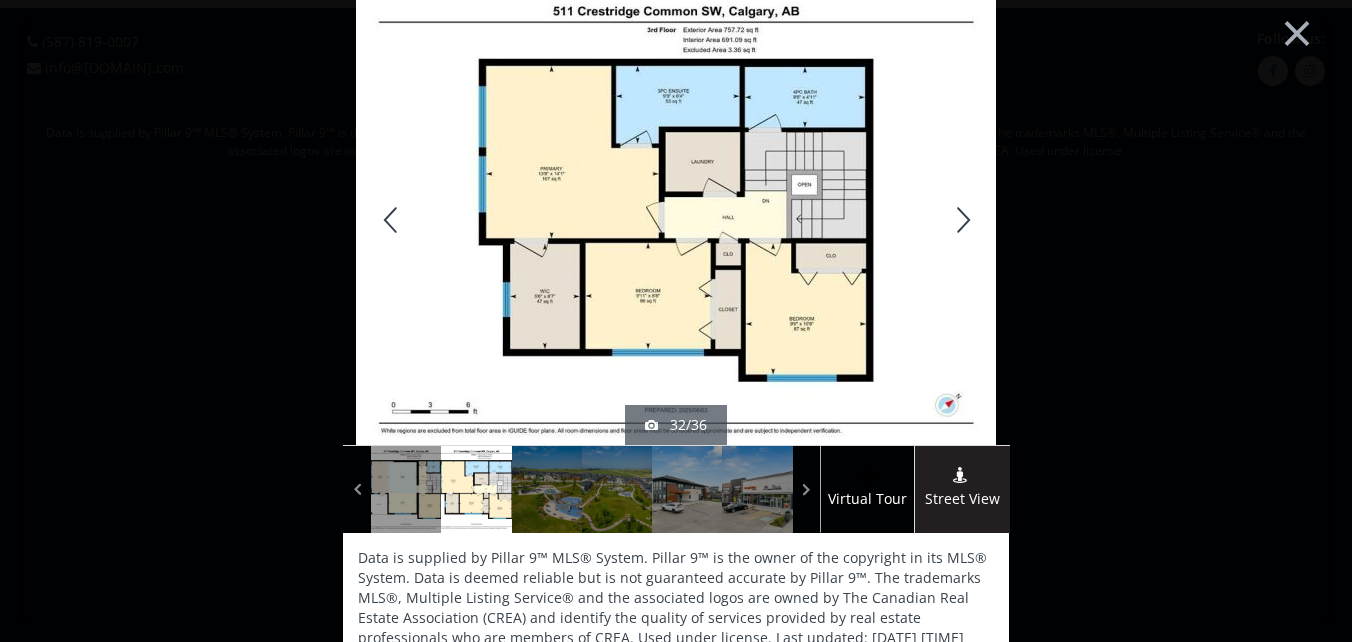 click at bounding box center [961, 220] 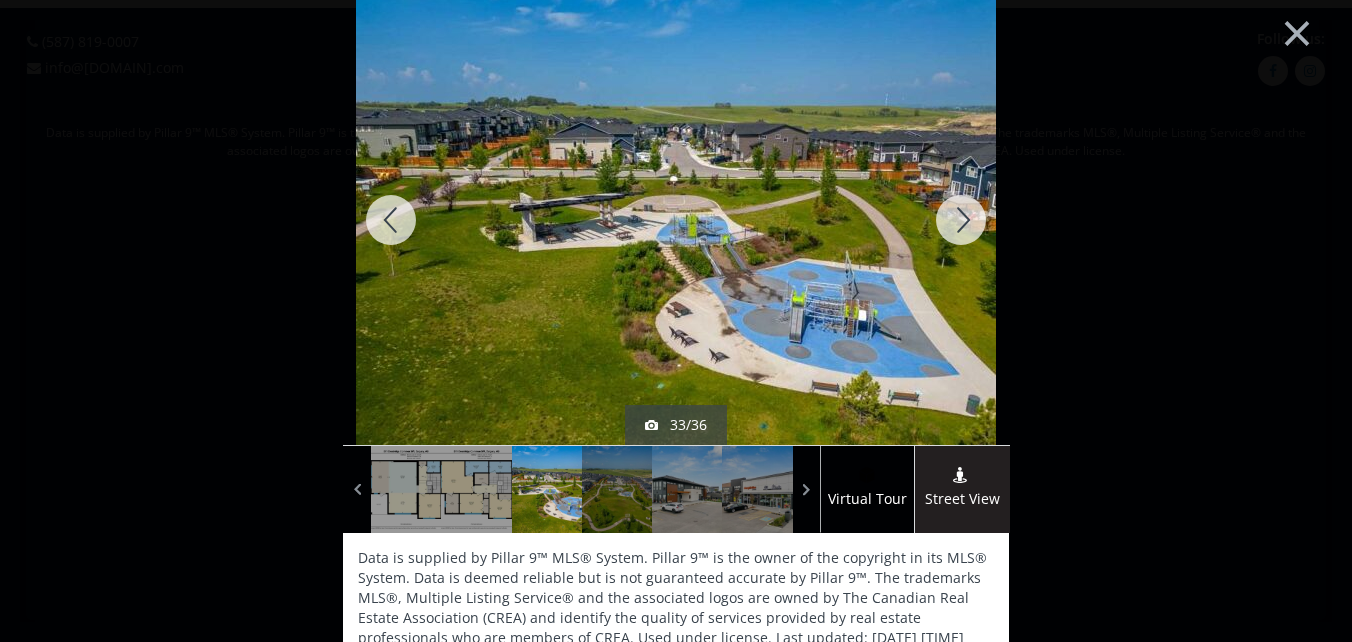 click at bounding box center (961, 220) 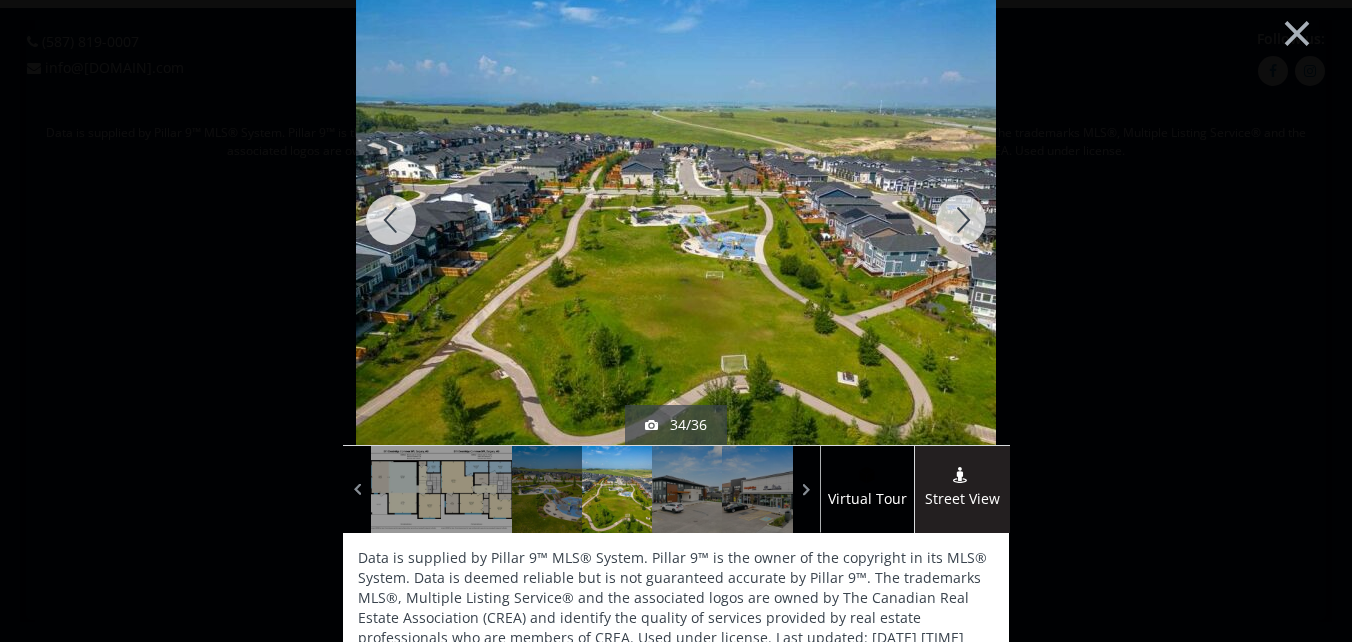 click at bounding box center [961, 220] 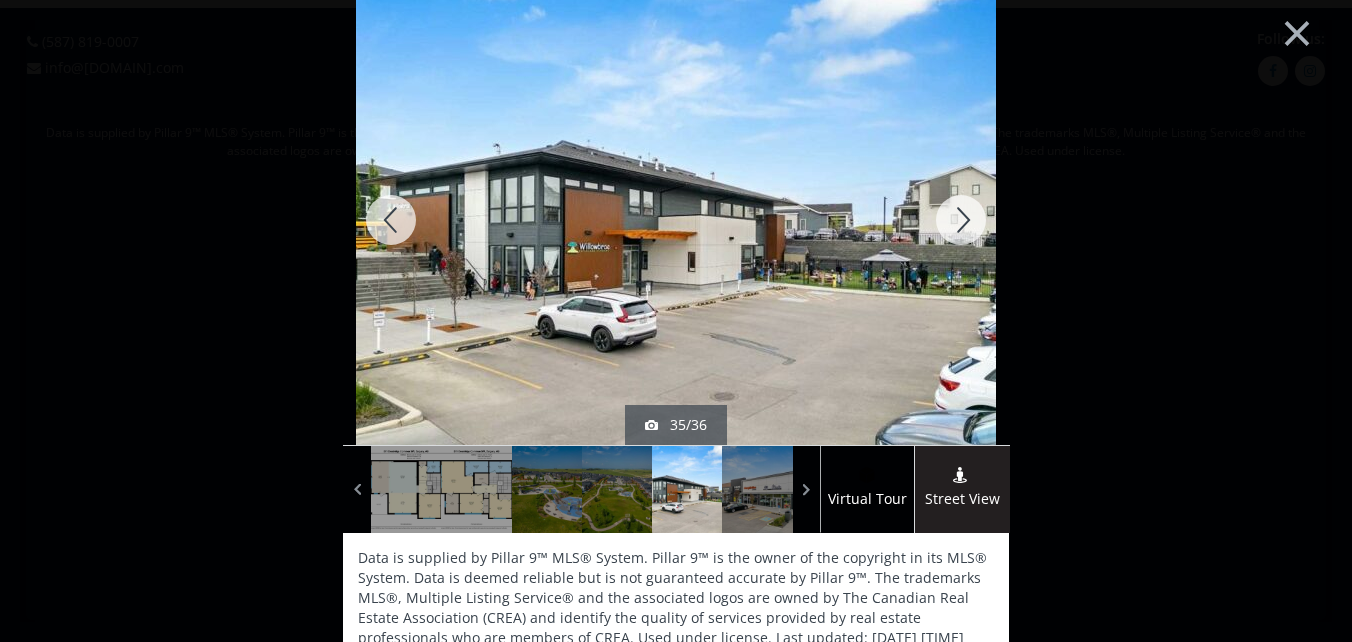 click at bounding box center [961, 220] 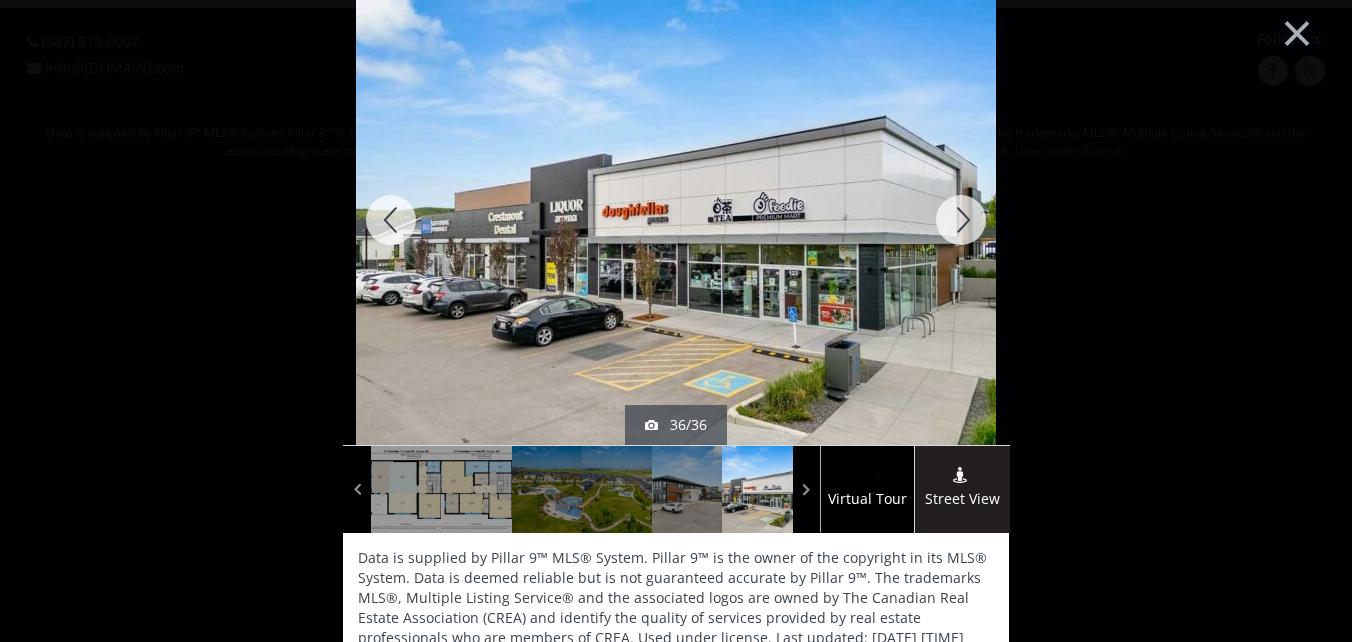 click at bounding box center (961, 220) 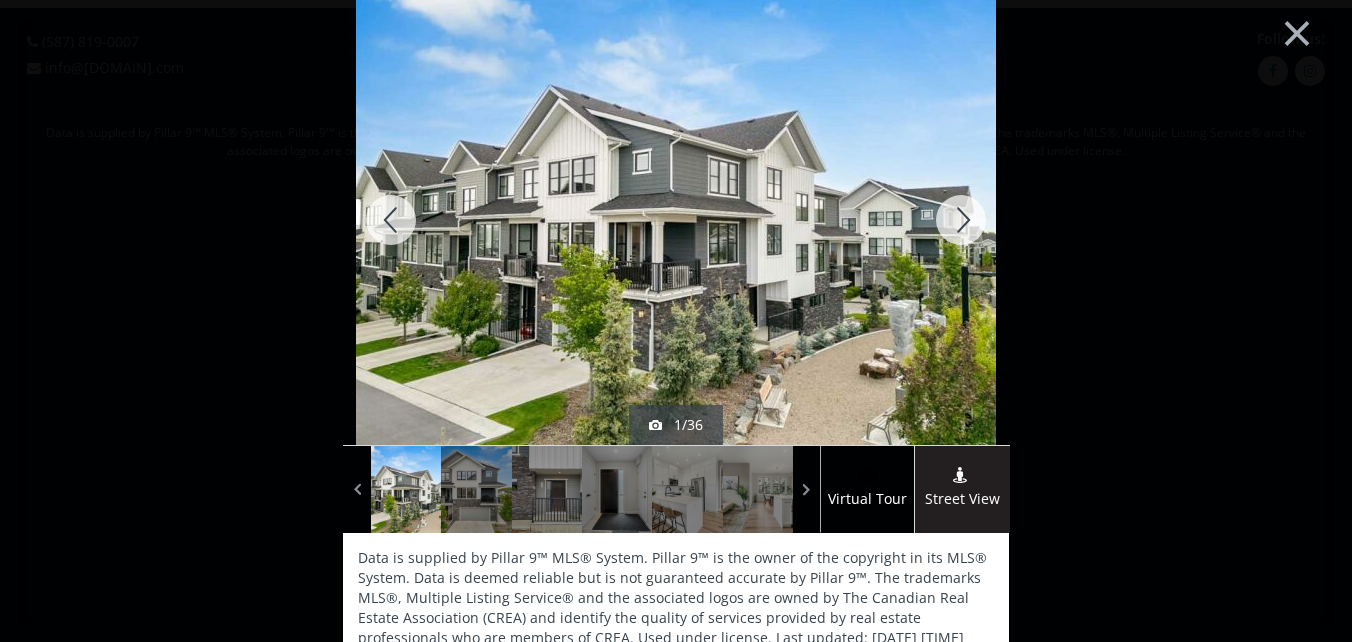 click at bounding box center [391, 220] 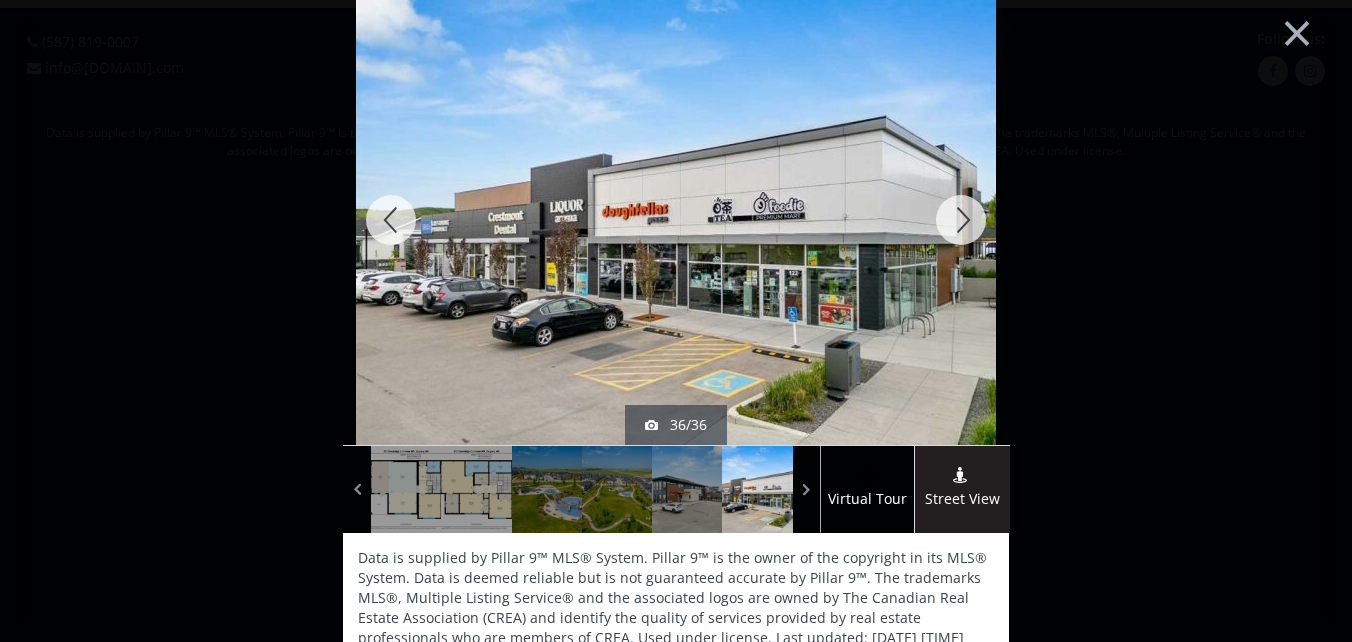 click at bounding box center (391, 220) 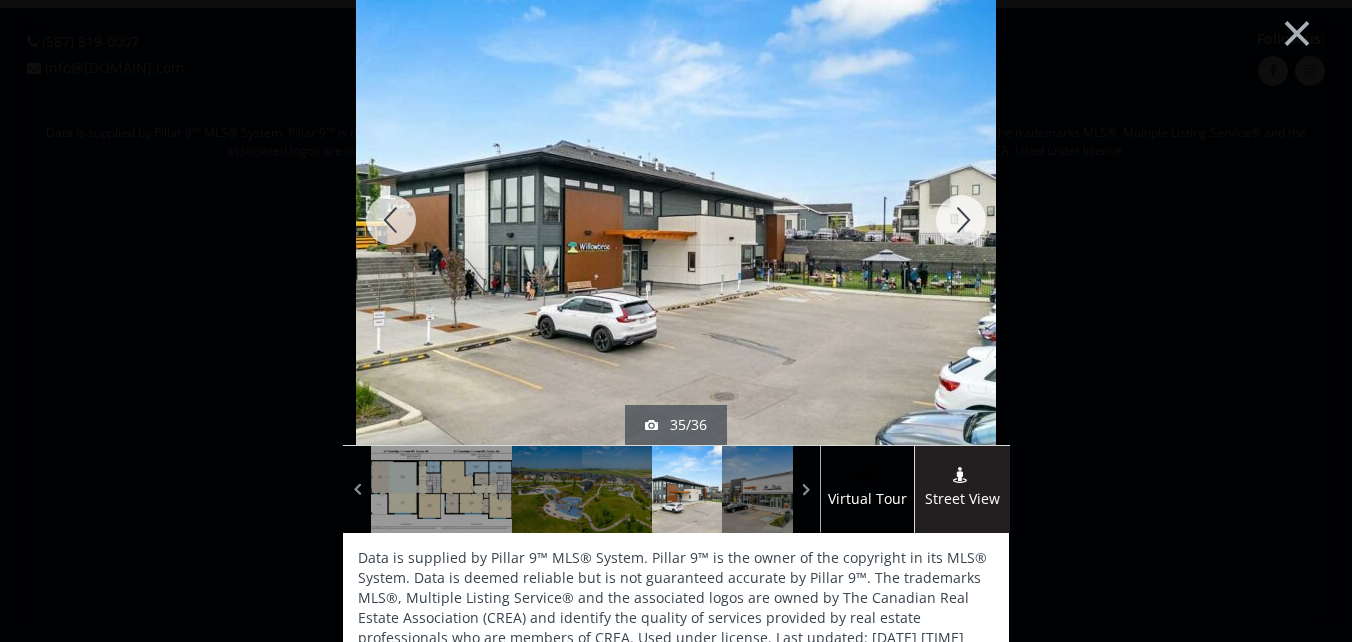 click at bounding box center (391, 220) 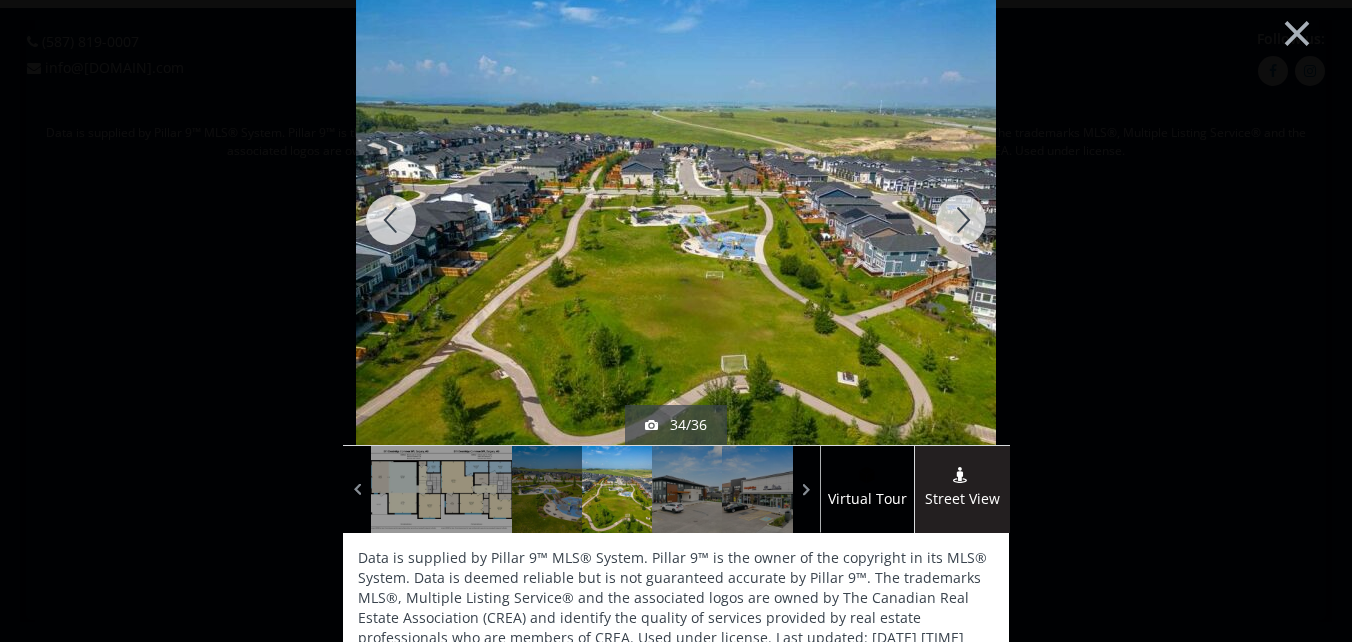 click at bounding box center [391, 220] 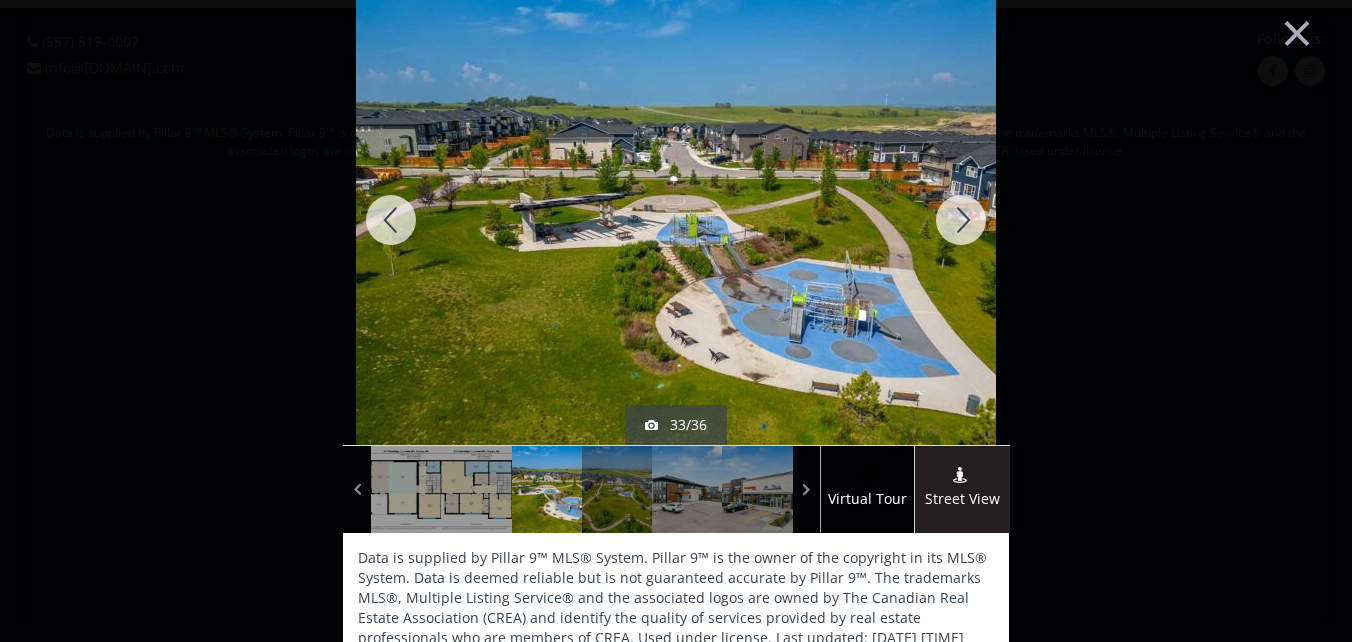 click at bounding box center (391, 220) 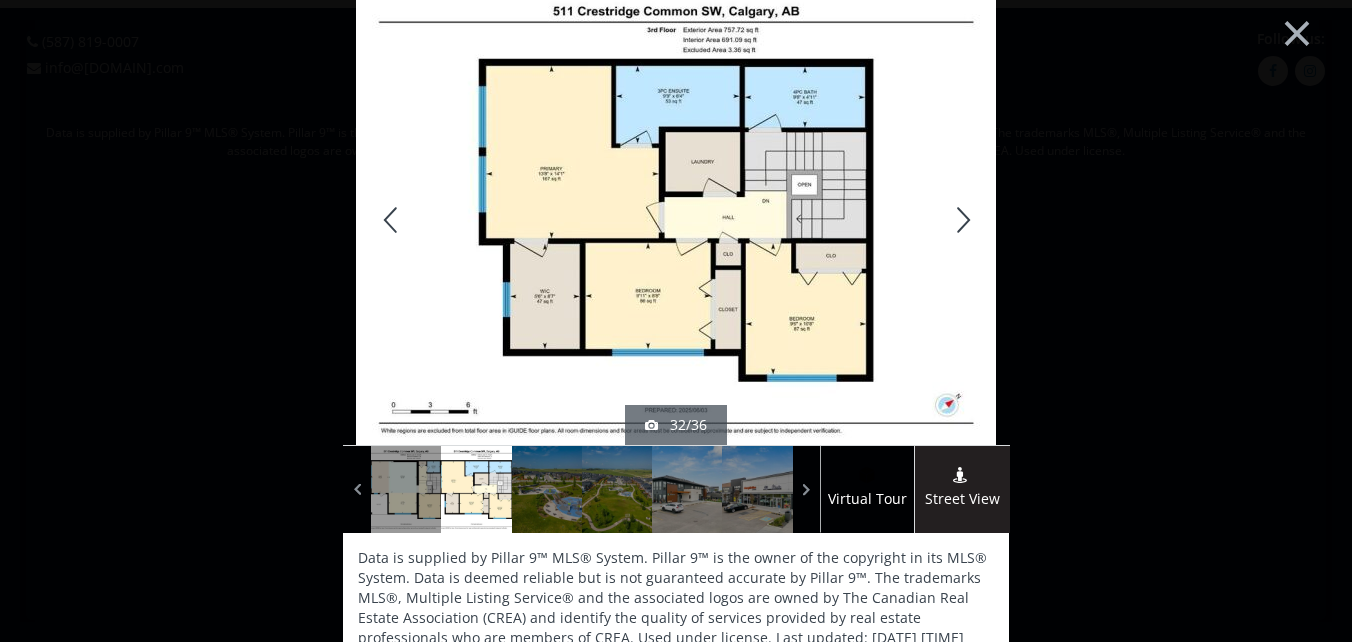 click at bounding box center (391, 220) 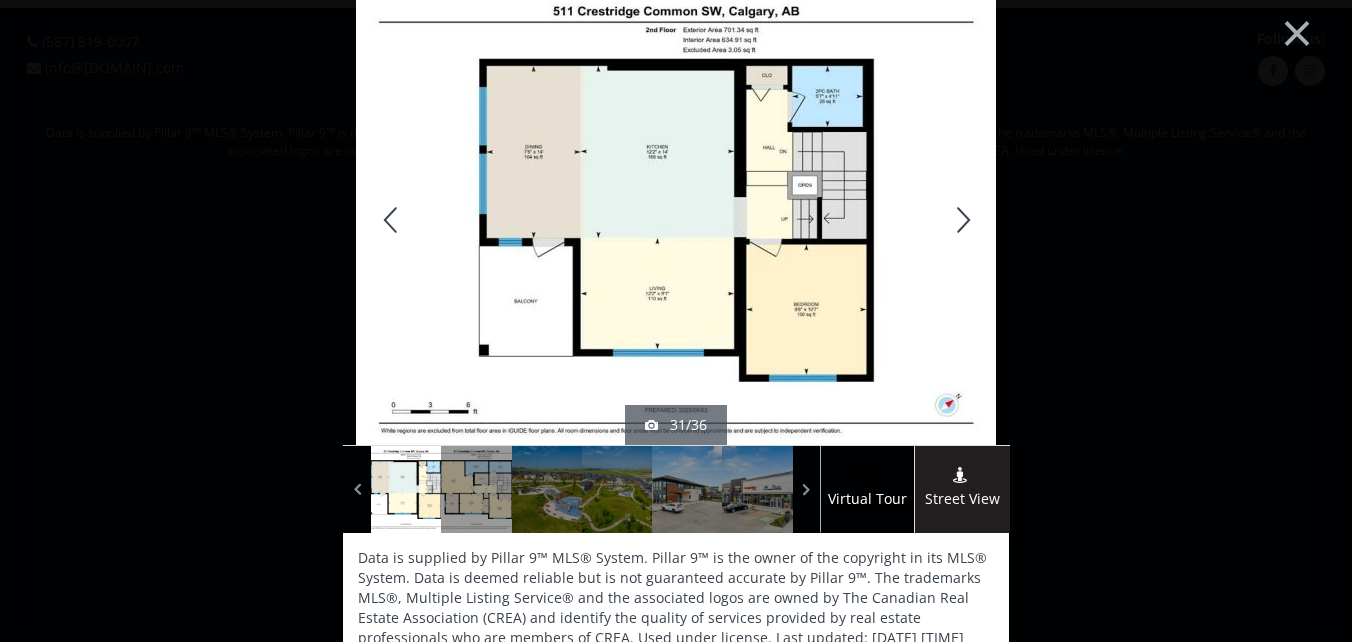 click at bounding box center (961, 220) 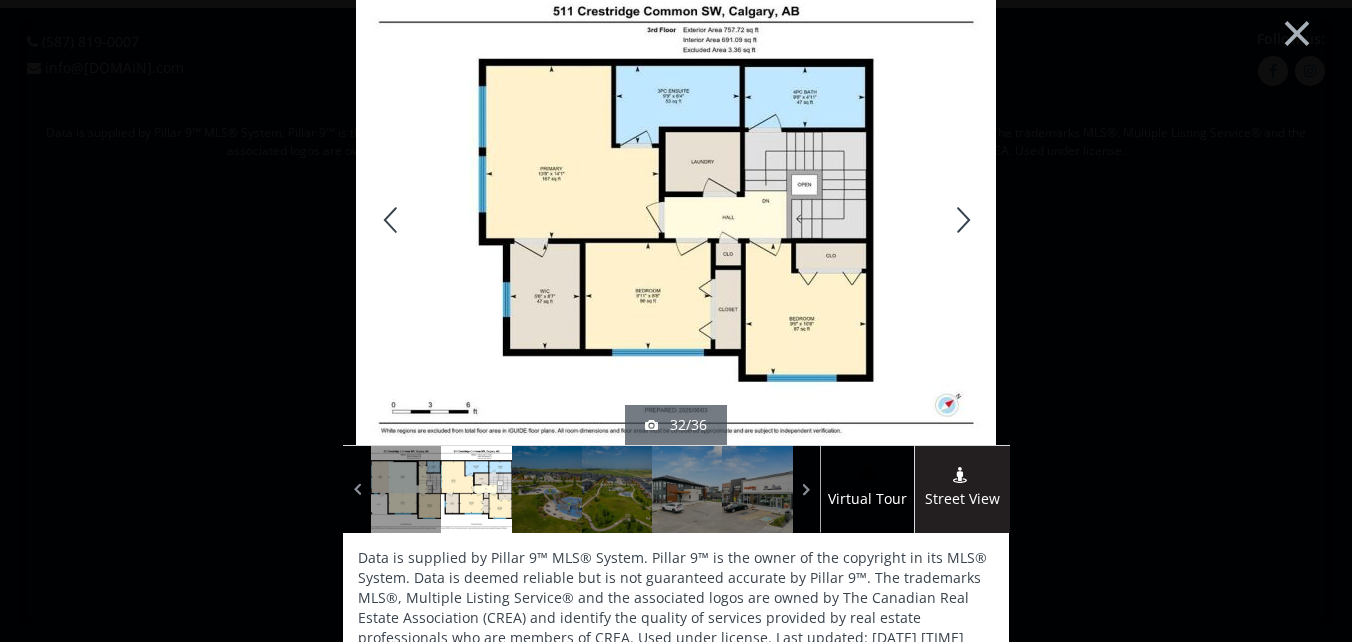 click at bounding box center [391, 220] 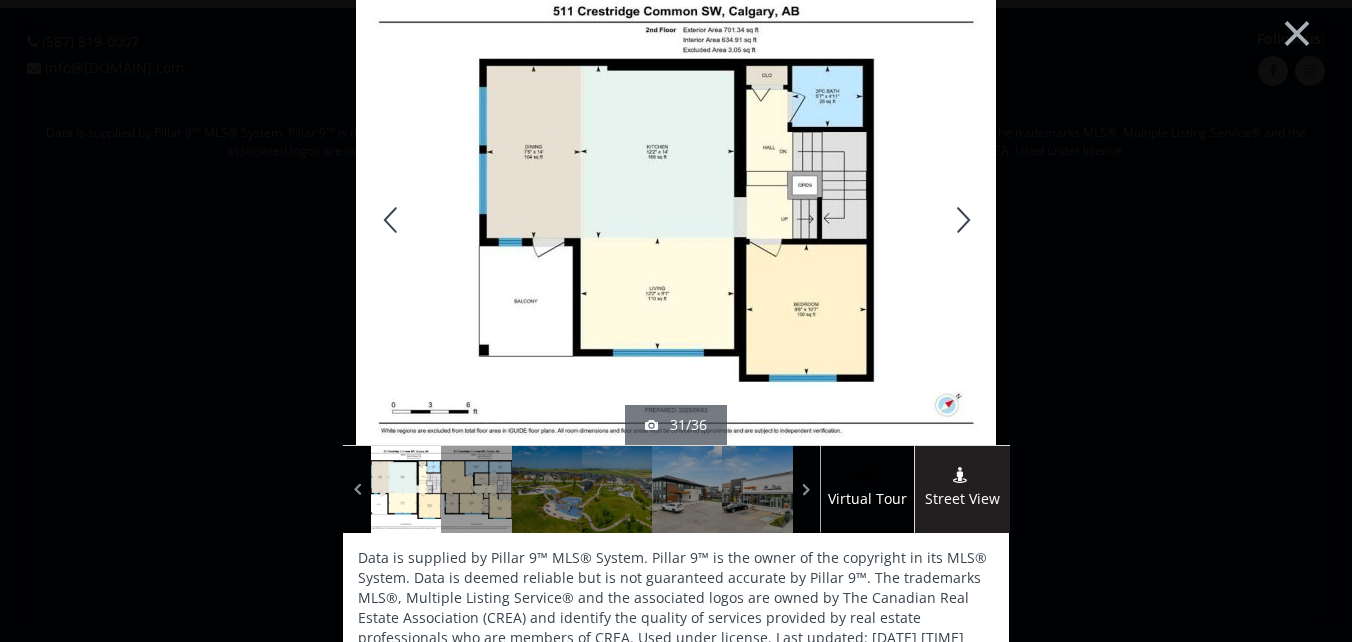 click at bounding box center [391, 220] 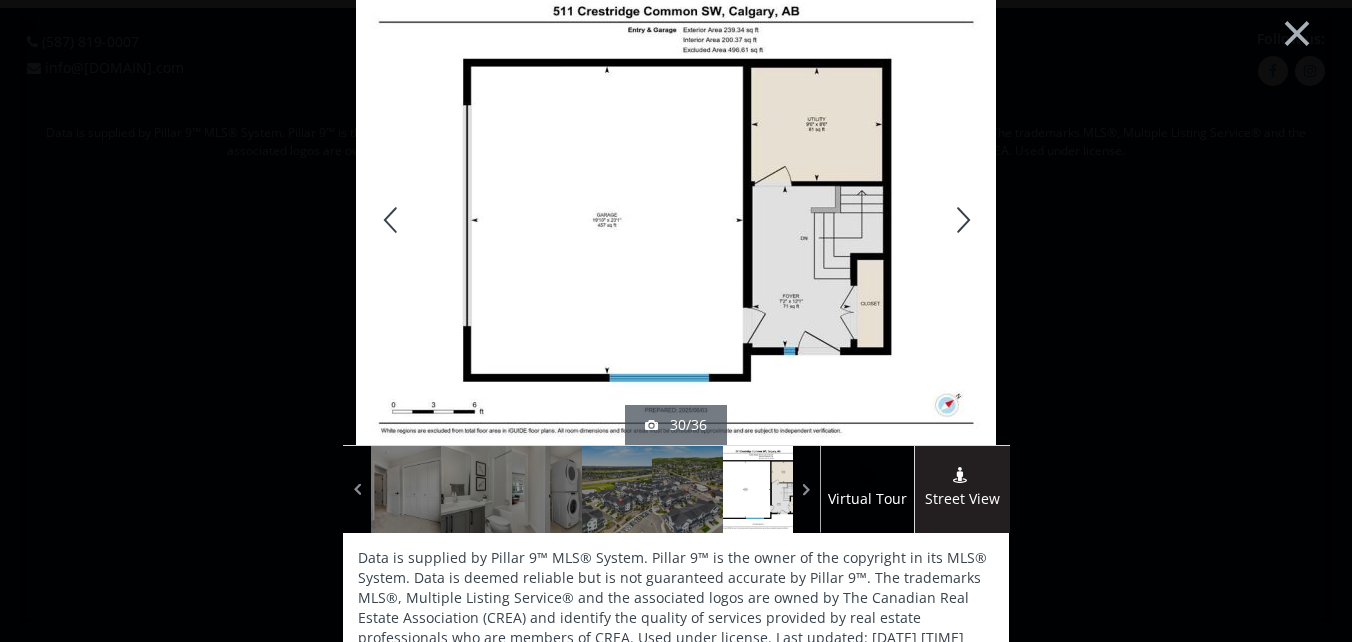 click at bounding box center [961, 220] 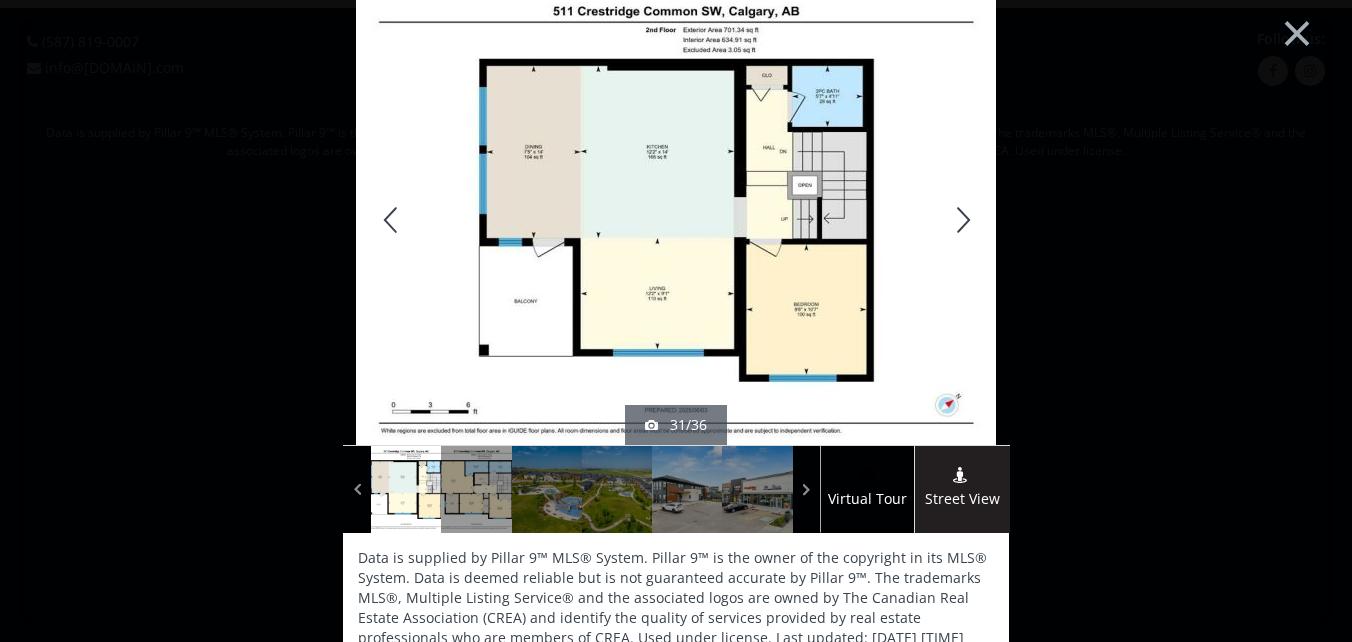 click at bounding box center [961, 220] 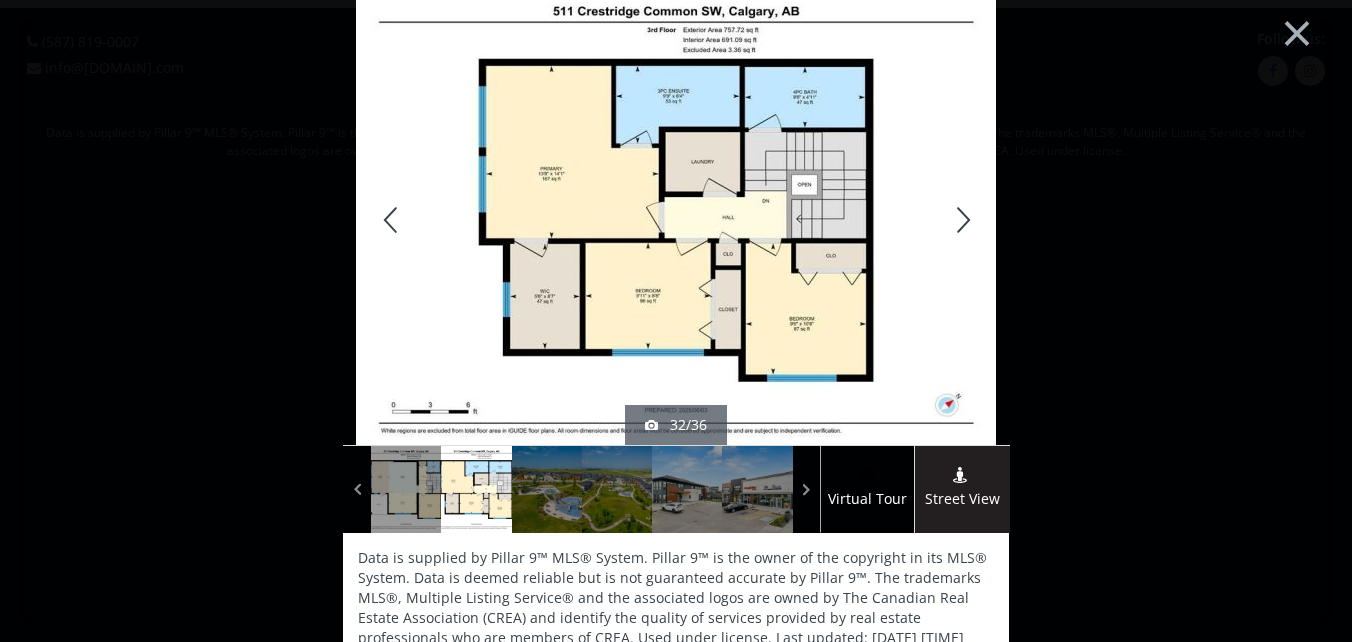 click at bounding box center (961, 220) 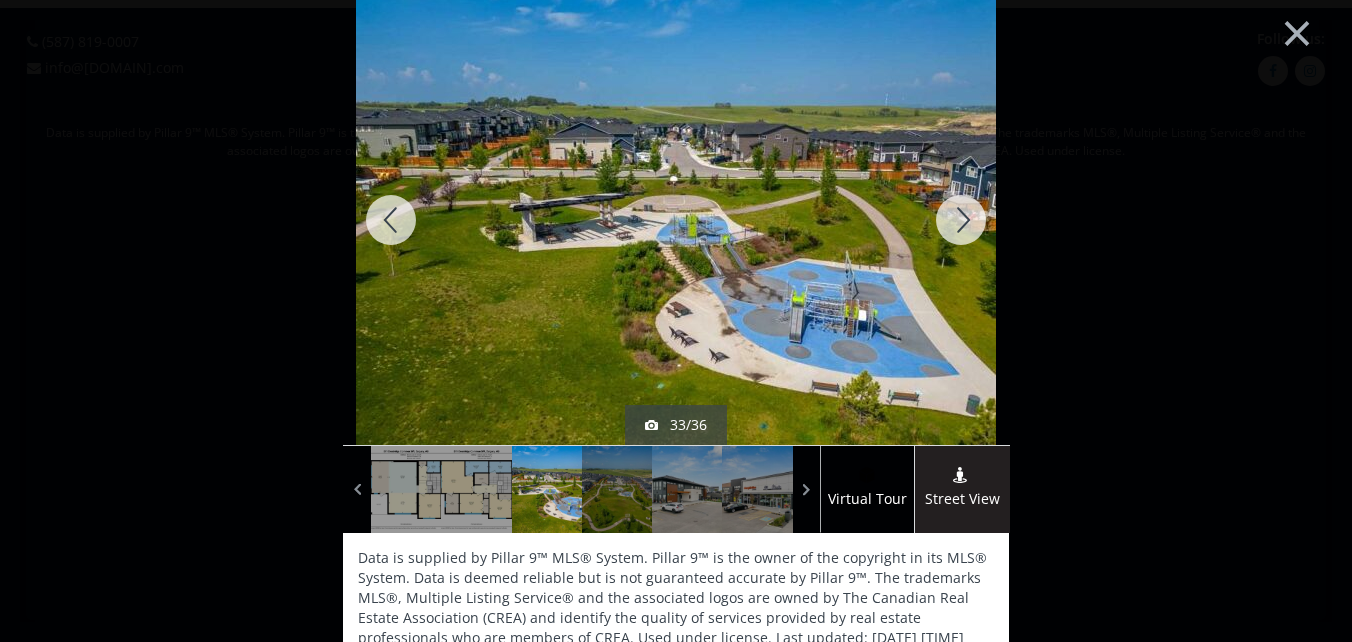click at bounding box center (961, 220) 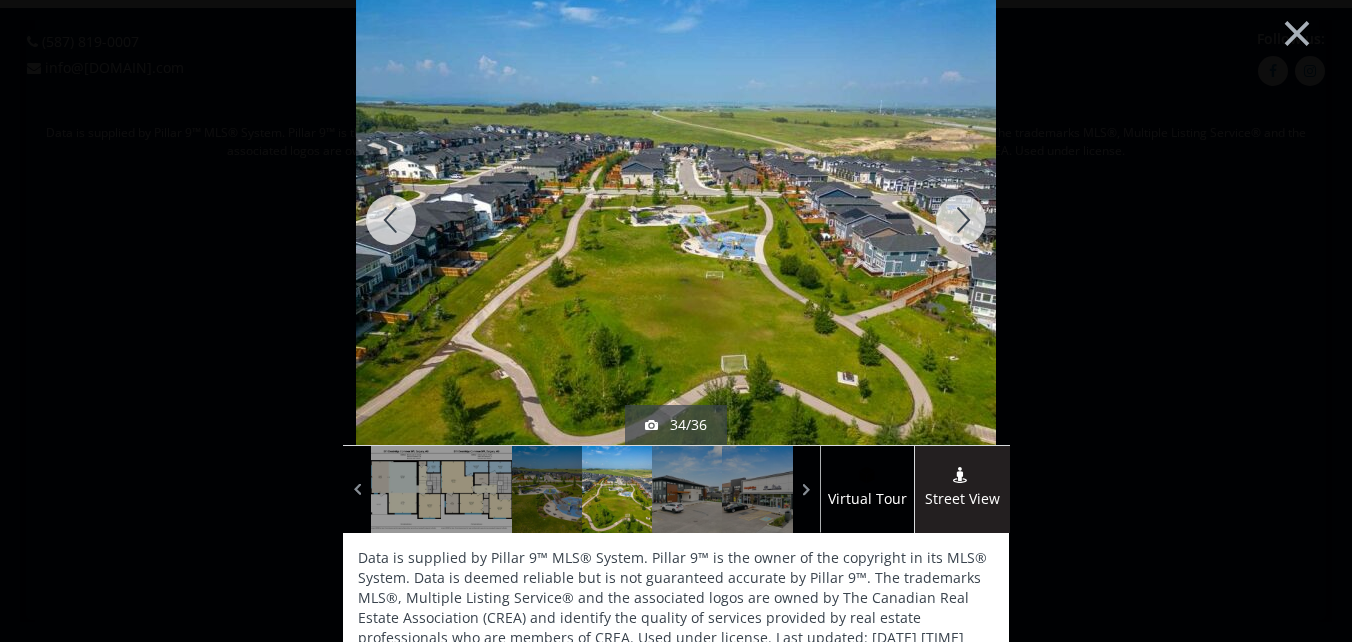 click at bounding box center [961, 220] 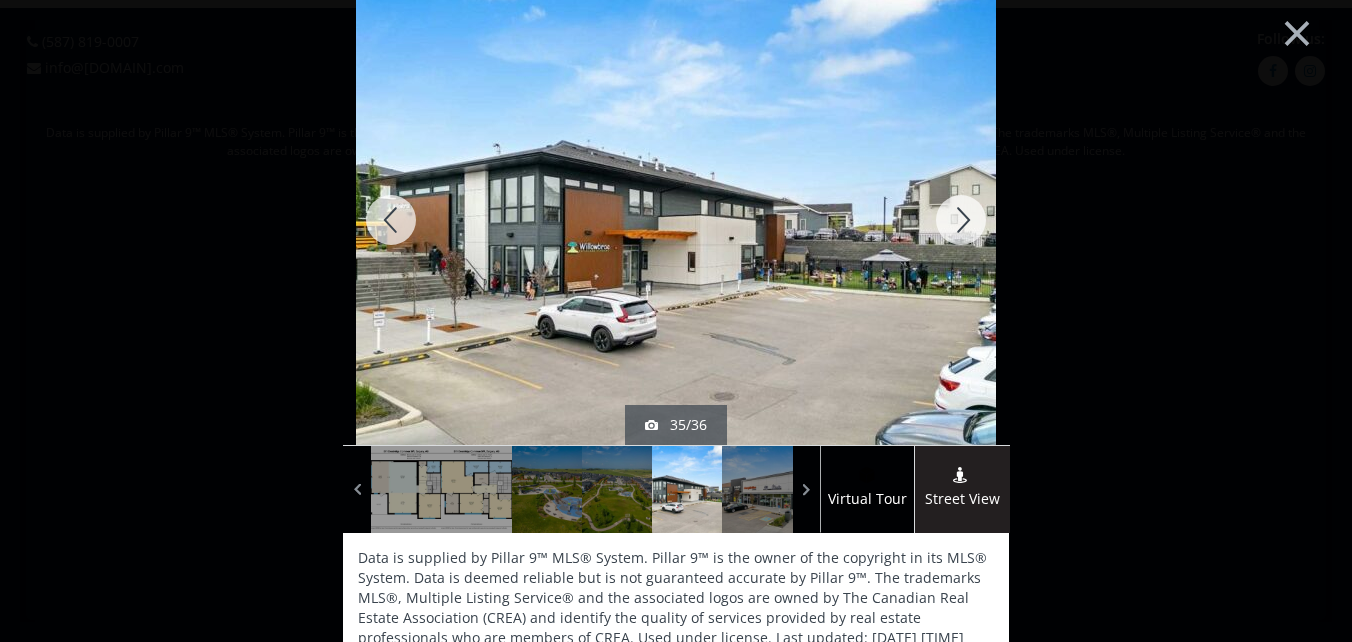 click at bounding box center (961, 220) 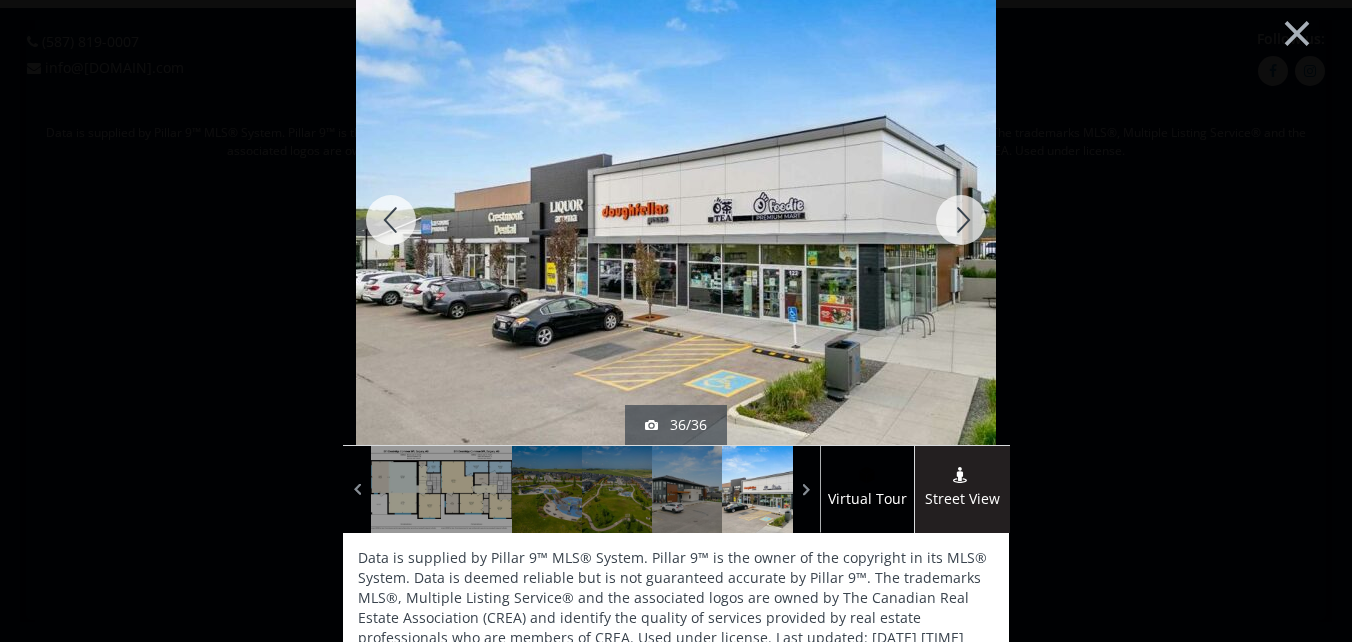 click at bounding box center [961, 220] 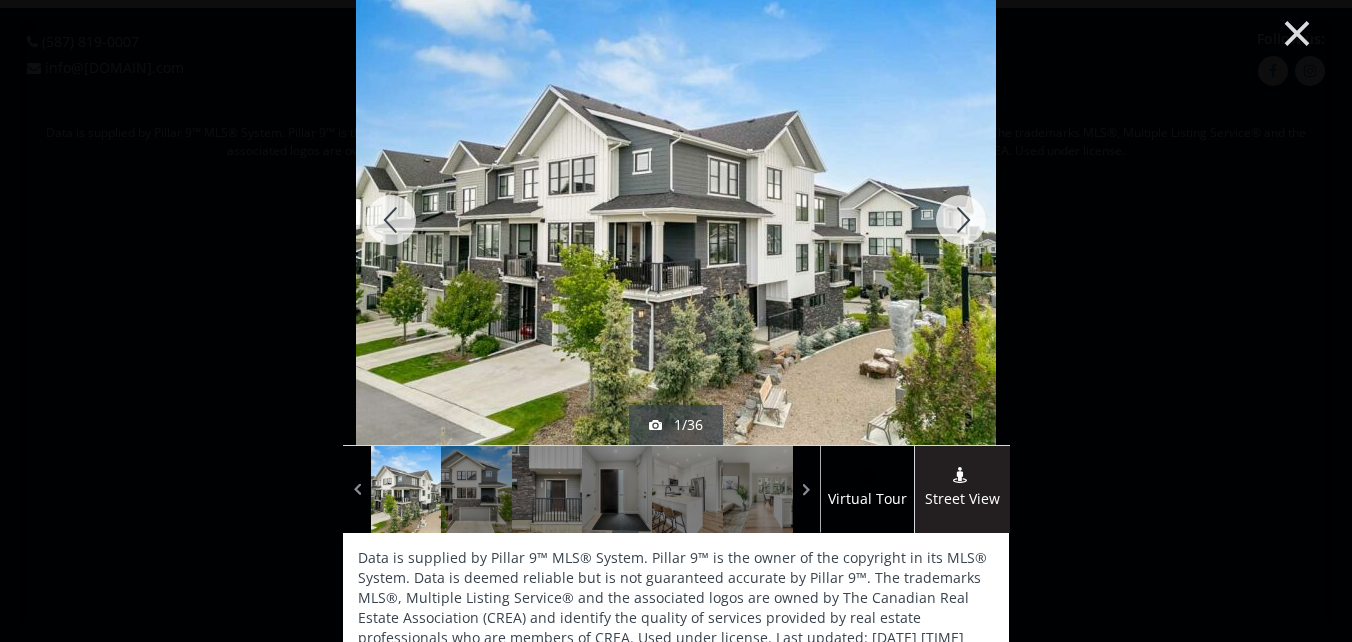 click on "×" at bounding box center (1297, 31) 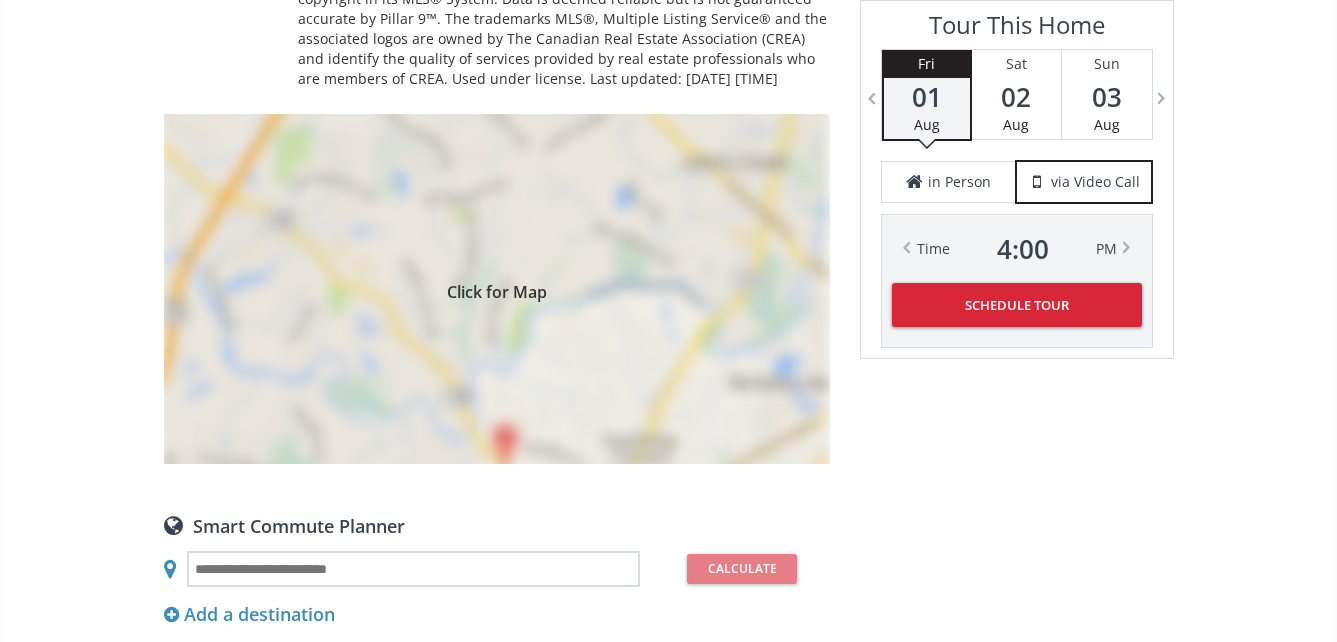 scroll, scrollTop: 1600, scrollLeft: 0, axis: vertical 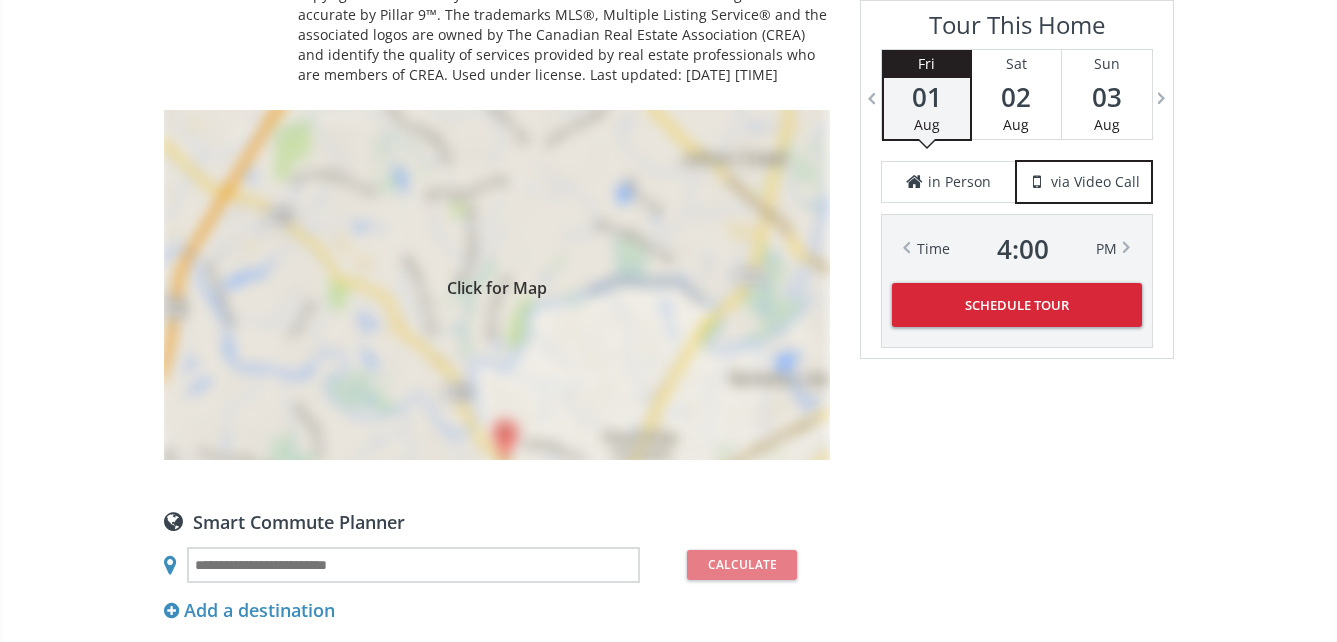 click on "Click for Map" at bounding box center (497, 285) 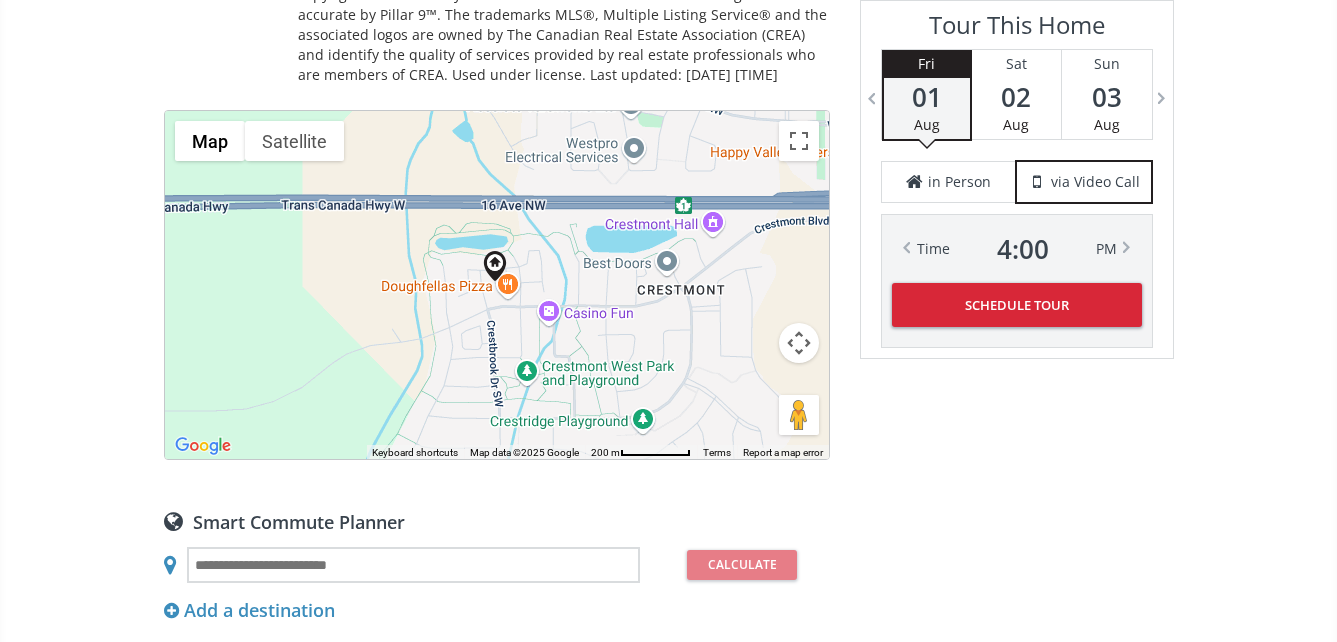 click on "To navigate, press the arrow keys." at bounding box center (497, 285) 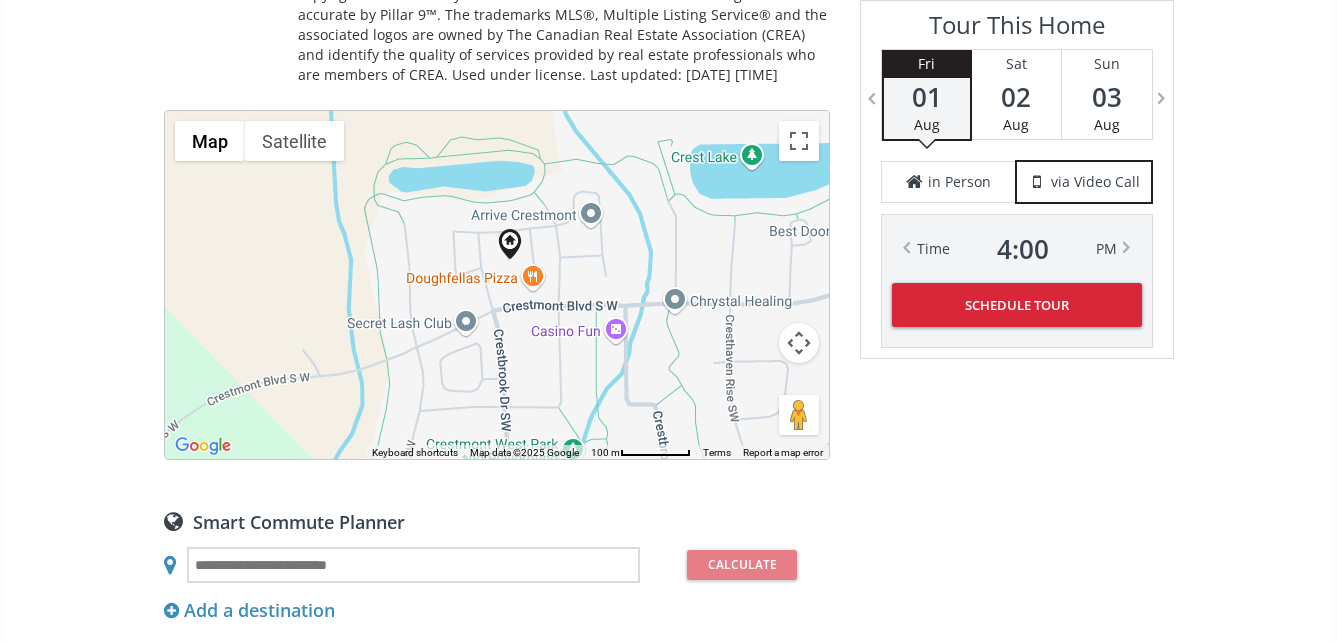 click on "To navigate, press the arrow keys." at bounding box center (497, 285) 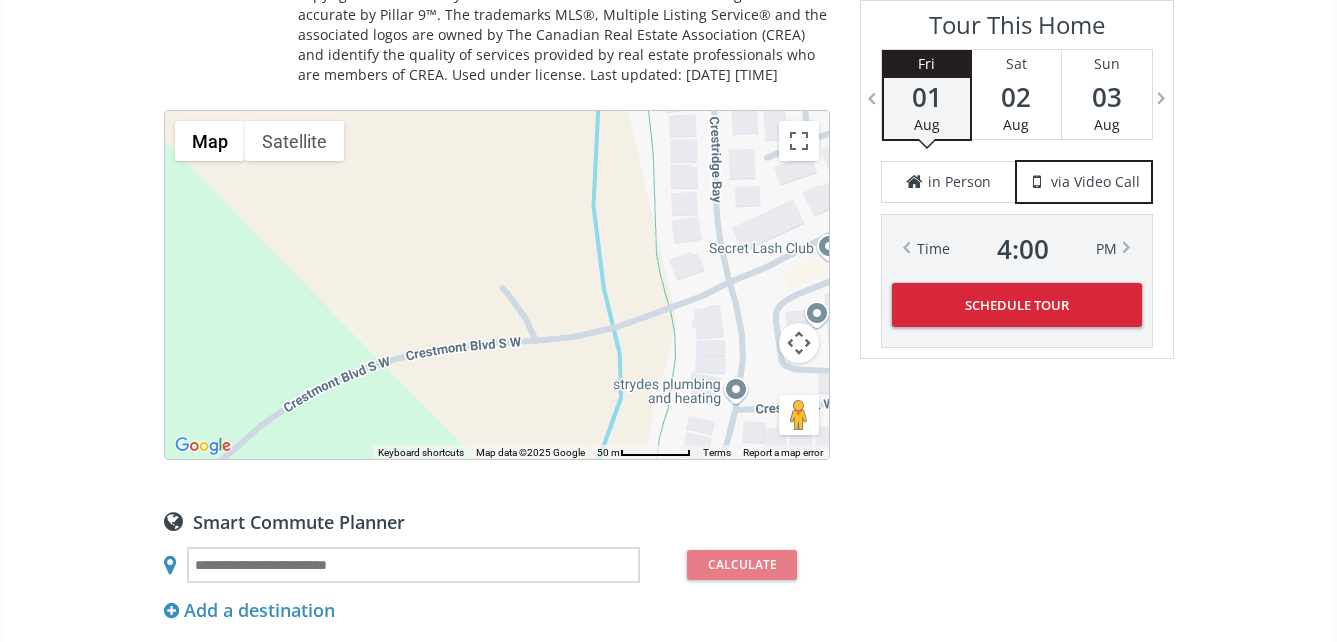 drag, startPoint x: 489, startPoint y: 303, endPoint x: 870, endPoint y: 196, distance: 395.7398 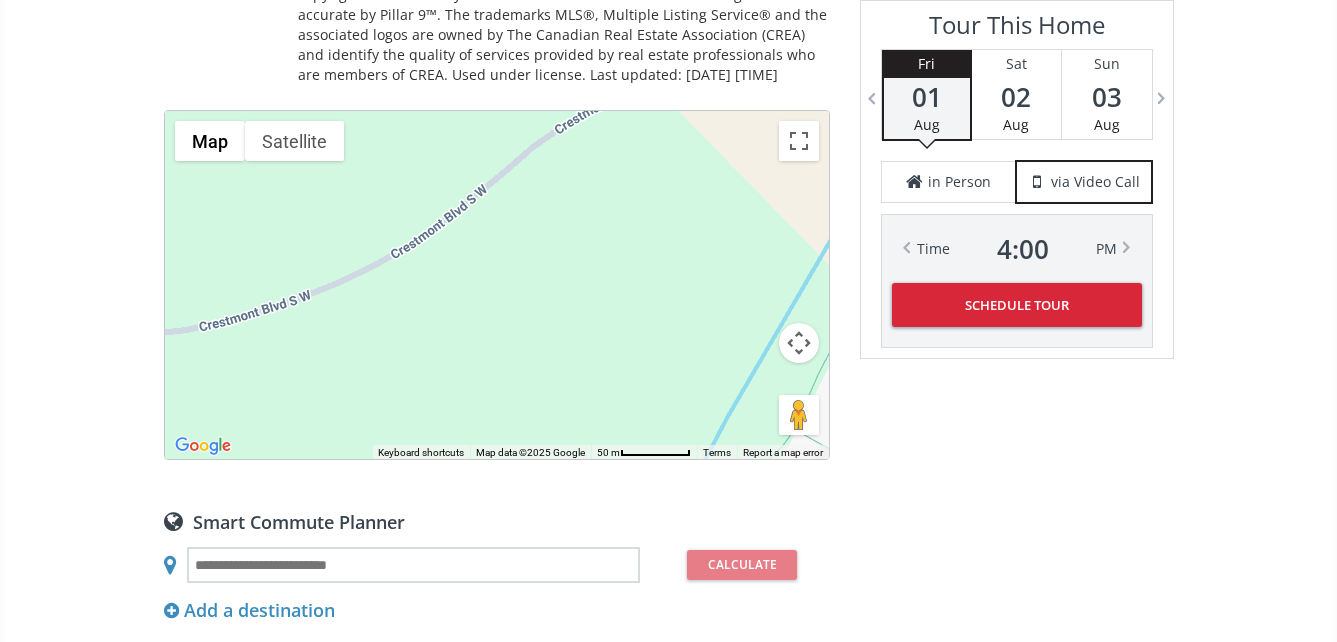 drag, startPoint x: 441, startPoint y: 330, endPoint x: 712, endPoint y: 52, distance: 388.2332 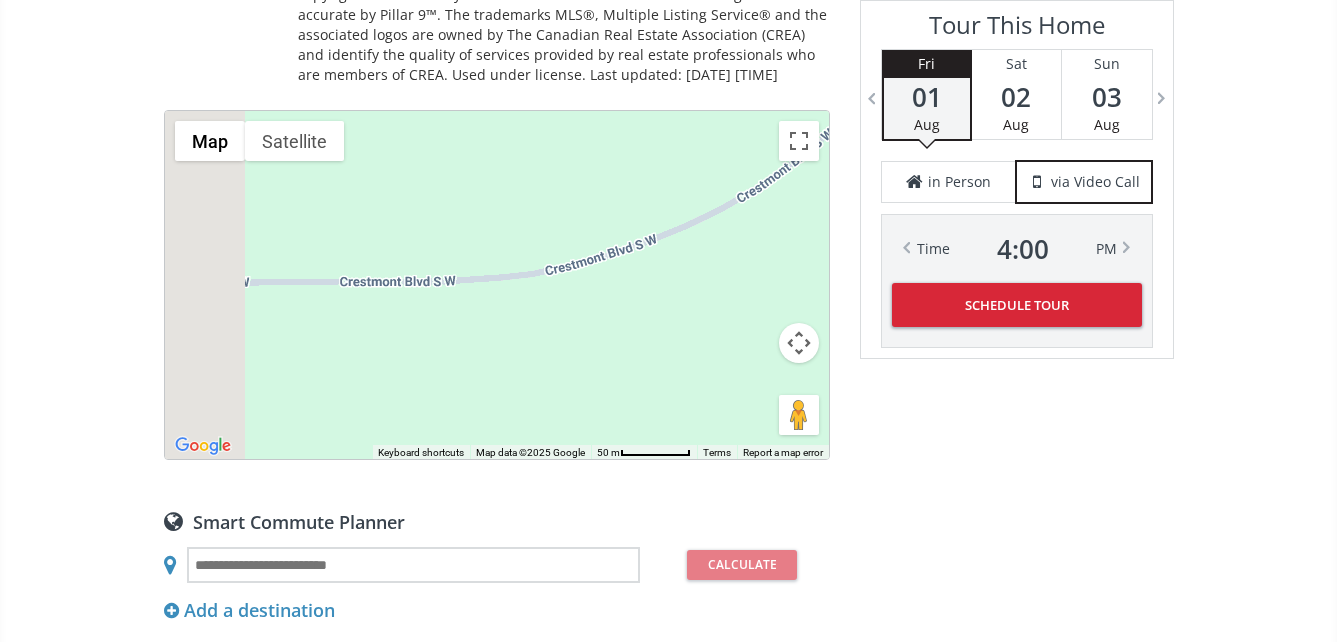 drag, startPoint x: 420, startPoint y: 281, endPoint x: 824, endPoint y: 218, distance: 408.88263 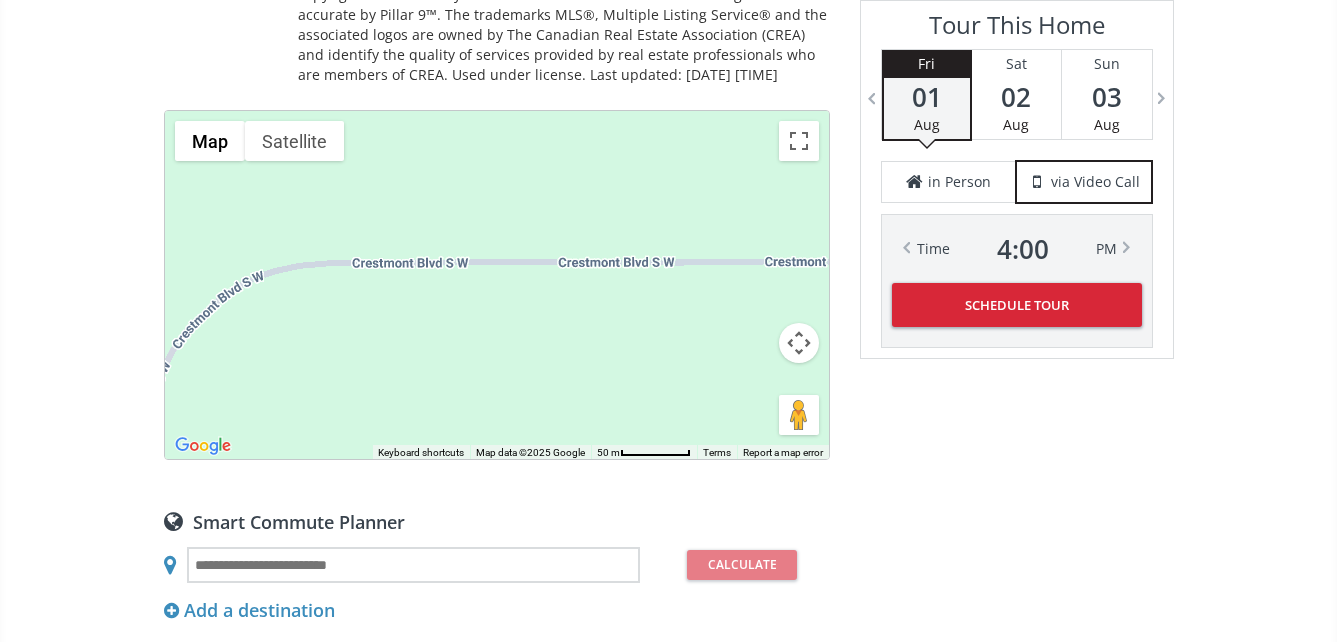 drag, startPoint x: 358, startPoint y: 305, endPoint x: 735, endPoint y: 293, distance: 377.19092 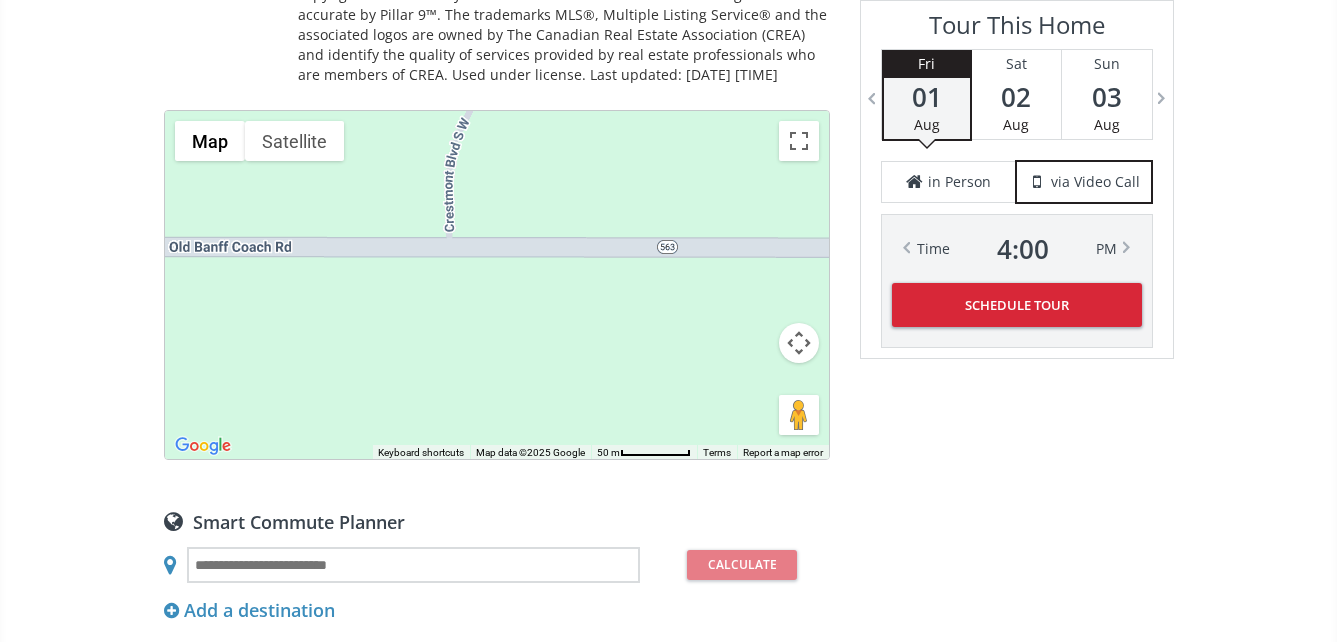 drag, startPoint x: 292, startPoint y: 361, endPoint x: 593, endPoint y: 114, distance: 389.37128 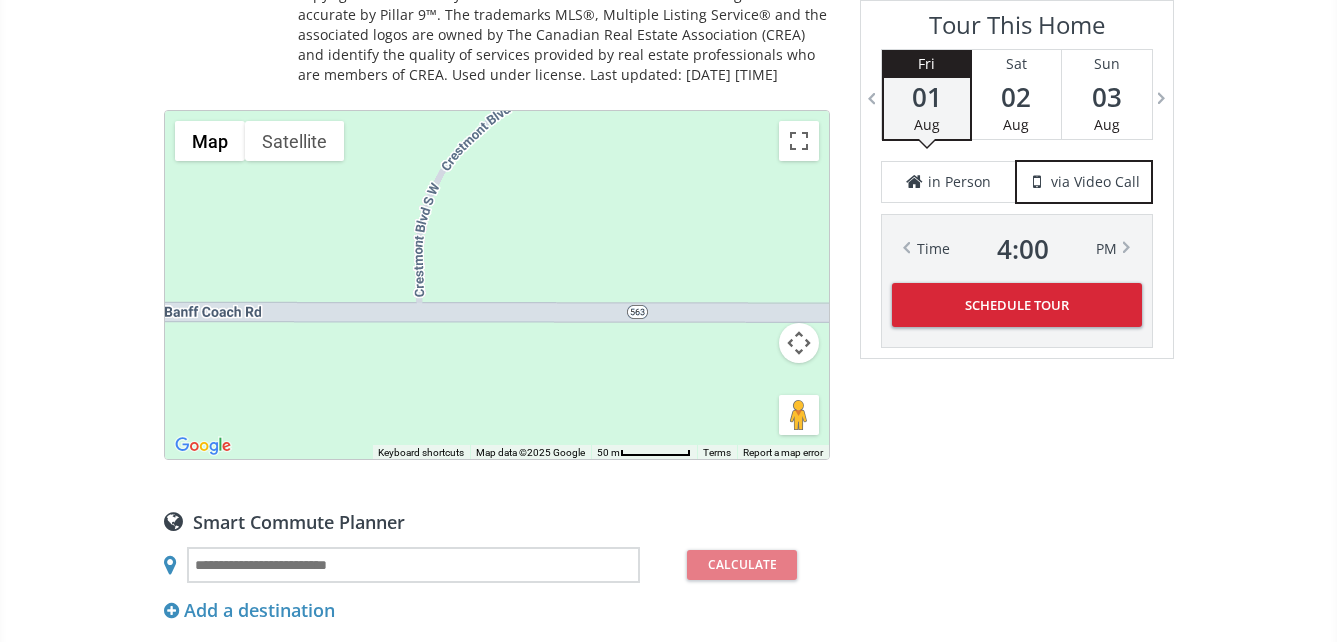 drag, startPoint x: 505, startPoint y: 251, endPoint x: 363, endPoint y: 510, distance: 295.37265 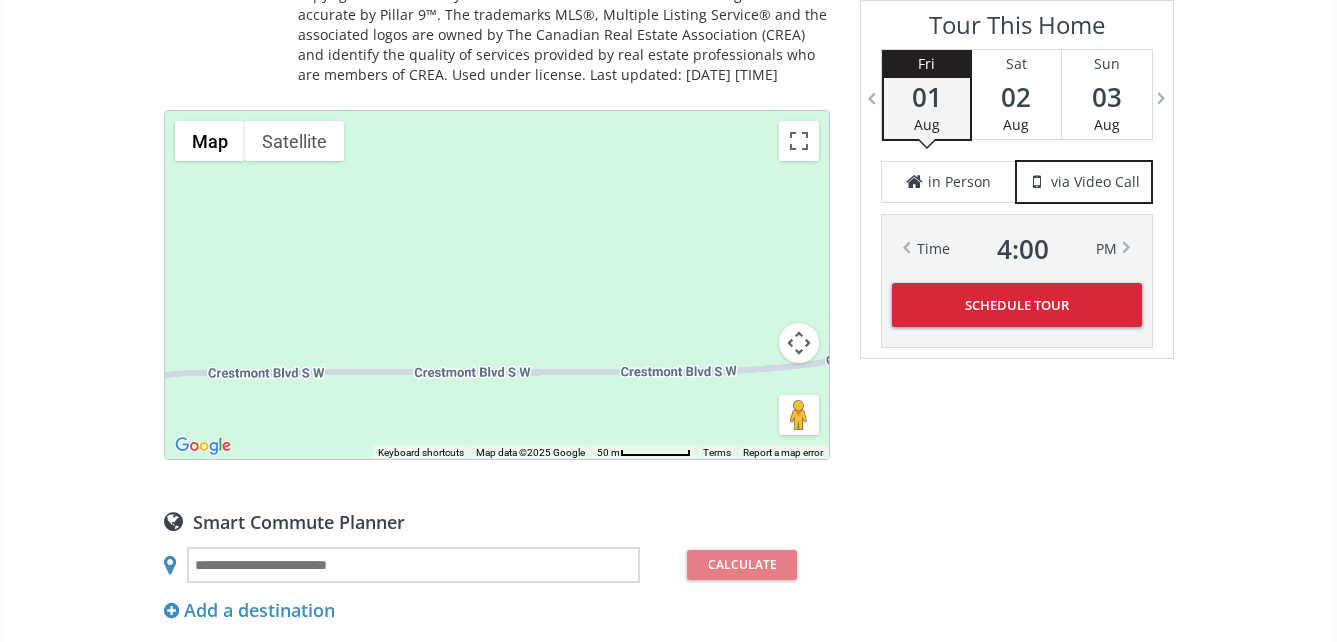 drag, startPoint x: 644, startPoint y: 397, endPoint x: 228, endPoint y: 268, distance: 435.5422 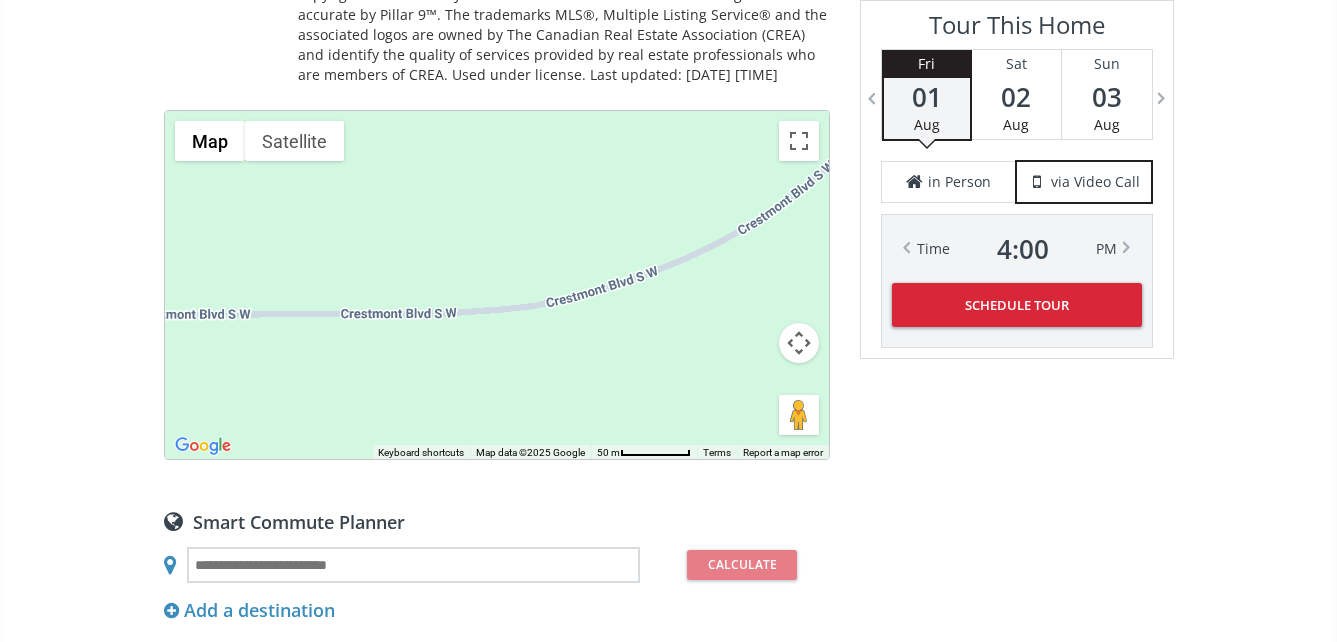 drag, startPoint x: 563, startPoint y: 272, endPoint x: 818, endPoint y: 295, distance: 256.03516 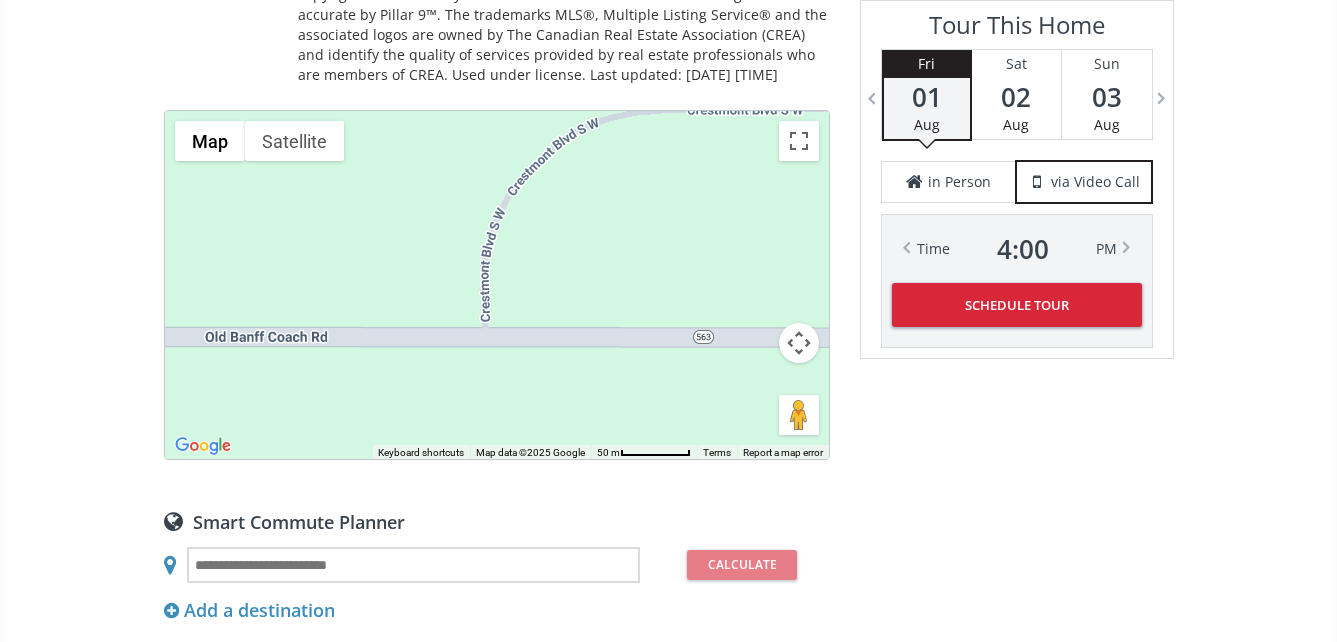 drag, startPoint x: 233, startPoint y: 364, endPoint x: 681, endPoint y: 200, distance: 477.07443 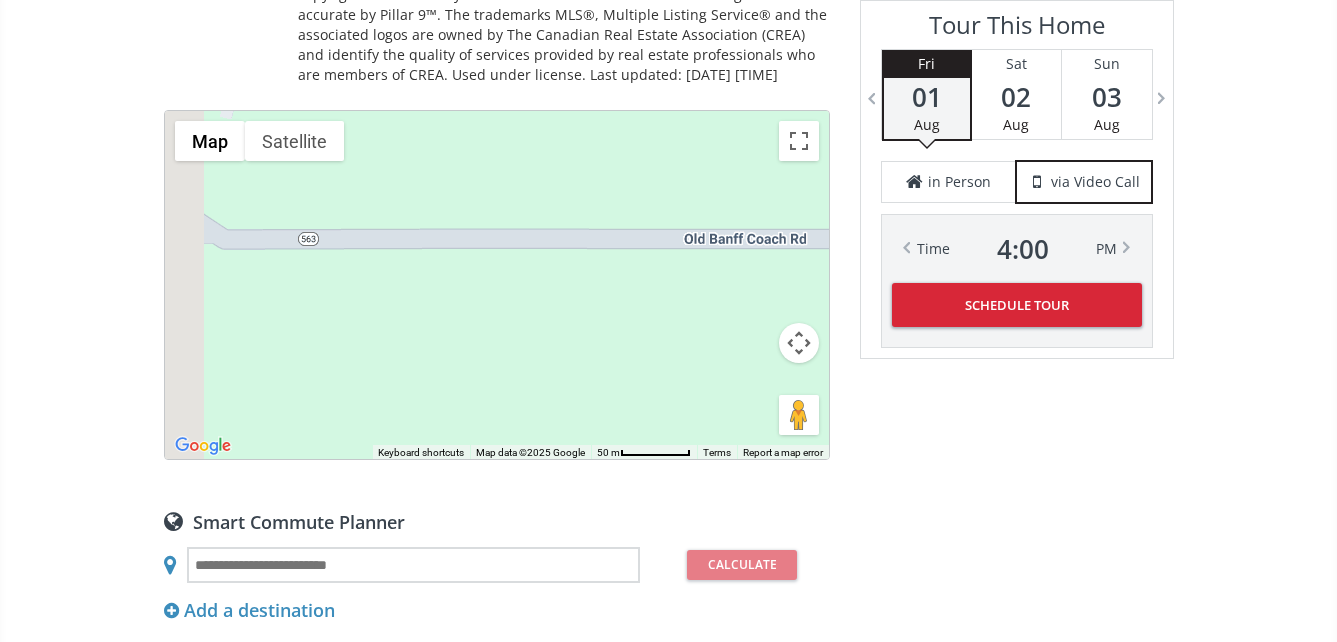 drag, startPoint x: 359, startPoint y: 309, endPoint x: 821, endPoint y: 227, distance: 469.22064 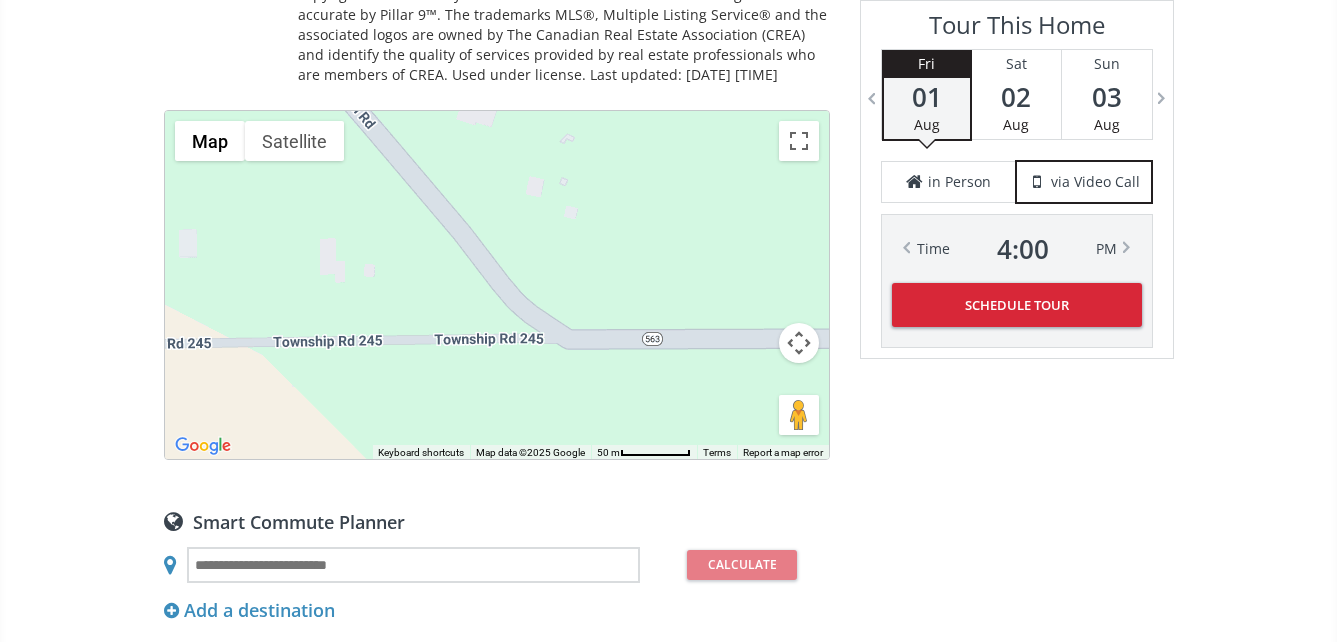 drag, startPoint x: 407, startPoint y: 263, endPoint x: 733, endPoint y: 380, distance: 346.35965 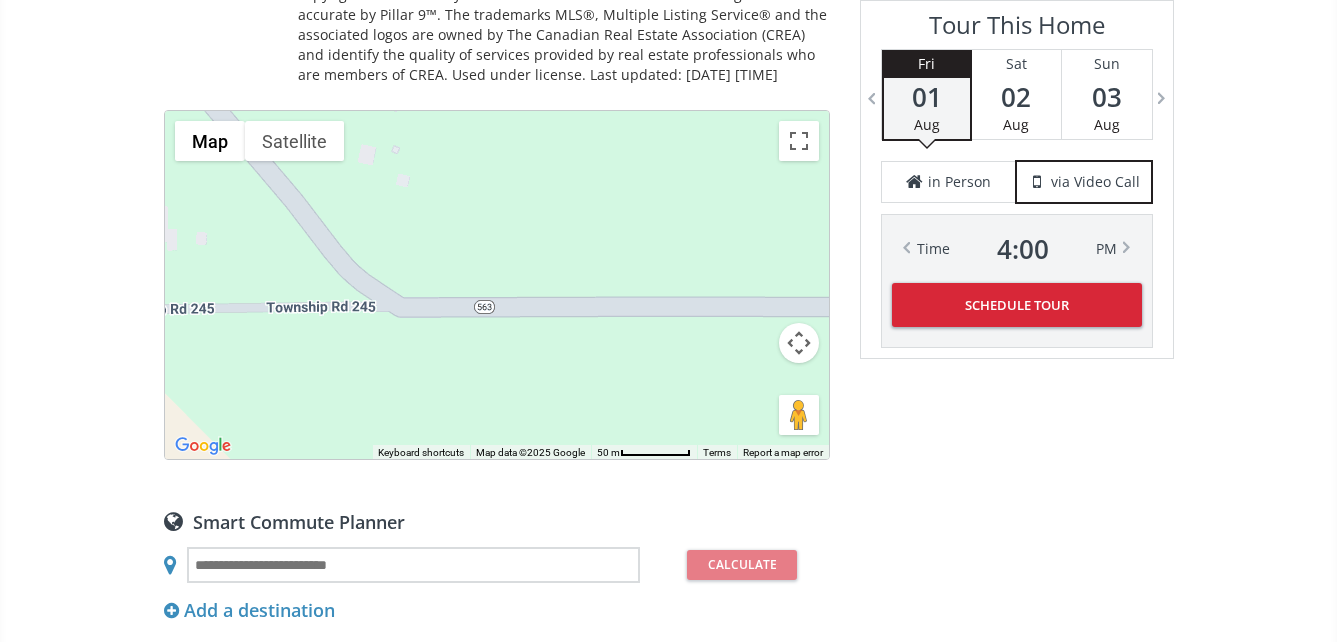 drag, startPoint x: 412, startPoint y: 330, endPoint x: 81, endPoint y: 287, distance: 333.78137 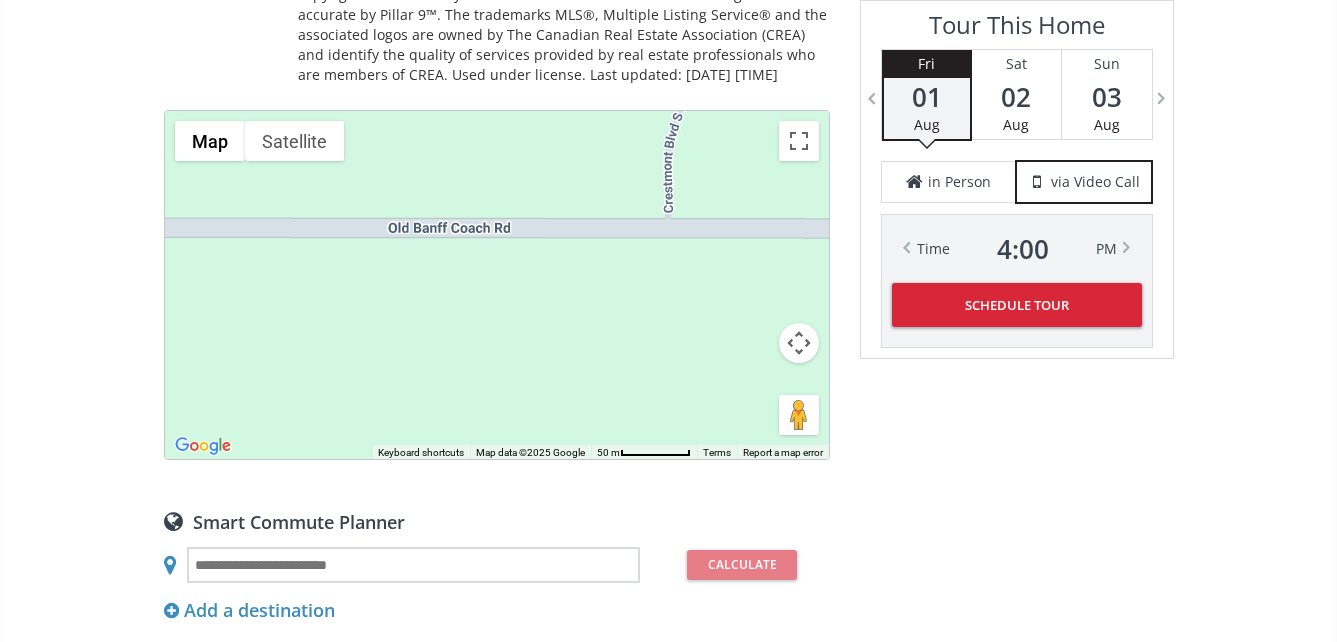 drag, startPoint x: 519, startPoint y: 303, endPoint x: 69, endPoint y: 313, distance: 450.11108 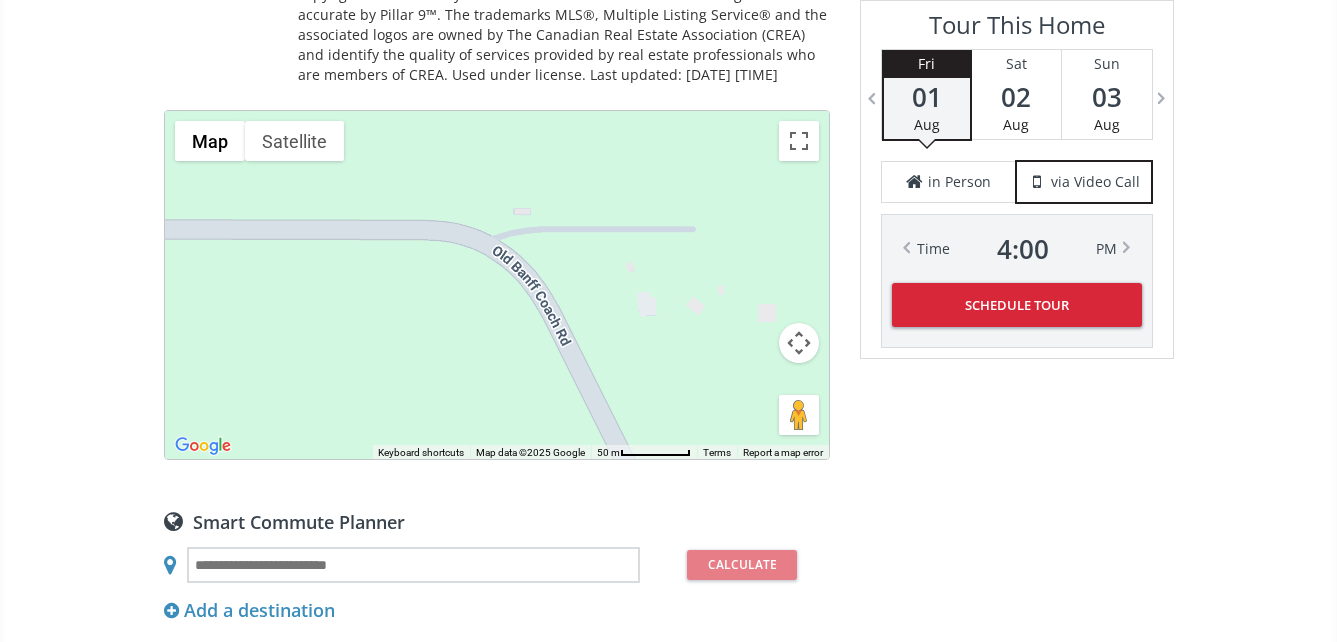 drag, startPoint x: 554, startPoint y: 315, endPoint x: 146, endPoint y: 314, distance: 408.00122 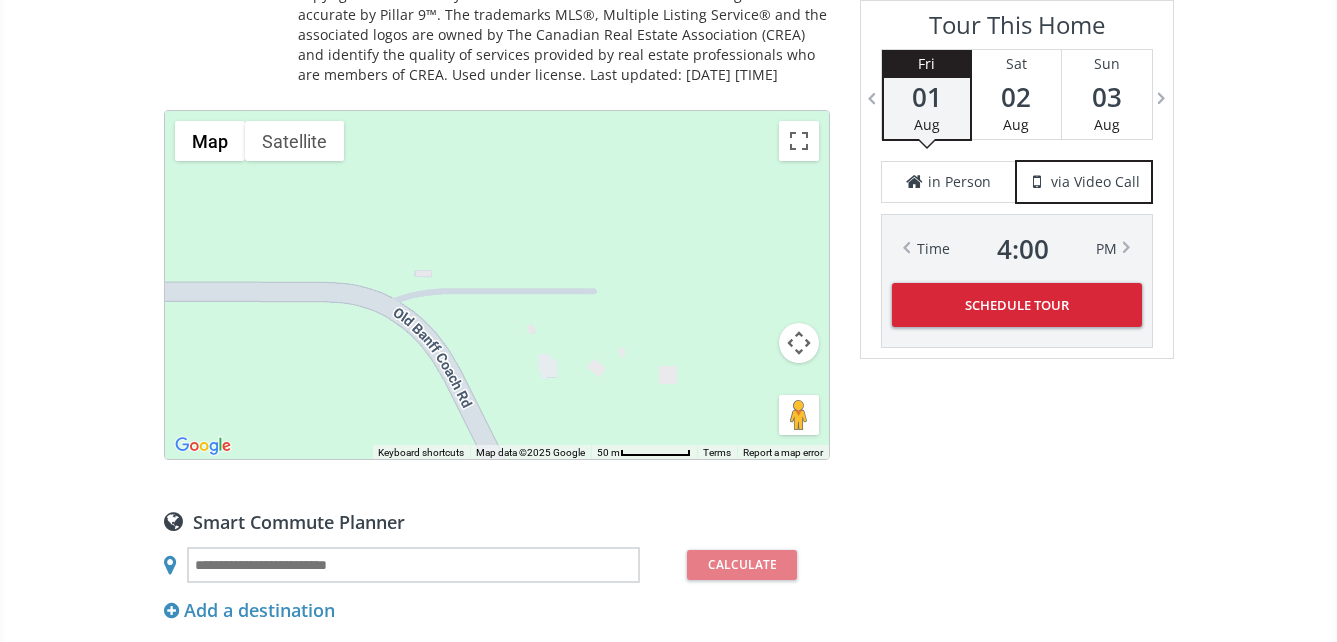 drag, startPoint x: 377, startPoint y: 357, endPoint x: 783, endPoint y: 425, distance: 411.65518 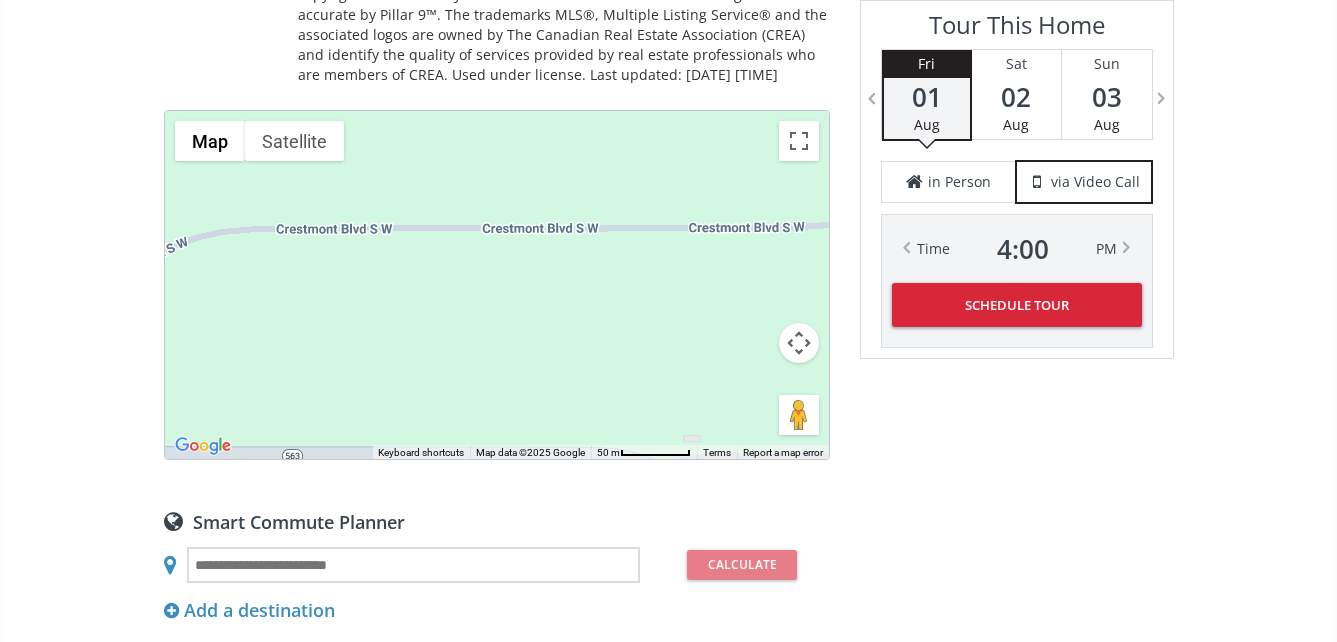 drag, startPoint x: 339, startPoint y: 280, endPoint x: 434, endPoint y: 434, distance: 180.94475 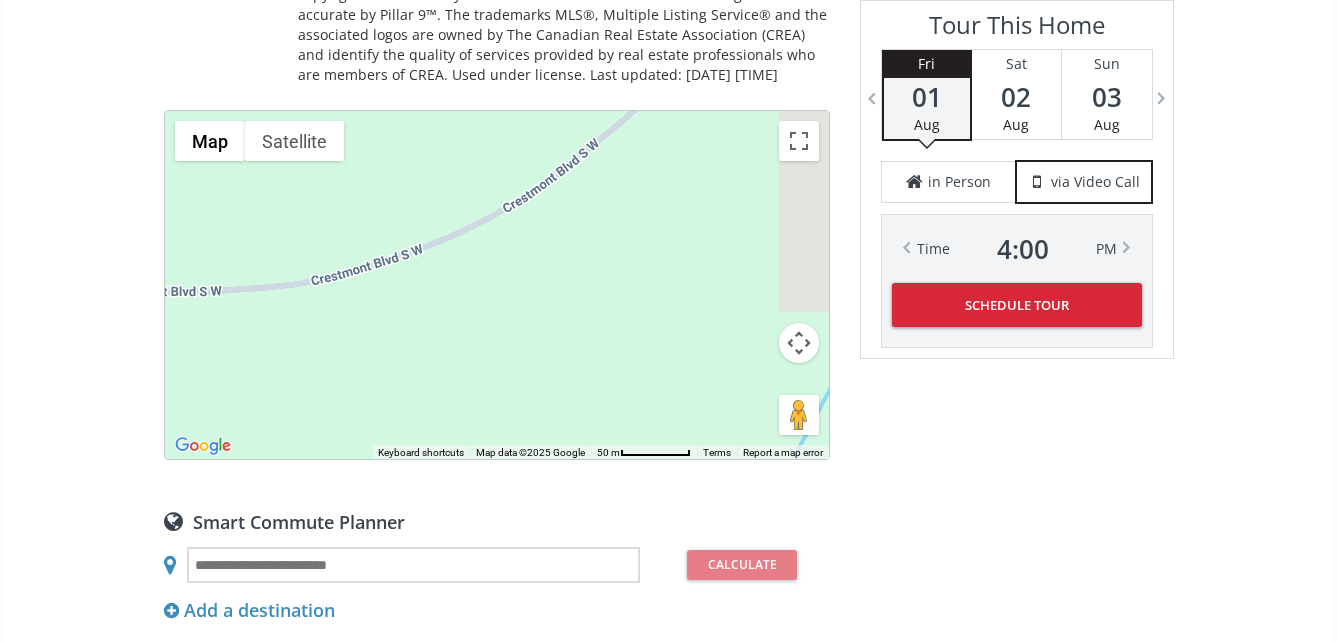 drag, startPoint x: 668, startPoint y: 339, endPoint x: 232, endPoint y: 360, distance: 436.50543 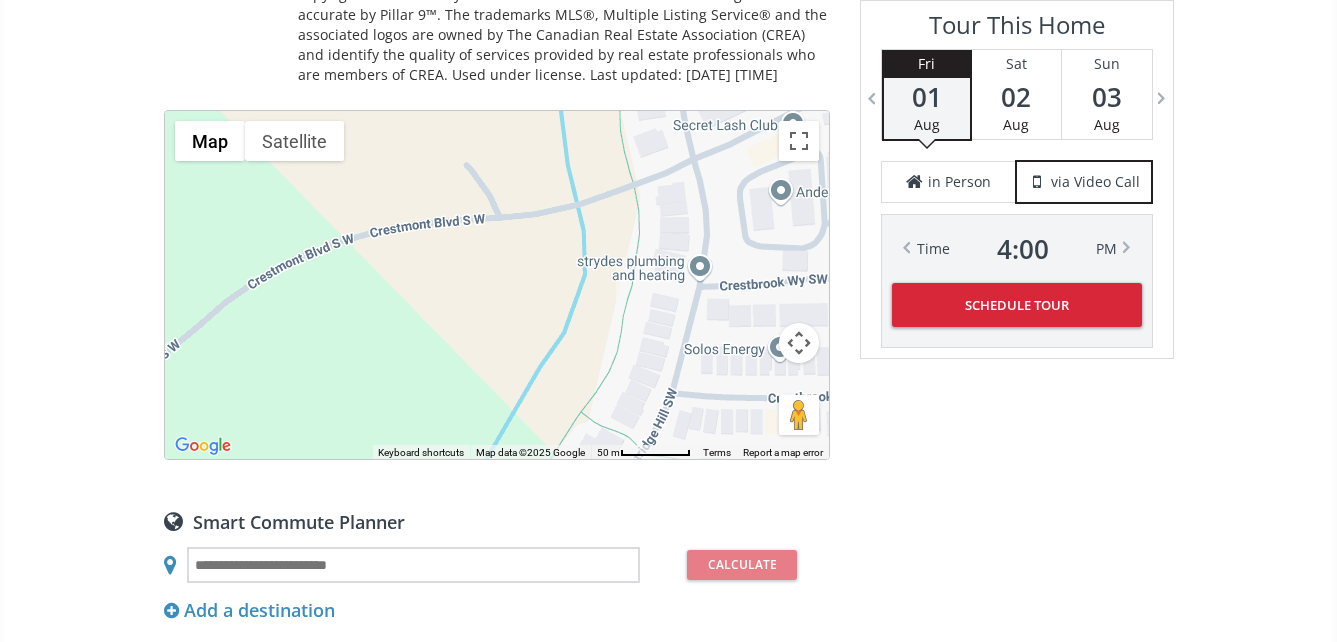 drag, startPoint x: 466, startPoint y: 223, endPoint x: 275, endPoint y: 401, distance: 261.0843 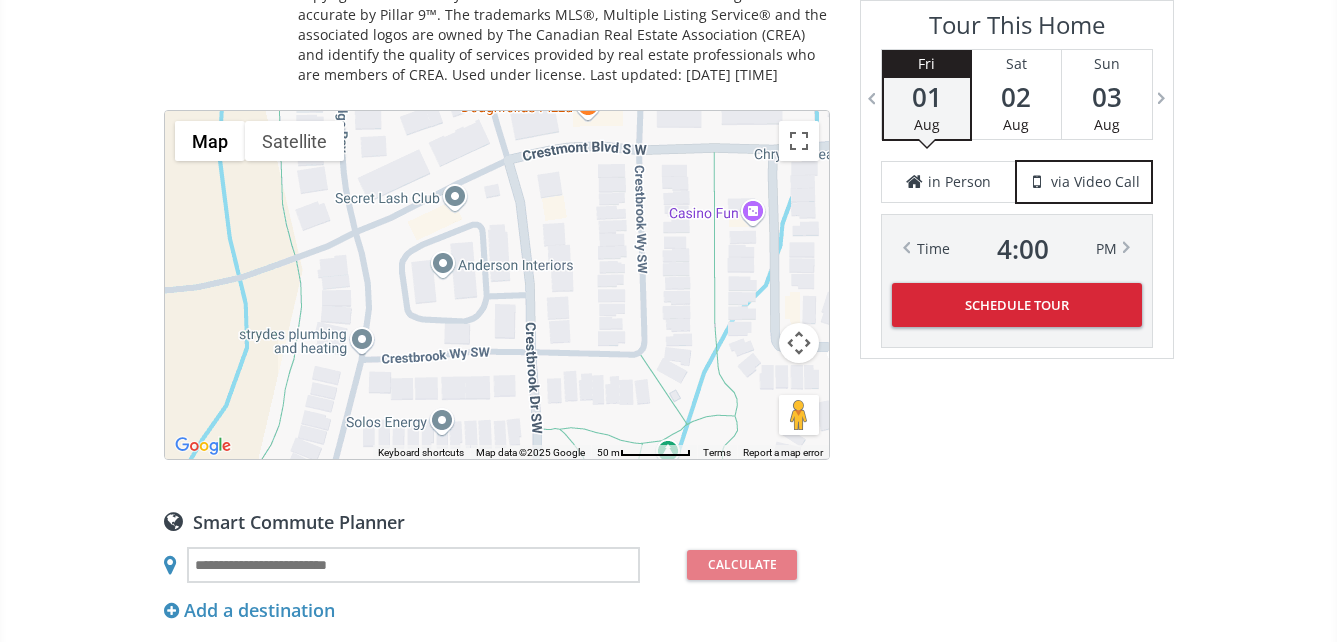 drag, startPoint x: 526, startPoint y: 288, endPoint x: 202, endPoint y: 354, distance: 330.6539 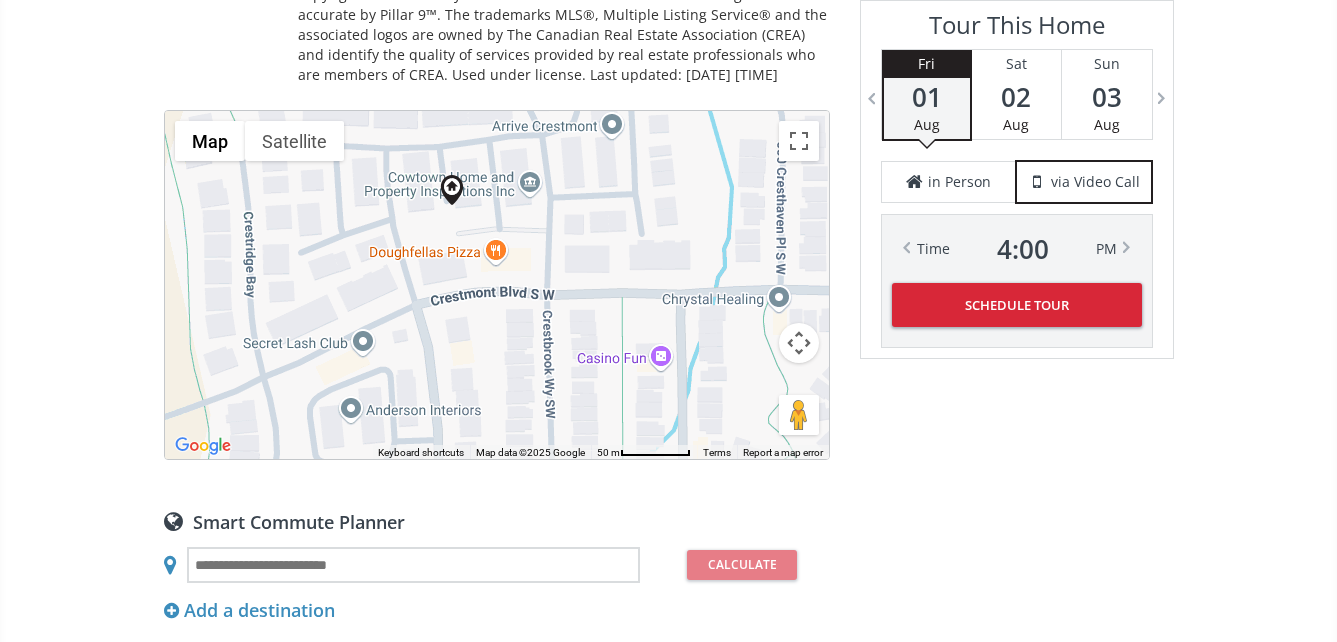 drag, startPoint x: 545, startPoint y: 229, endPoint x: 451, endPoint y: 376, distance: 174.48495 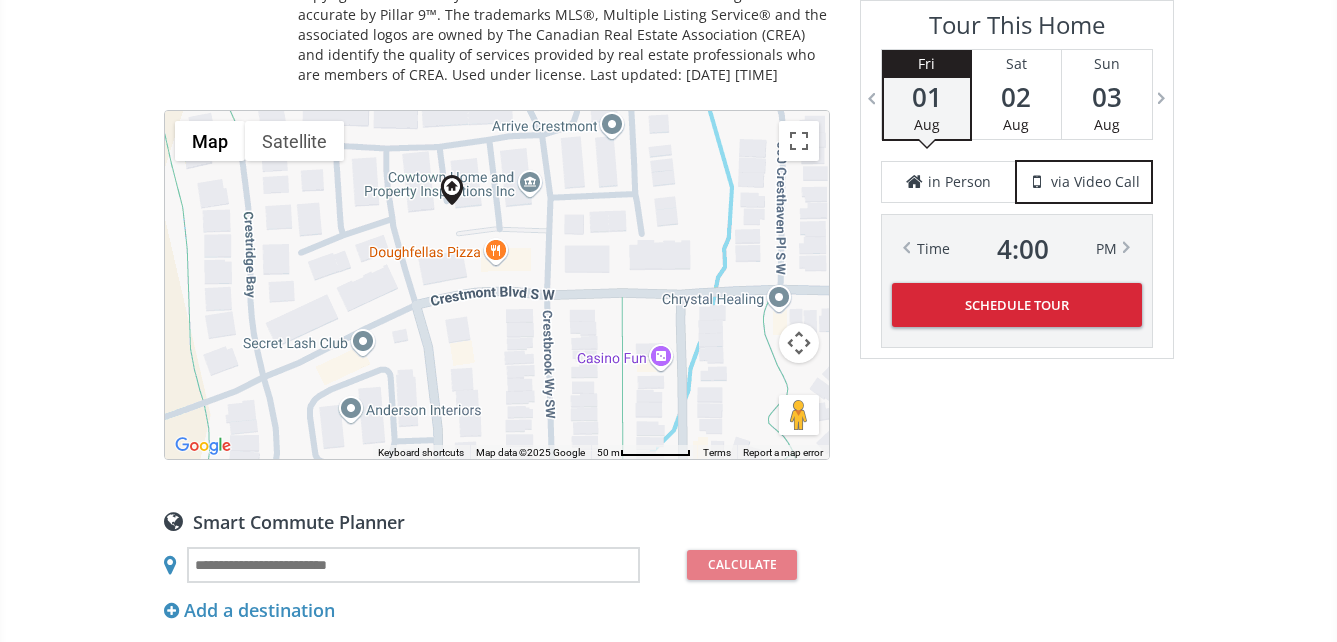 click on "To navigate, press the arrow keys." at bounding box center [497, 285] 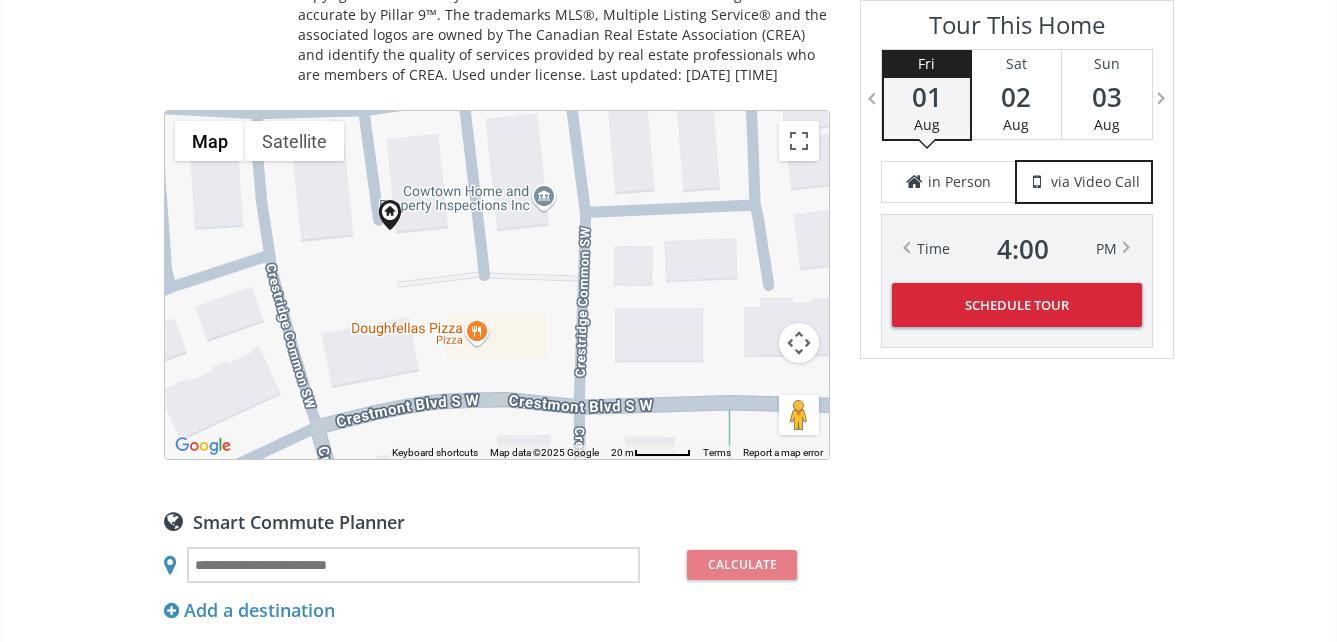 drag, startPoint x: 520, startPoint y: 243, endPoint x: 530, endPoint y: 323, distance: 80.622574 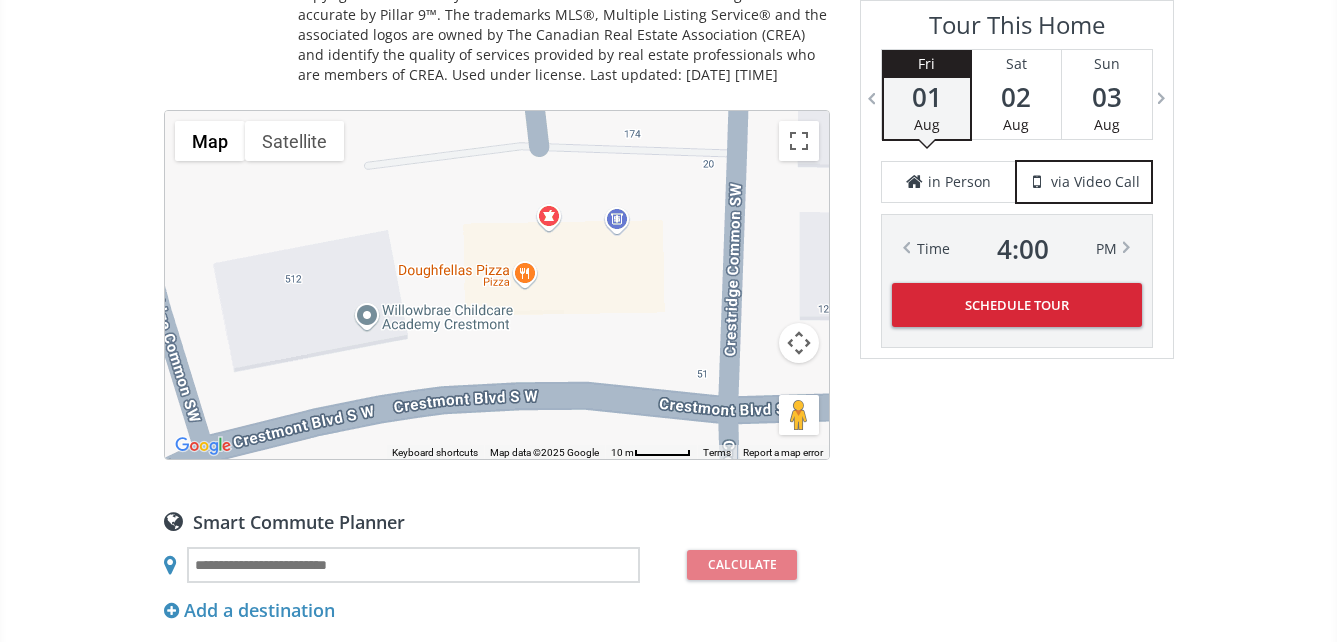 drag, startPoint x: 494, startPoint y: 393, endPoint x: 600, endPoint y: 308, distance: 135.87126 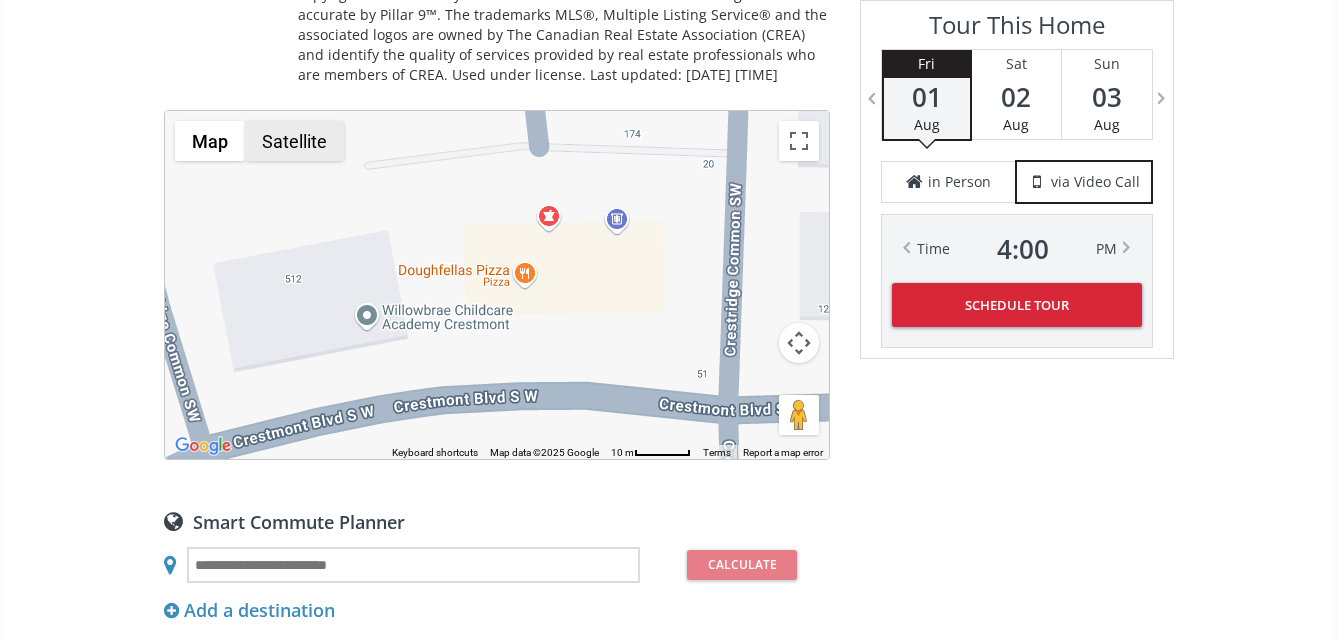 click on "Satellite" at bounding box center [294, 141] 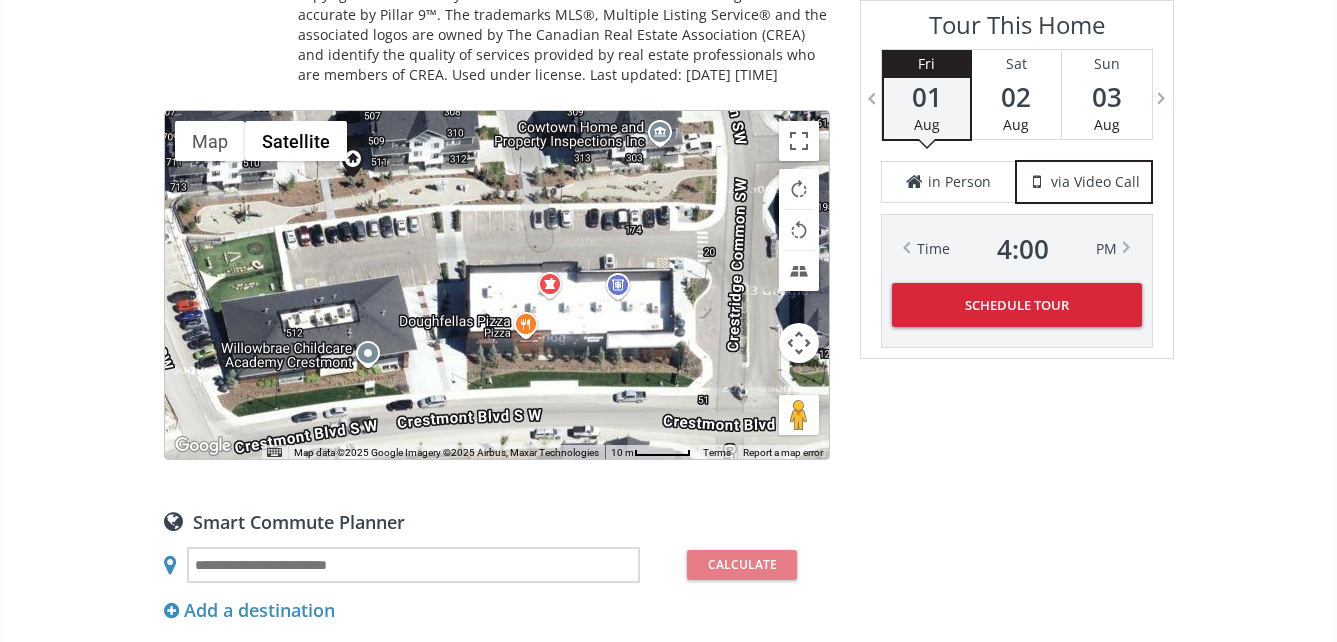 drag, startPoint x: 542, startPoint y: 294, endPoint x: 542, endPoint y: 395, distance: 101 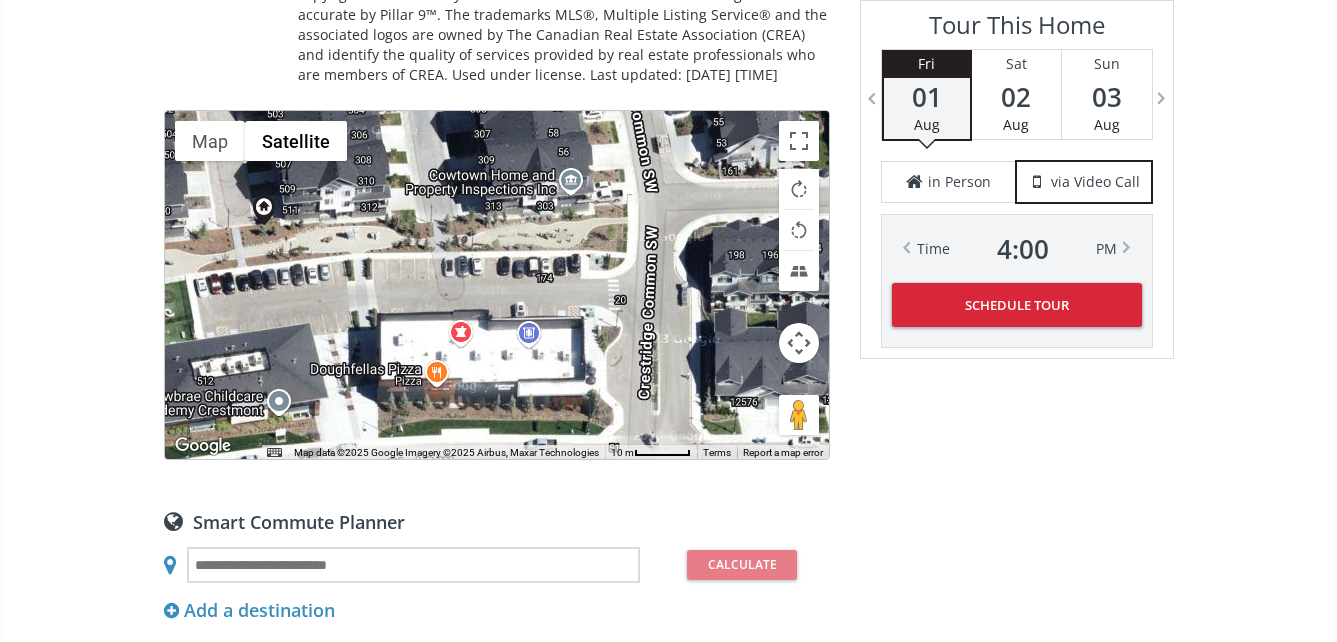 drag, startPoint x: 554, startPoint y: 299, endPoint x: 481, endPoint y: 348, distance: 87.92042 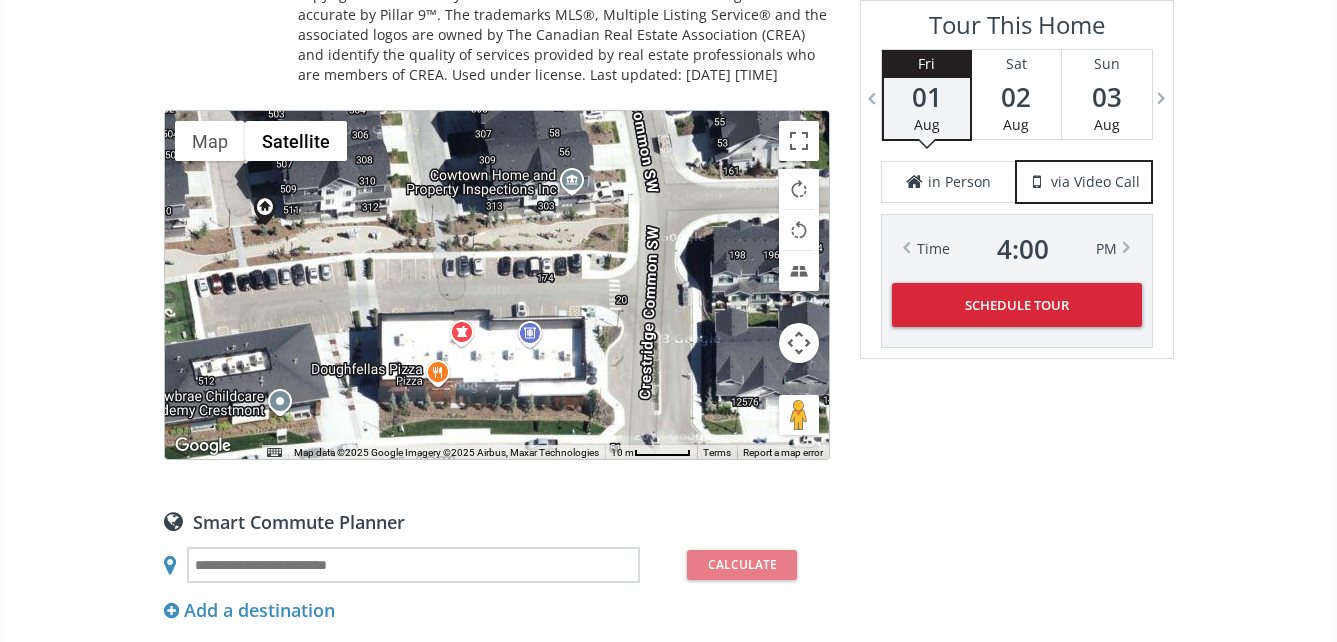 click on "To navigate, press the arrow keys." at bounding box center [497, 285] 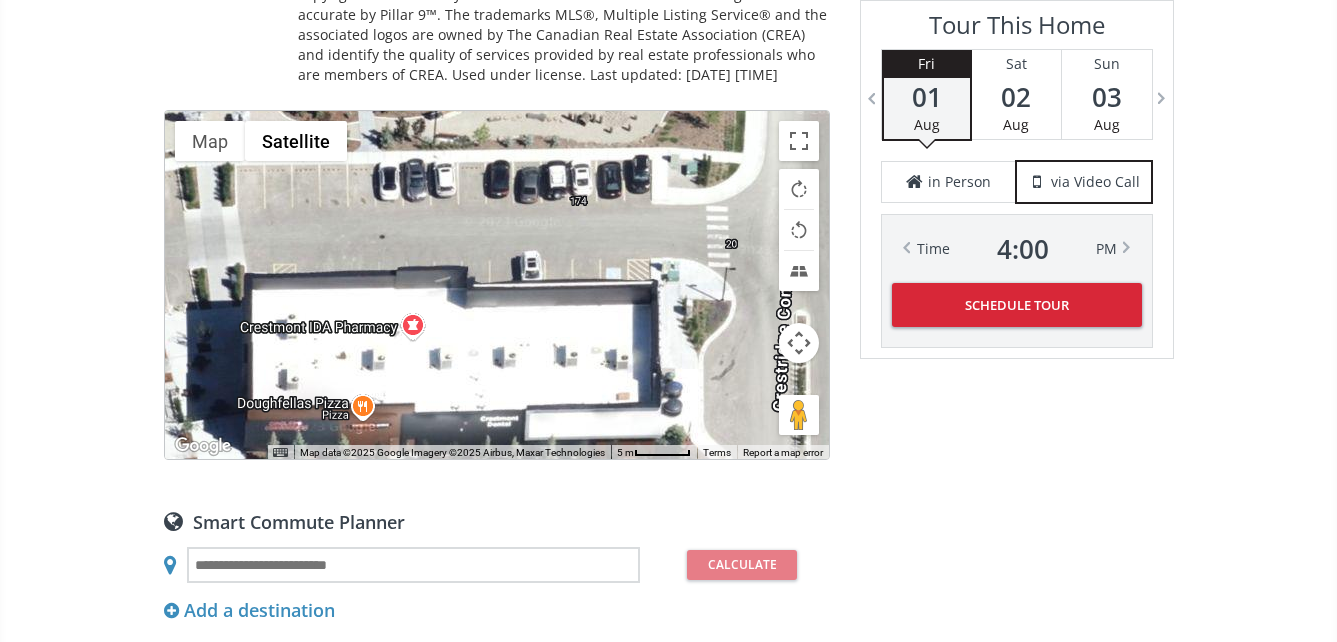 click on "To navigate, press the arrow keys." at bounding box center [497, 285] 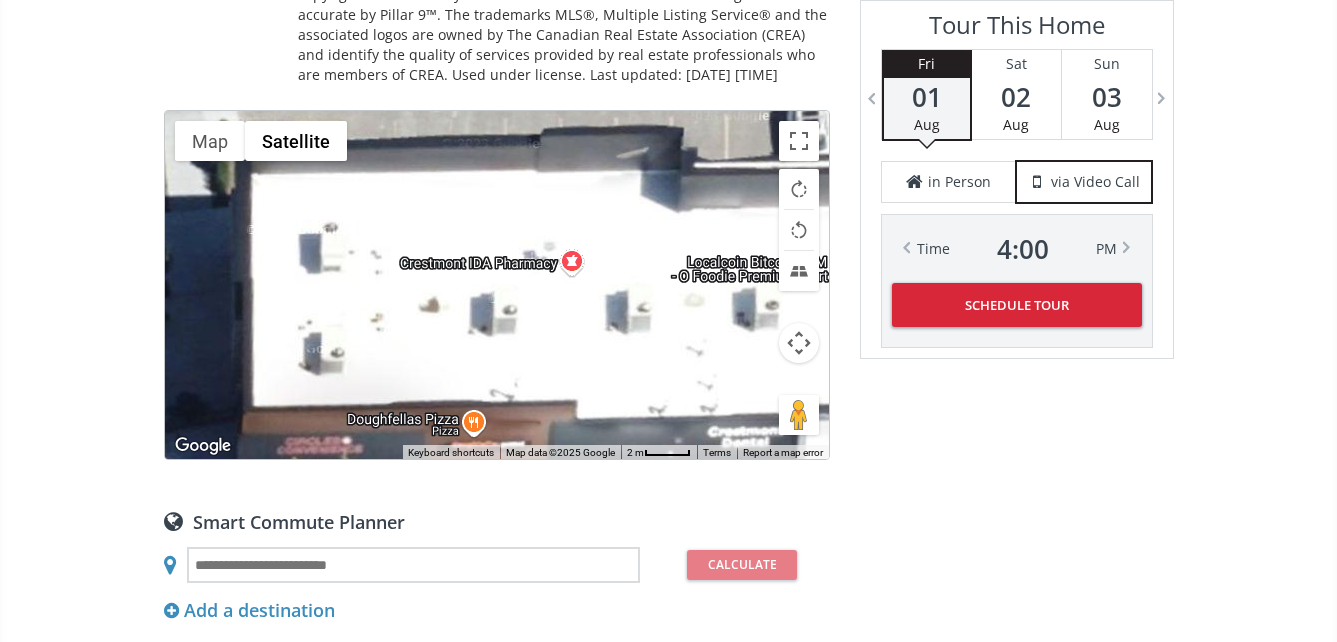 drag, startPoint x: 392, startPoint y: 364, endPoint x: 658, endPoint y: 305, distance: 272.4647 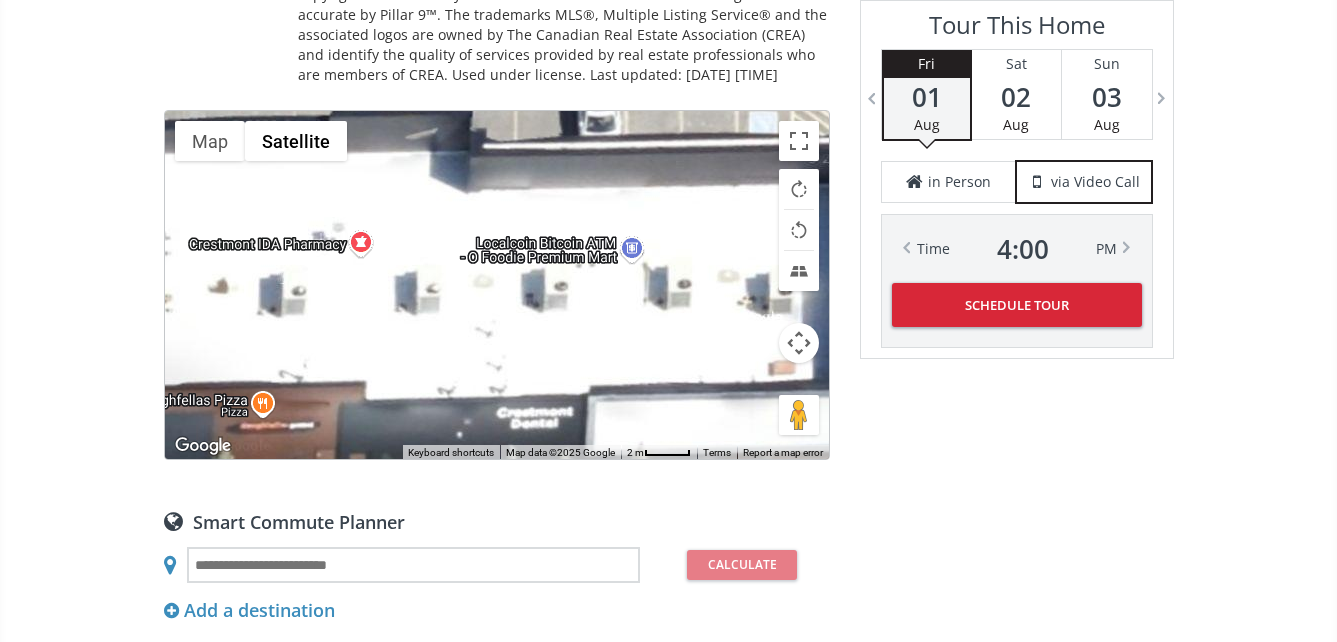 drag, startPoint x: 677, startPoint y: 383, endPoint x: 462, endPoint y: 361, distance: 216.12265 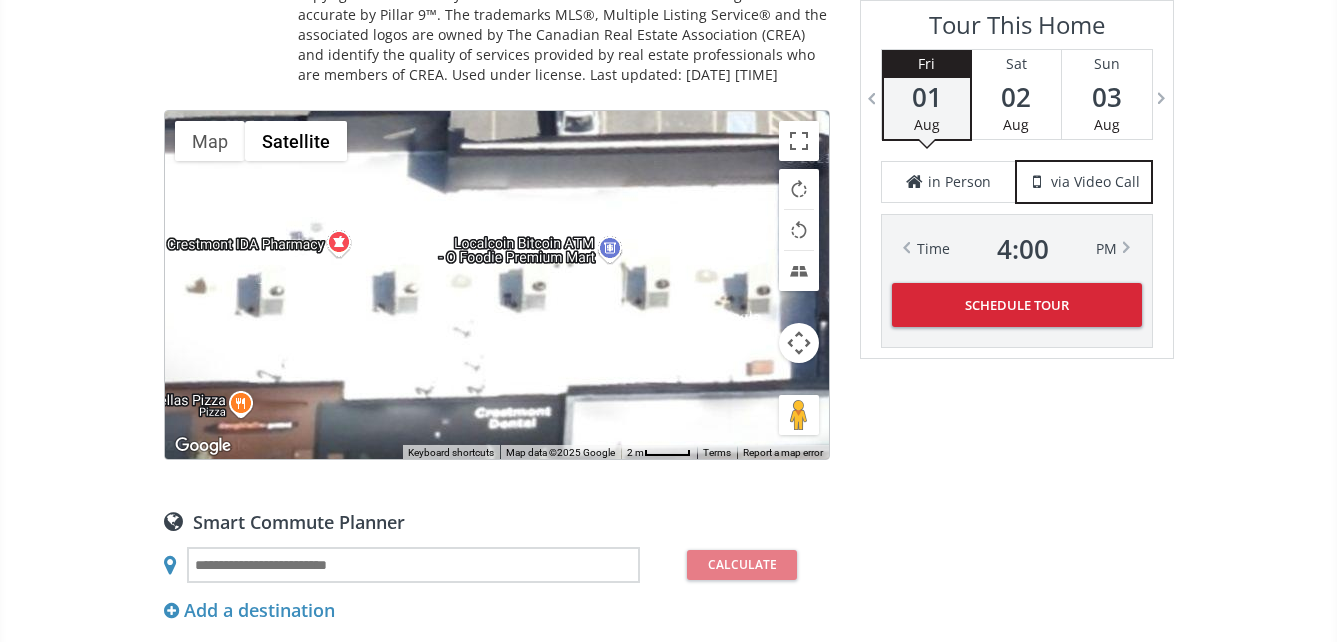 drag, startPoint x: 515, startPoint y: 360, endPoint x: 490, endPoint y: 360, distance: 25 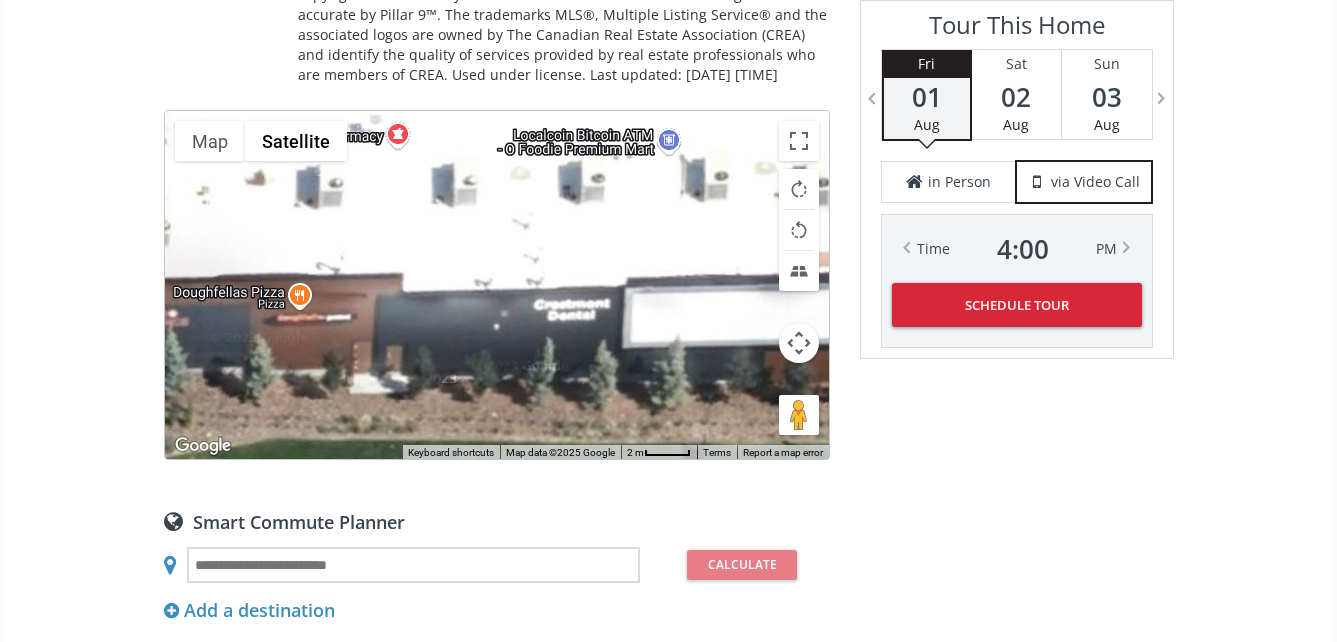 drag, startPoint x: 444, startPoint y: 355, endPoint x: 503, endPoint y: 242, distance: 127.47549 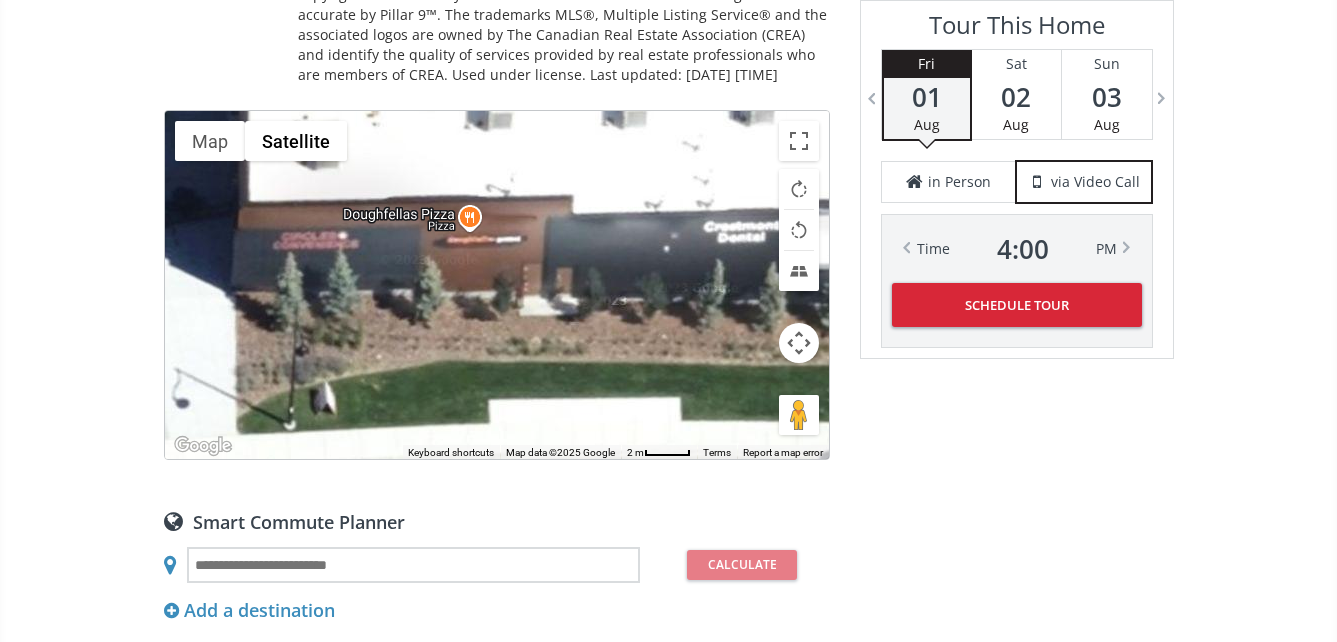 drag, startPoint x: 385, startPoint y: 311, endPoint x: 557, endPoint y: 233, distance: 188.85974 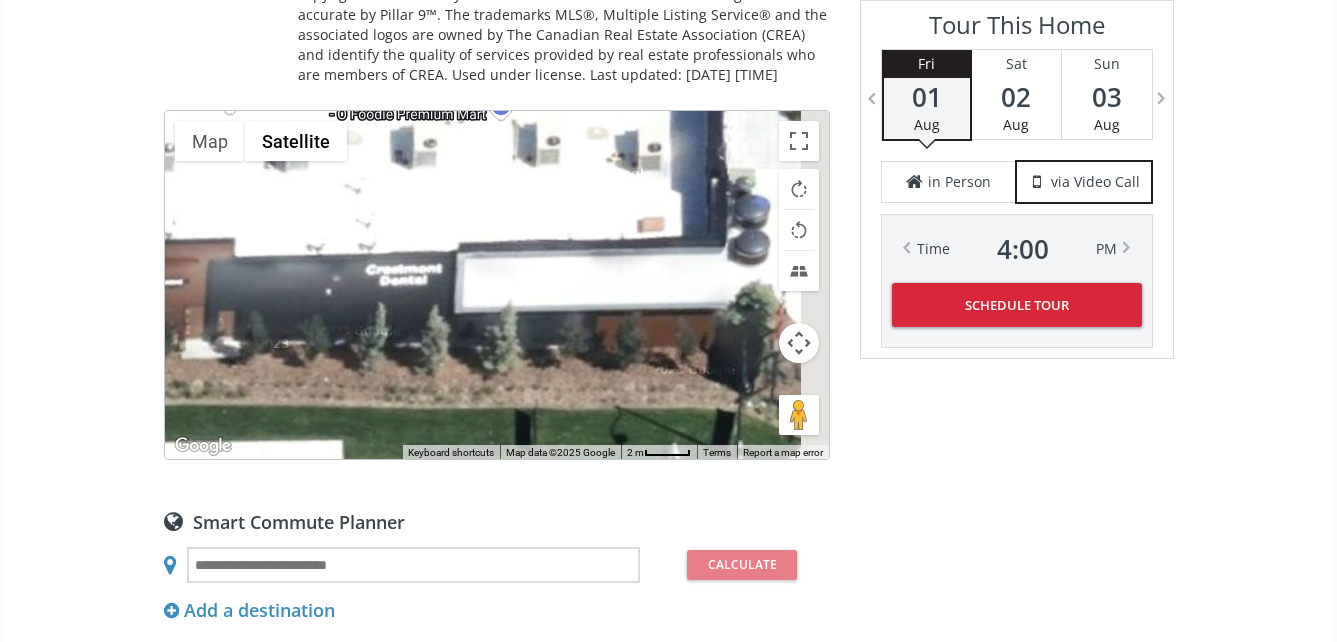drag, startPoint x: 637, startPoint y: 319, endPoint x: 313, endPoint y: 360, distance: 326.58383 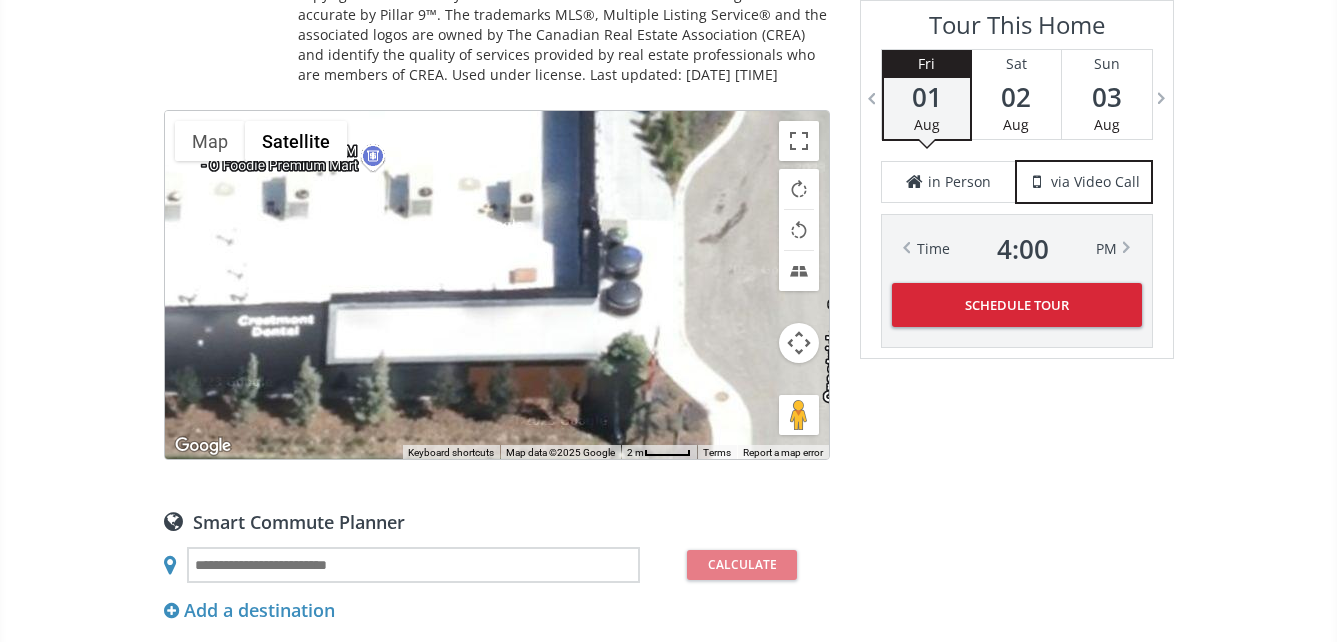 drag, startPoint x: 505, startPoint y: 338, endPoint x: 457, endPoint y: 396, distance: 75.28612 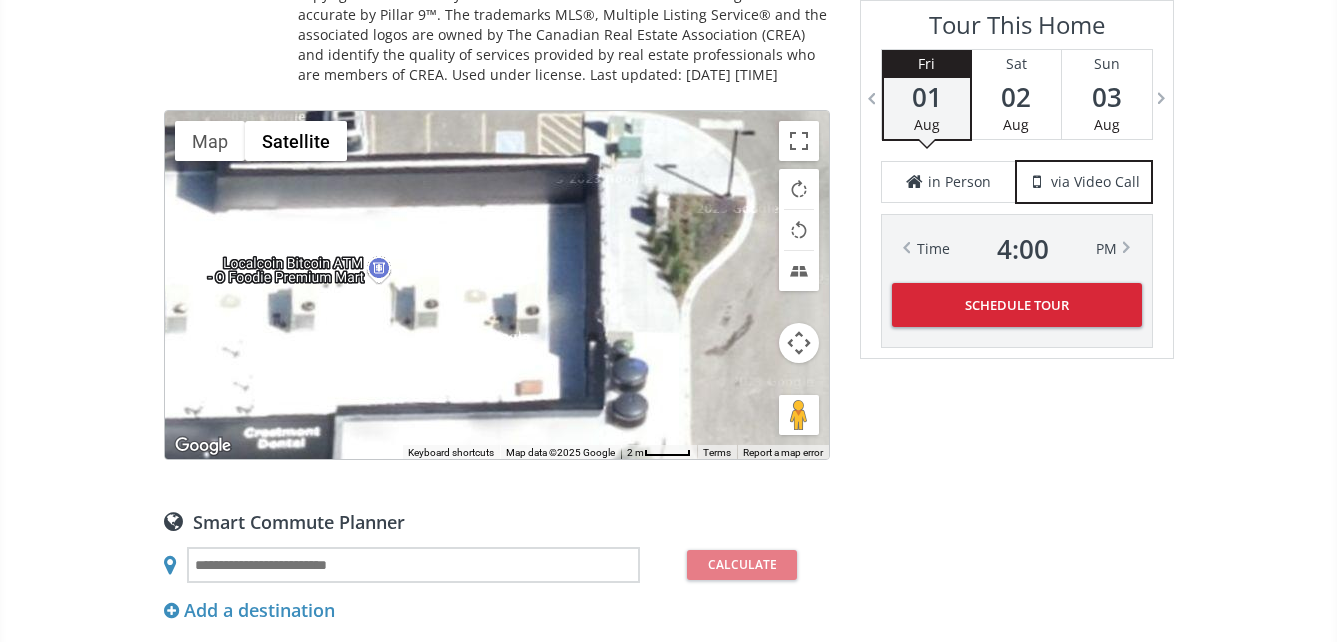 drag, startPoint x: 475, startPoint y: 230, endPoint x: 490, endPoint y: 398, distance: 168.66832 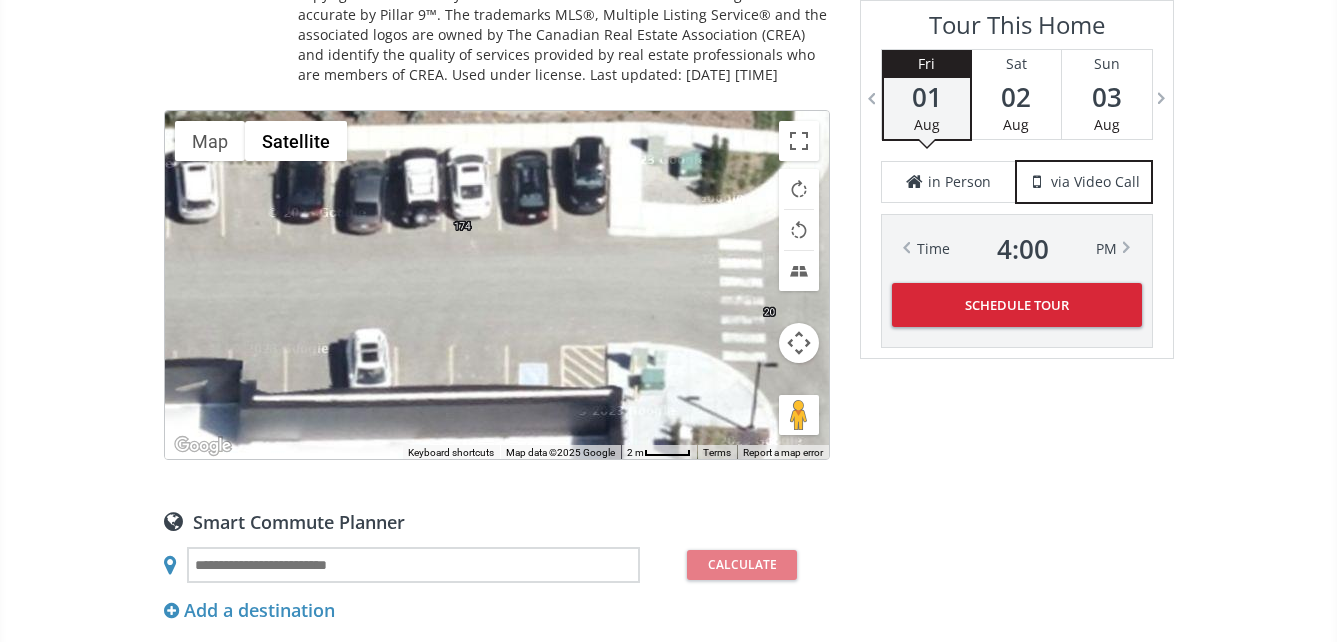 drag, startPoint x: 494, startPoint y: 320, endPoint x: 516, endPoint y: 440, distance: 122 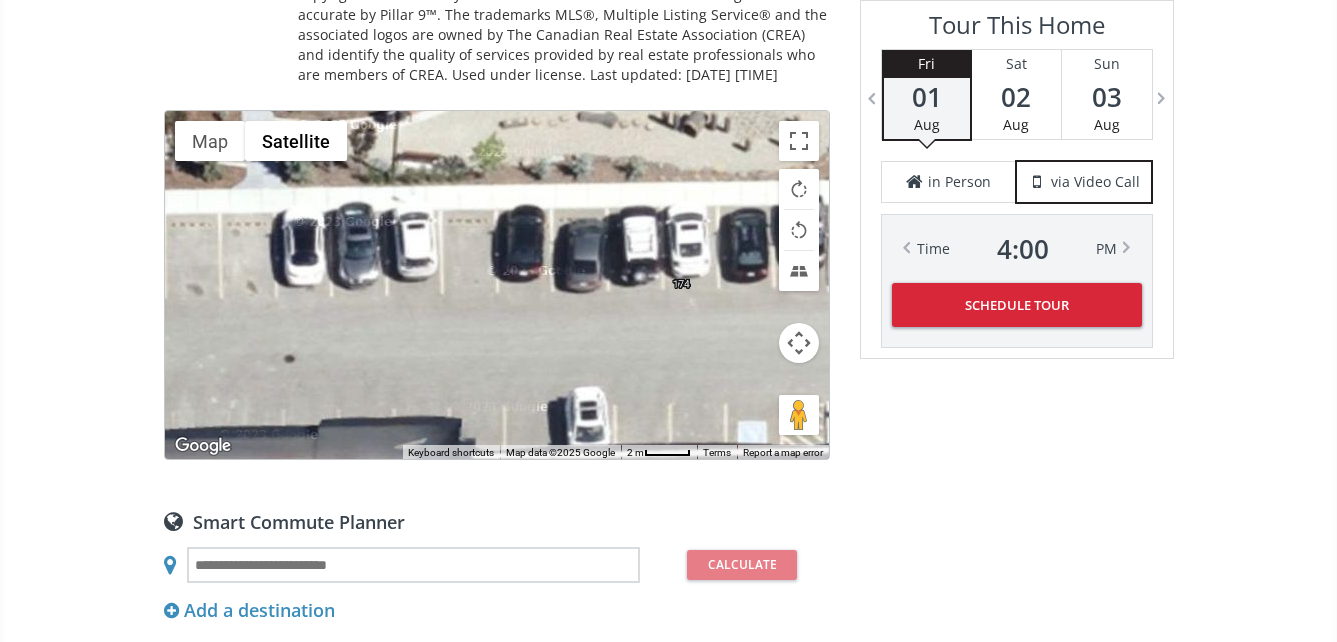 drag, startPoint x: 495, startPoint y: 316, endPoint x: 729, endPoint y: 344, distance: 235.66927 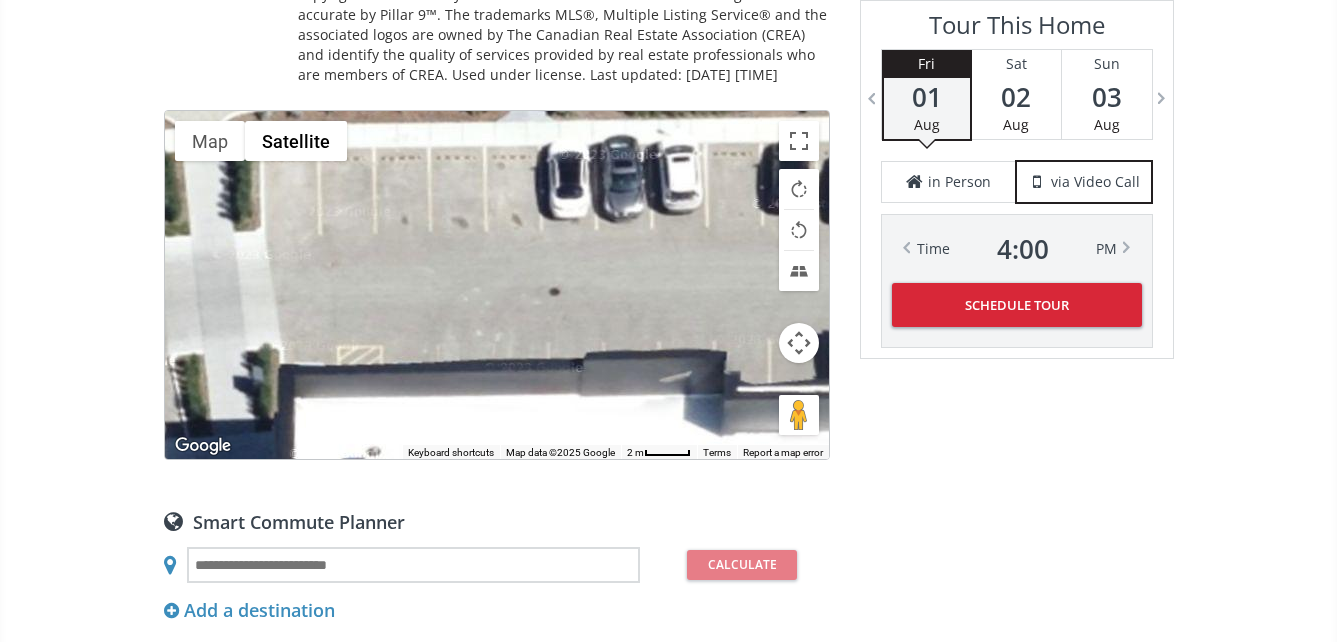 drag, startPoint x: 499, startPoint y: 359, endPoint x: 724, endPoint y: 315, distance: 229.26186 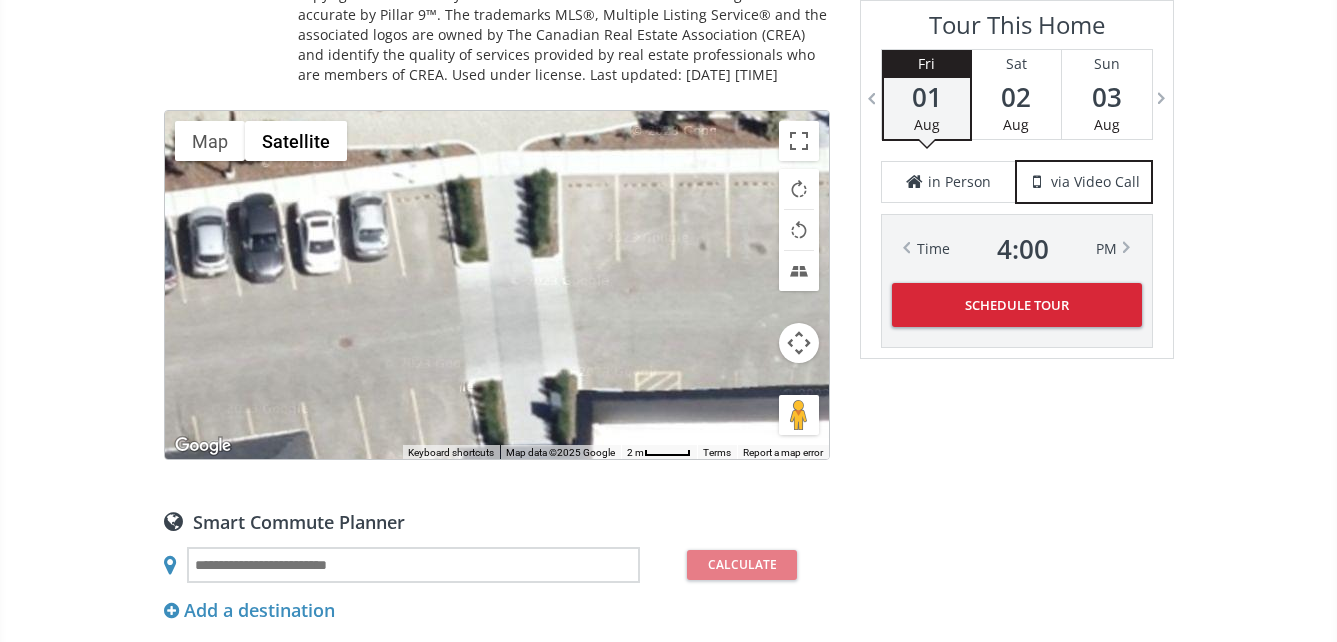 drag, startPoint x: 467, startPoint y: 302, endPoint x: 686, endPoint y: 347, distance: 223.57549 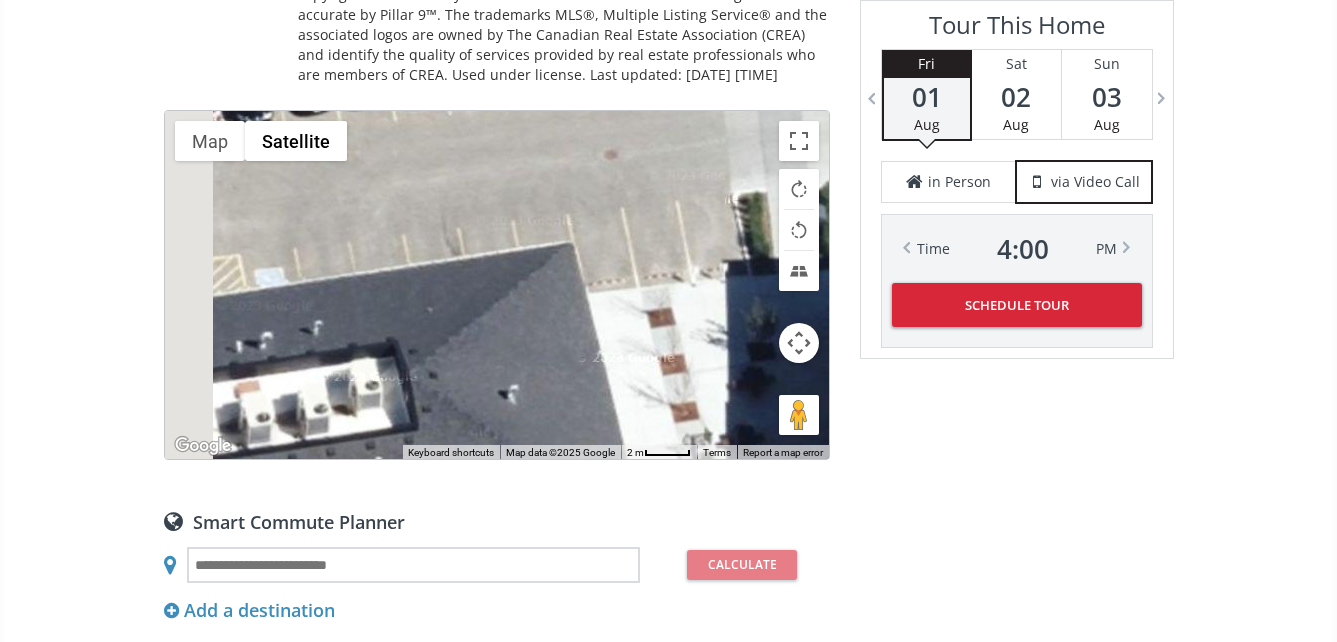 drag, startPoint x: 547, startPoint y: 269, endPoint x: 725, endPoint y: 139, distance: 220.41779 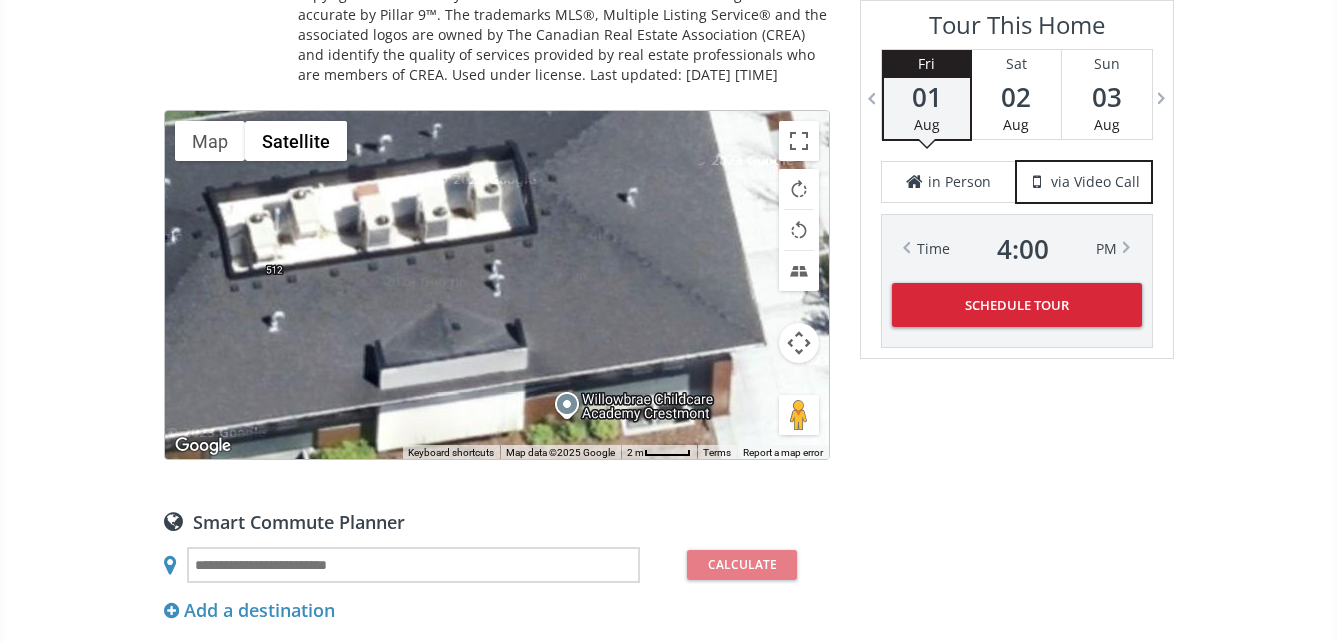 drag, startPoint x: 470, startPoint y: 340, endPoint x: 583, endPoint y: 143, distance: 227.10791 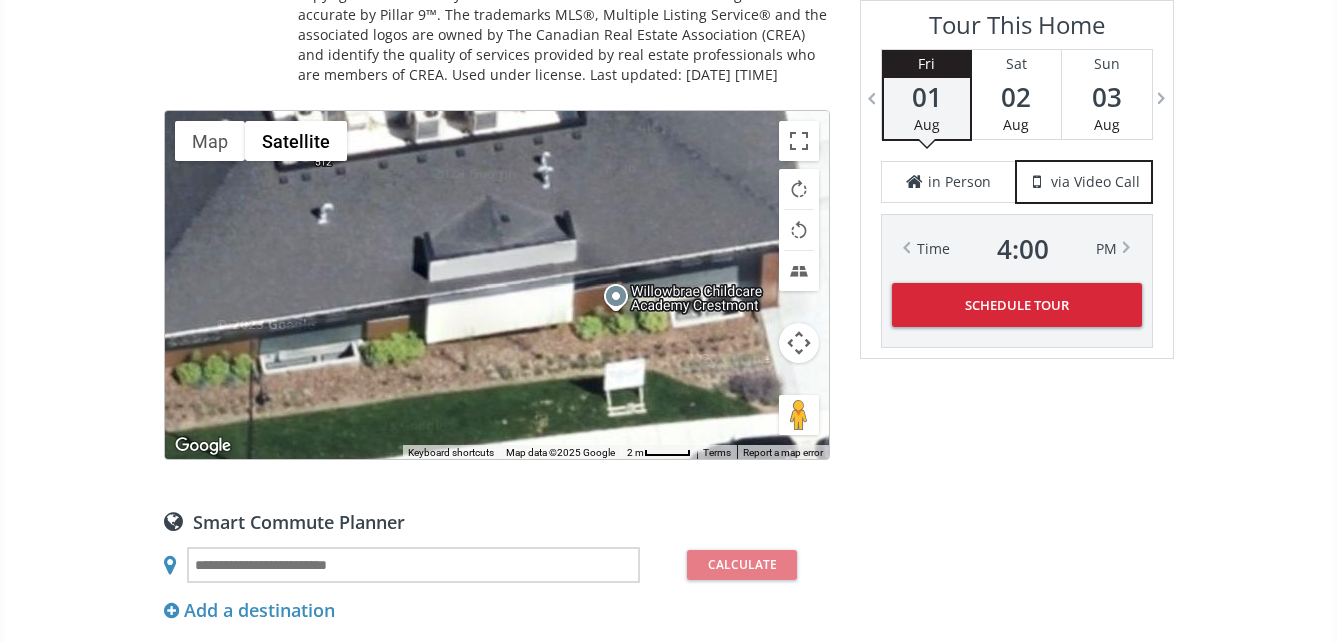 drag, startPoint x: 580, startPoint y: 275, endPoint x: 727, endPoint y: 158, distance: 187.87762 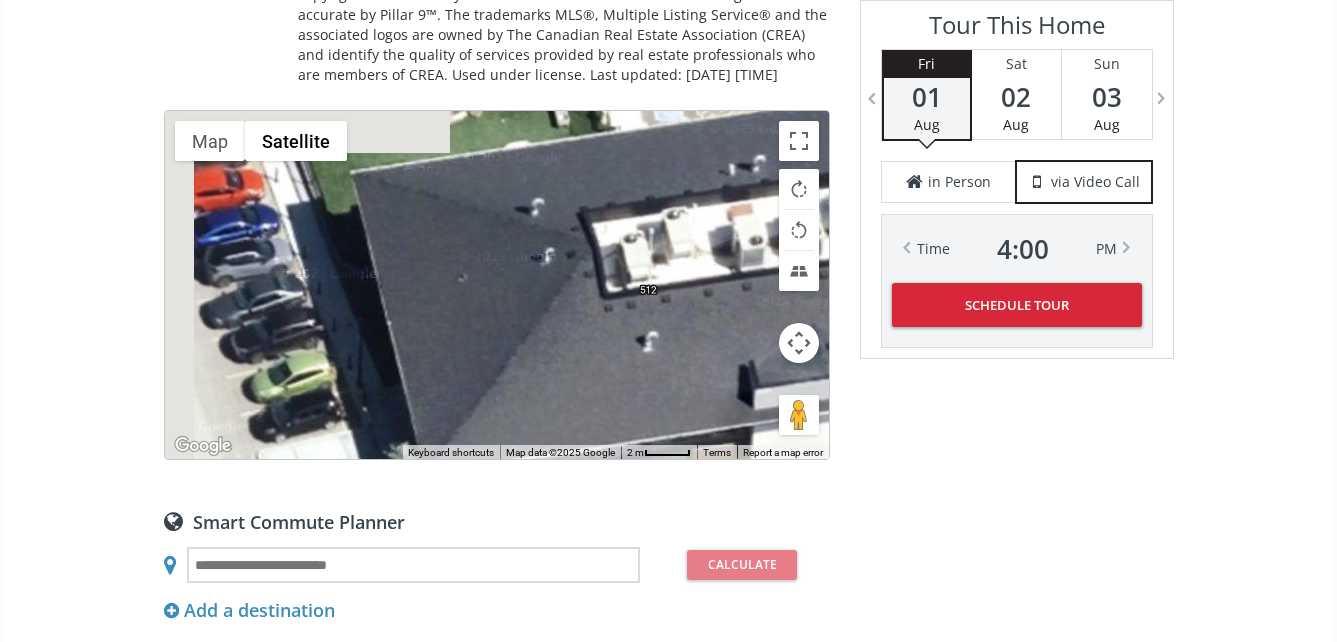 drag, startPoint x: 394, startPoint y: 268, endPoint x: 621, endPoint y: 420, distance: 273.1904 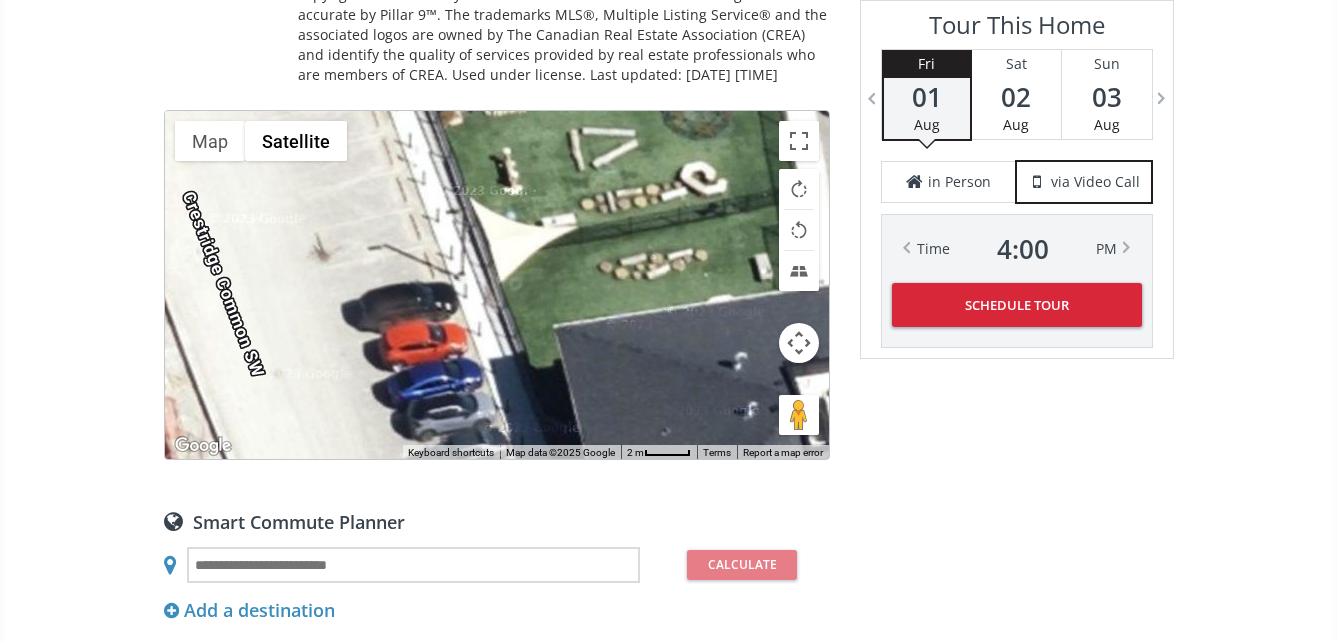 drag, startPoint x: 379, startPoint y: 304, endPoint x: 559, endPoint y: 419, distance: 213.6001 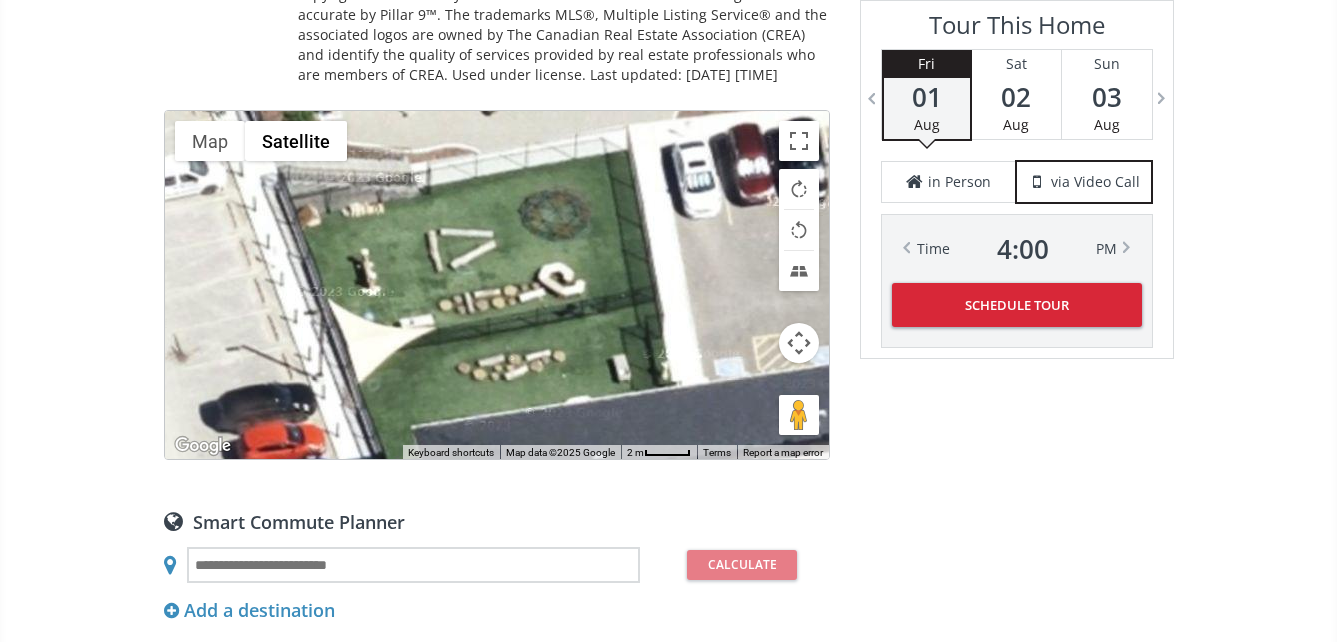 drag, startPoint x: 484, startPoint y: 282, endPoint x: 341, endPoint y: 384, distance: 175.65022 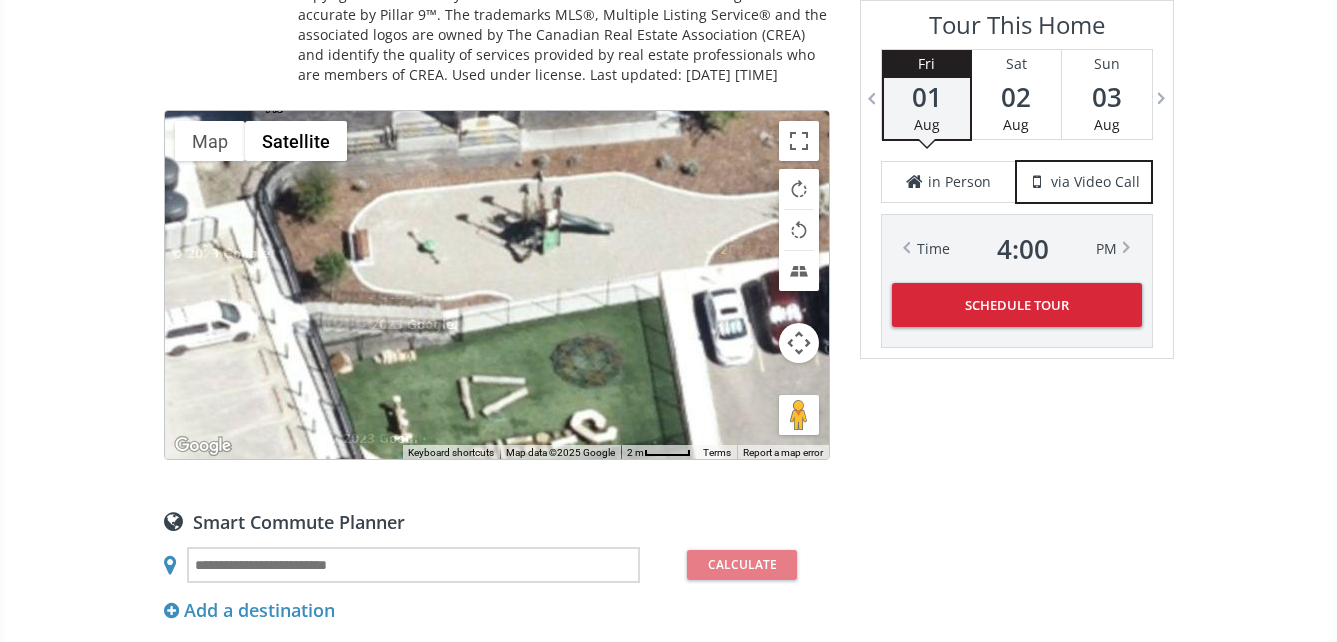 drag, startPoint x: 435, startPoint y: 260, endPoint x: 467, endPoint y: 412, distance: 155.33191 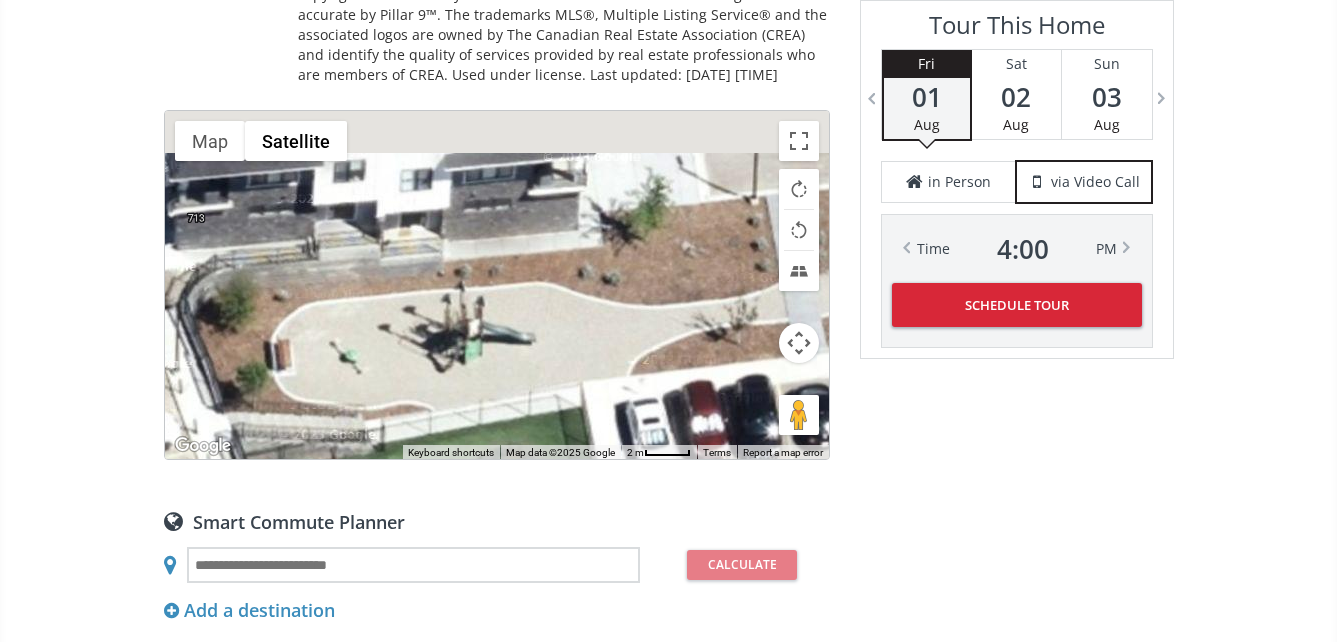 drag, startPoint x: 499, startPoint y: 279, endPoint x: 404, endPoint y: 411, distance: 162.63148 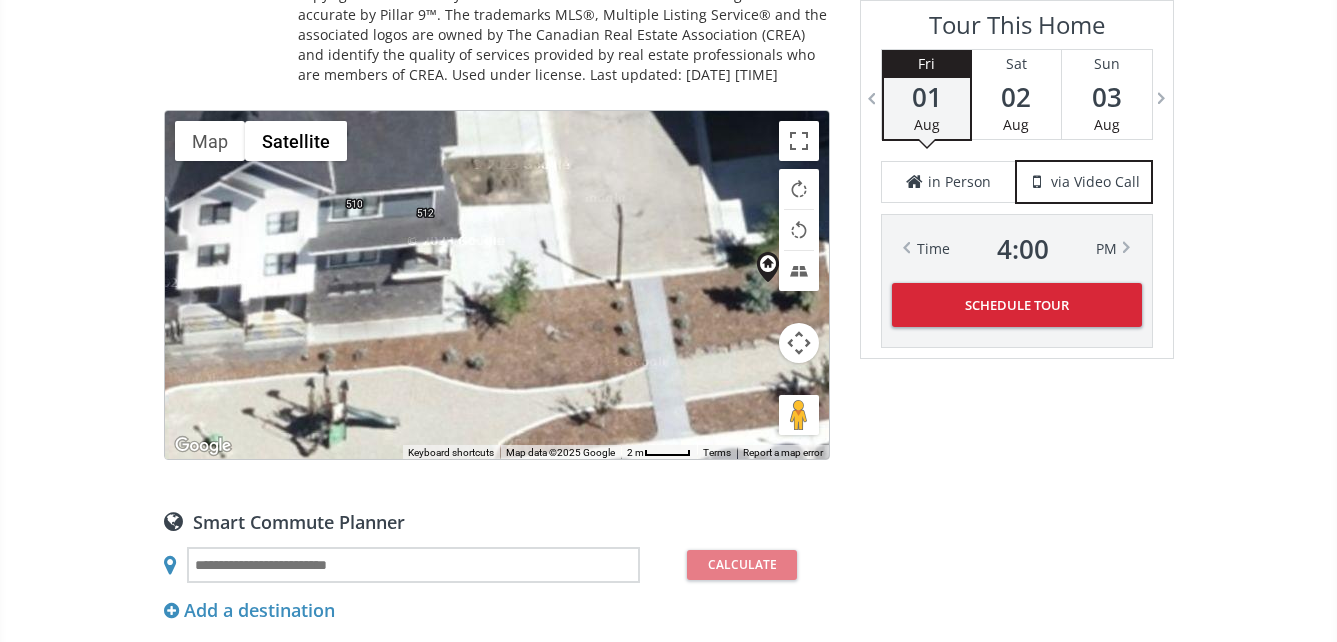 drag, startPoint x: 512, startPoint y: 277, endPoint x: 388, endPoint y: 356, distance: 147.0272 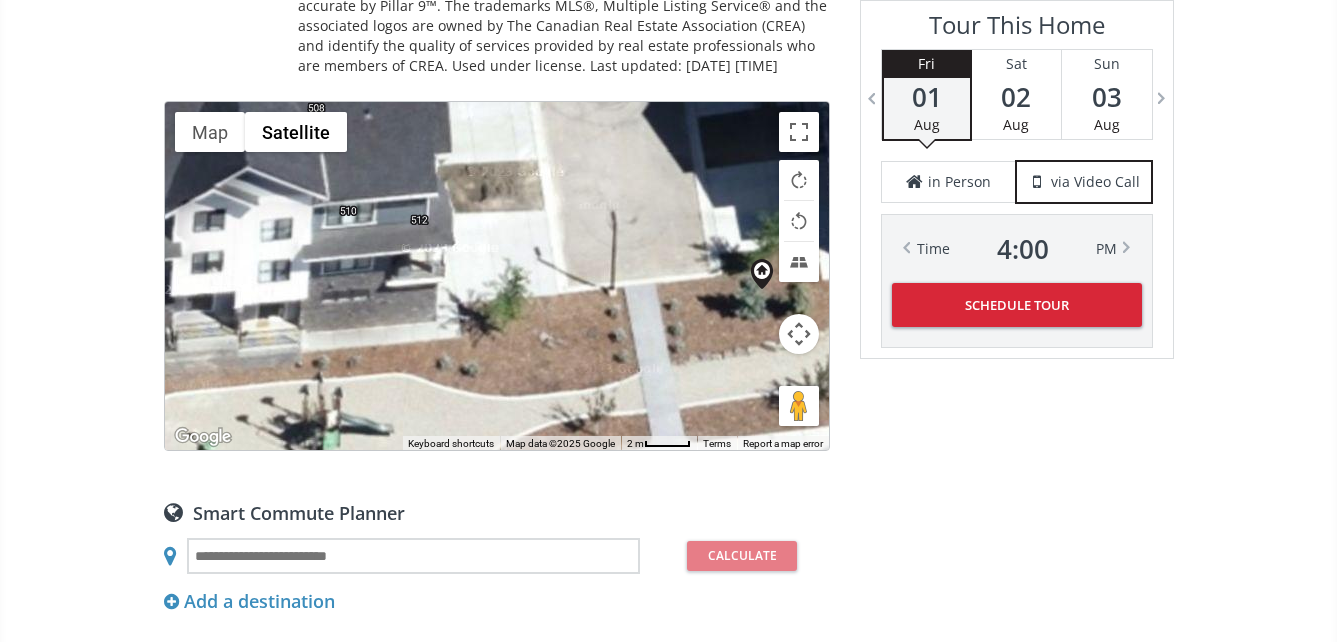 scroll, scrollTop: 1600, scrollLeft: 0, axis: vertical 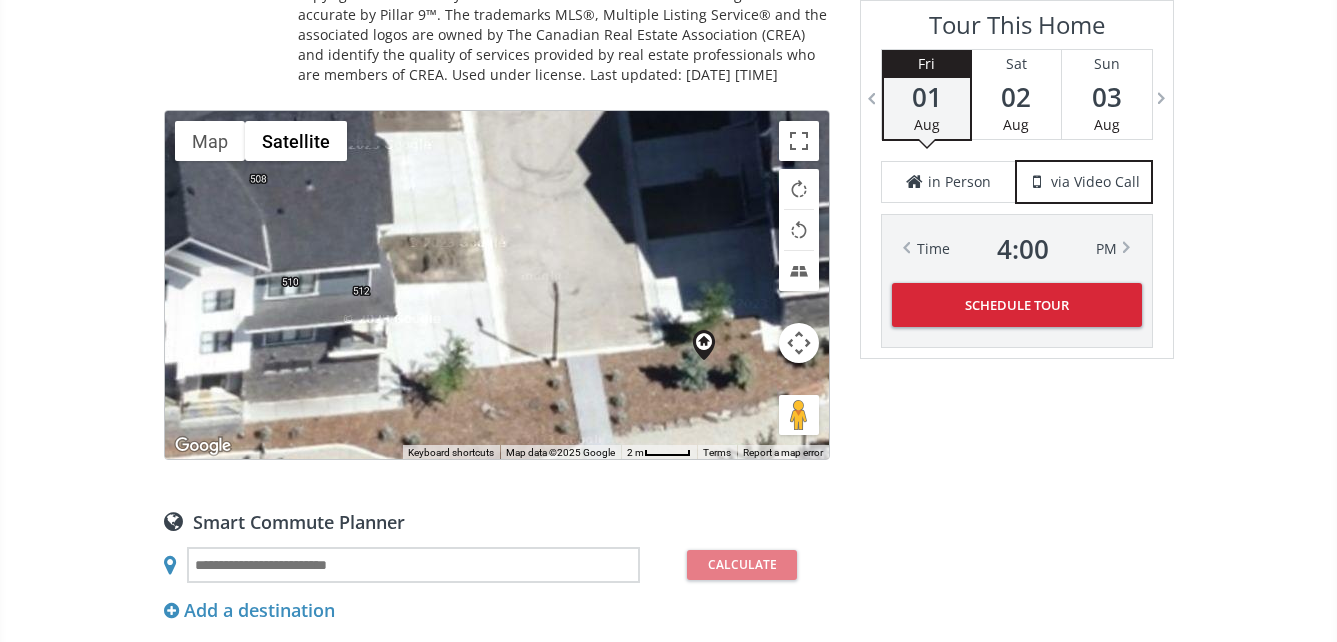 drag, startPoint x: 530, startPoint y: 244, endPoint x: 472, endPoint y: 308, distance: 86.37129 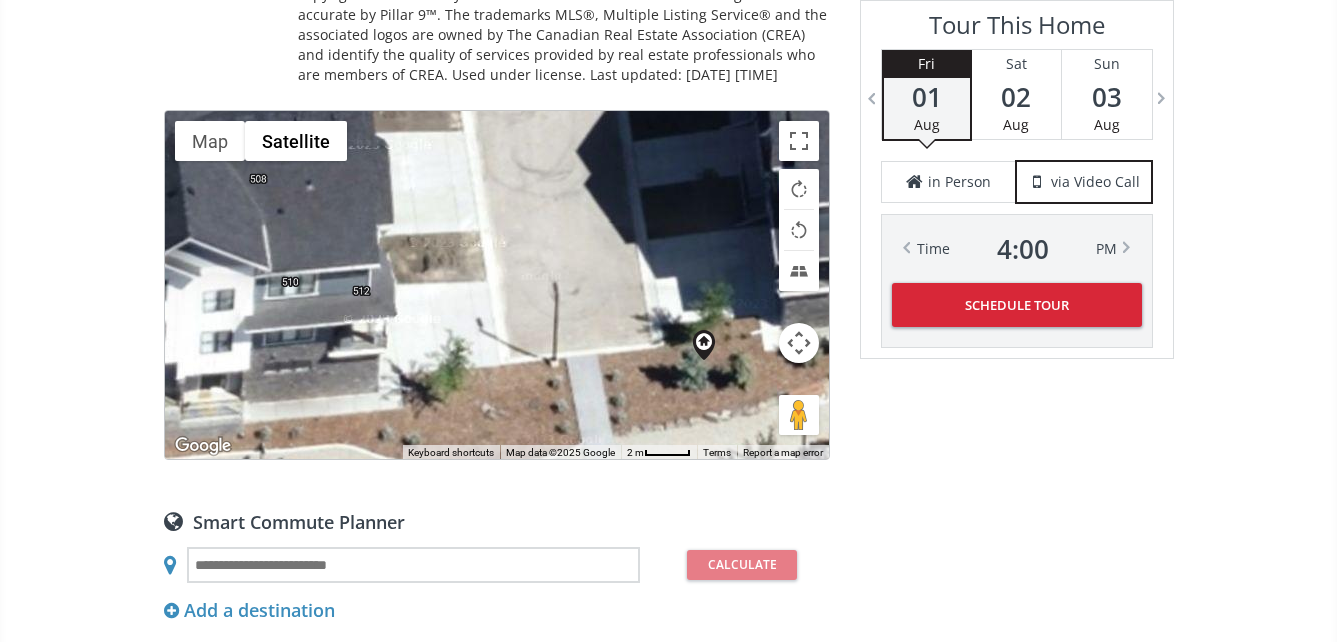 click at bounding box center (799, 343) 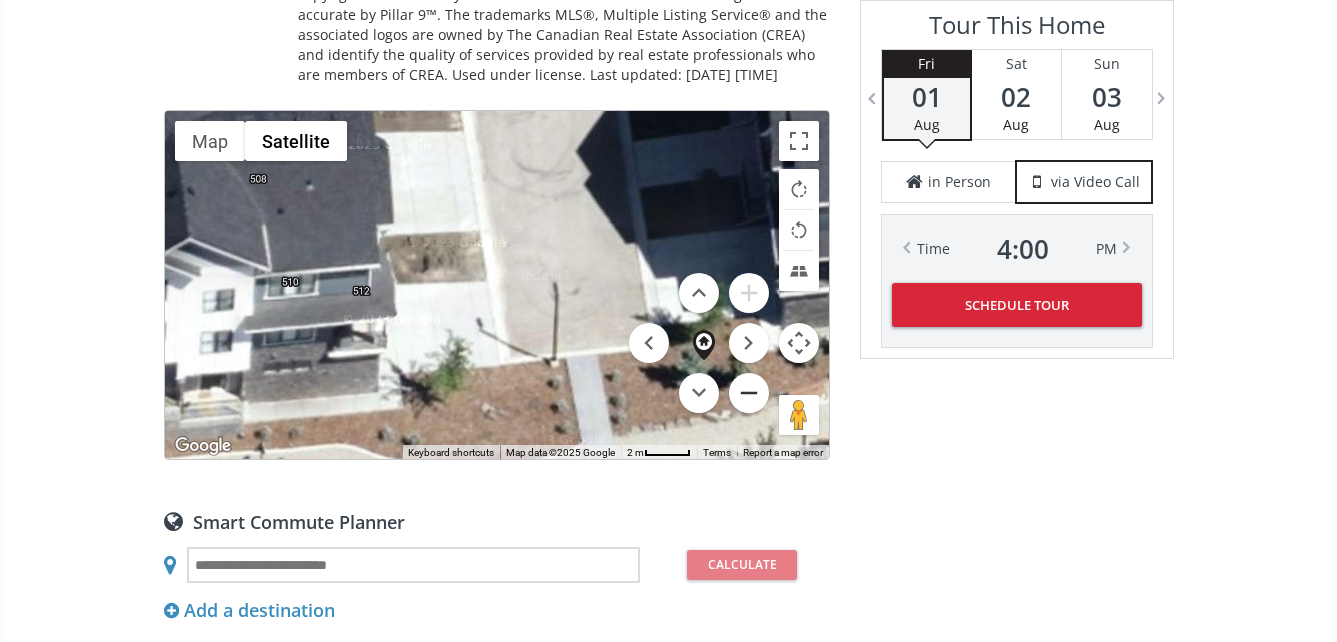 click at bounding box center (749, 393) 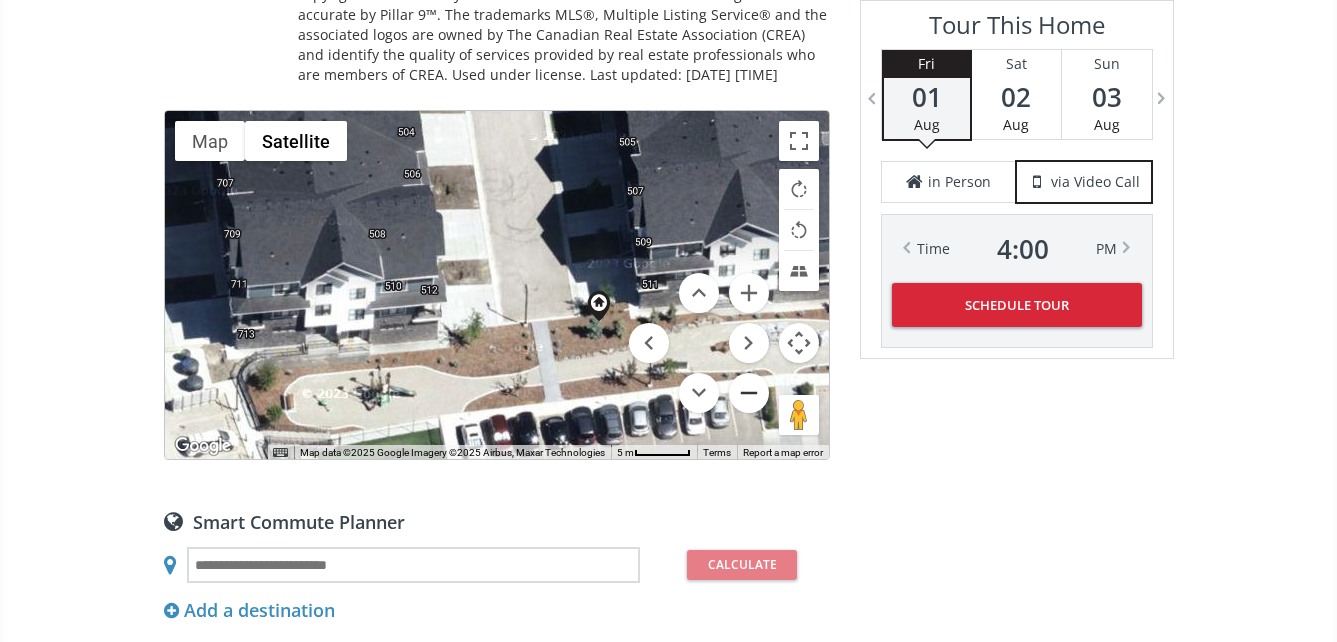 click at bounding box center (749, 393) 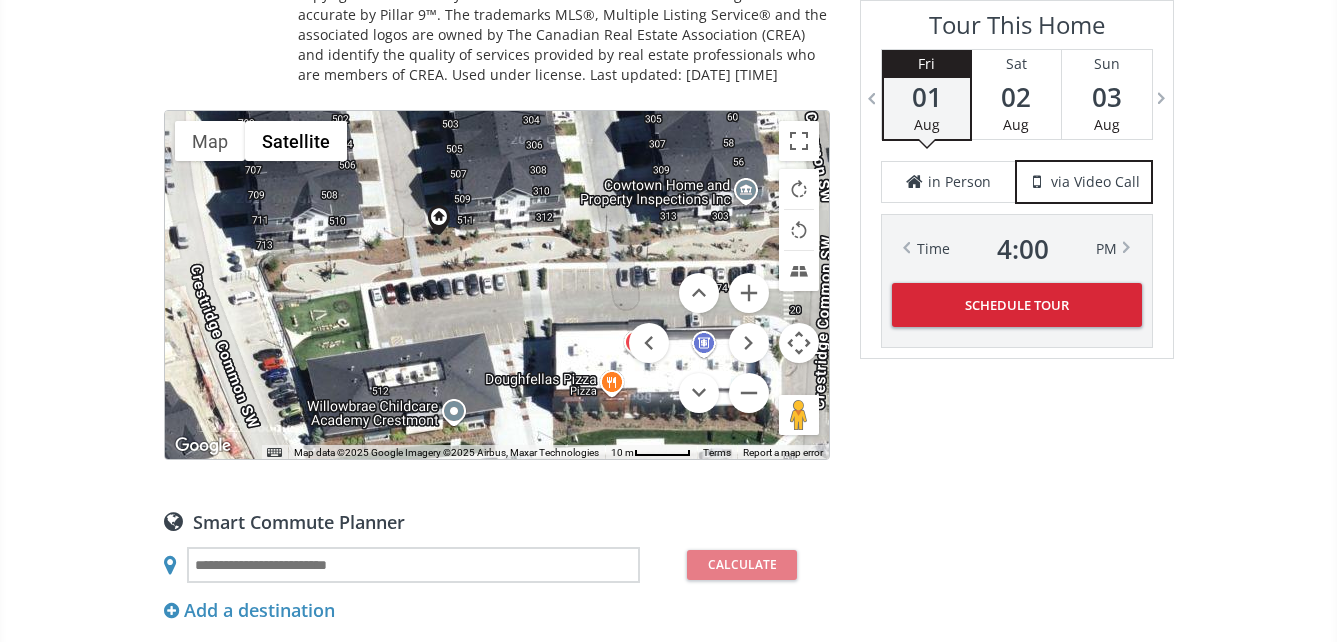 drag, startPoint x: 587, startPoint y: 335, endPoint x: 477, endPoint y: 269, distance: 128.28094 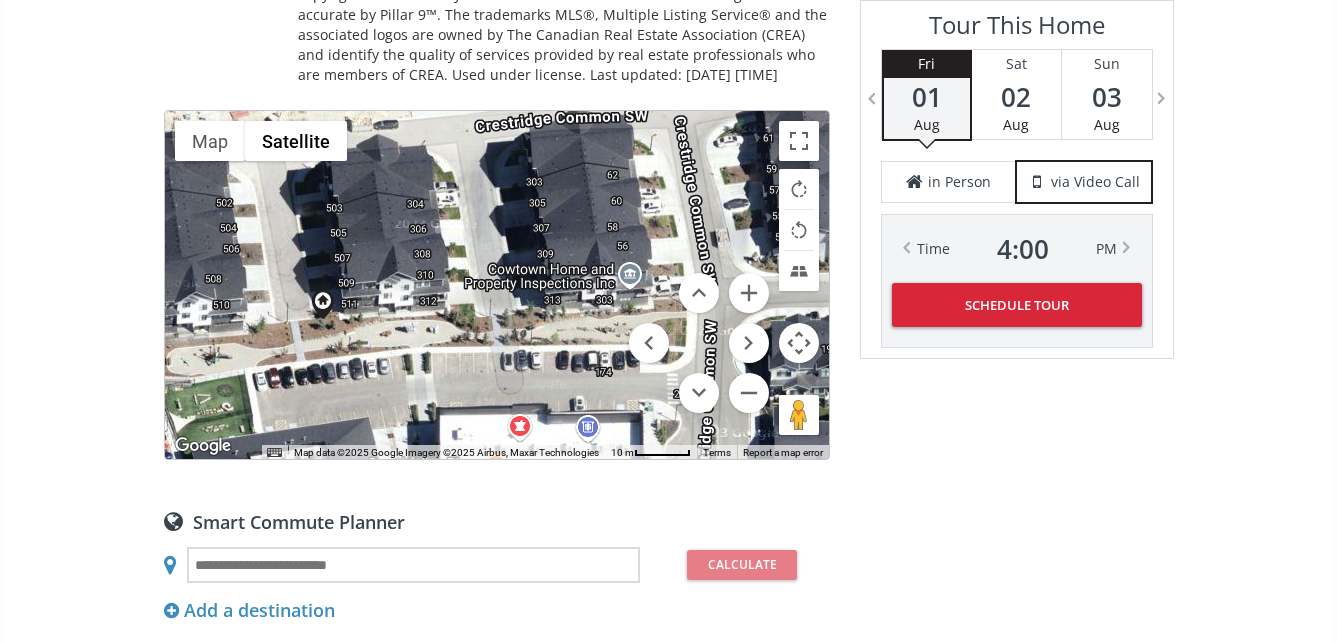 drag, startPoint x: 611, startPoint y: 312, endPoint x: 493, endPoint y: 397, distance: 145.42696 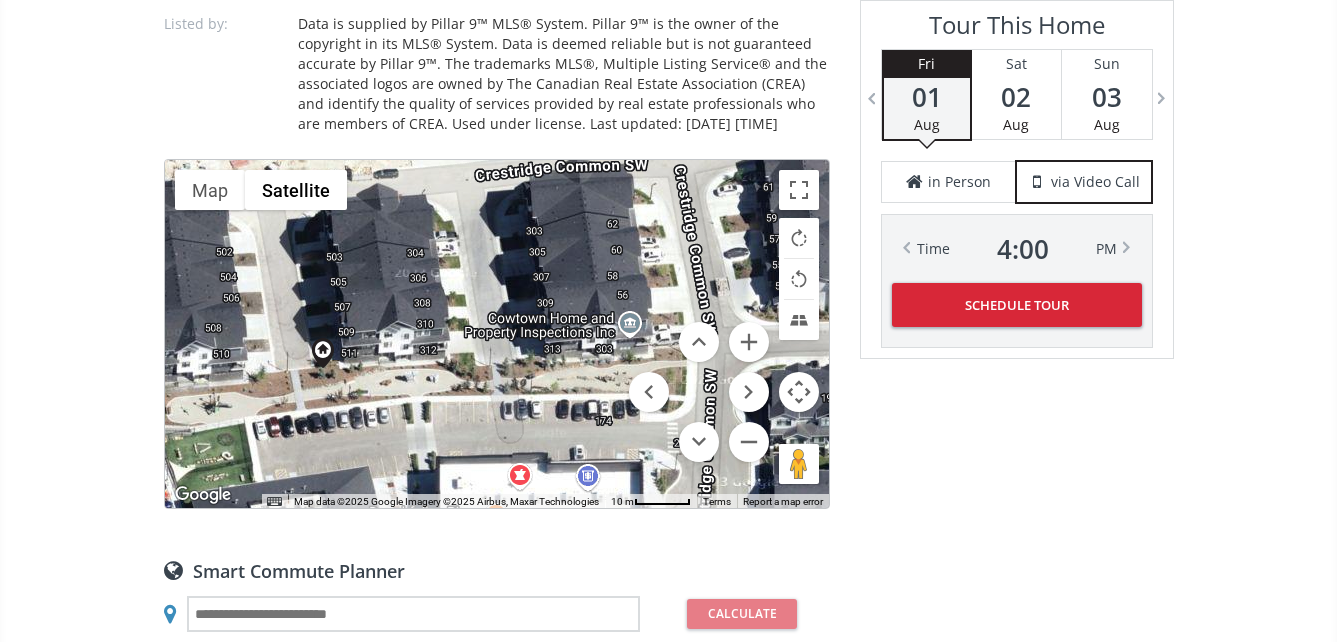 scroll, scrollTop: 1600, scrollLeft: 0, axis: vertical 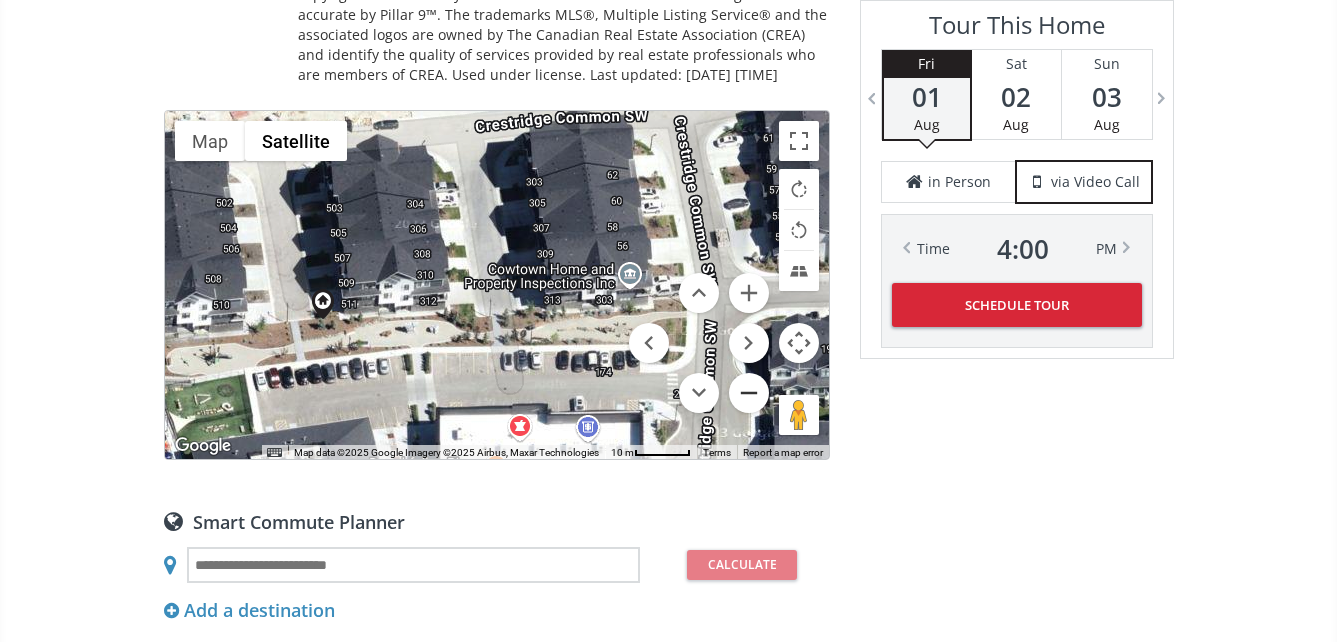 click at bounding box center (749, 393) 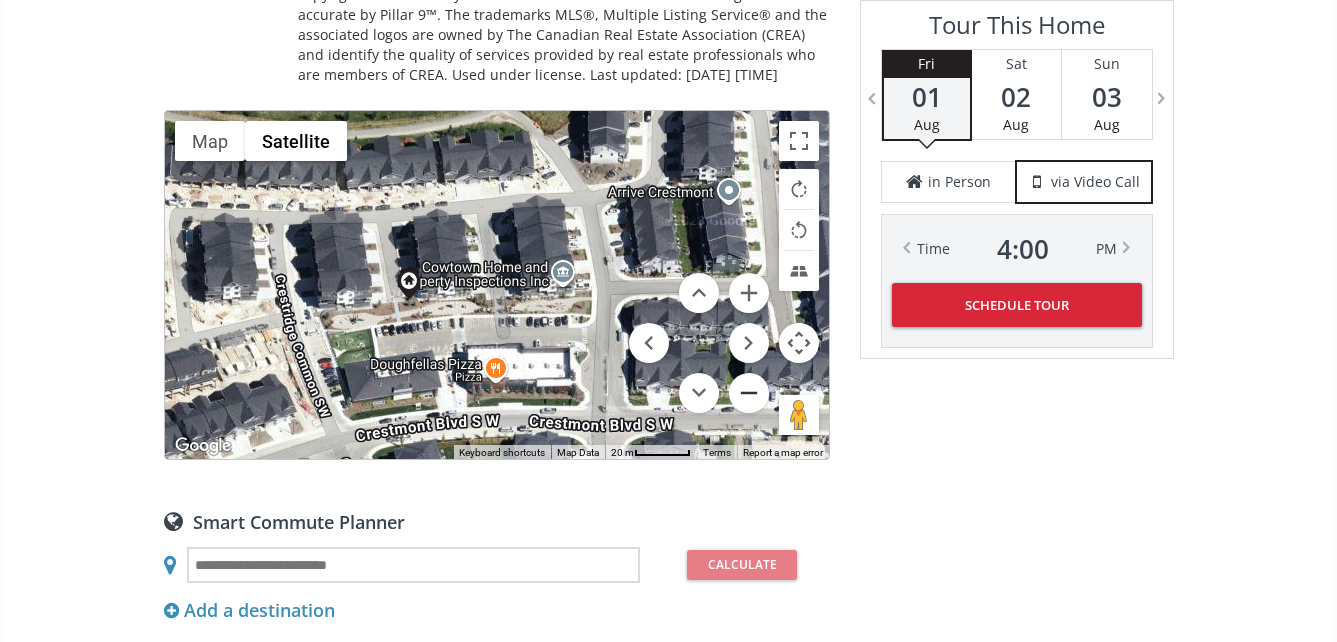 click at bounding box center (749, 393) 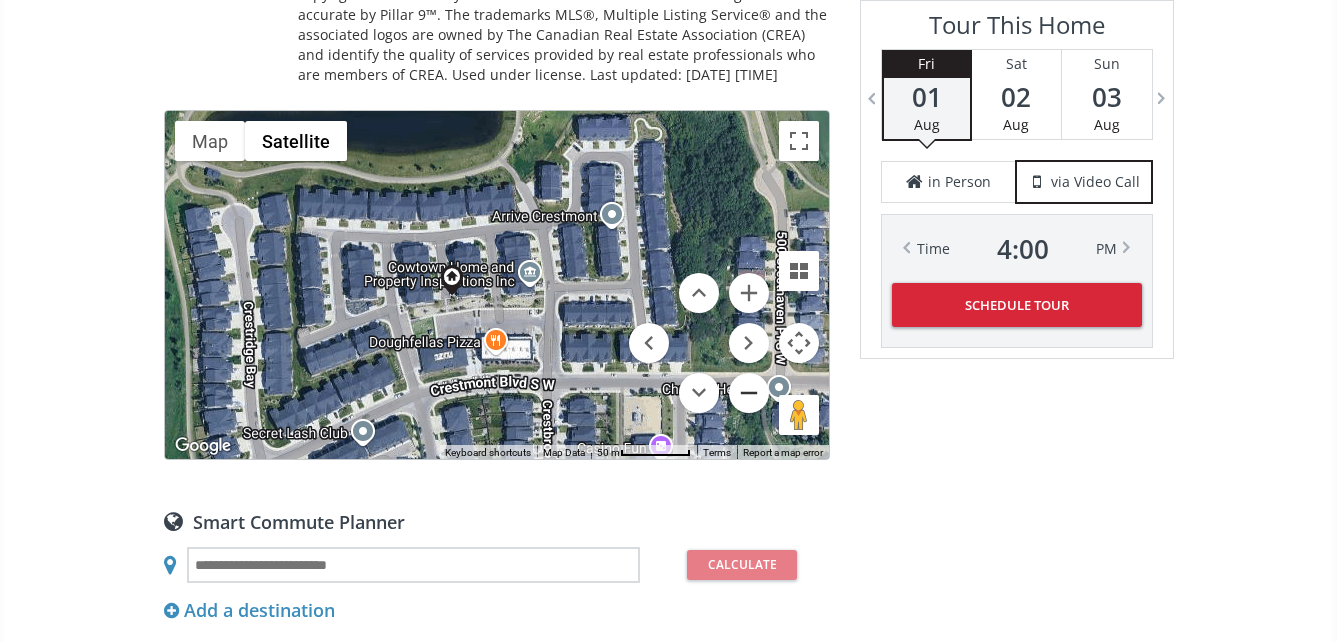 click at bounding box center [749, 393] 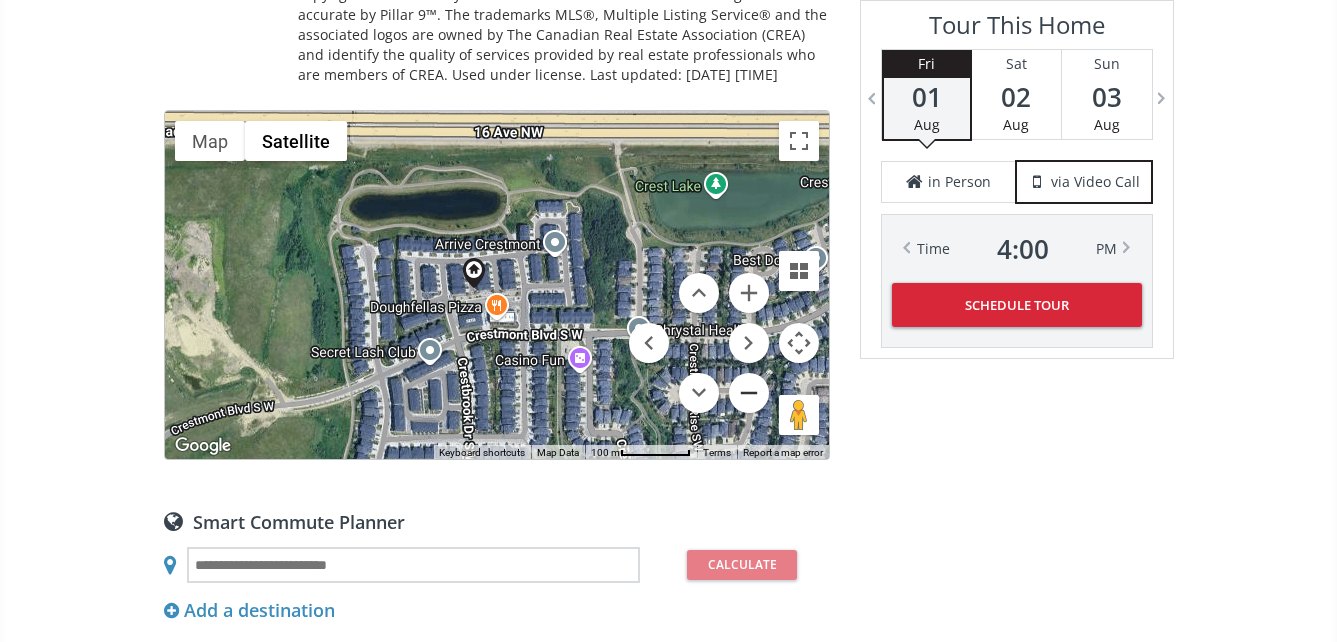 click at bounding box center [749, 393] 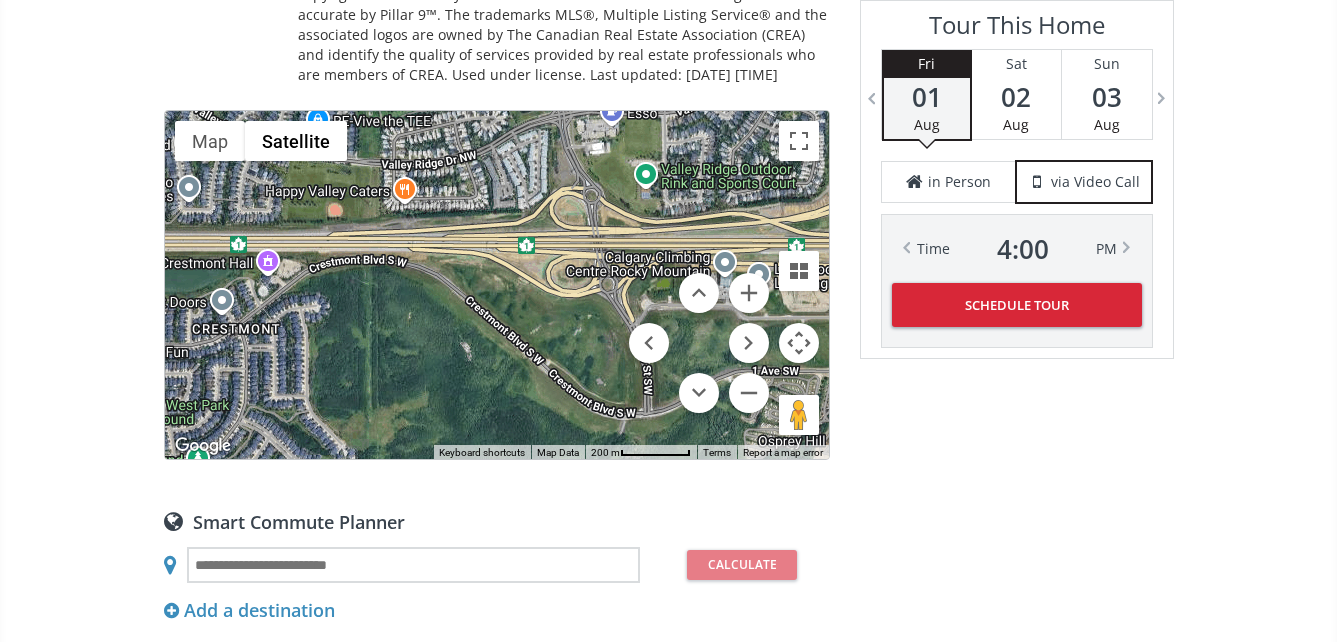 drag, startPoint x: 721, startPoint y: 284, endPoint x: 285, endPoint y: 321, distance: 437.56714 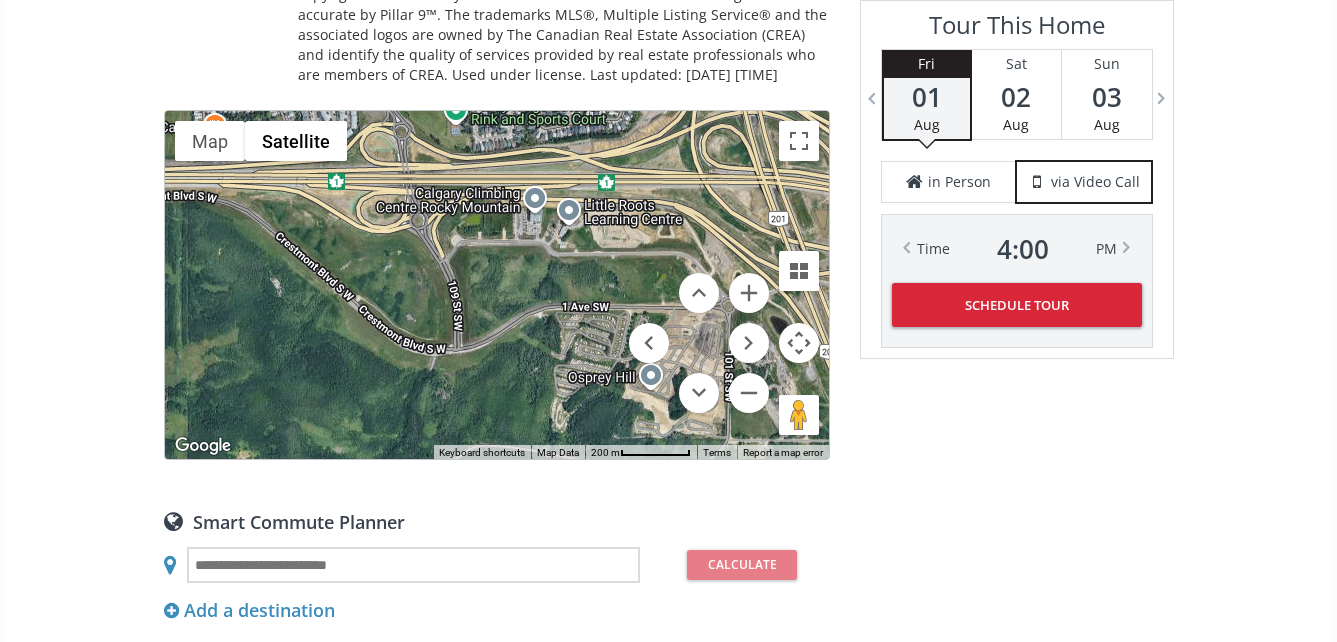 drag, startPoint x: 552, startPoint y: 457, endPoint x: 356, endPoint y: 387, distance: 208.12497 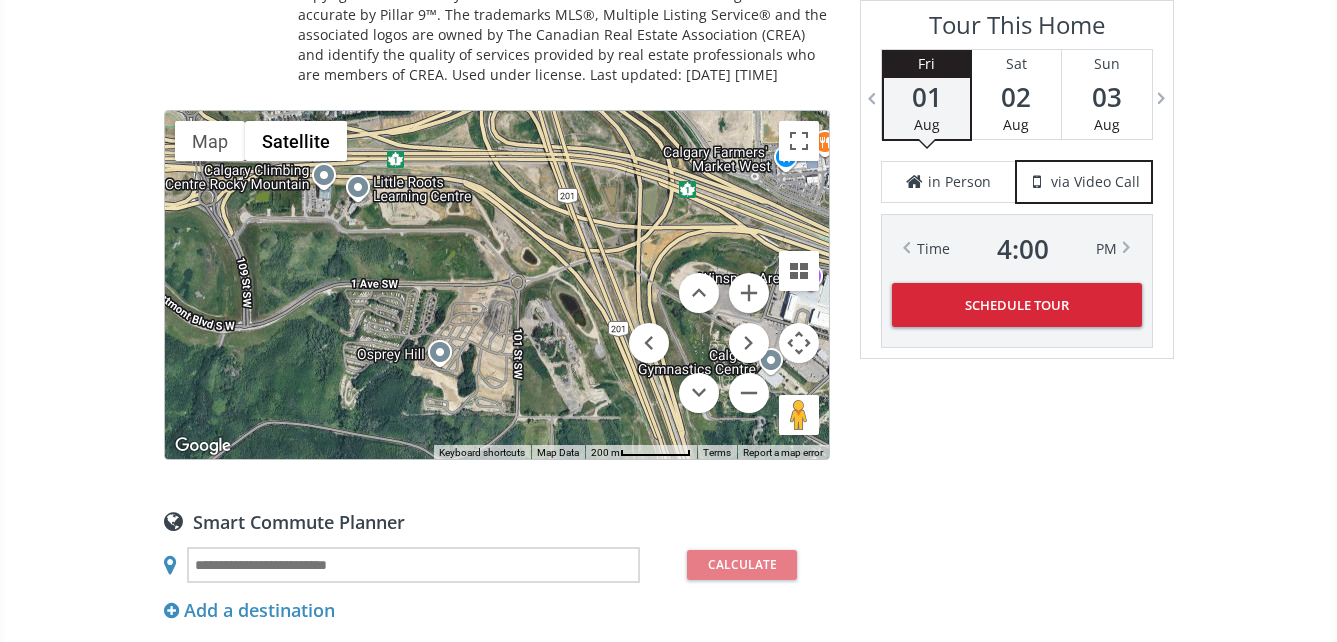 drag, startPoint x: 545, startPoint y: 387, endPoint x: 331, endPoint y: 364, distance: 215.23244 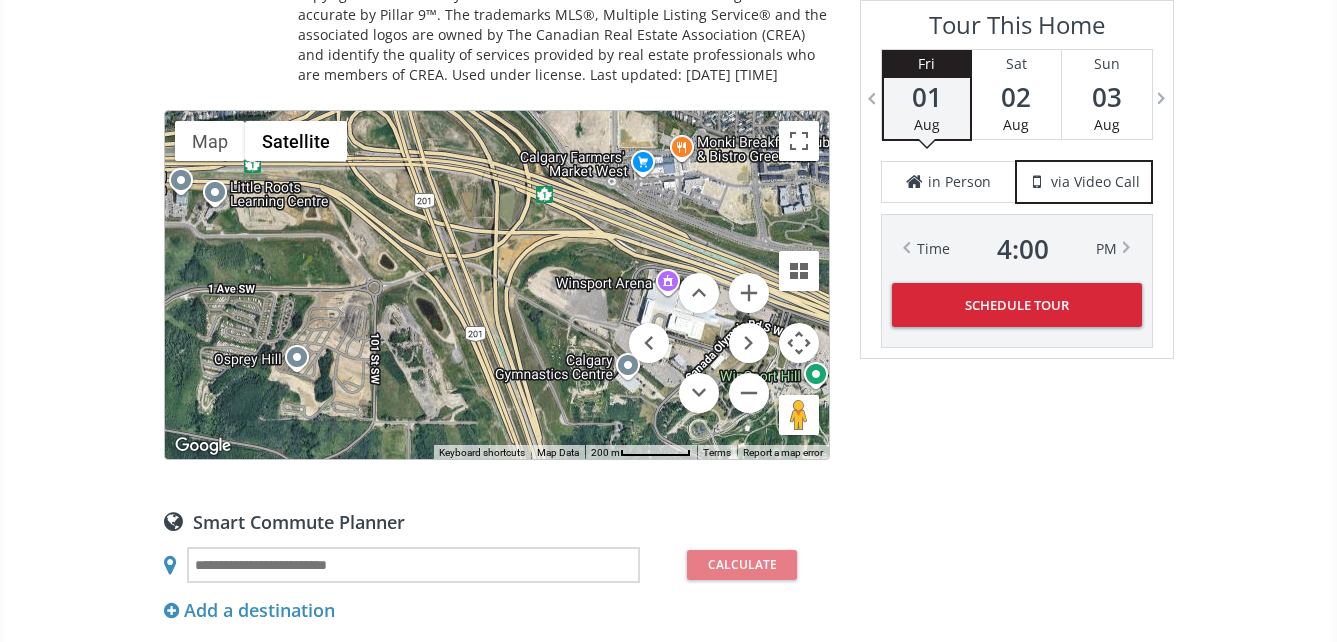 drag, startPoint x: 499, startPoint y: 376, endPoint x: 353, endPoint y: 381, distance: 146.08559 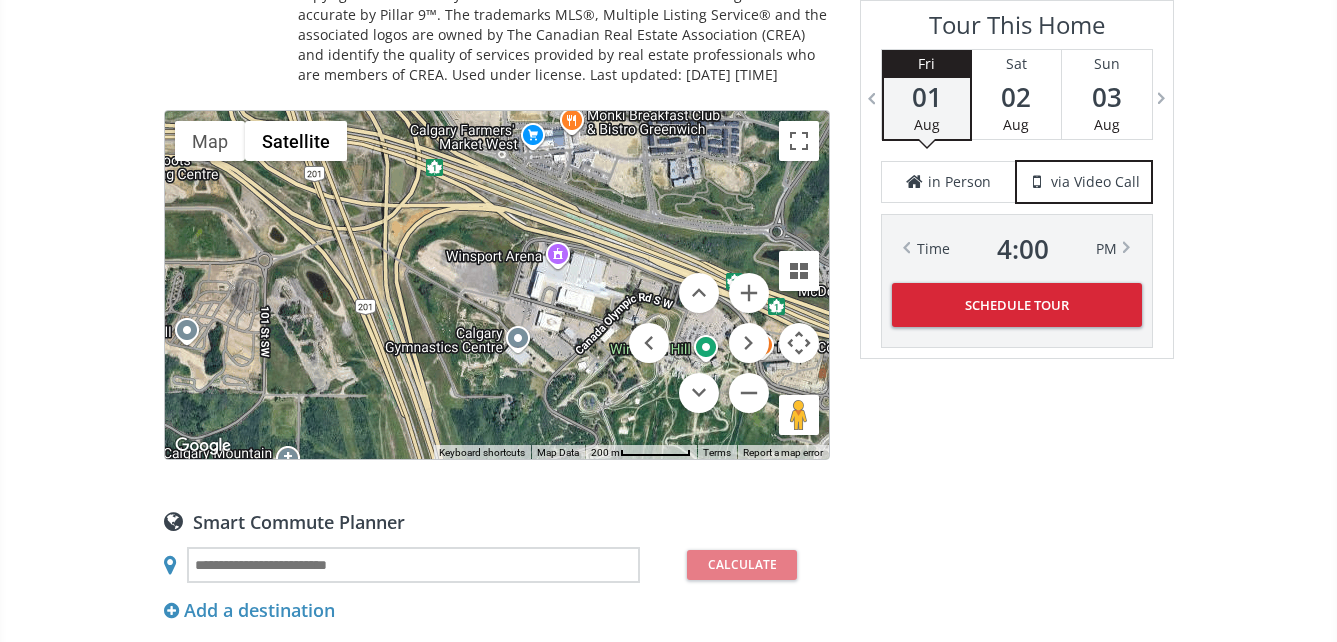 drag, startPoint x: 545, startPoint y: 333, endPoint x: 431, endPoint y: 306, distance: 117.15375 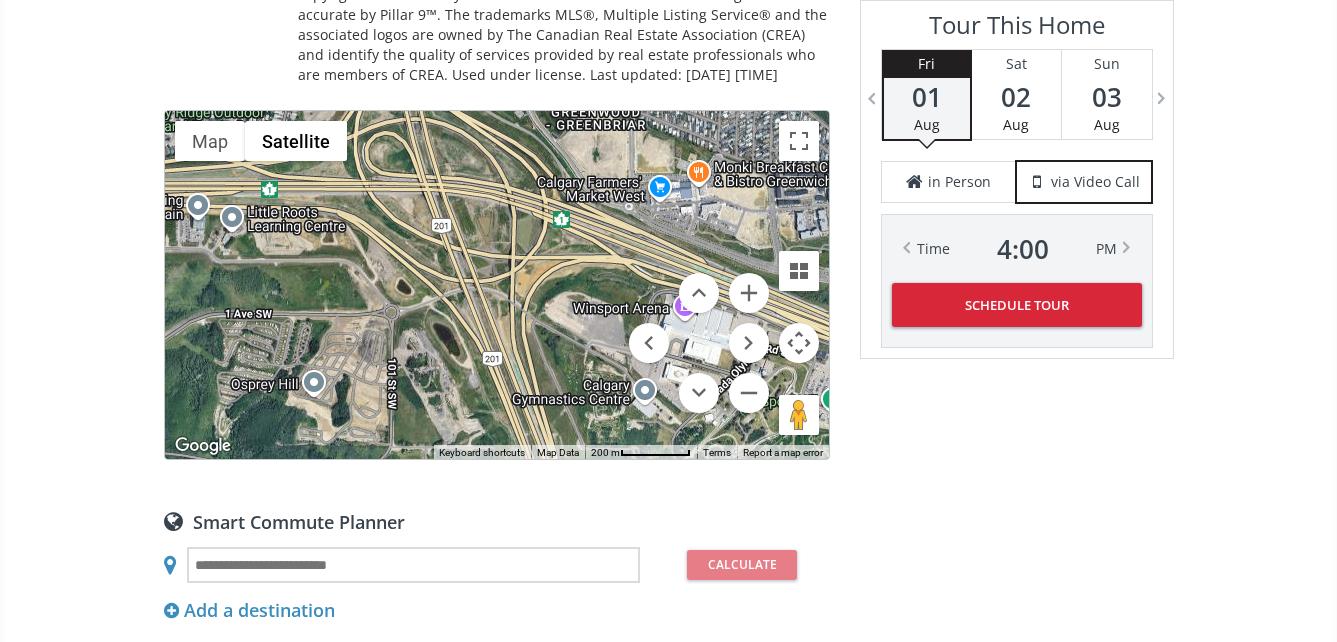 drag, startPoint x: 473, startPoint y: 350, endPoint x: 602, endPoint y: 399, distance: 137.99275 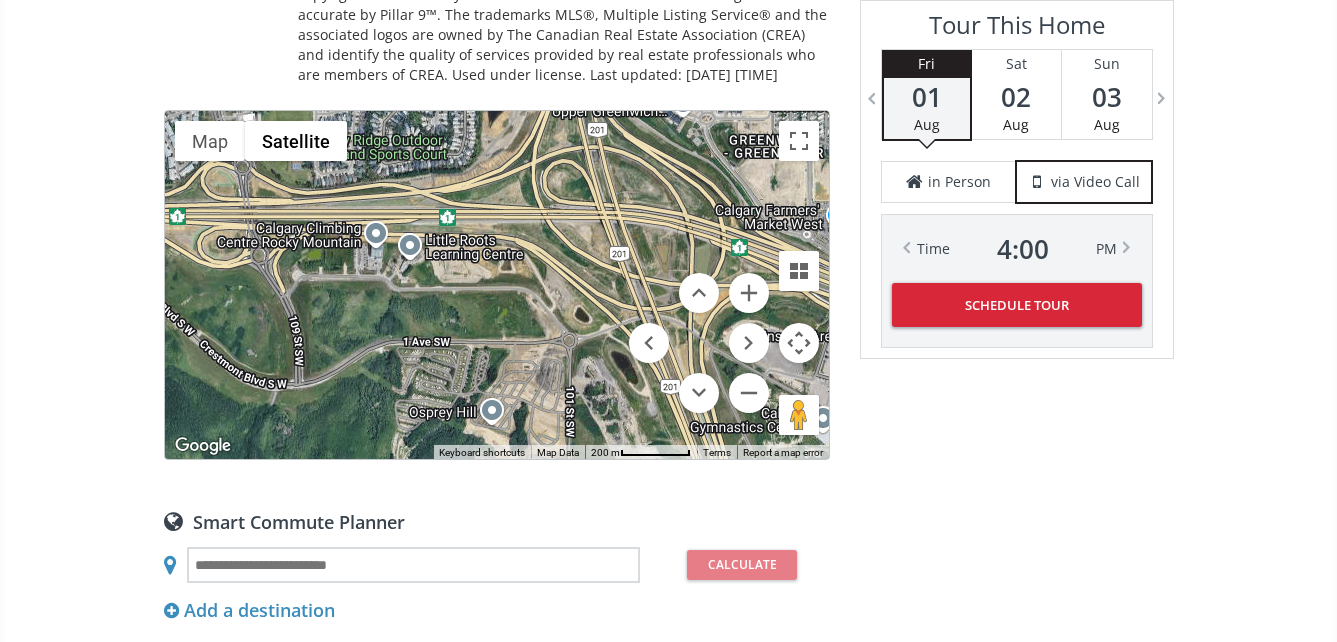 drag, startPoint x: 381, startPoint y: 344, endPoint x: 561, endPoint y: 372, distance: 182.16476 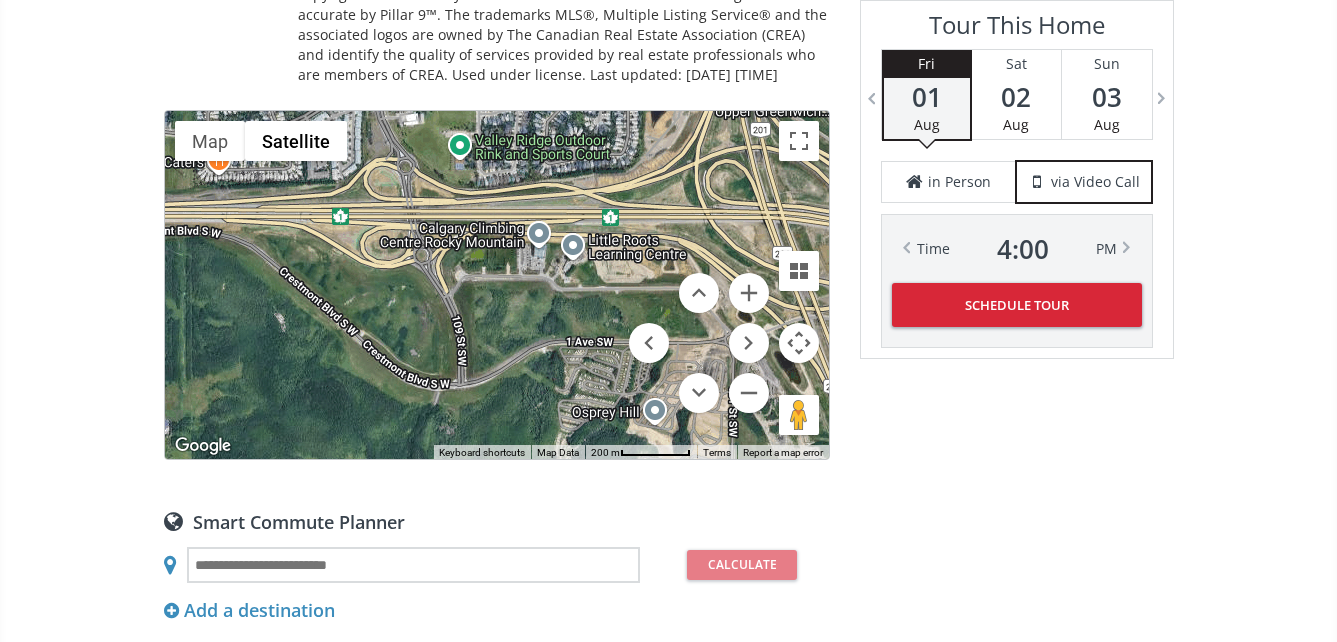 drag, startPoint x: 342, startPoint y: 371, endPoint x: 509, endPoint y: 371, distance: 167 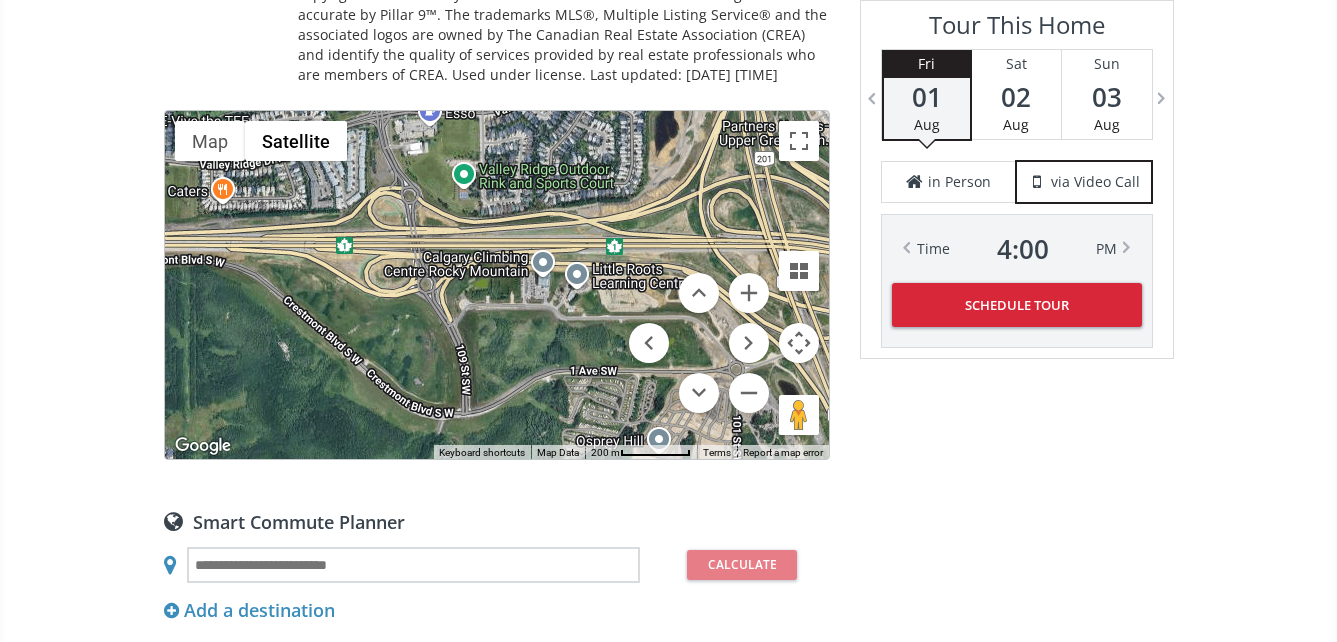 drag, startPoint x: 452, startPoint y: 338, endPoint x: 456, endPoint y: 370, distance: 32.24903 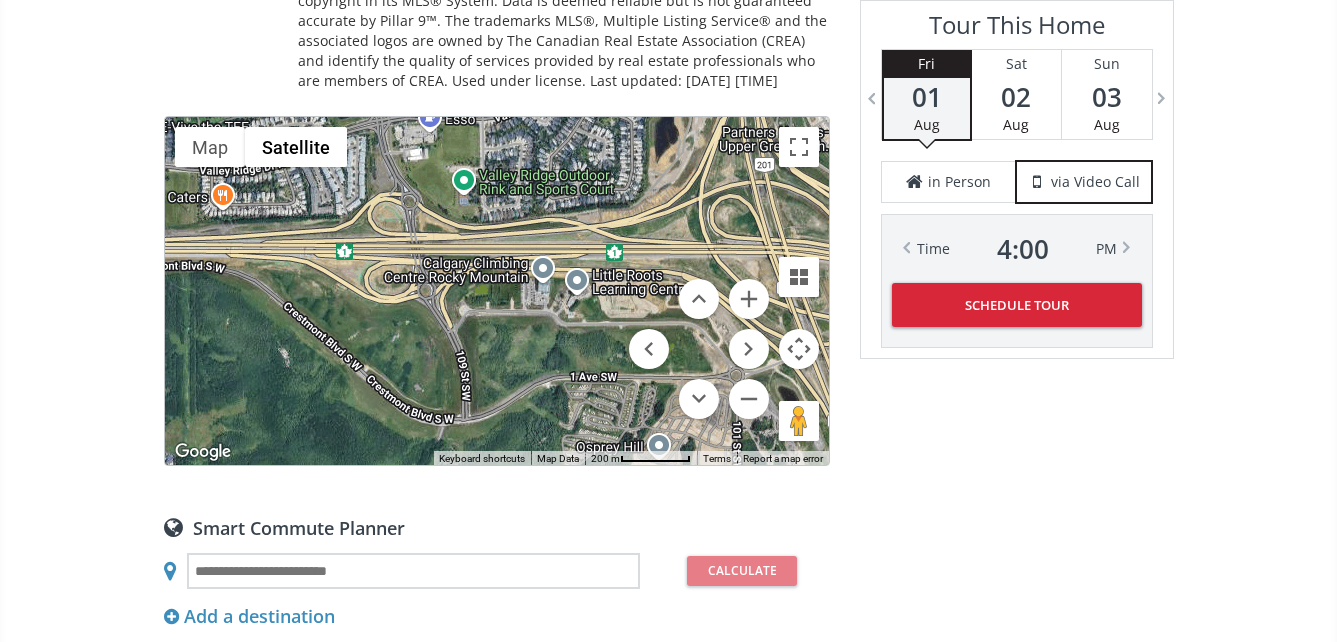 scroll, scrollTop: 1600, scrollLeft: 0, axis: vertical 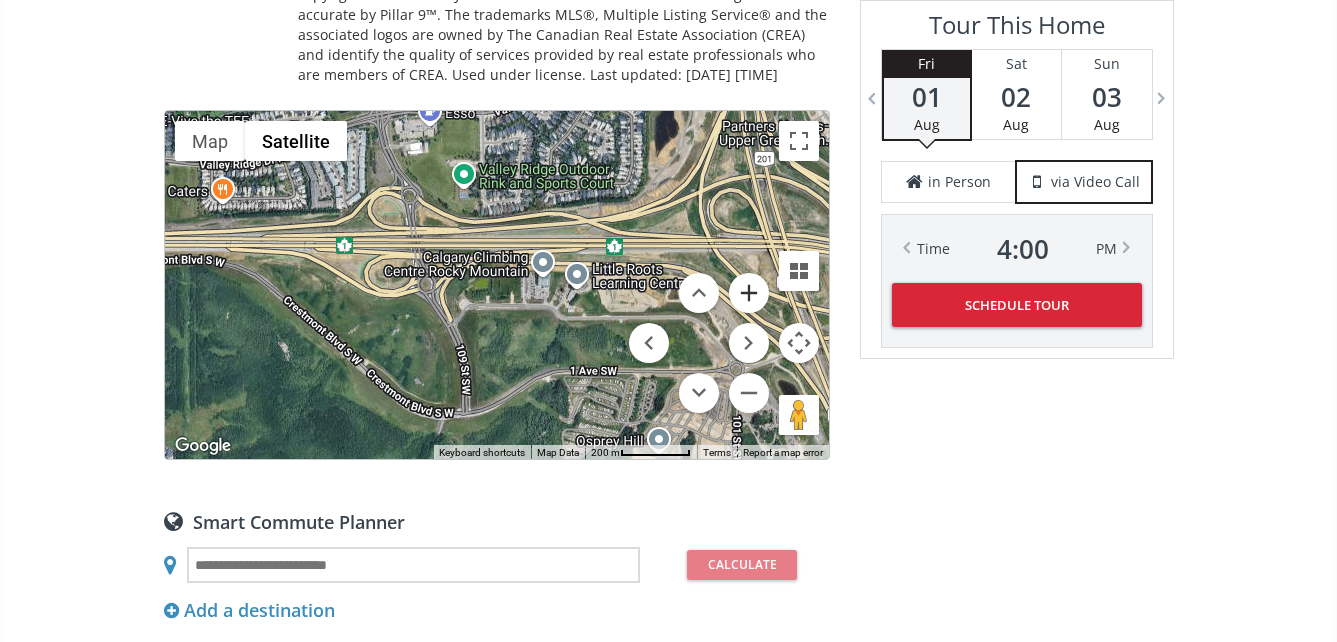 click at bounding box center [749, 293] 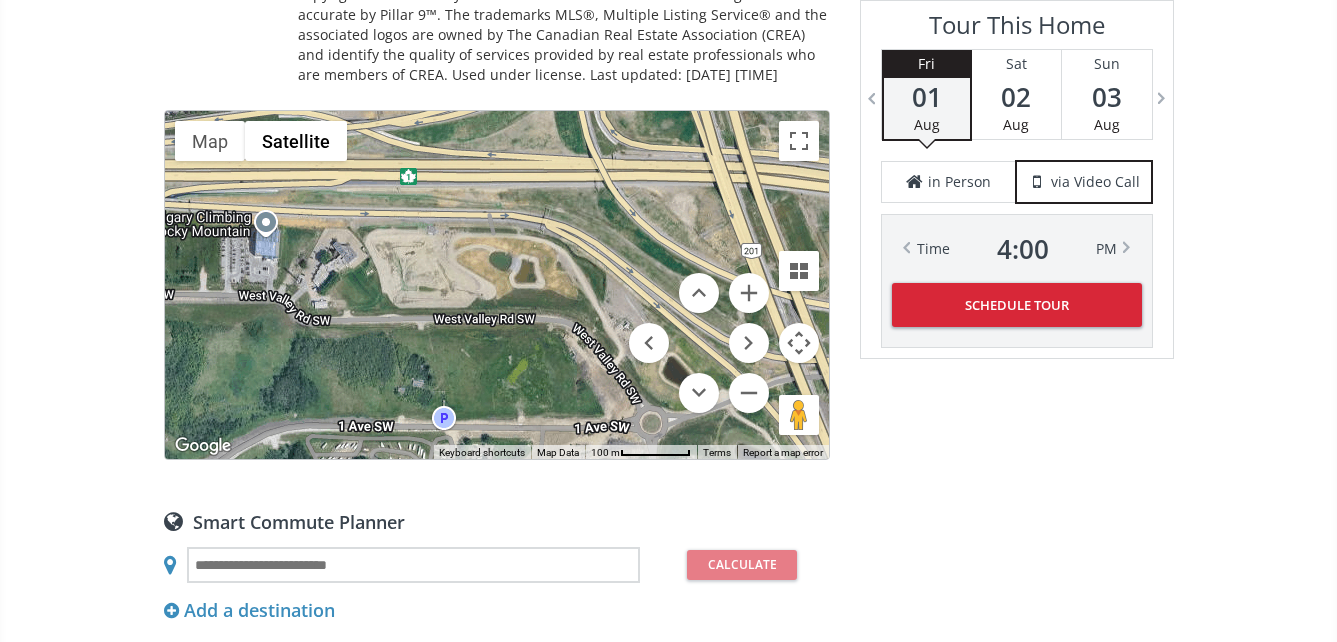 drag, startPoint x: 436, startPoint y: 359, endPoint x: 102, endPoint y: 318, distance: 336.50705 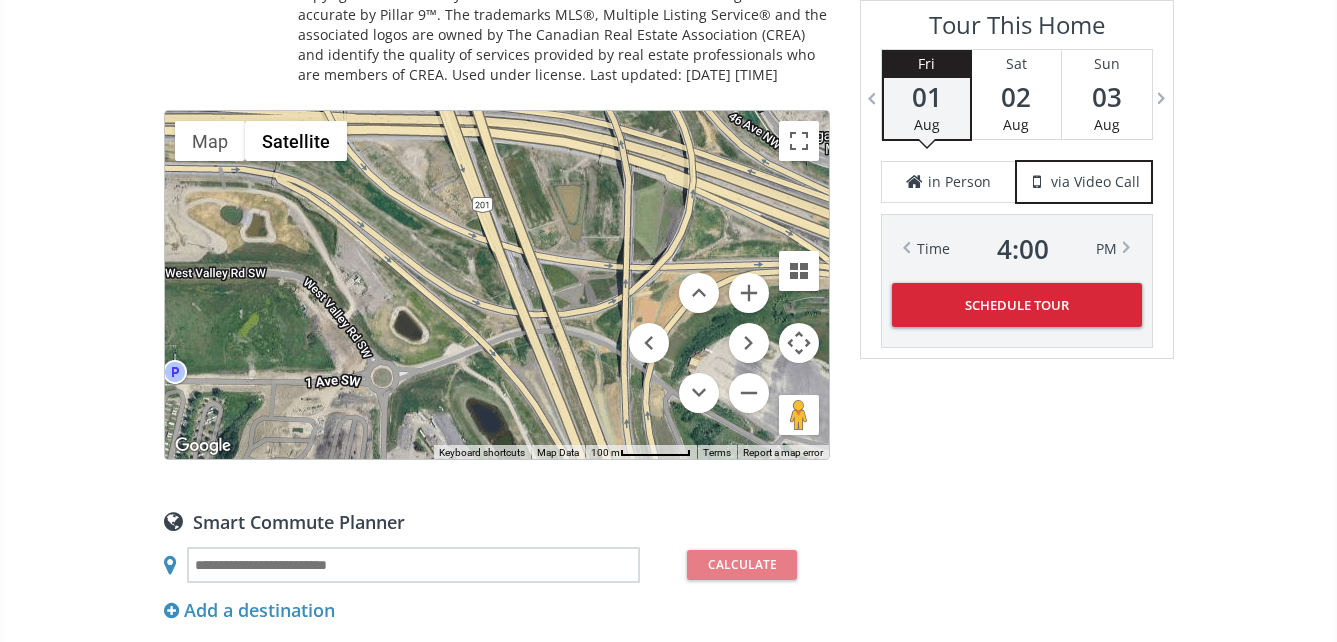 drag, startPoint x: 453, startPoint y: 361, endPoint x: 199, endPoint y: 330, distance: 255.88474 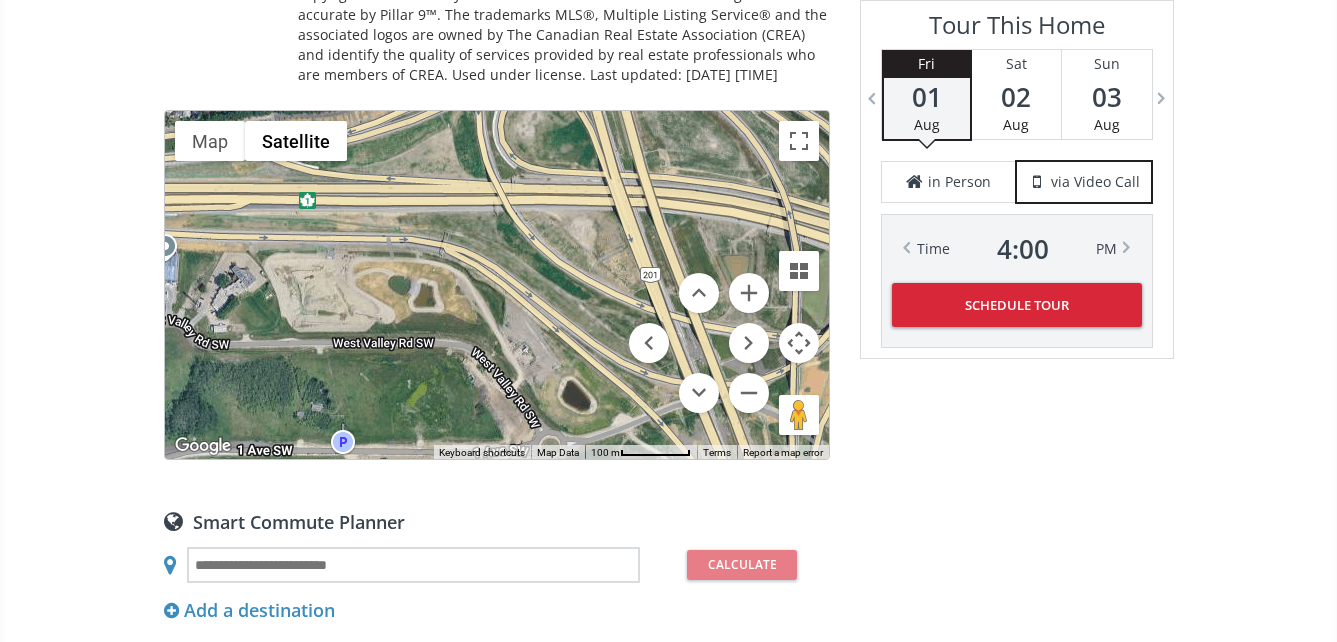 drag, startPoint x: 535, startPoint y: 277, endPoint x: 705, endPoint y: 349, distance: 184.61853 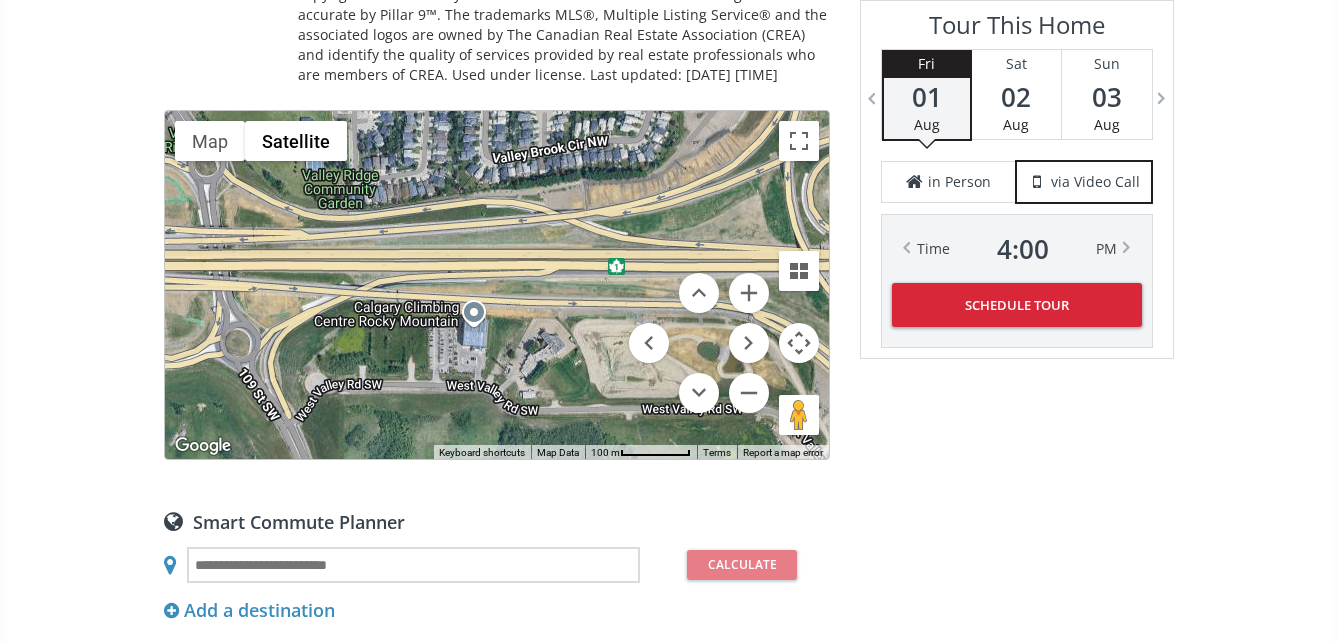 drag, startPoint x: 437, startPoint y: 269, endPoint x: 618, endPoint y: 340, distance: 194.42737 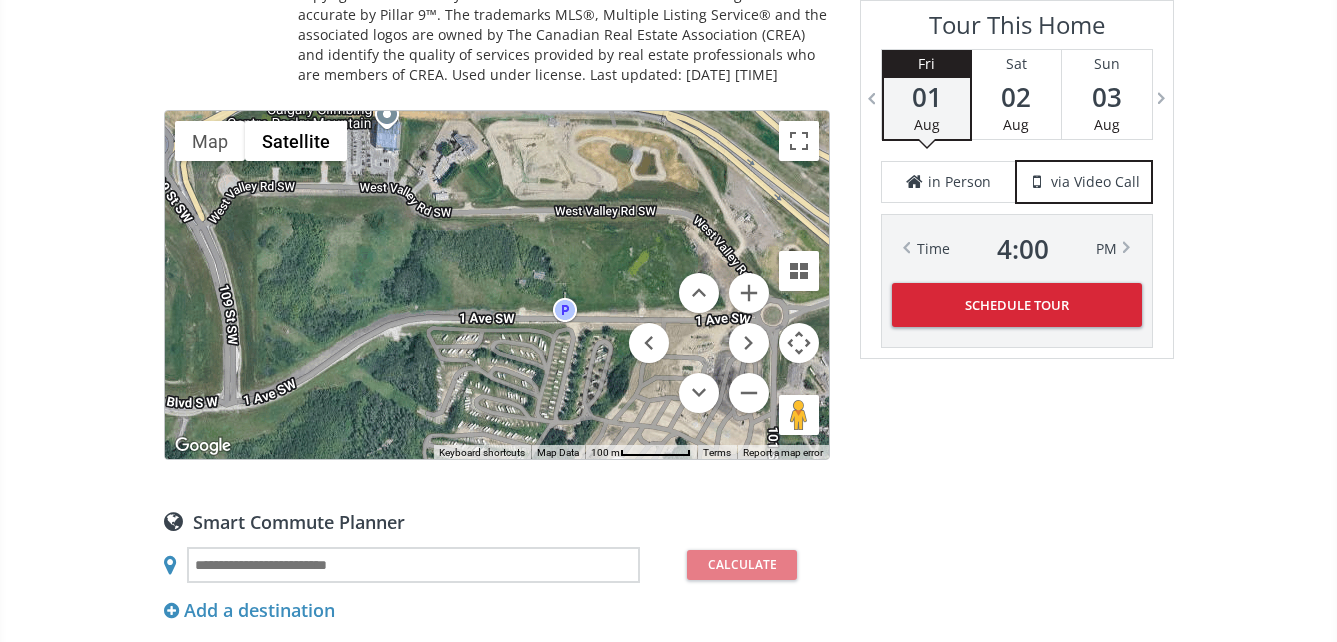 drag, startPoint x: 328, startPoint y: 401, endPoint x: 241, endPoint y: 199, distance: 219.93863 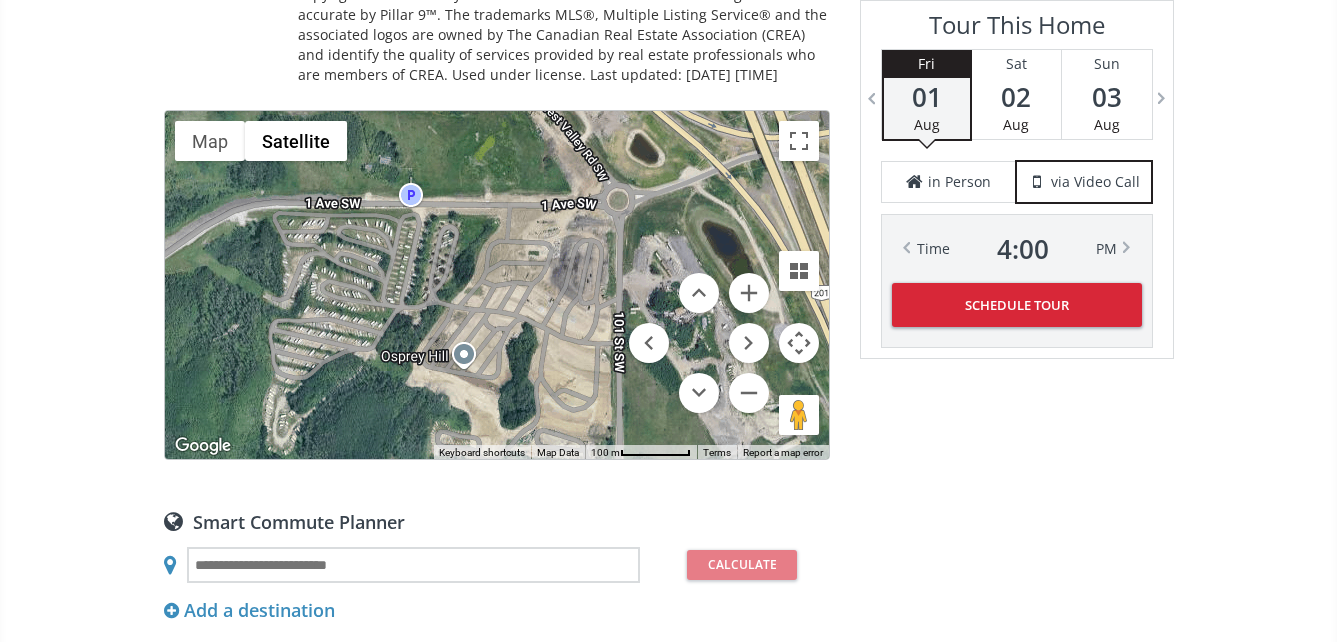 drag, startPoint x: 480, startPoint y: 337, endPoint x: 323, endPoint y: 226, distance: 192.27585 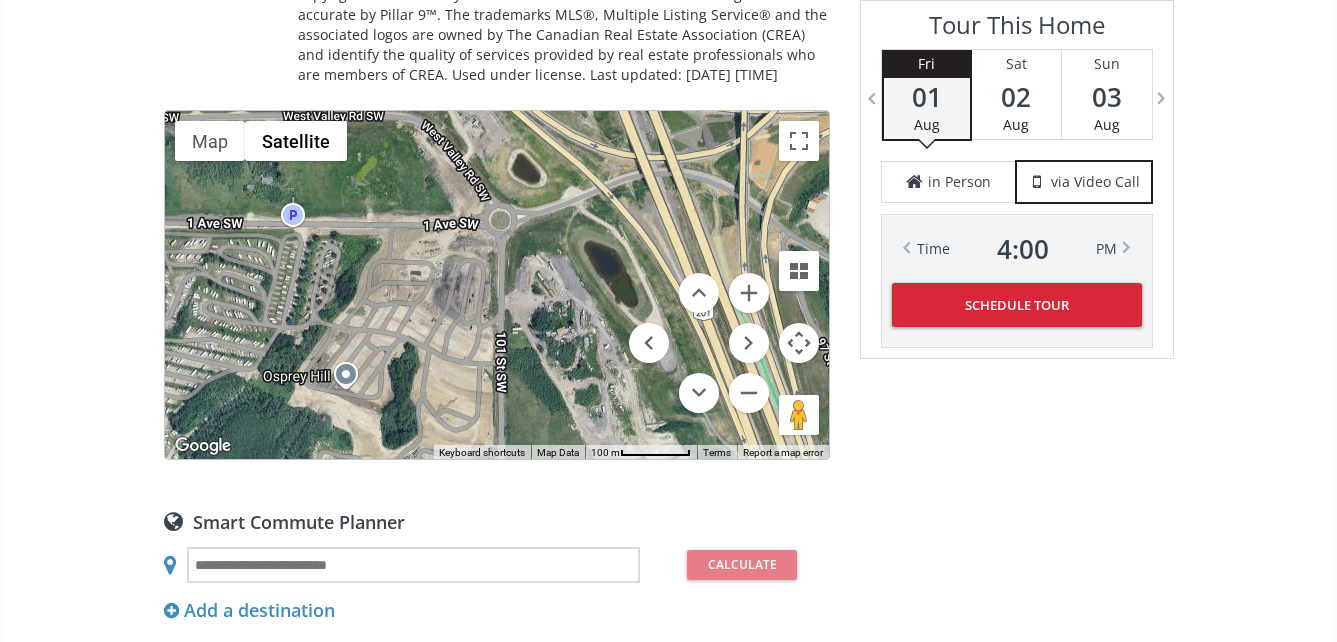 drag, startPoint x: 477, startPoint y: 309, endPoint x: 359, endPoint y: 329, distance: 119.682915 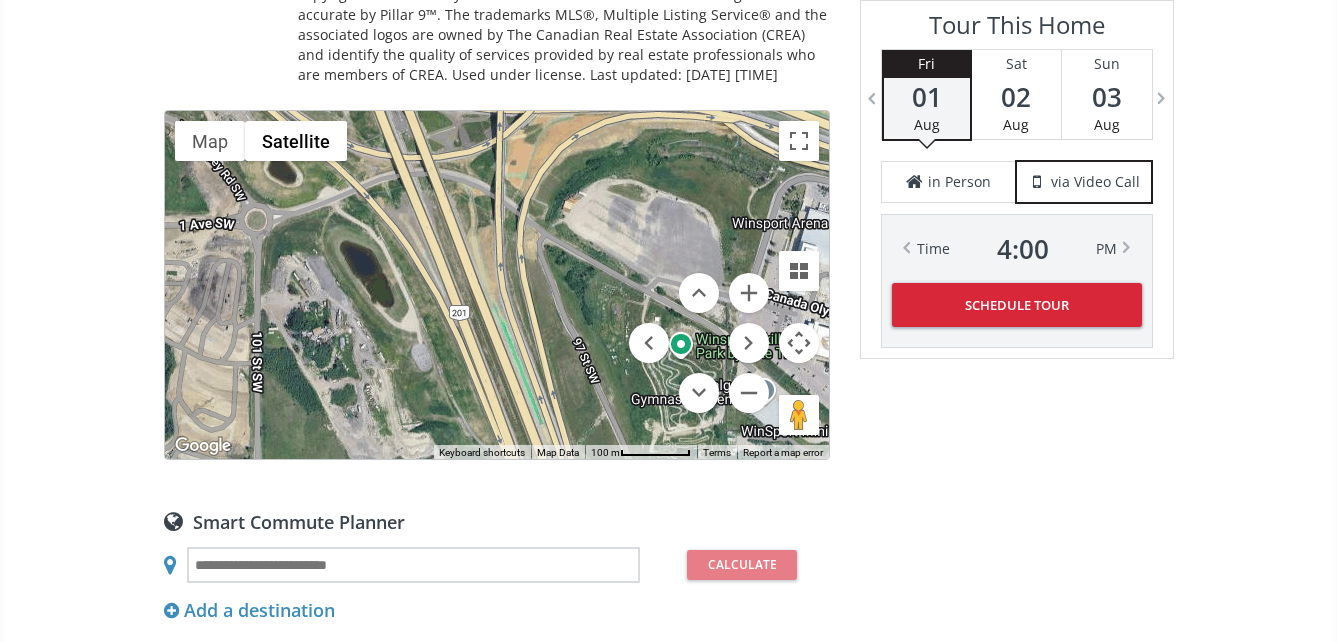 drag, startPoint x: 518, startPoint y: 277, endPoint x: 279, endPoint y: 280, distance: 239.01883 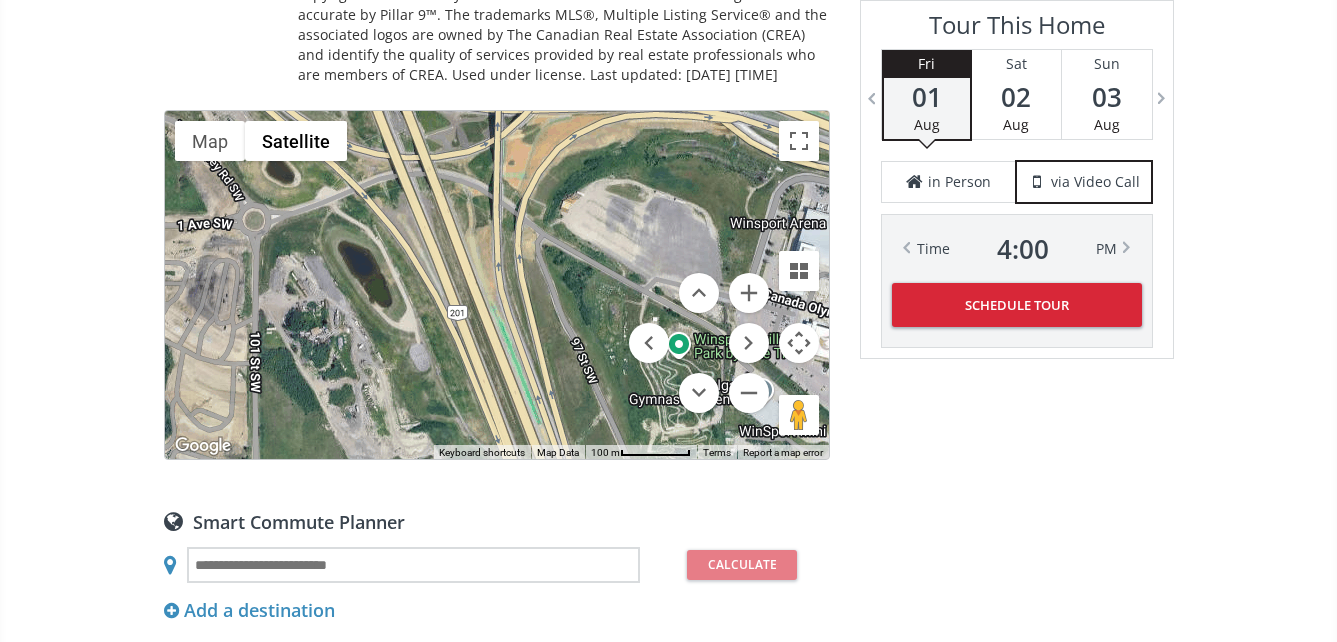 drag, startPoint x: 636, startPoint y: 322, endPoint x: 471, endPoint y: 266, distance: 174.24408 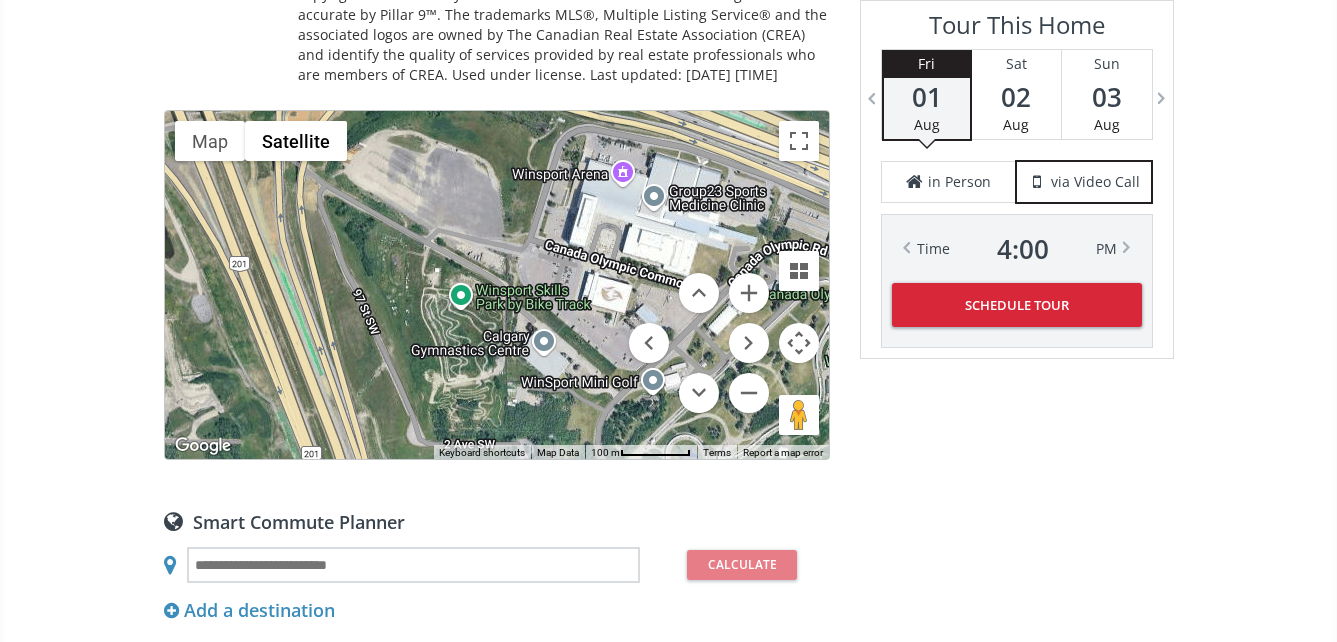 drag, startPoint x: 590, startPoint y: 292, endPoint x: 372, endPoint y: 241, distance: 223.88614 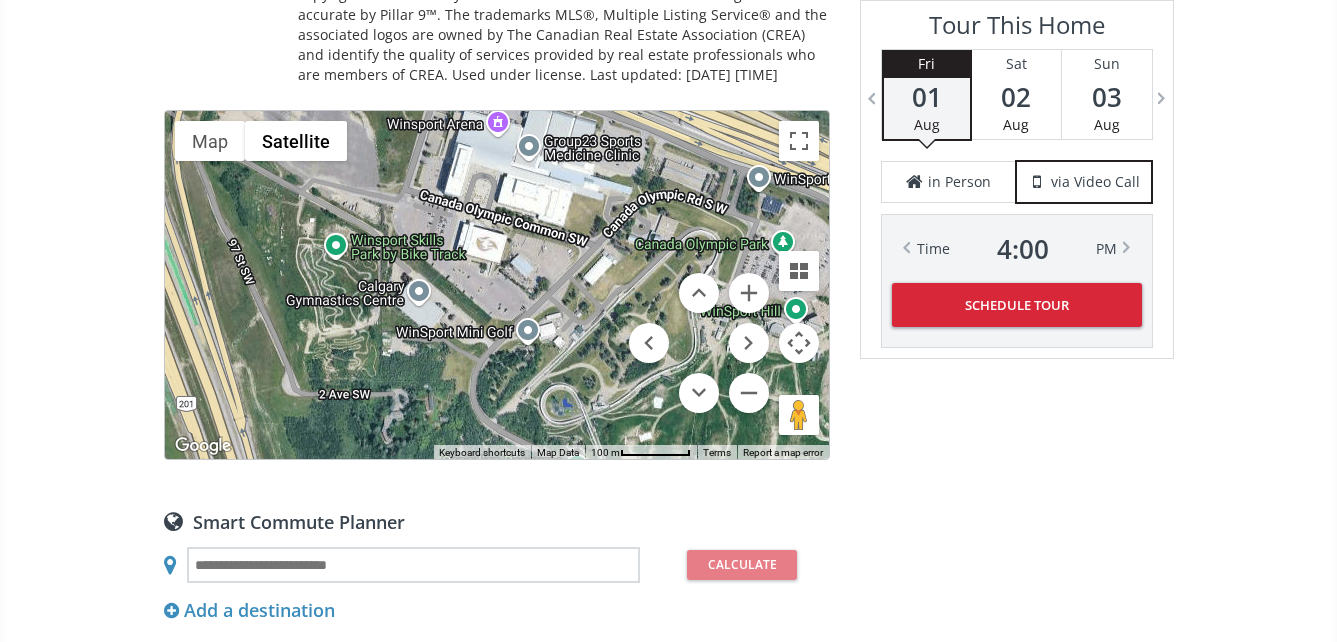 drag, startPoint x: 574, startPoint y: 322, endPoint x: 446, endPoint y: 270, distance: 138.15933 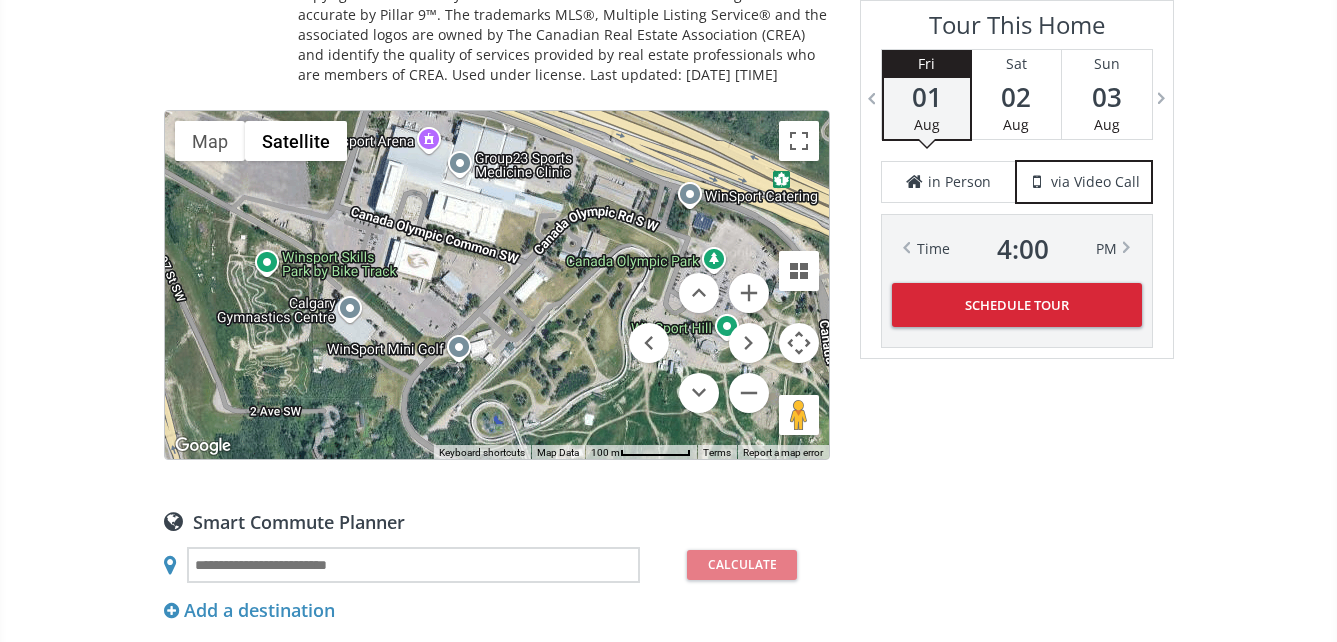 drag, startPoint x: 417, startPoint y: 289, endPoint x: 352, endPoint y: 308, distance: 67.72001 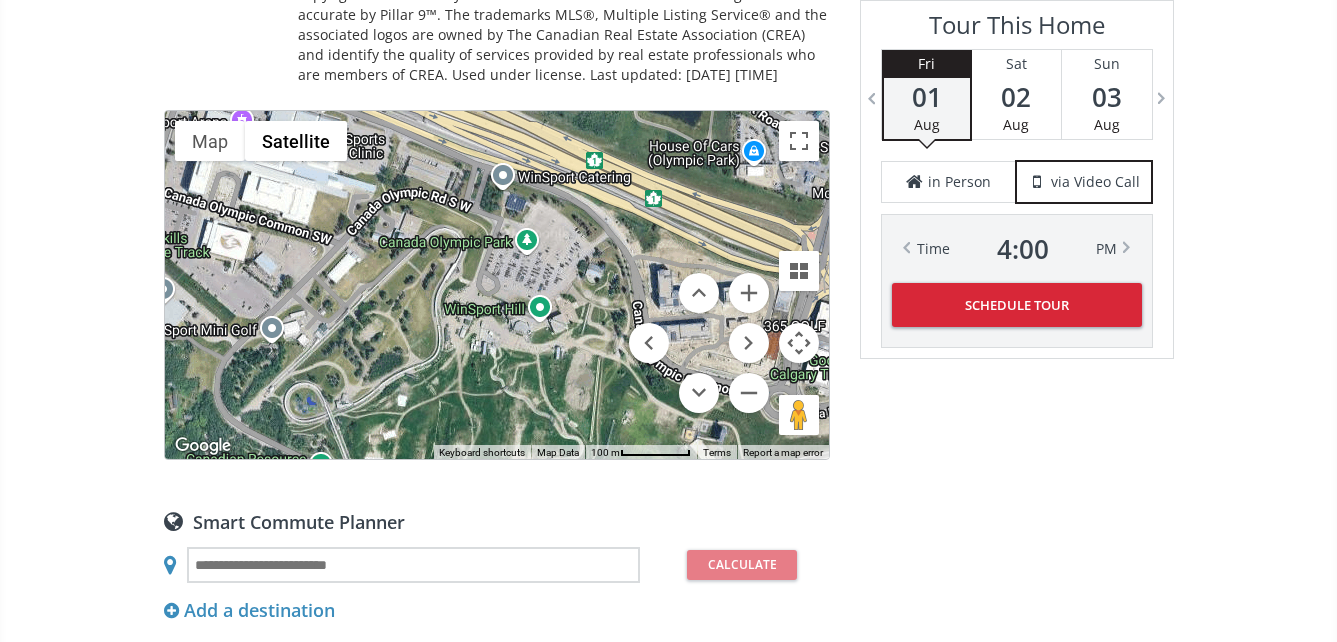 drag, startPoint x: 555, startPoint y: 300, endPoint x: 347, endPoint y: 278, distance: 209.16023 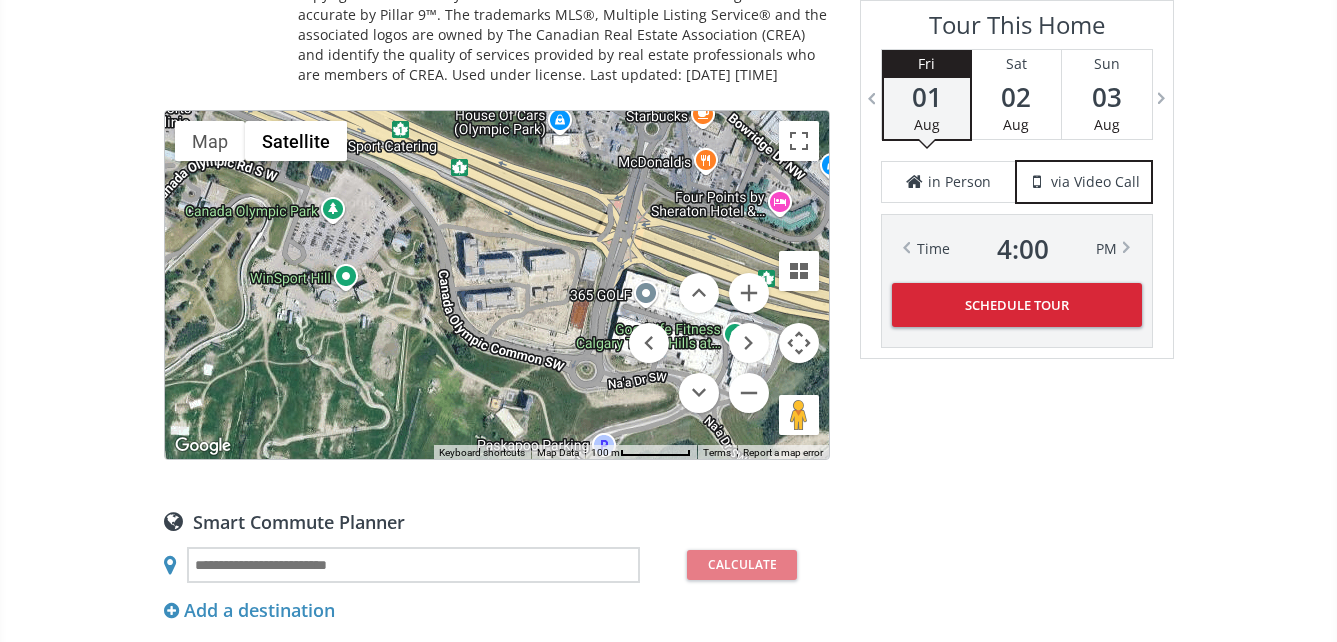 drag, startPoint x: 566, startPoint y: 334, endPoint x: 399, endPoint y: 309, distance: 168.86089 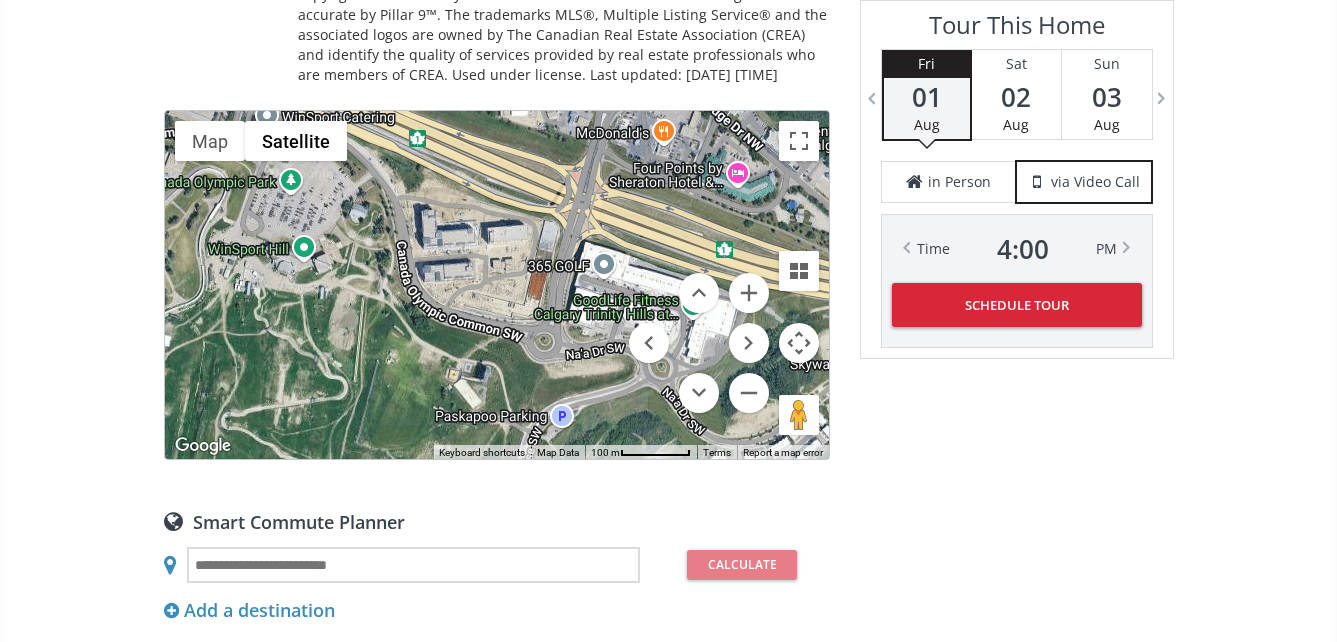 drag, startPoint x: 502, startPoint y: 375, endPoint x: 458, endPoint y: 344, distance: 53.823788 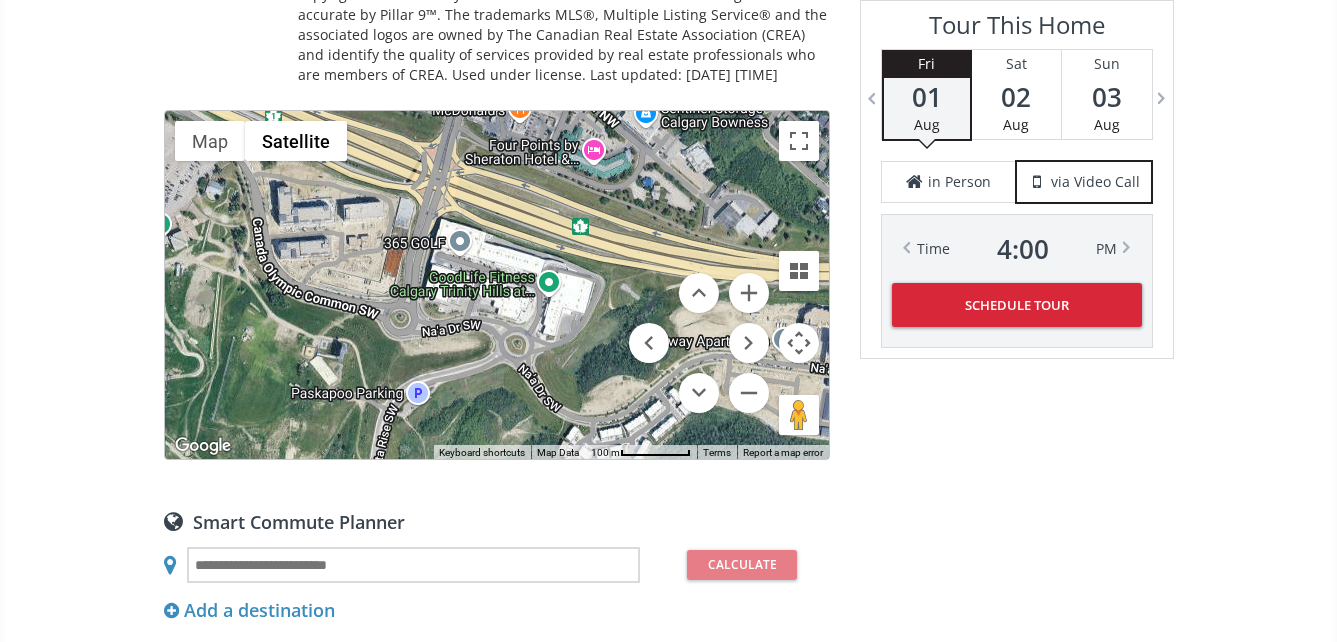 drag, startPoint x: 594, startPoint y: 386, endPoint x: 412, endPoint y: 358, distance: 184.14125 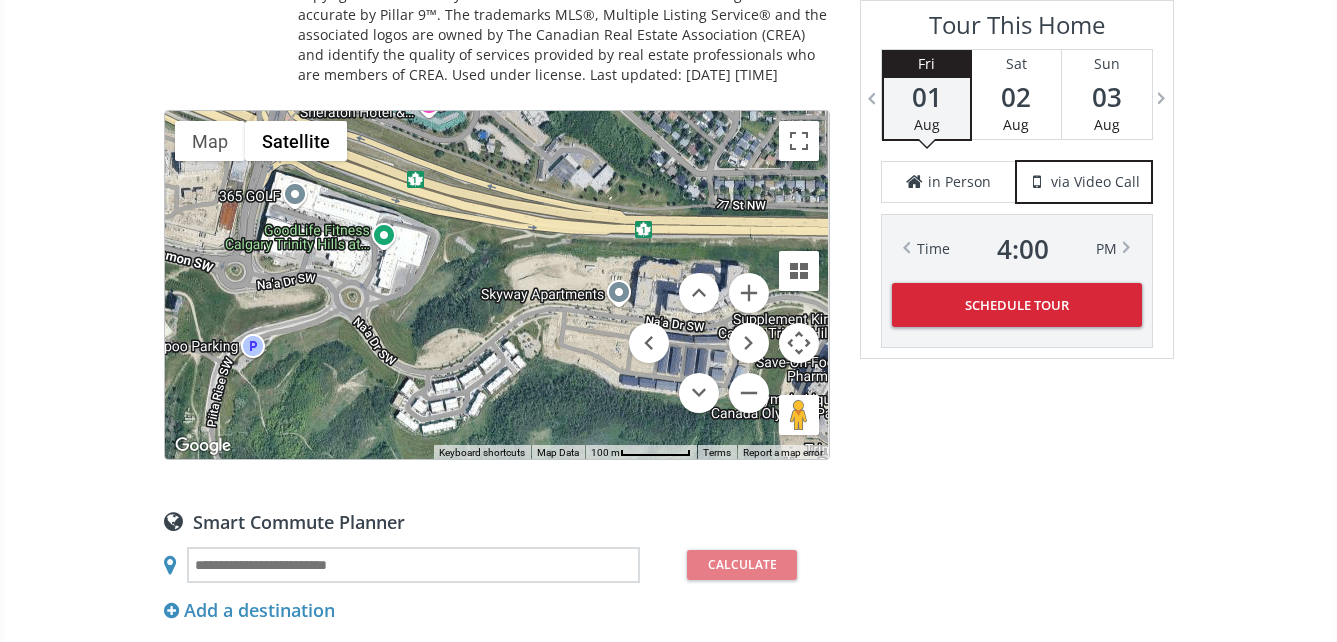 drag, startPoint x: 541, startPoint y: 398, endPoint x: 350, endPoint y: 334, distance: 201.43733 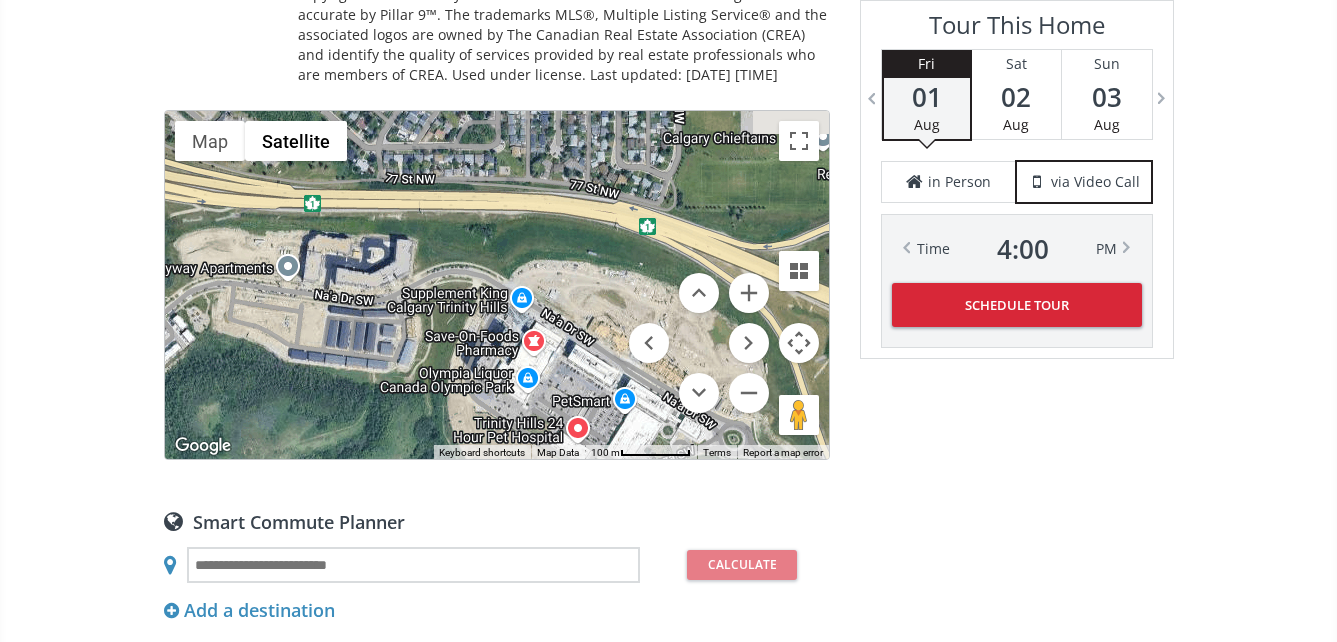 drag, startPoint x: 507, startPoint y: 327, endPoint x: 330, endPoint y: 331, distance: 177.0452 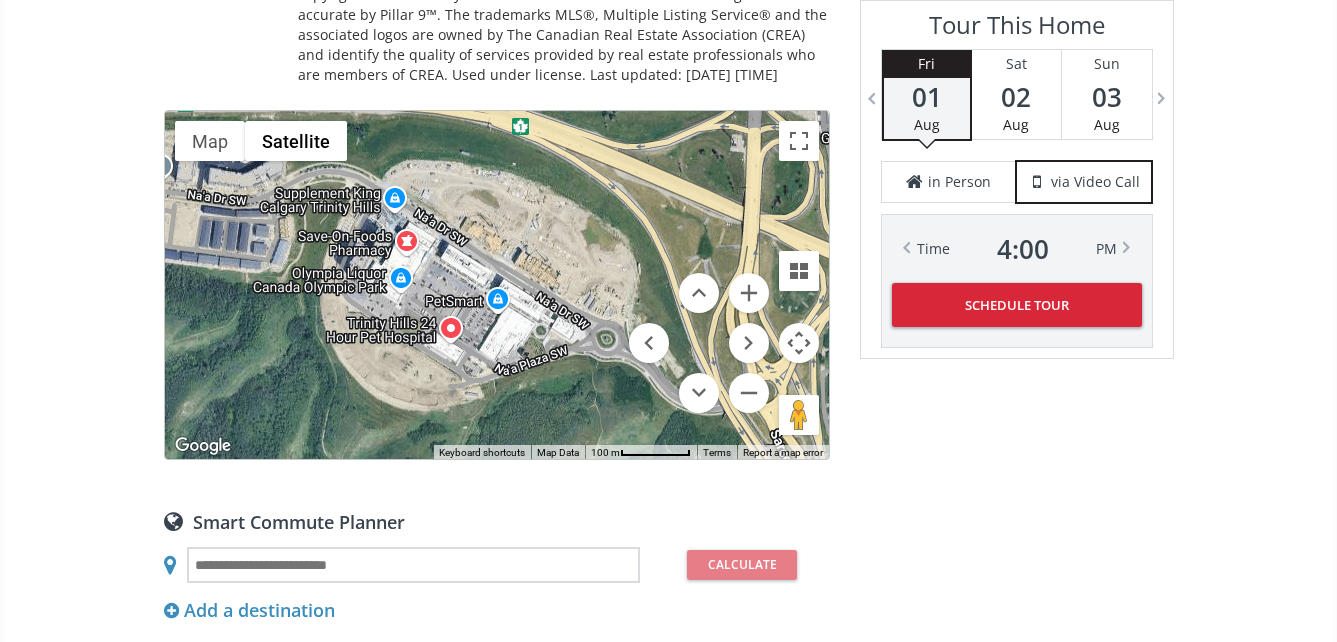 drag, startPoint x: 563, startPoint y: 380, endPoint x: 411, endPoint y: 260, distance: 193.6595 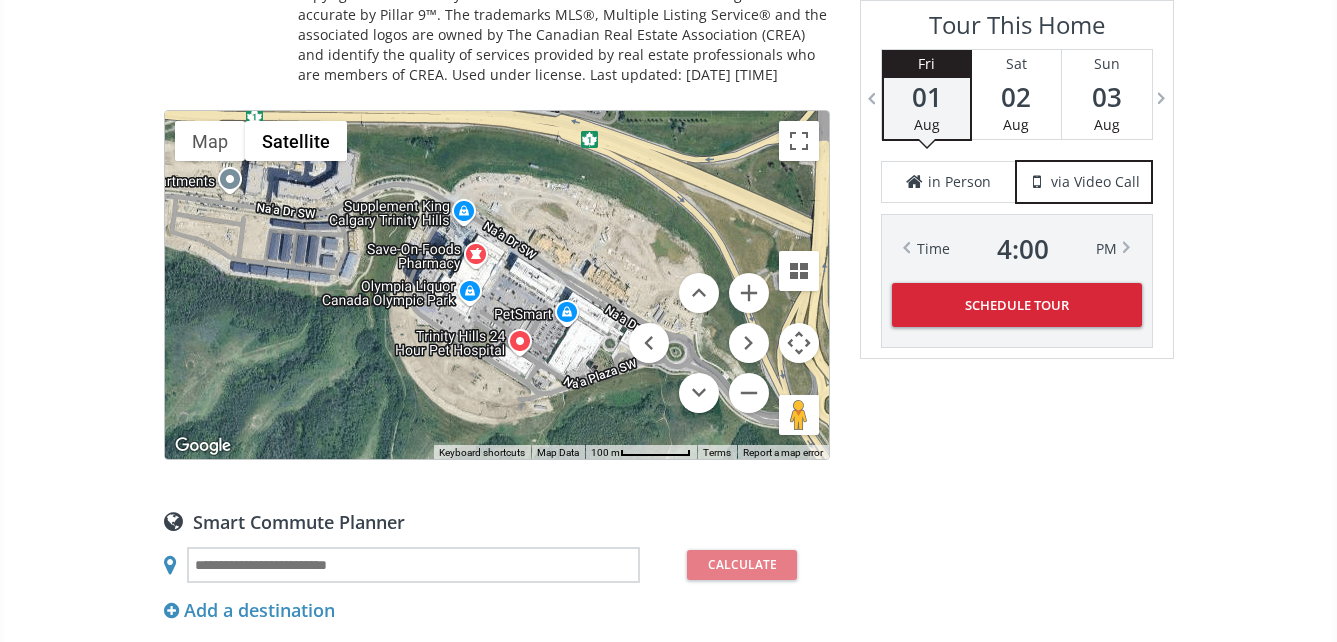 drag, startPoint x: 414, startPoint y: 313, endPoint x: 530, endPoint y: 379, distance: 133.46161 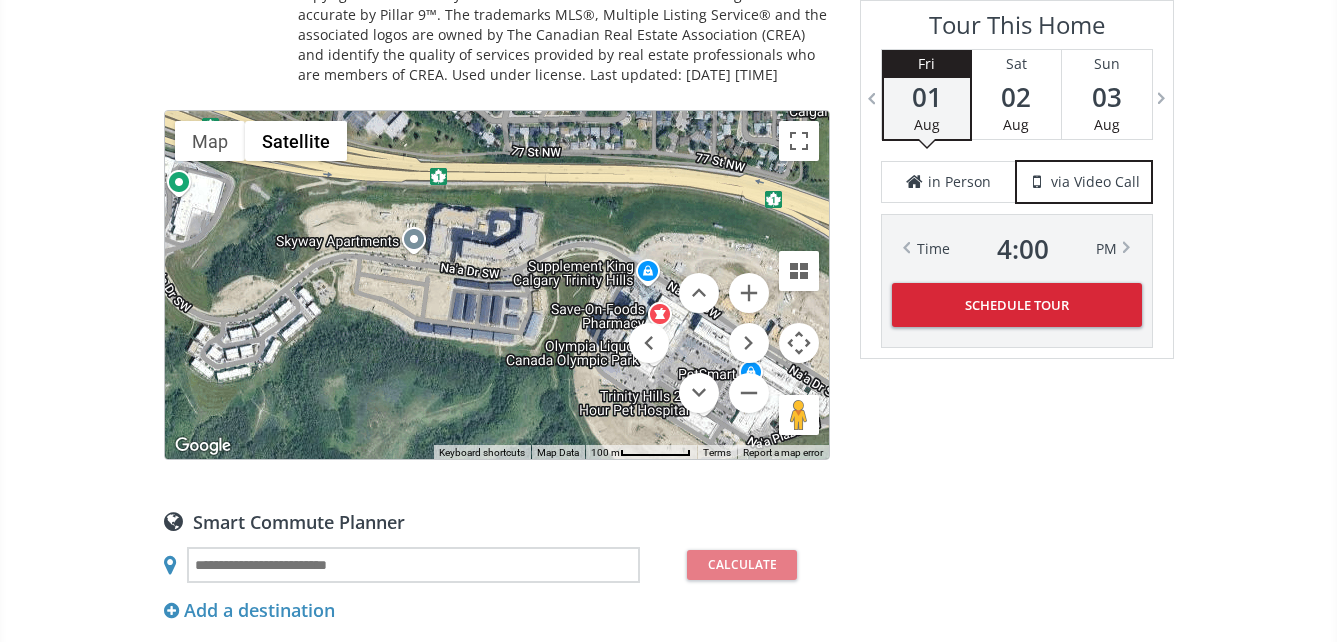 drag, startPoint x: 387, startPoint y: 285, endPoint x: 519, endPoint y: 294, distance: 132.30646 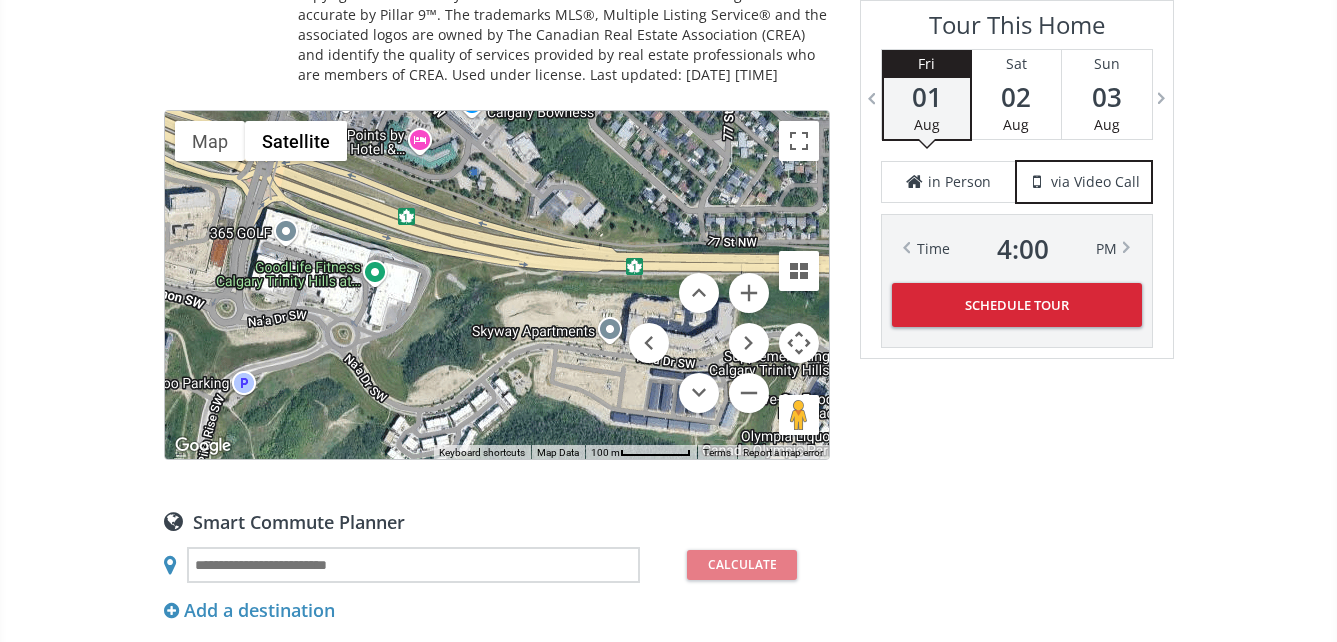 drag, startPoint x: 226, startPoint y: 317, endPoint x: 385, endPoint y: 409, distance: 183.69812 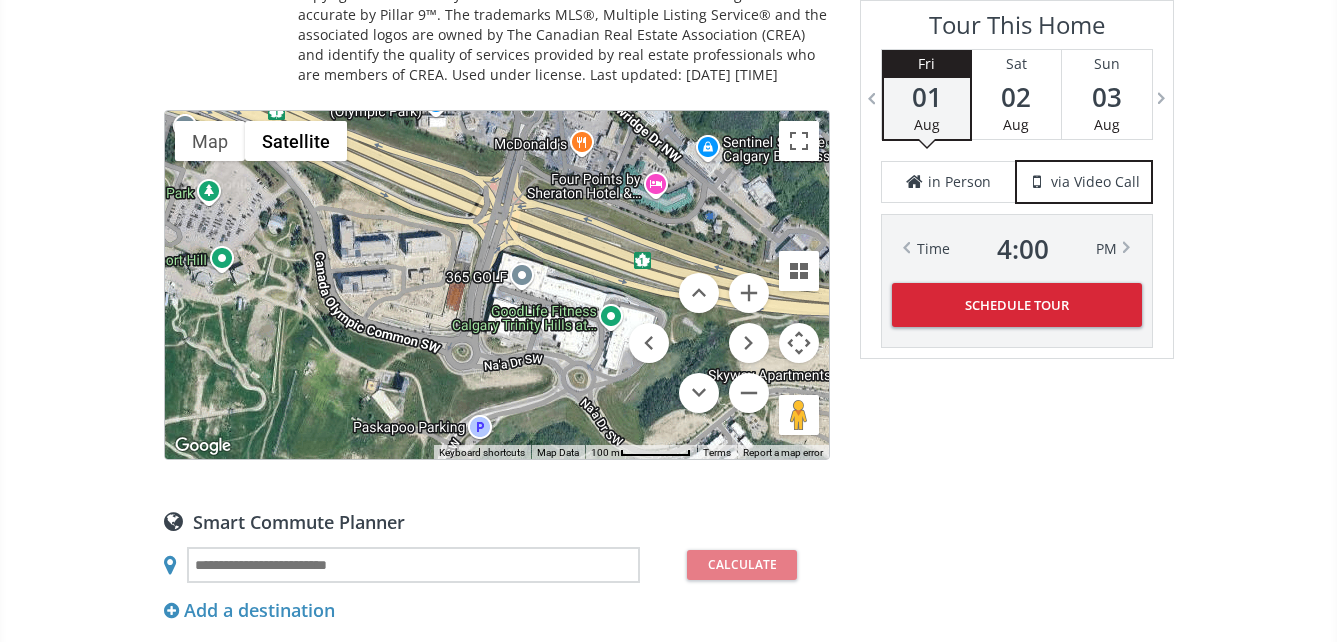 drag, startPoint x: 262, startPoint y: 339, endPoint x: 502, endPoint y: 383, distance: 244 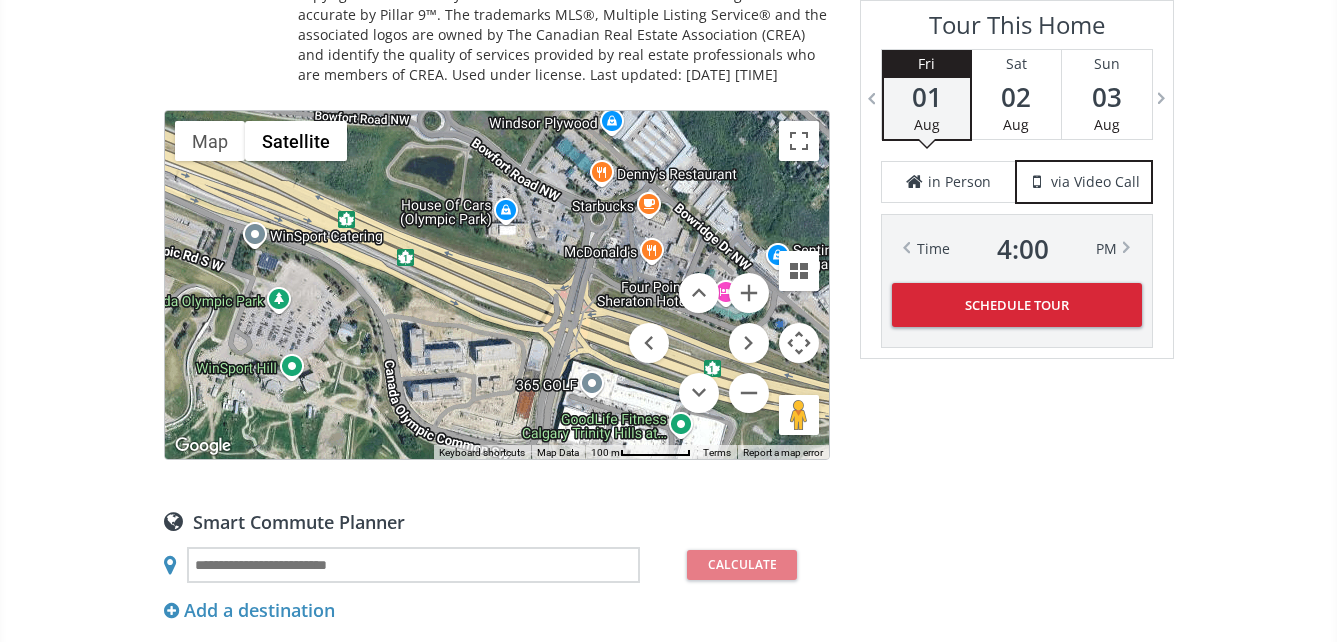 drag, startPoint x: 324, startPoint y: 309, endPoint x: 409, endPoint y: 425, distance: 143.8089 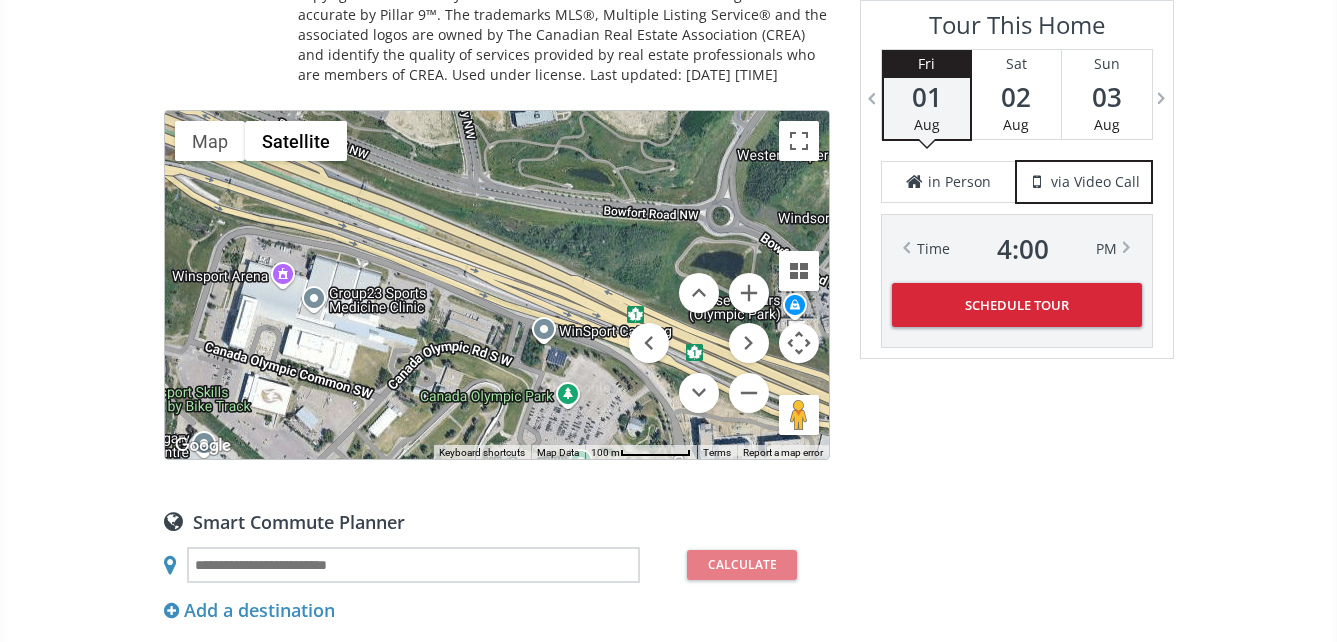 drag, startPoint x: 330, startPoint y: 291, endPoint x: 605, endPoint y: 385, distance: 290.62173 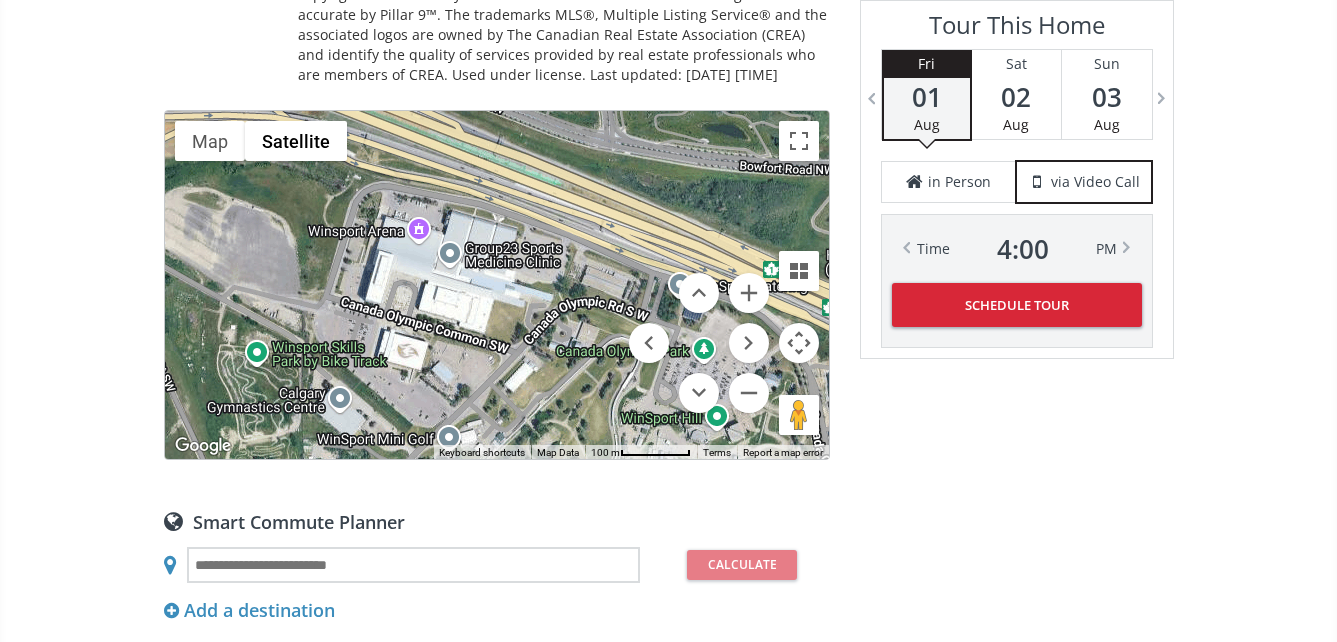 drag, startPoint x: 301, startPoint y: 259, endPoint x: 436, endPoint y: 212, distance: 142.94754 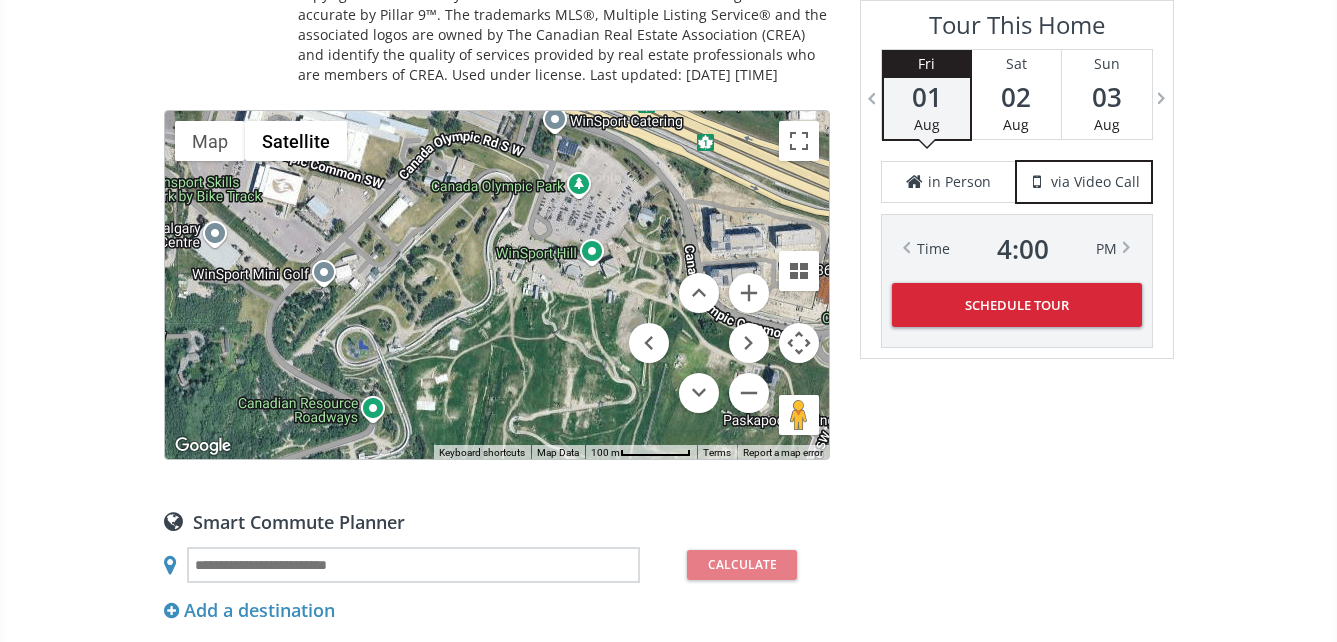 drag, startPoint x: 576, startPoint y: 355, endPoint x: 450, endPoint y: 185, distance: 211.60341 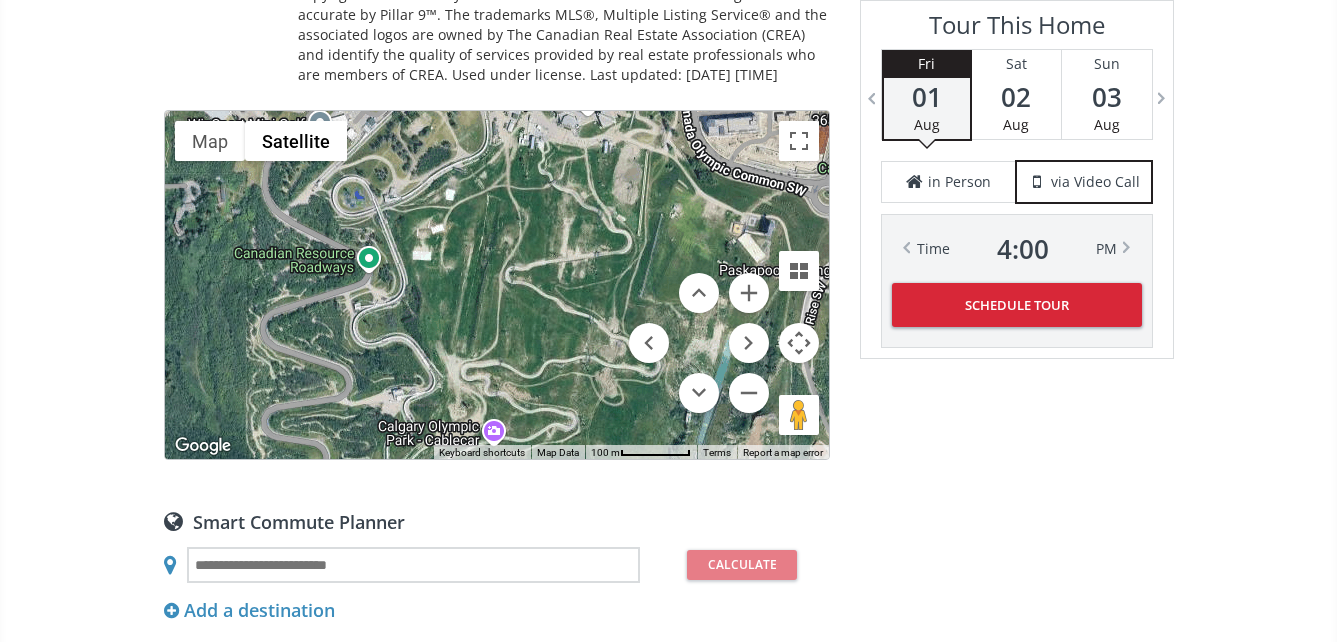 drag, startPoint x: 442, startPoint y: 371, endPoint x: 438, endPoint y: 217, distance: 154.05194 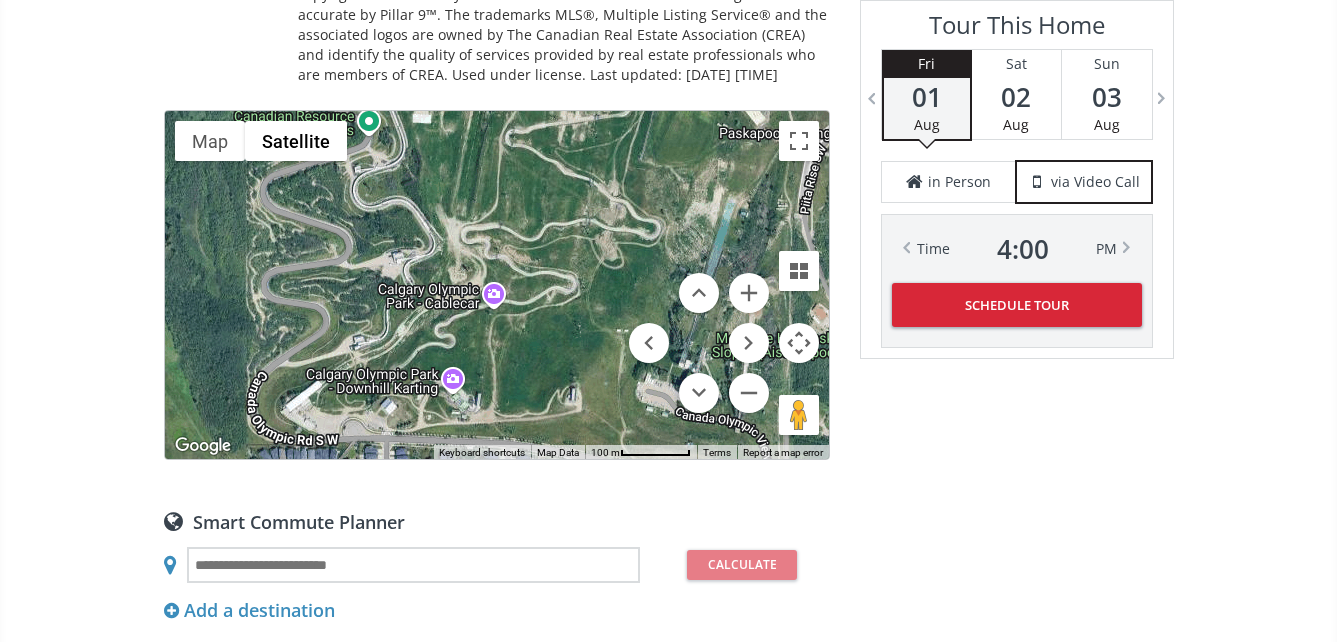 drag, startPoint x: 480, startPoint y: 402, endPoint x: 481, endPoint y: 263, distance: 139.0036 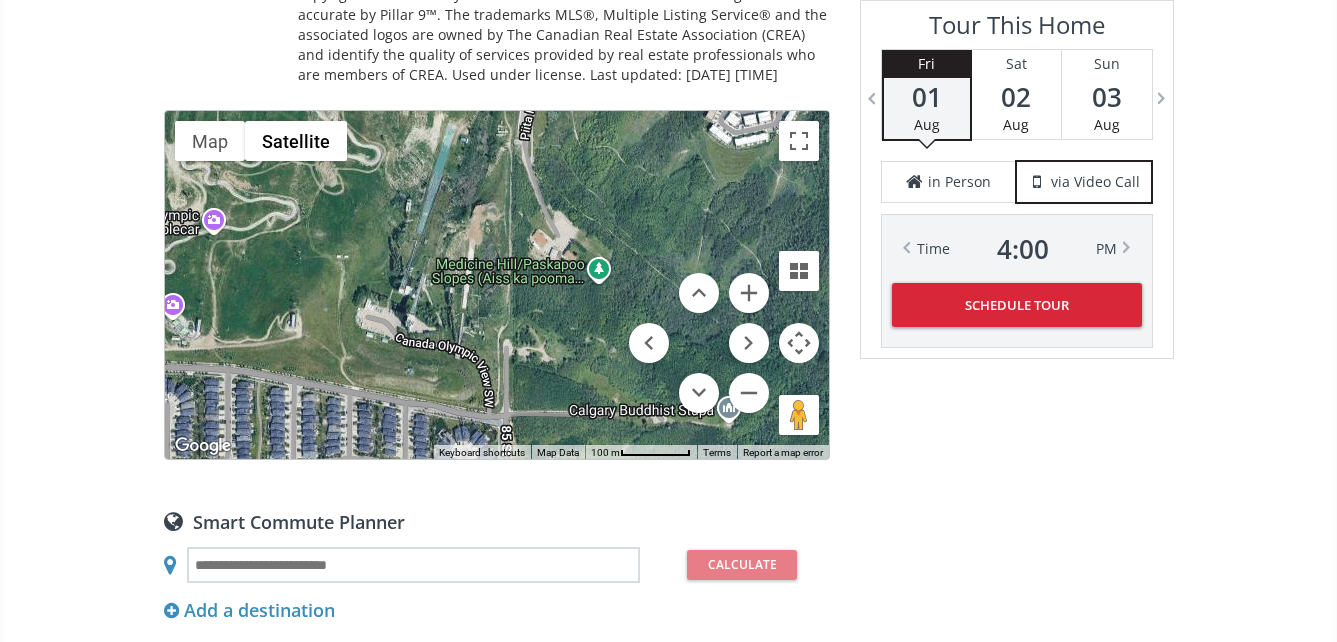 drag, startPoint x: 528, startPoint y: 383, endPoint x: 248, endPoint y: 306, distance: 290.39456 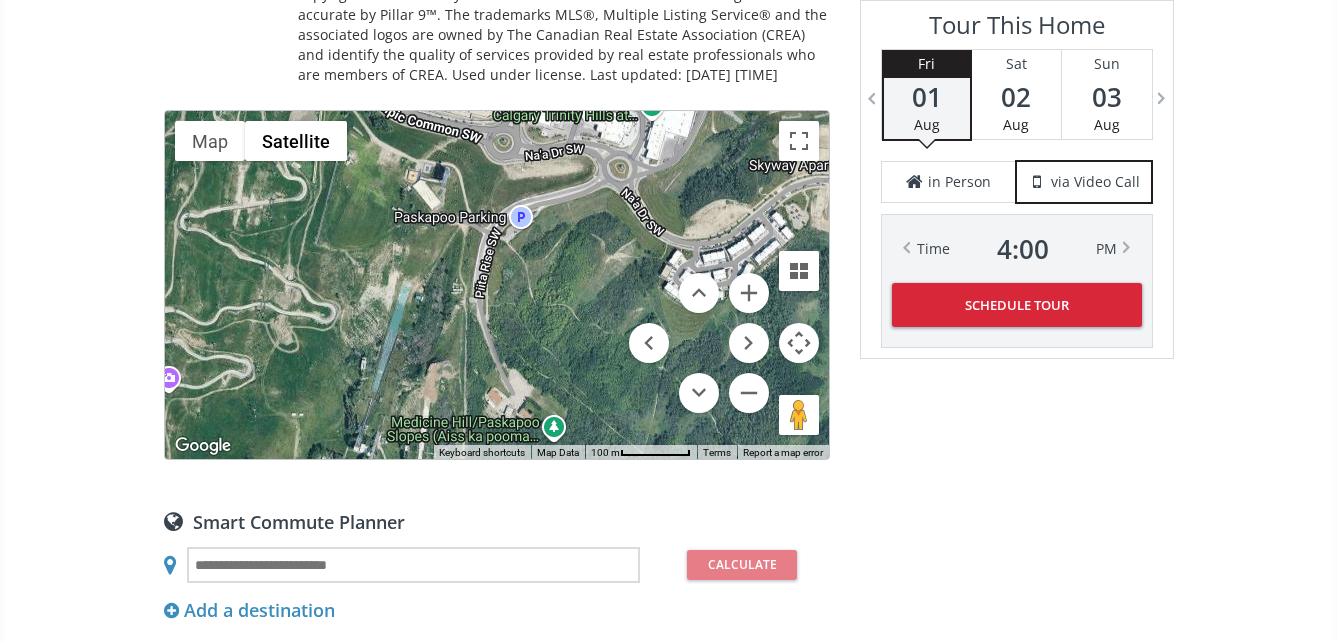 drag, startPoint x: 488, startPoint y: 247, endPoint x: 443, endPoint y: 407, distance: 166.2077 